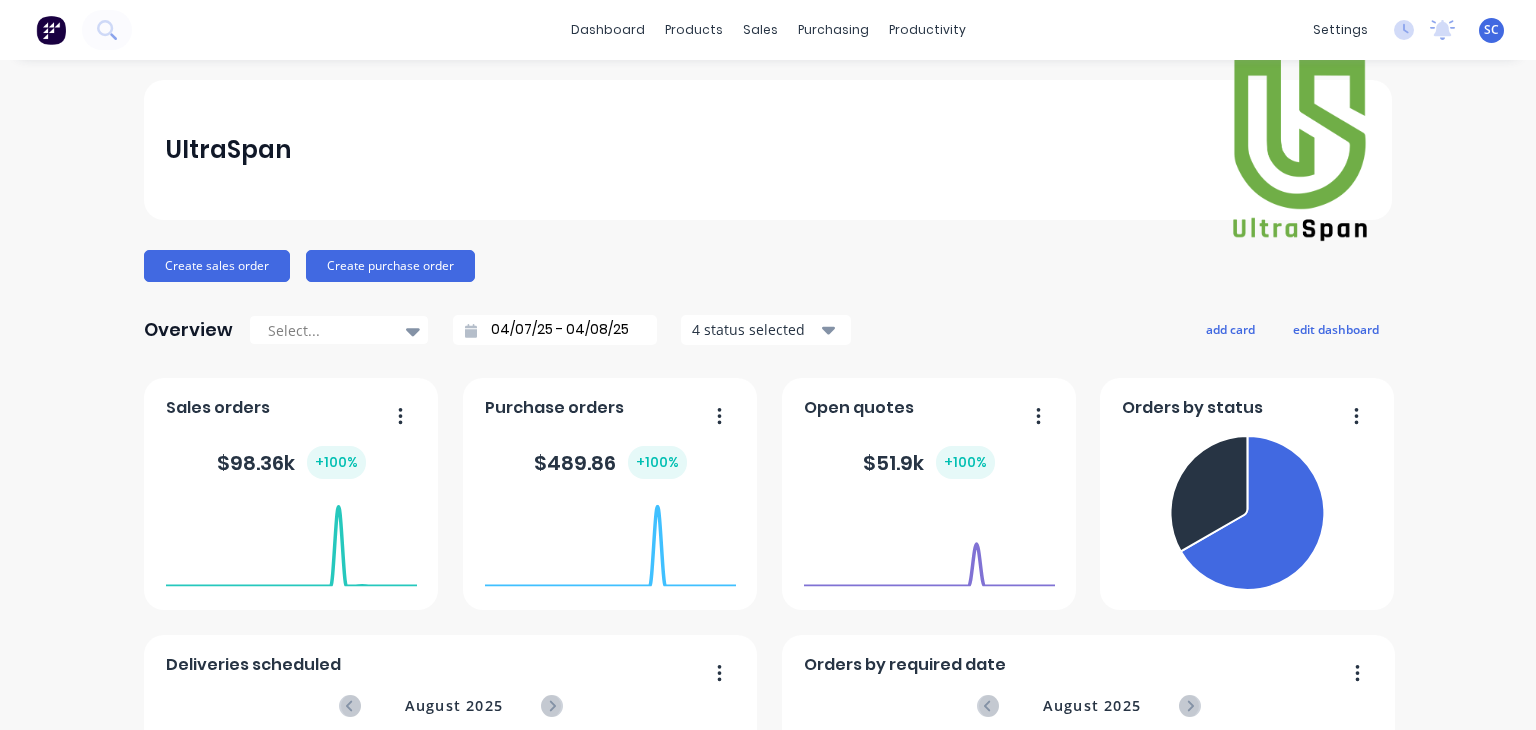type 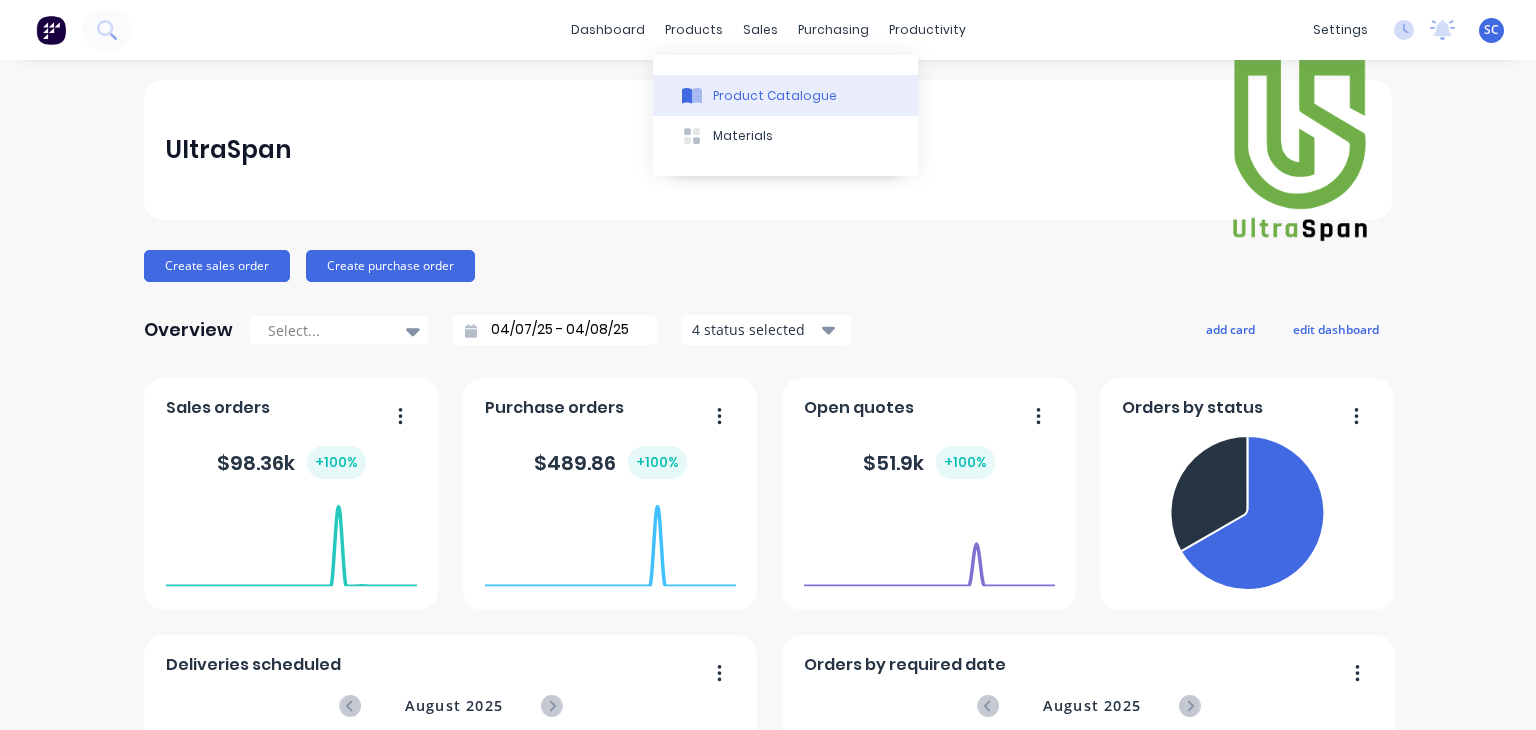 click on "Product Catalogue" at bounding box center (775, 96) 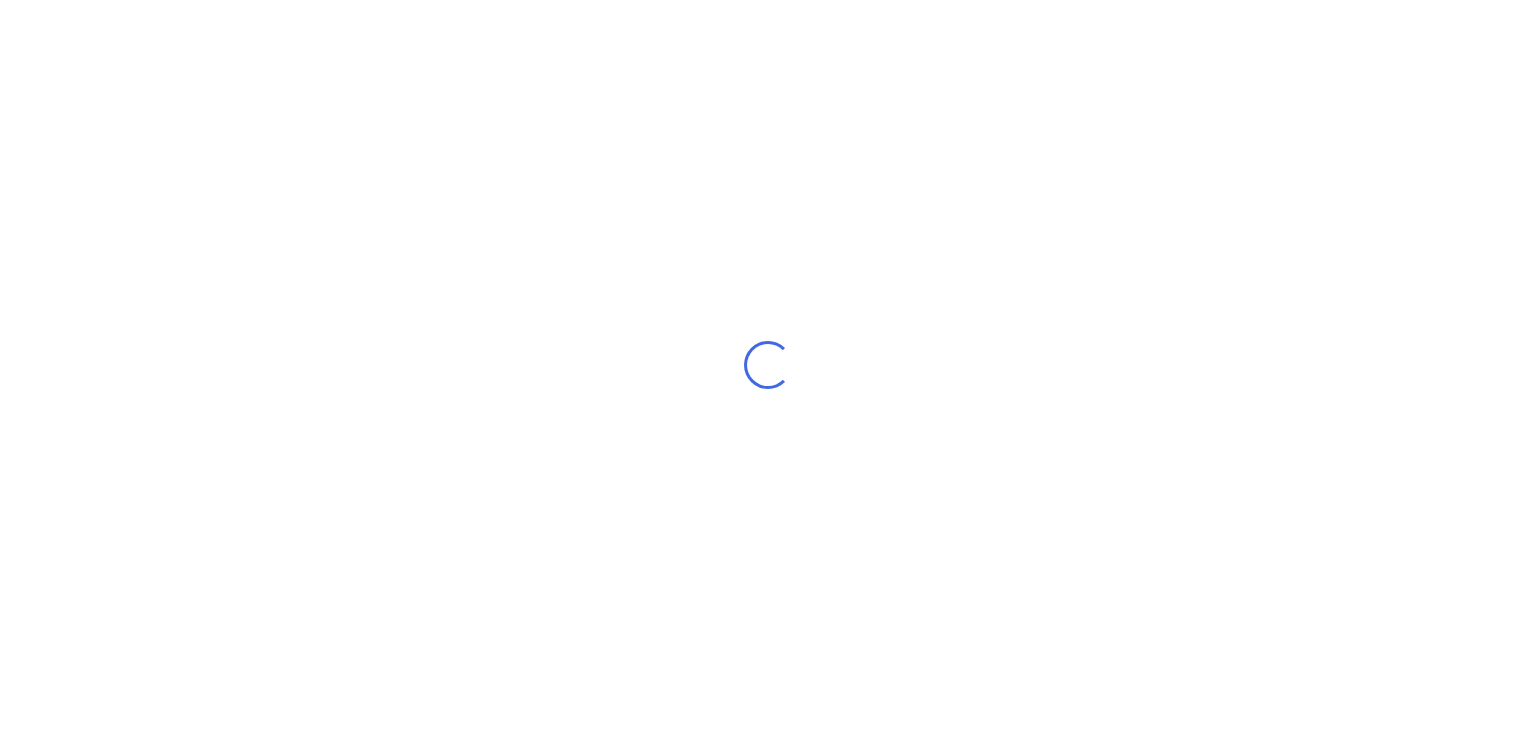 scroll, scrollTop: 0, scrollLeft: 0, axis: both 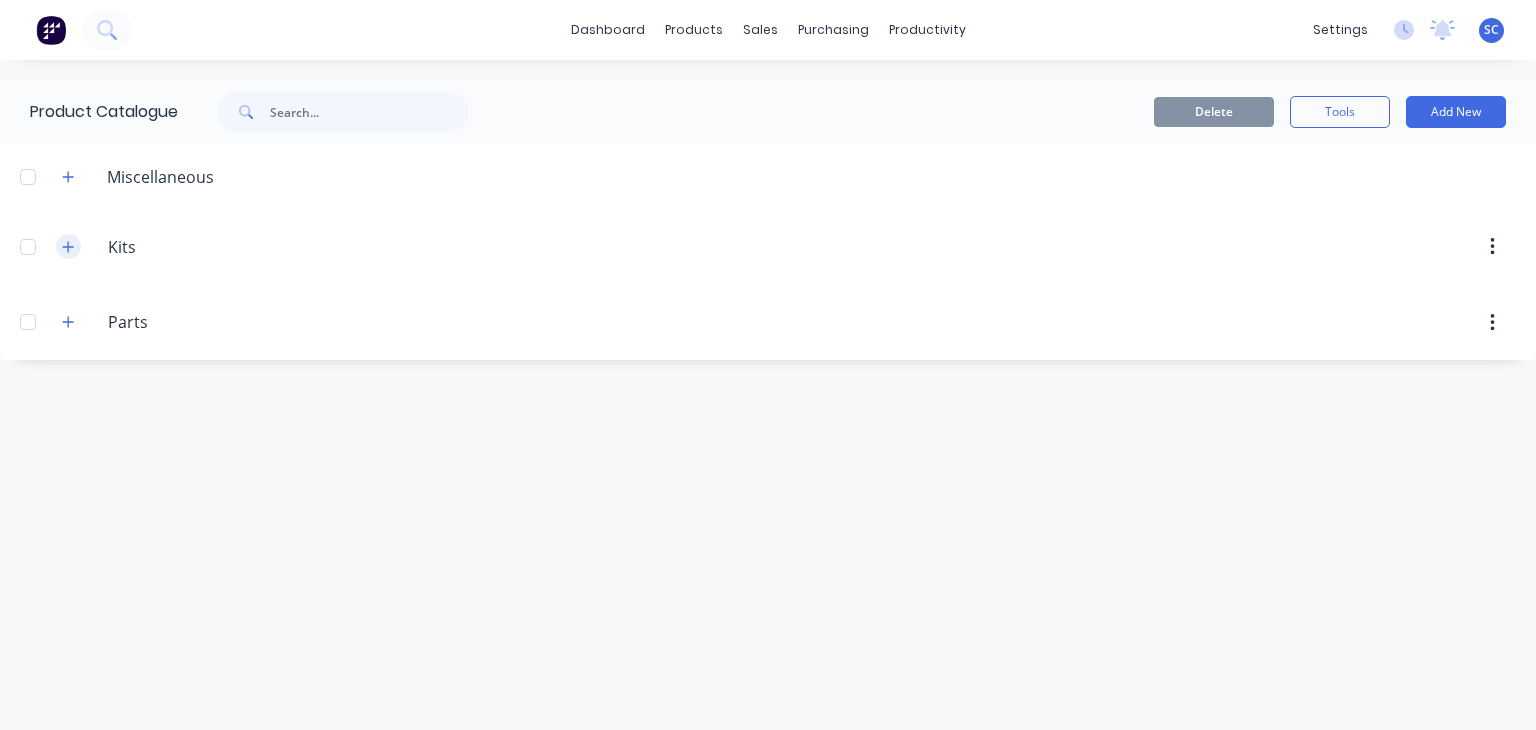 click at bounding box center [68, 246] 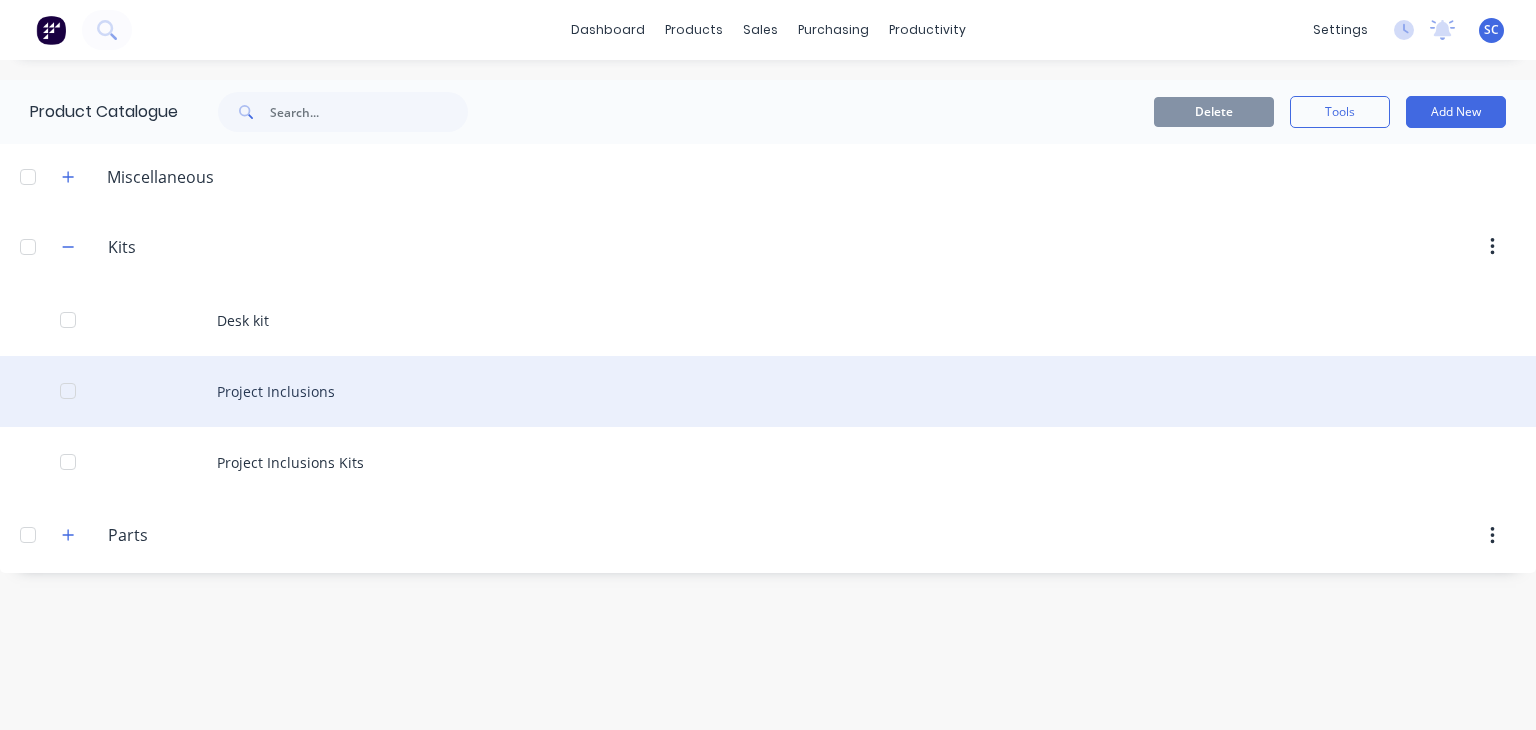 click on "Project Inclusions" at bounding box center (768, 391) 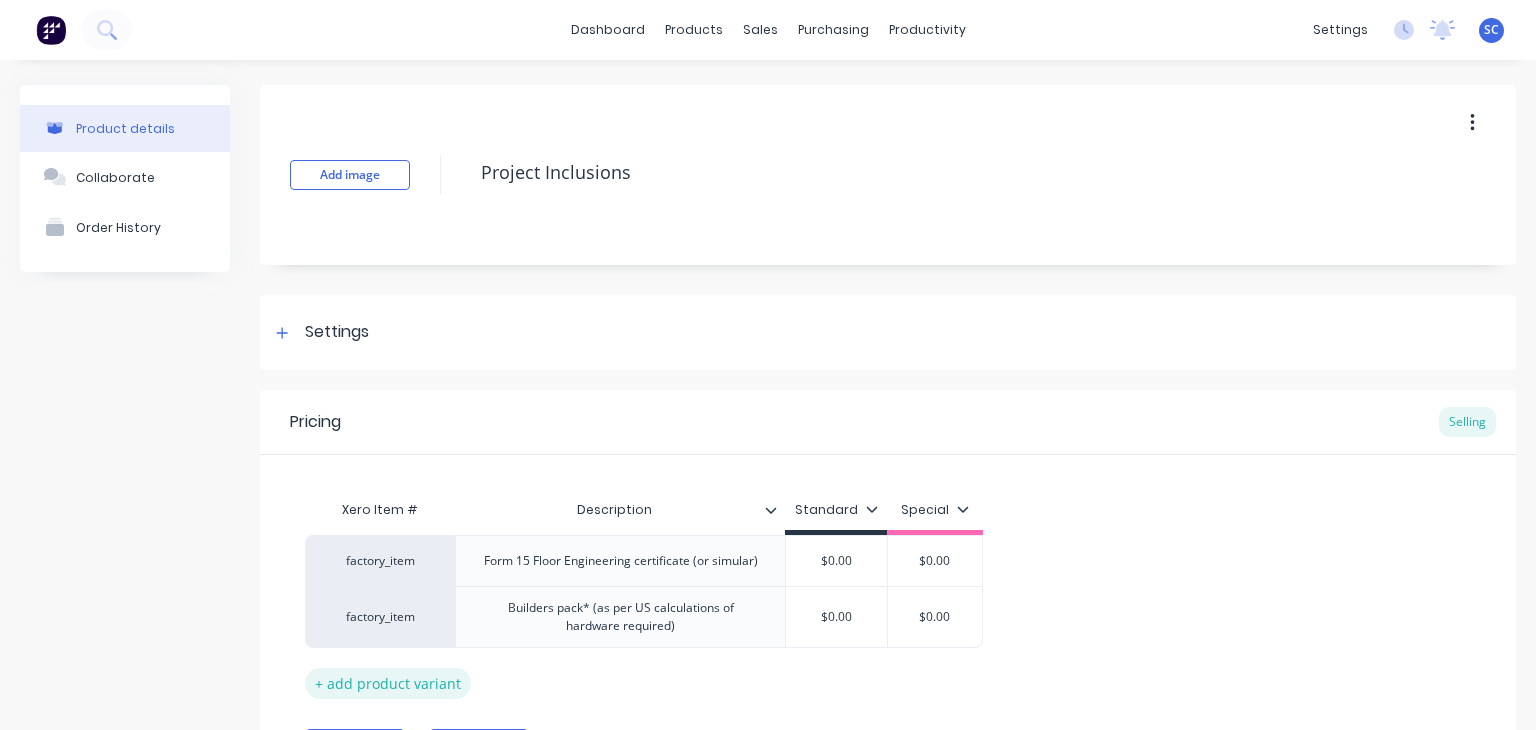 click on "+ add product variant" at bounding box center [388, 683] 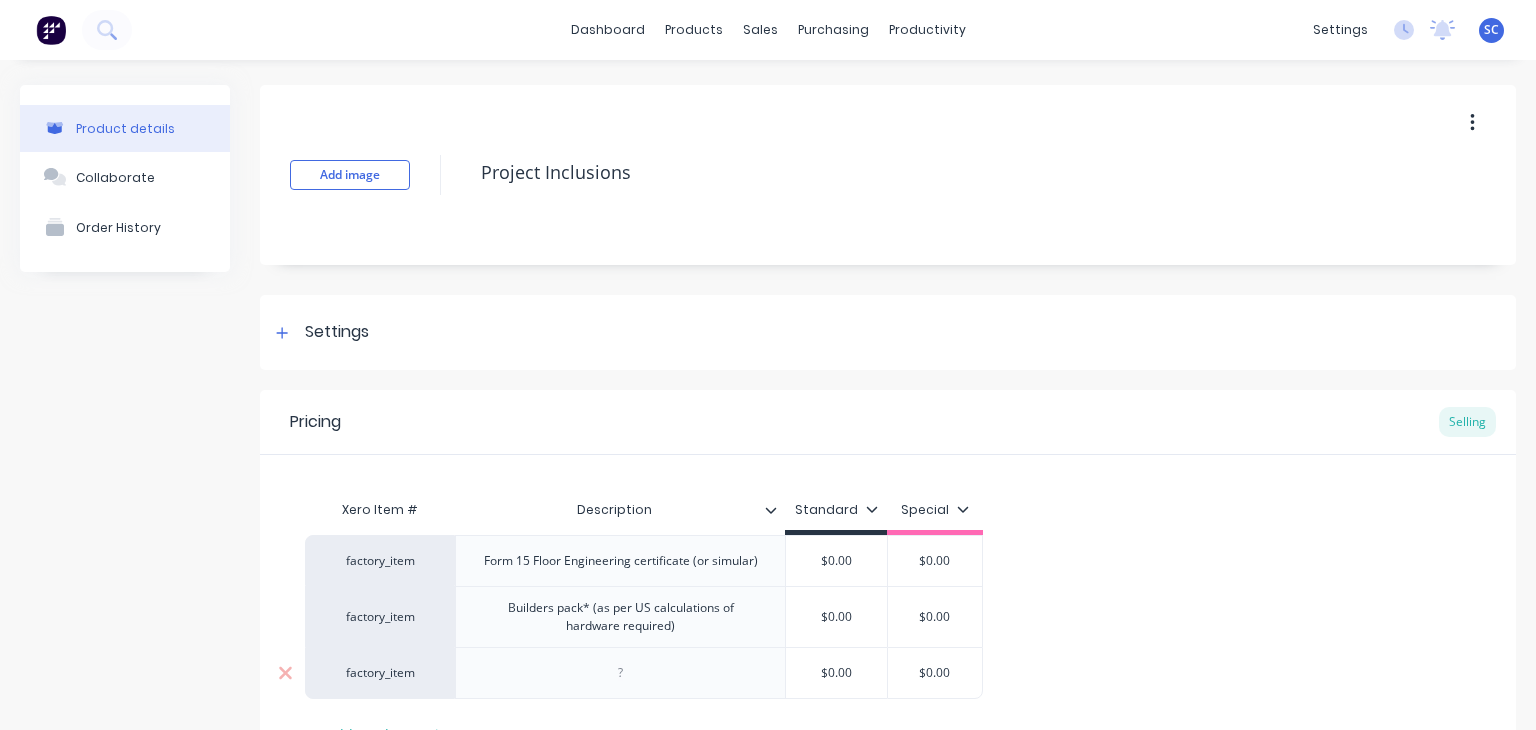 scroll, scrollTop: 166, scrollLeft: 0, axis: vertical 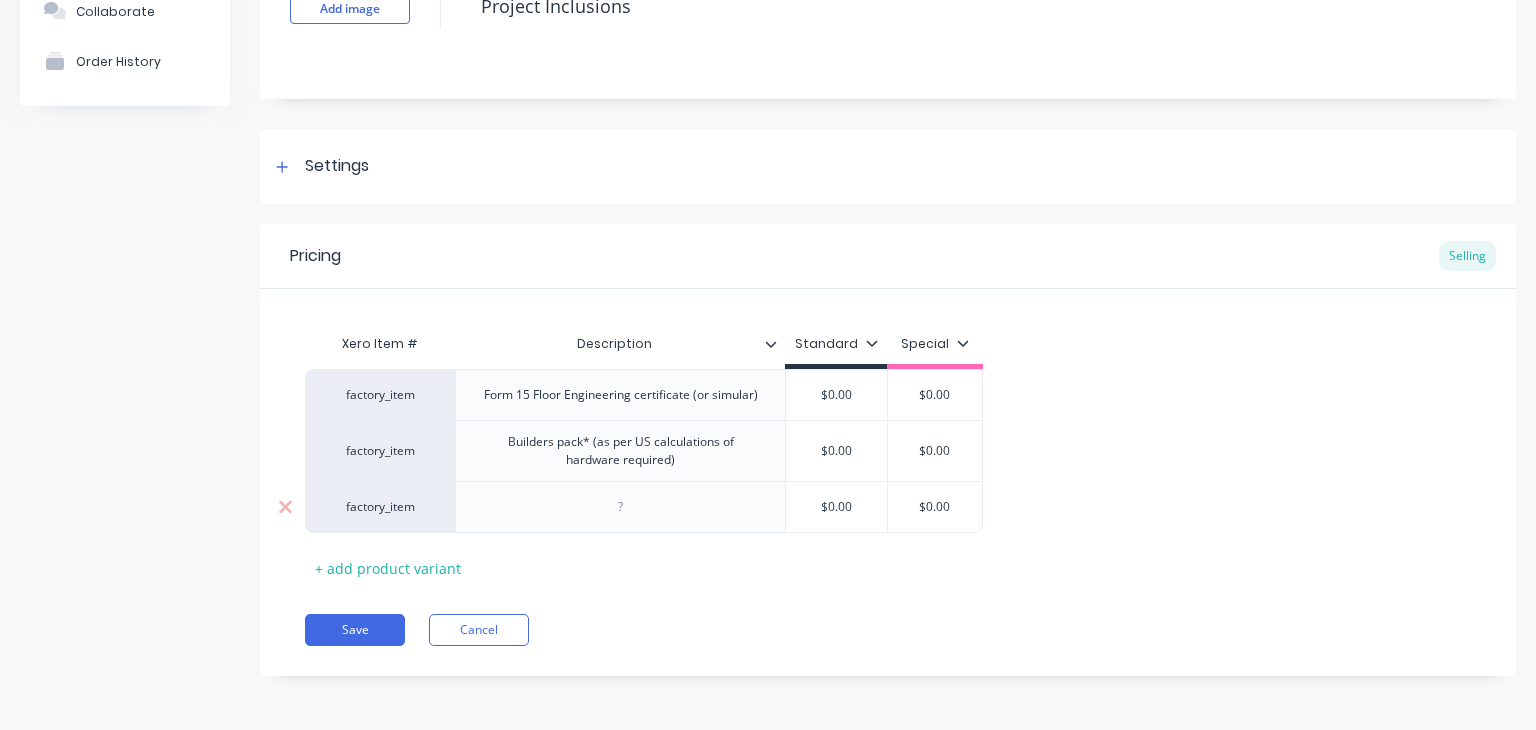 click at bounding box center (620, 507) 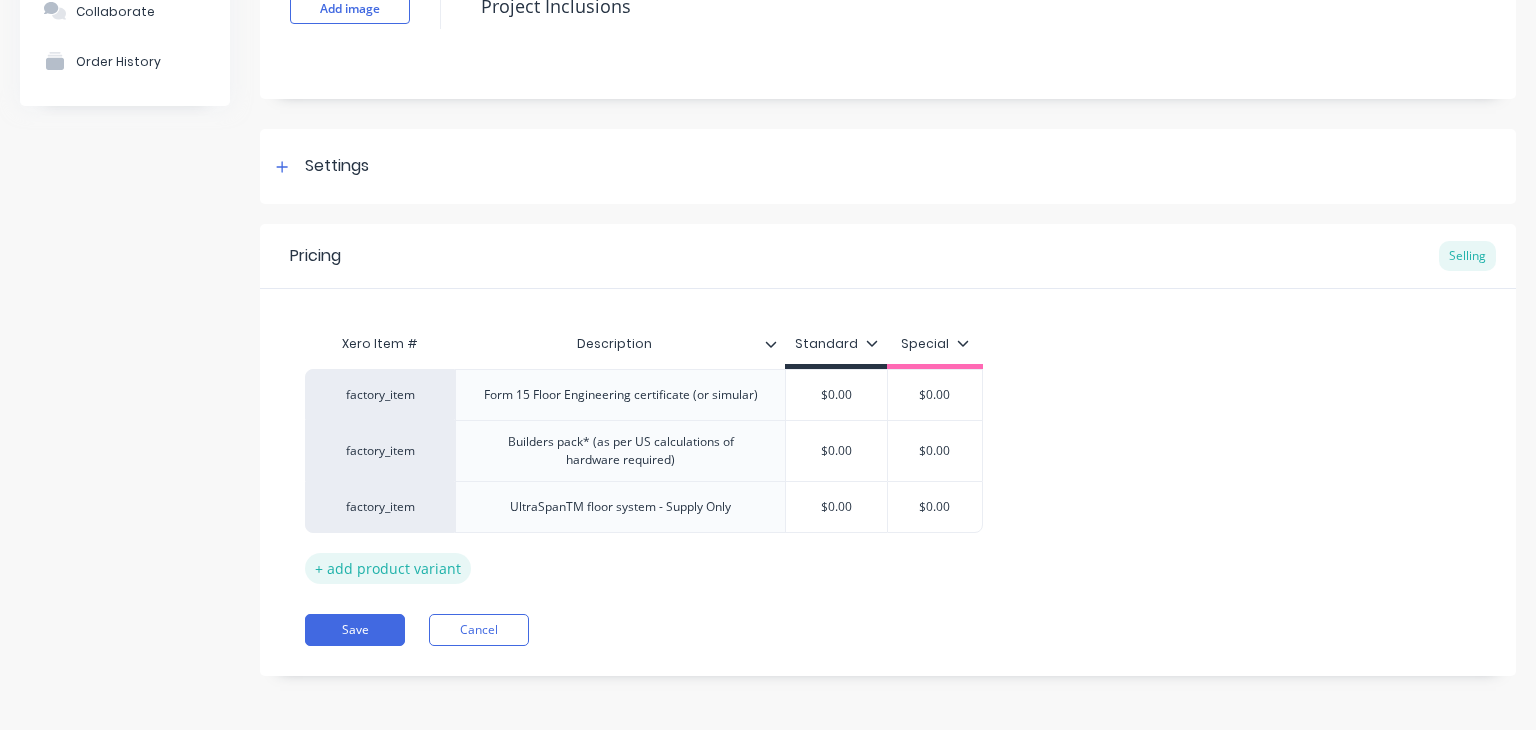 click on "+ add product variant" at bounding box center (388, 568) 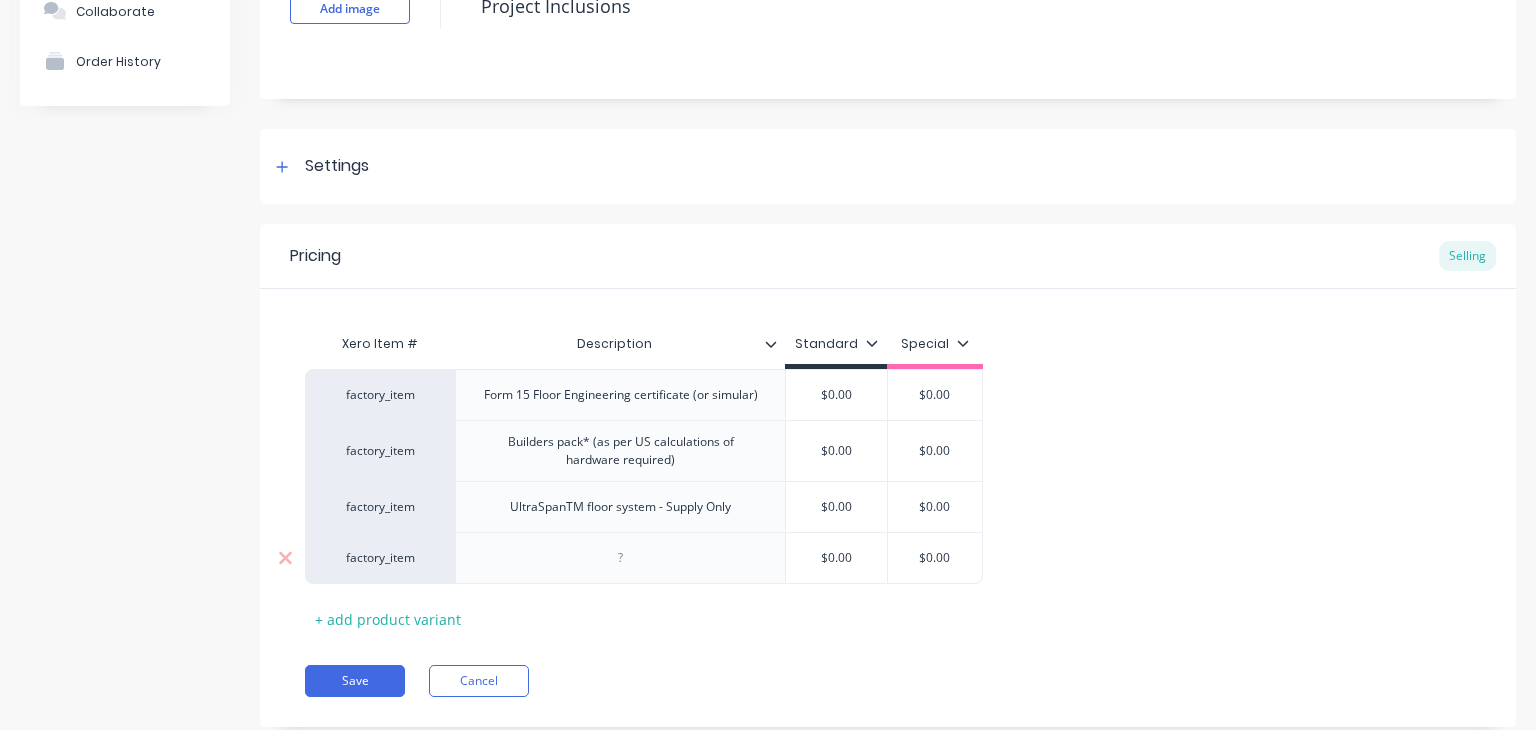 click at bounding box center [620, 558] 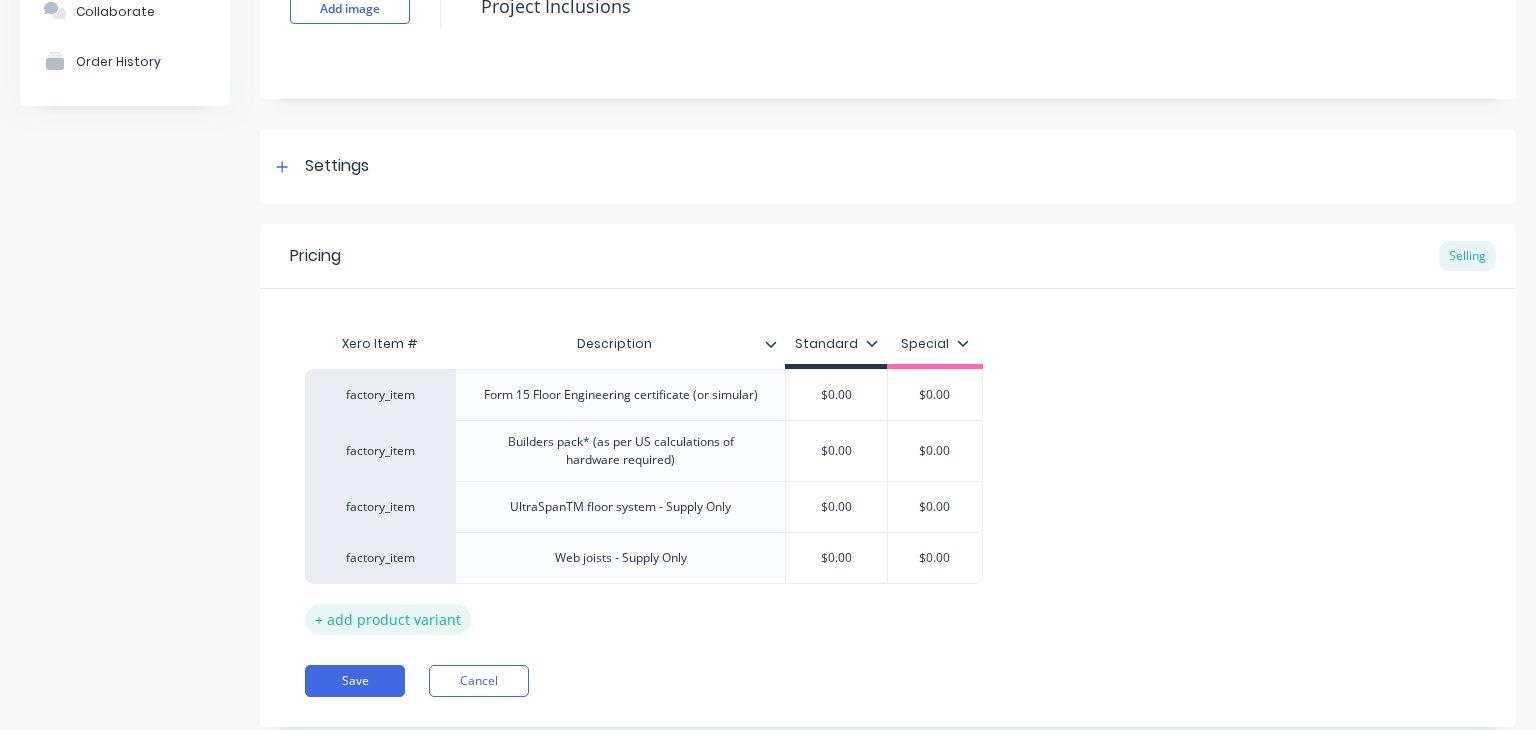 click on "+ add product variant" at bounding box center (388, 619) 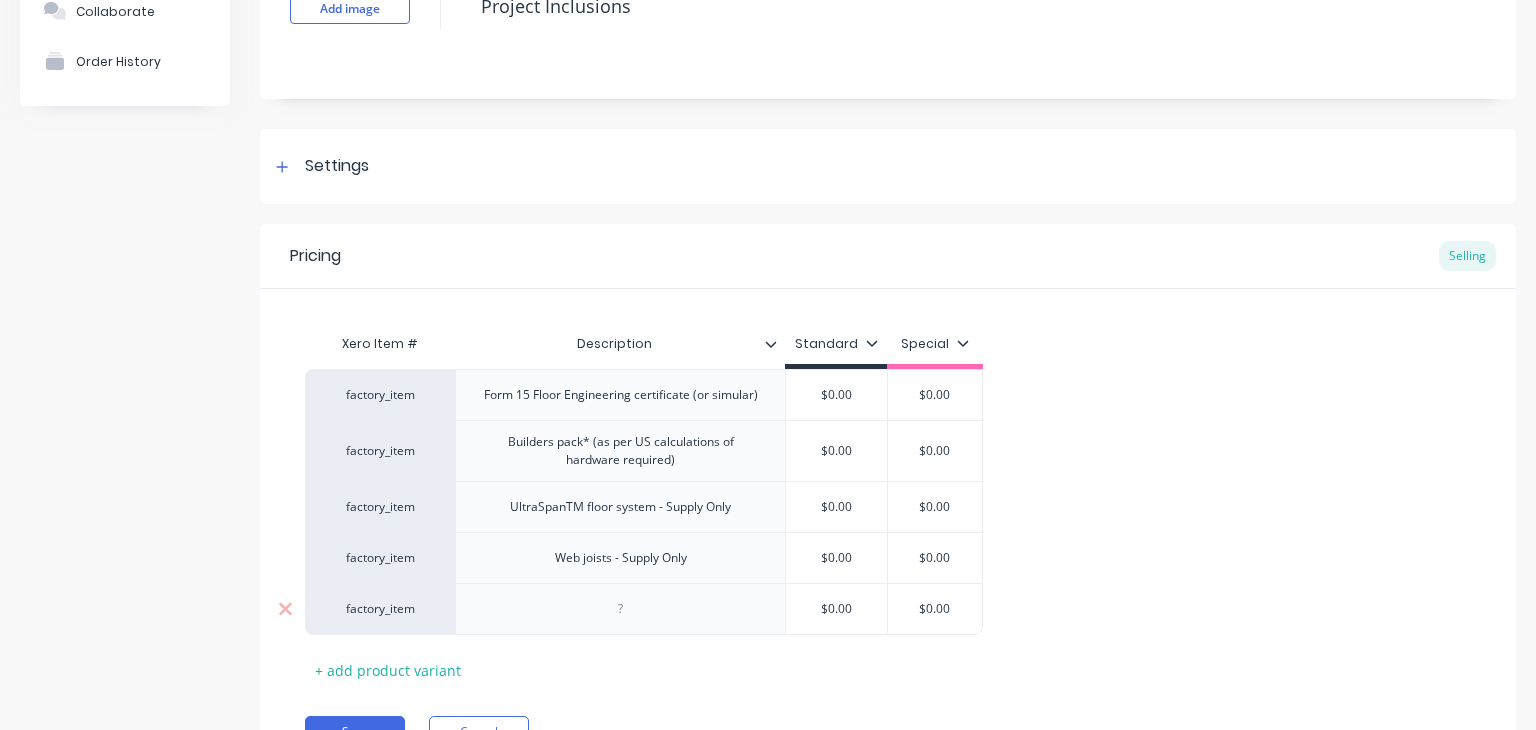 click at bounding box center [621, 609] 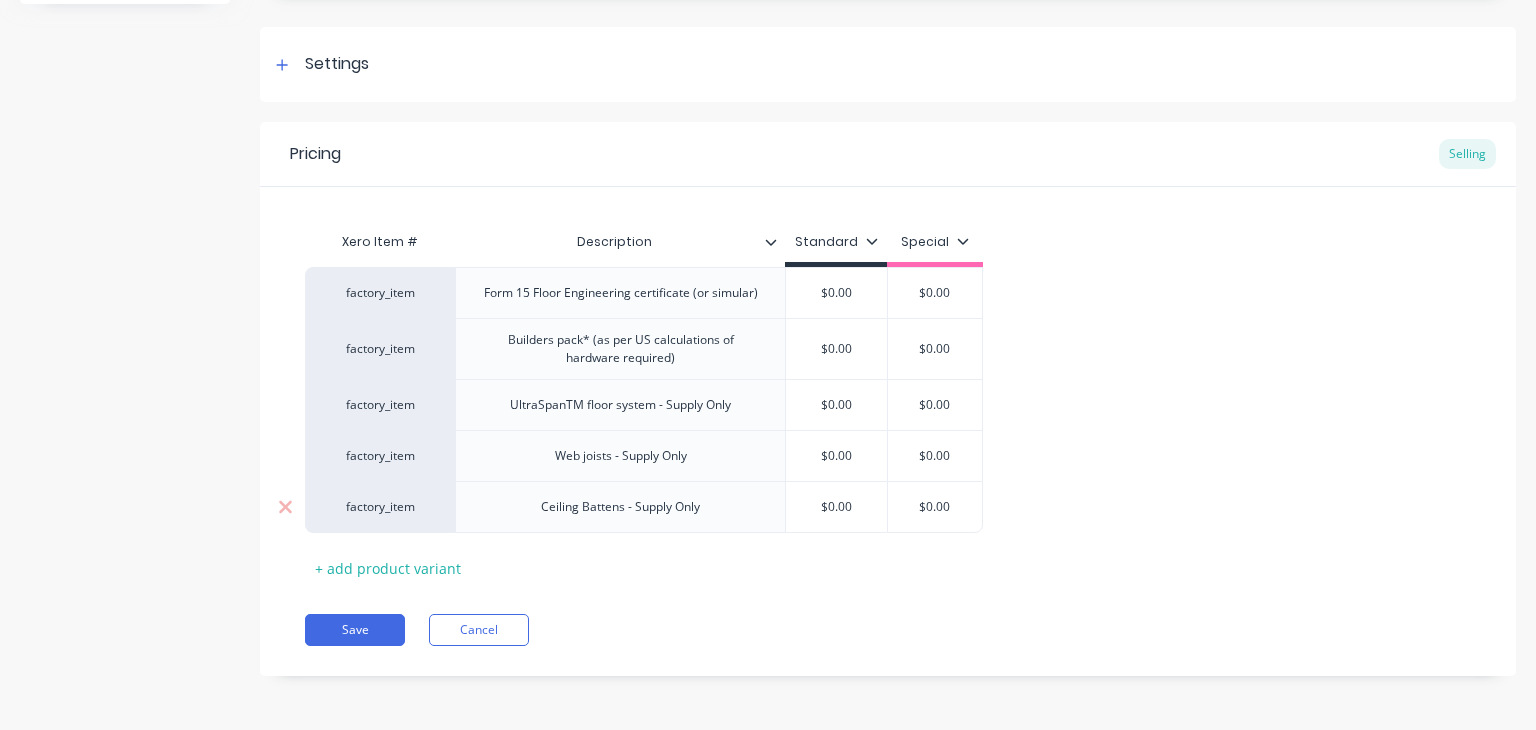 scroll, scrollTop: 267, scrollLeft: 0, axis: vertical 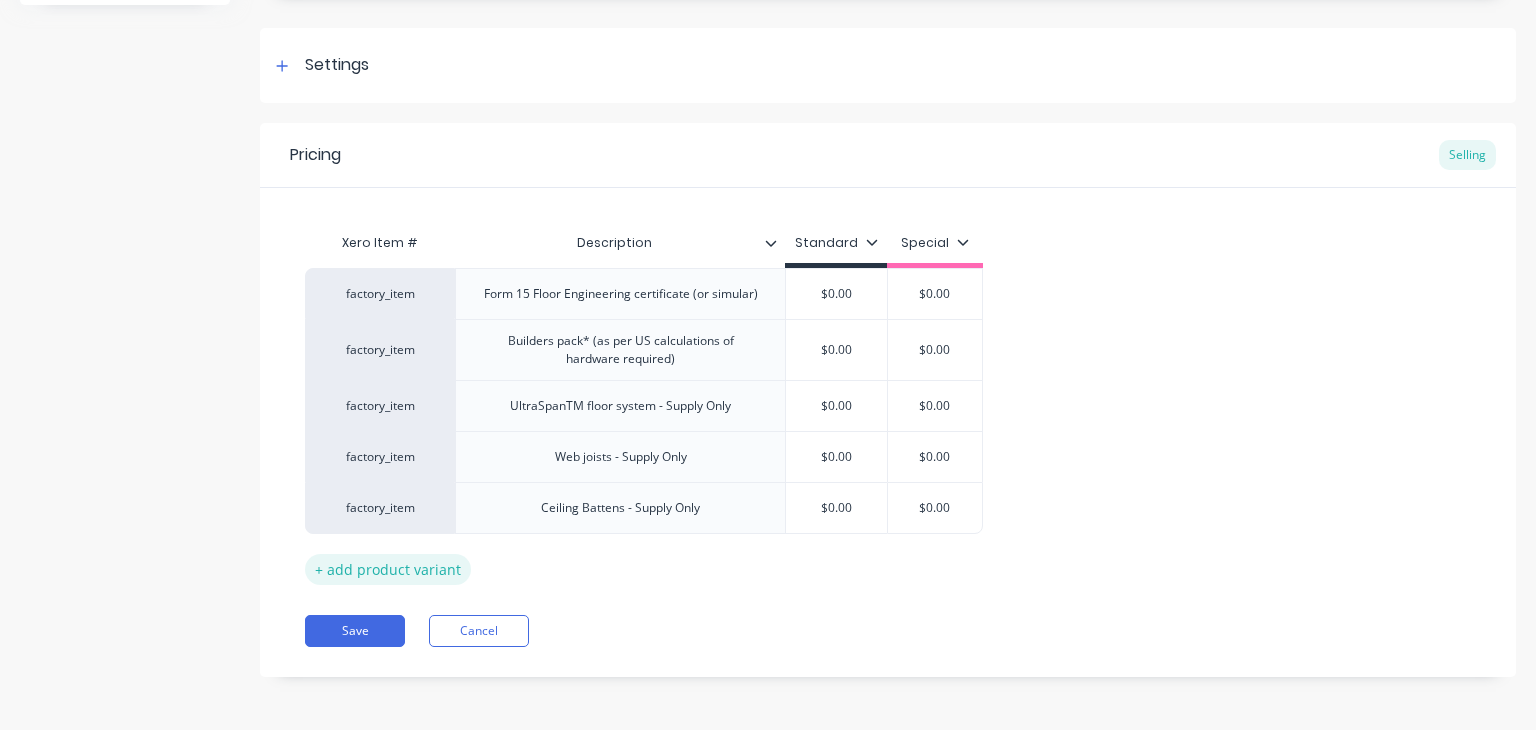 click on "+ add product variant" at bounding box center [388, 569] 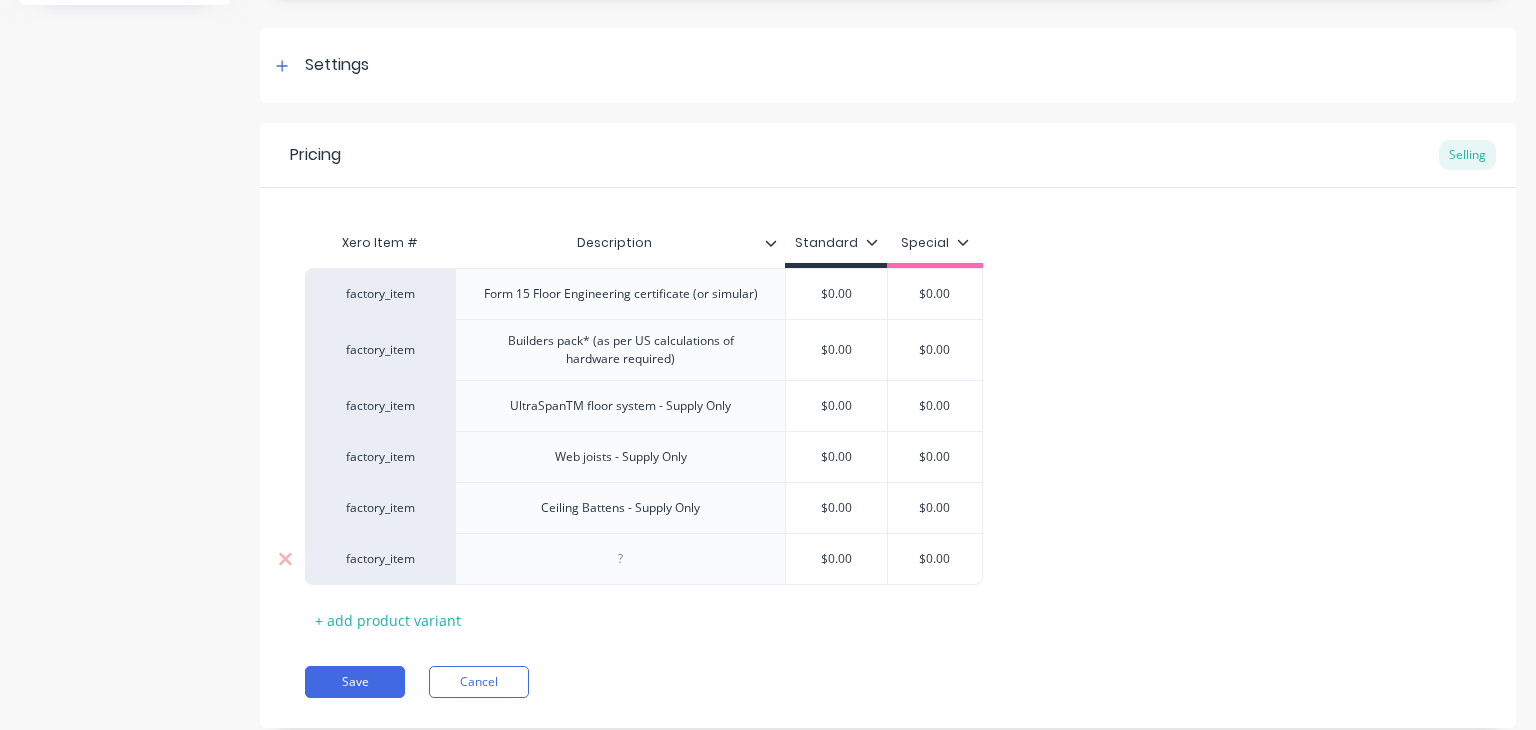click at bounding box center [621, 559] 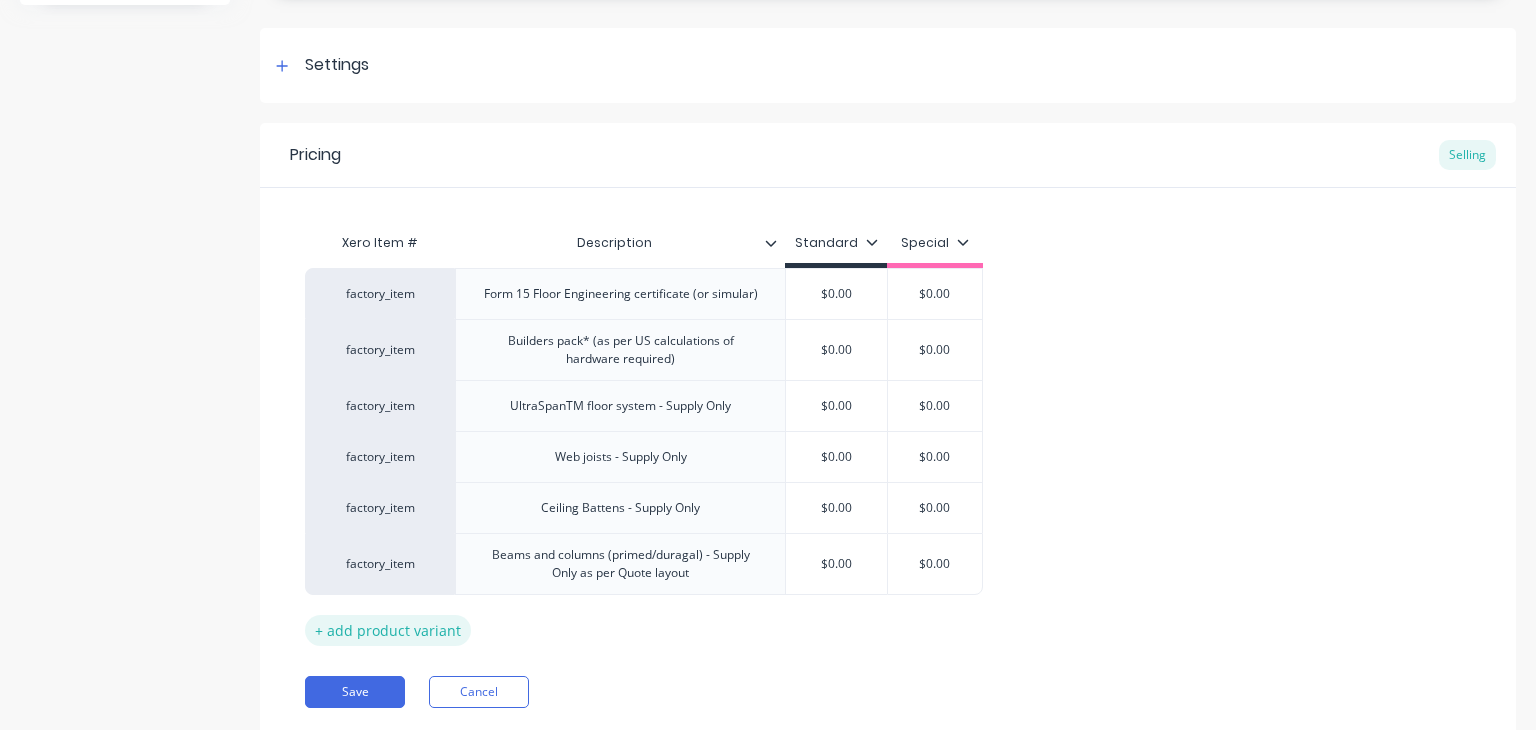 click on "+ add product variant" at bounding box center (388, 630) 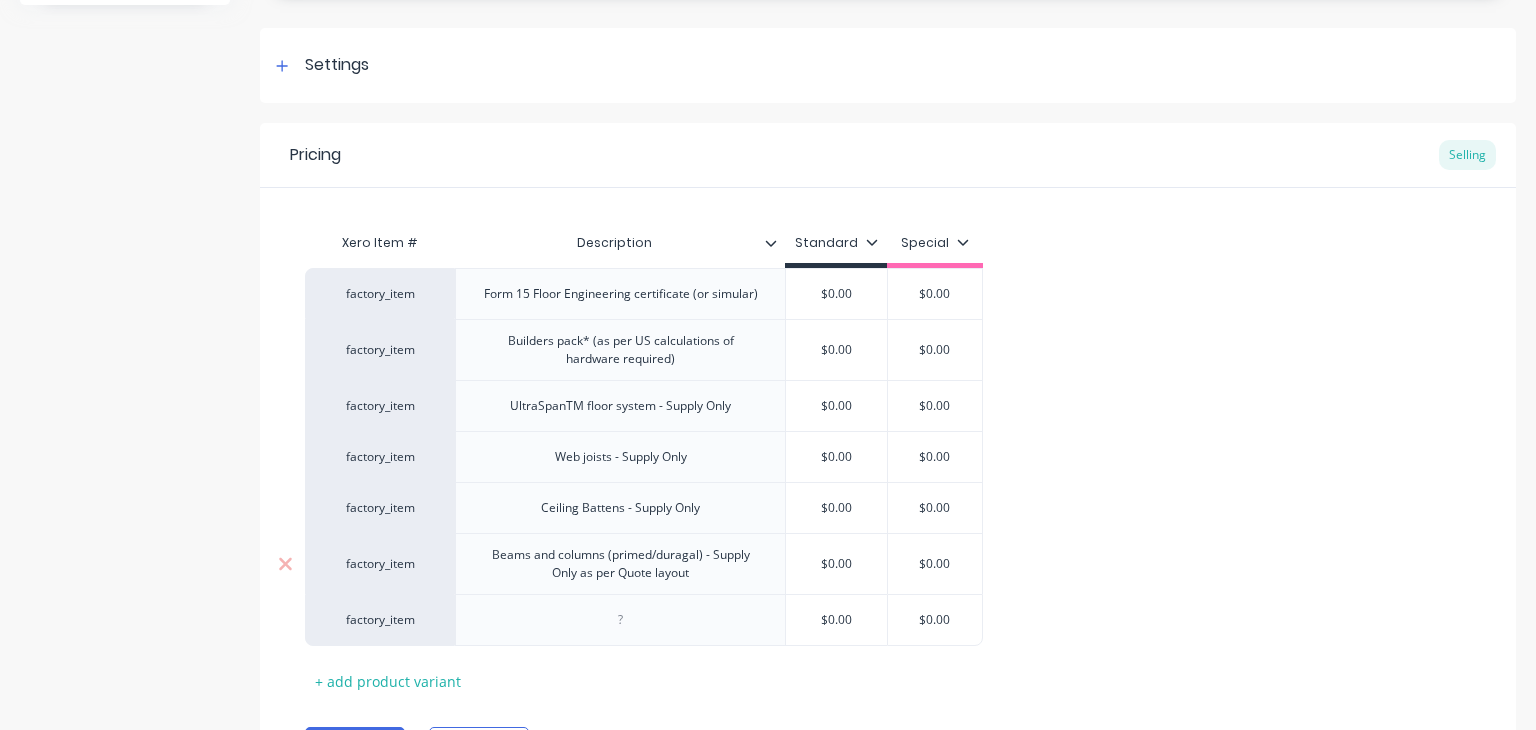 click on "Beams and columns (primed/duragal) - Supply Only as per Quote layout" at bounding box center (620, 564) 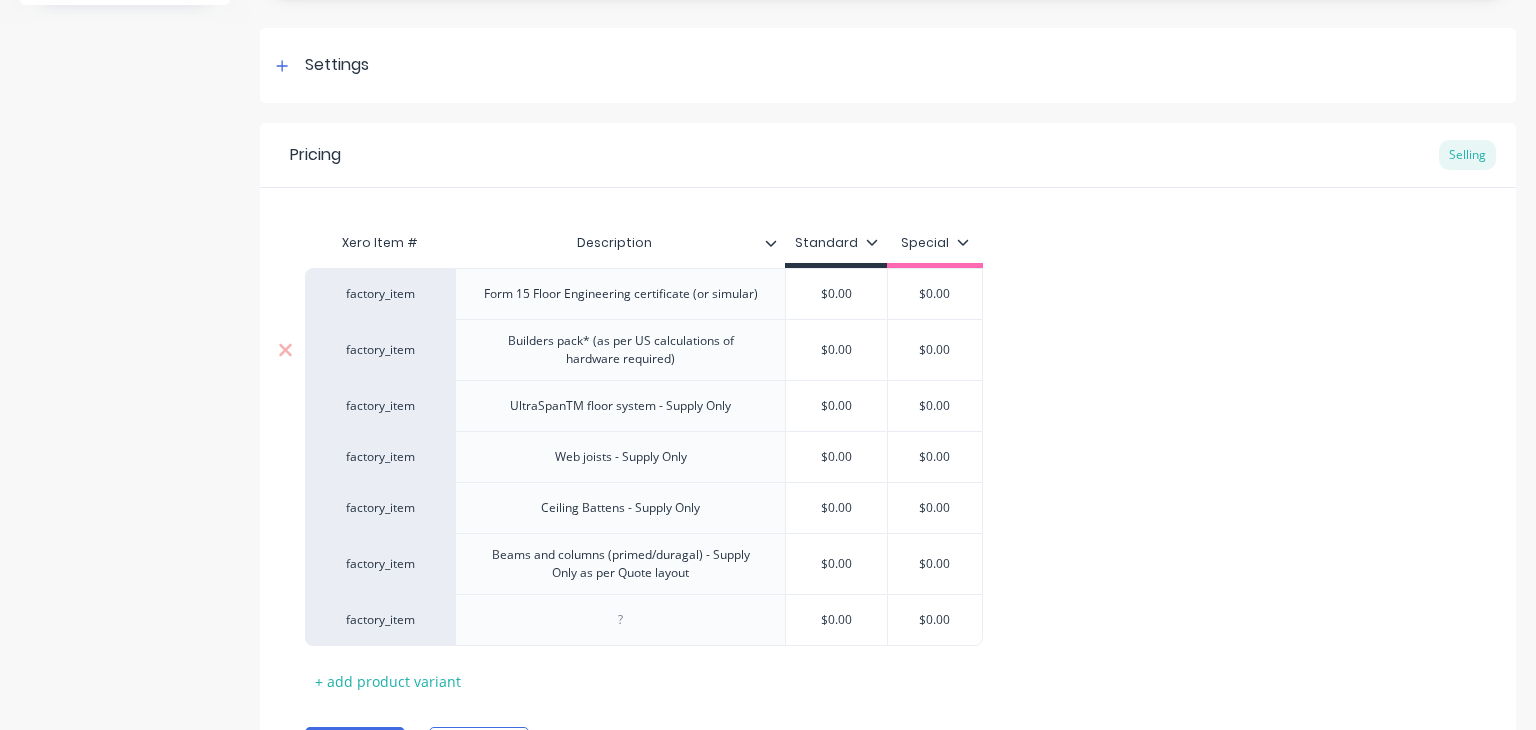 type on "x" 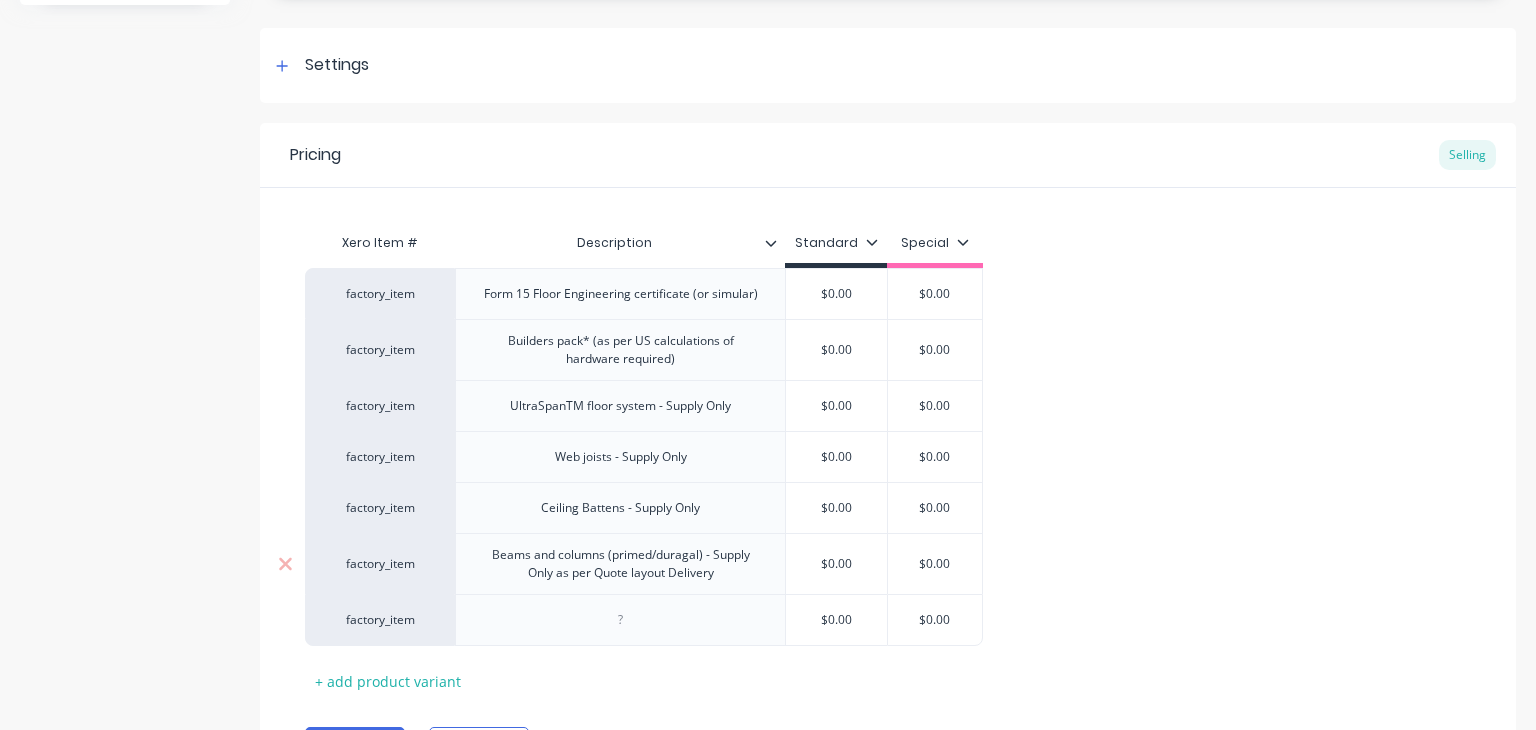 type on "$0.00" 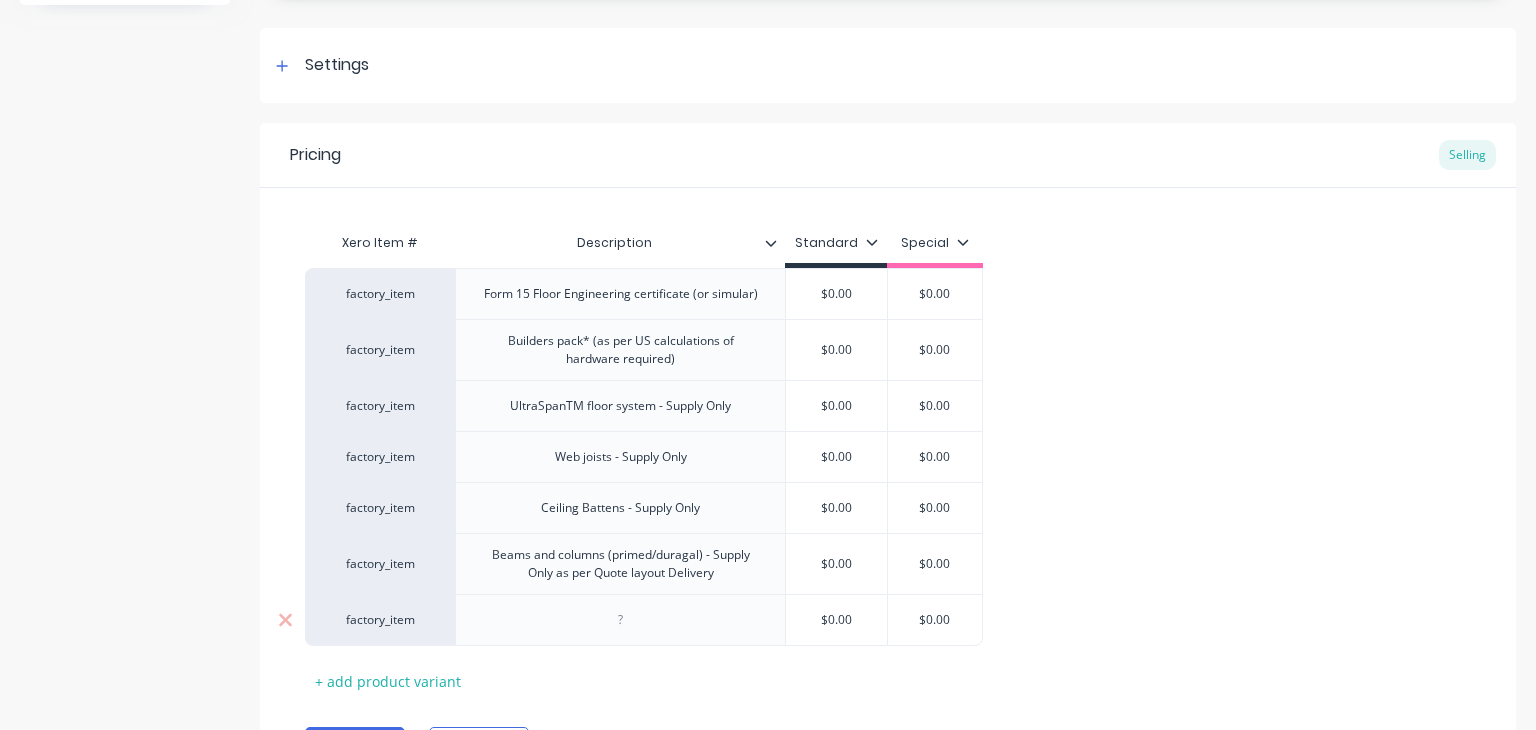 click at bounding box center (620, 620) 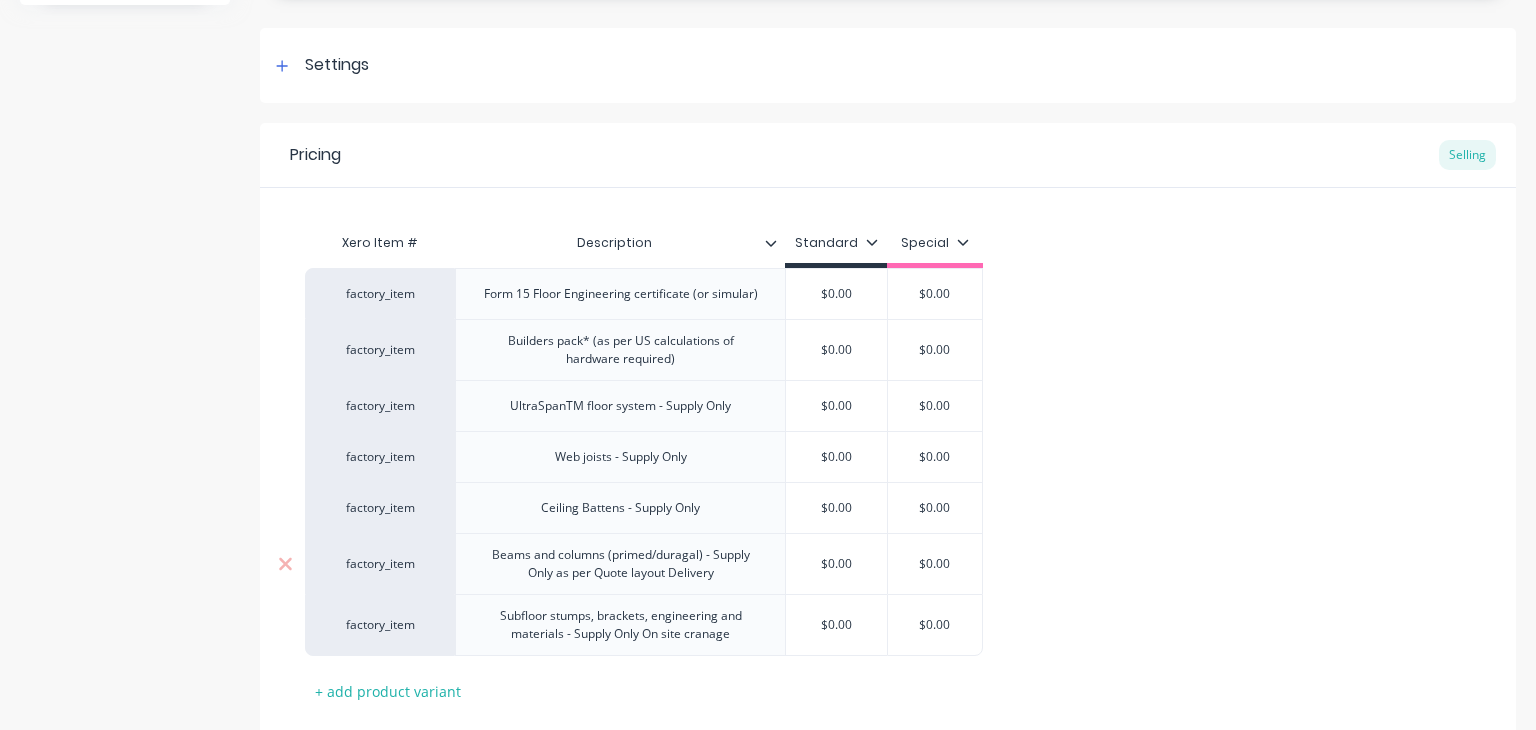scroll, scrollTop: 389, scrollLeft: 0, axis: vertical 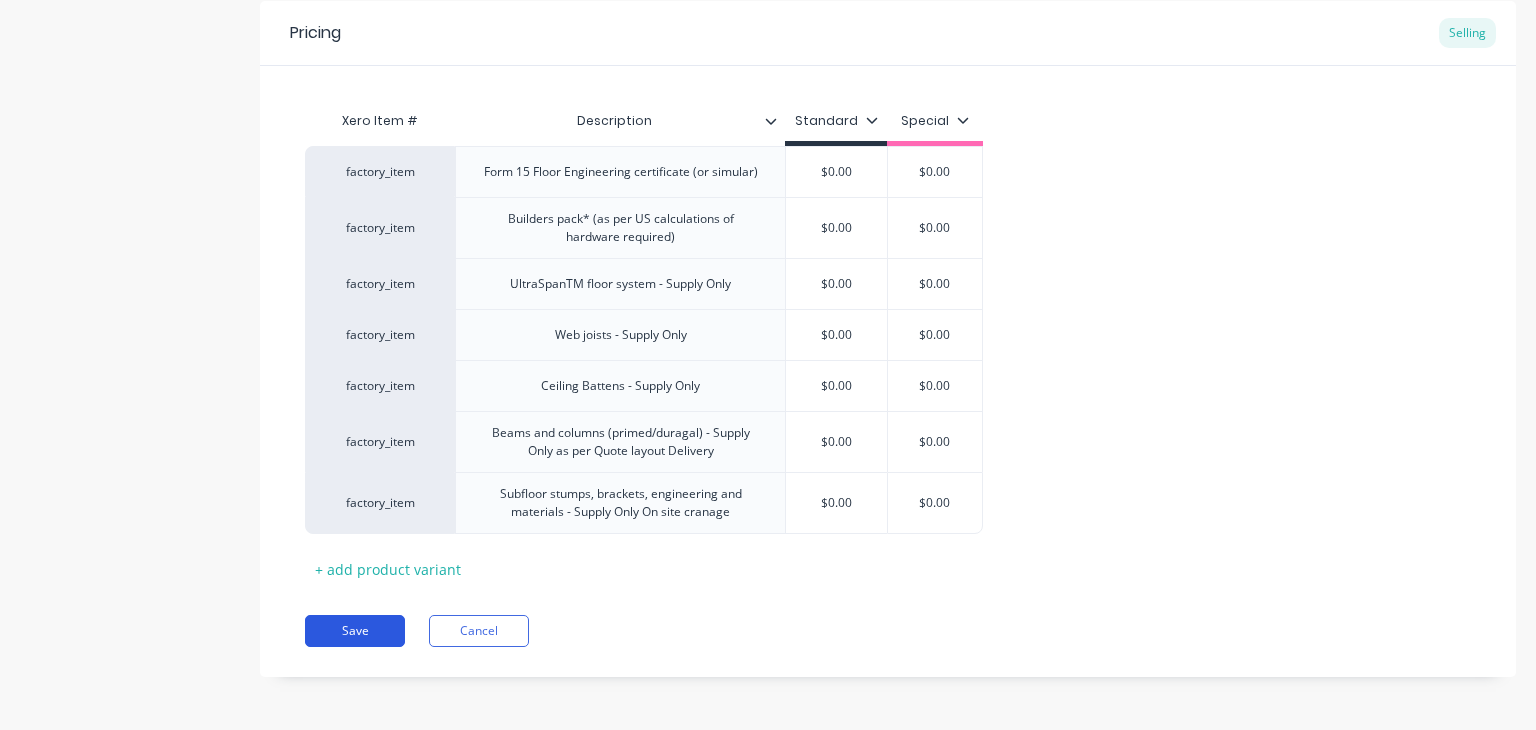 click on "Save" at bounding box center [355, 631] 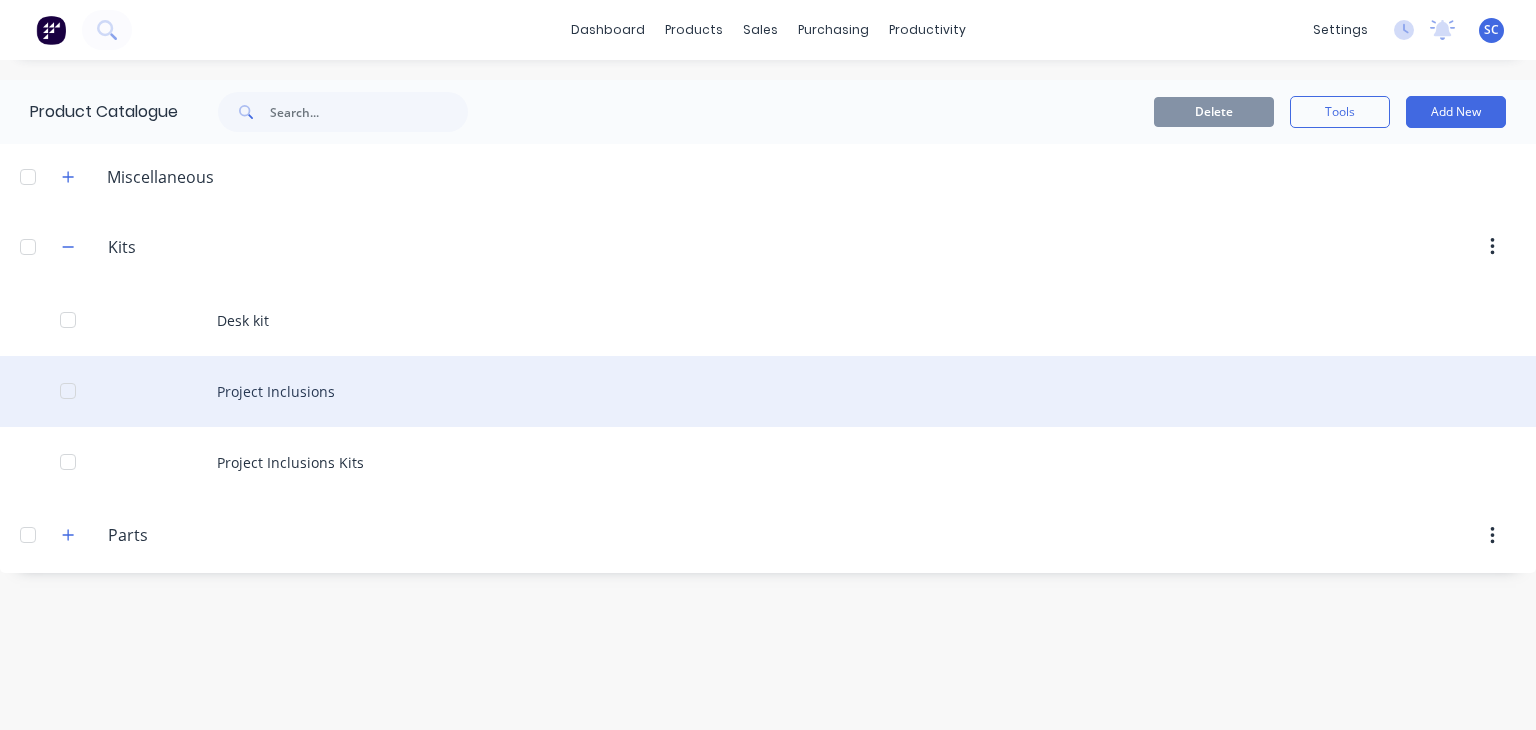 click on "Project Inclusions" at bounding box center (768, 391) 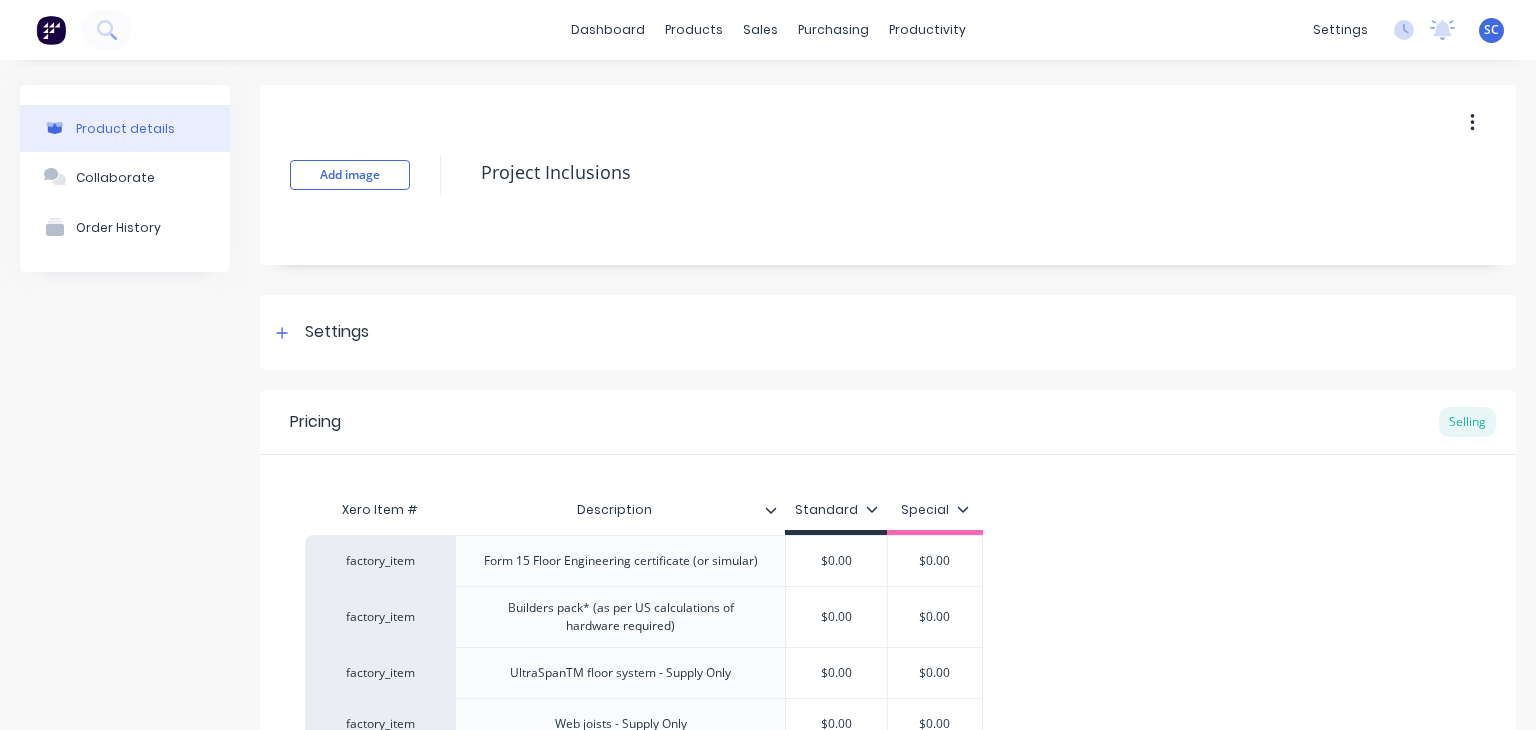 scroll, scrollTop: 389, scrollLeft: 0, axis: vertical 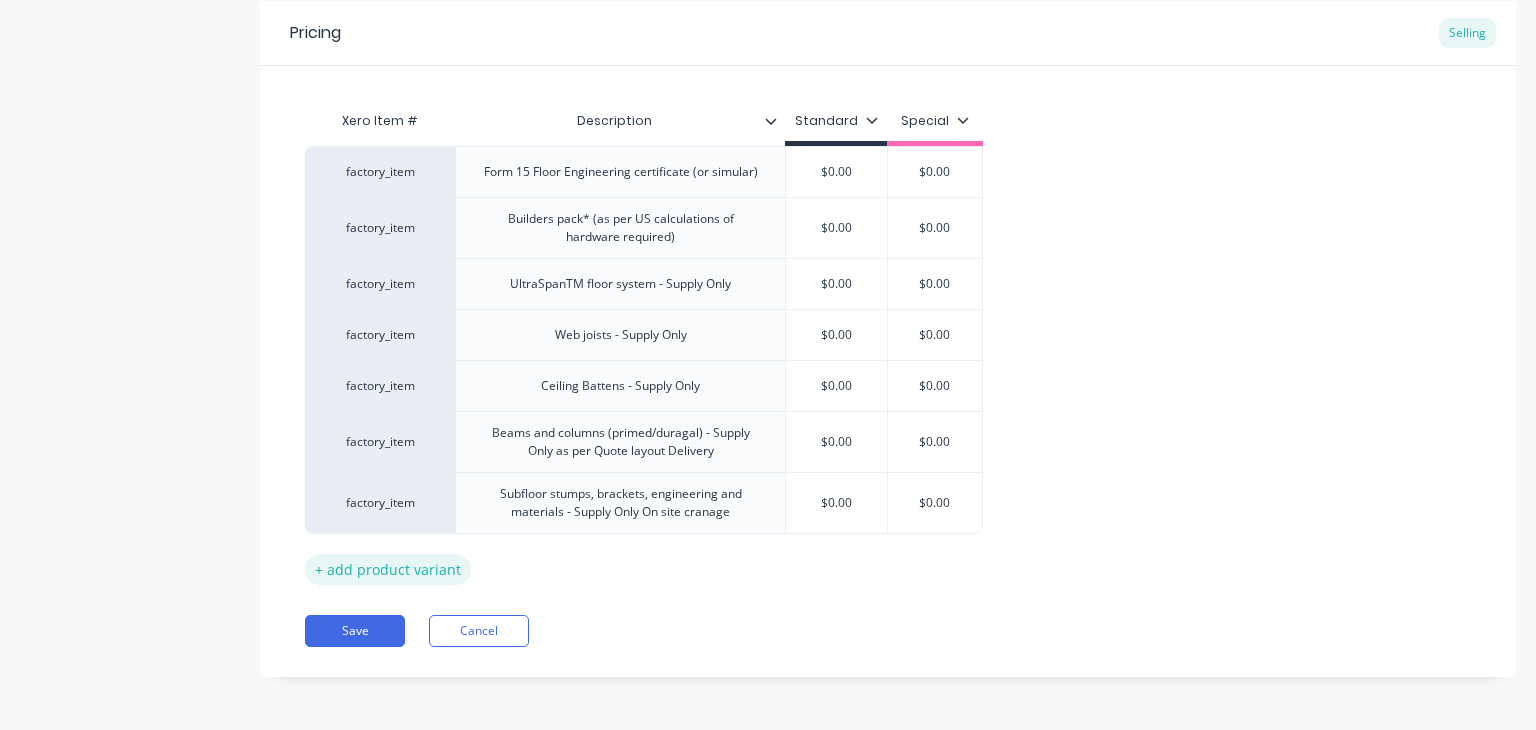click on "+ add product variant" at bounding box center [388, 569] 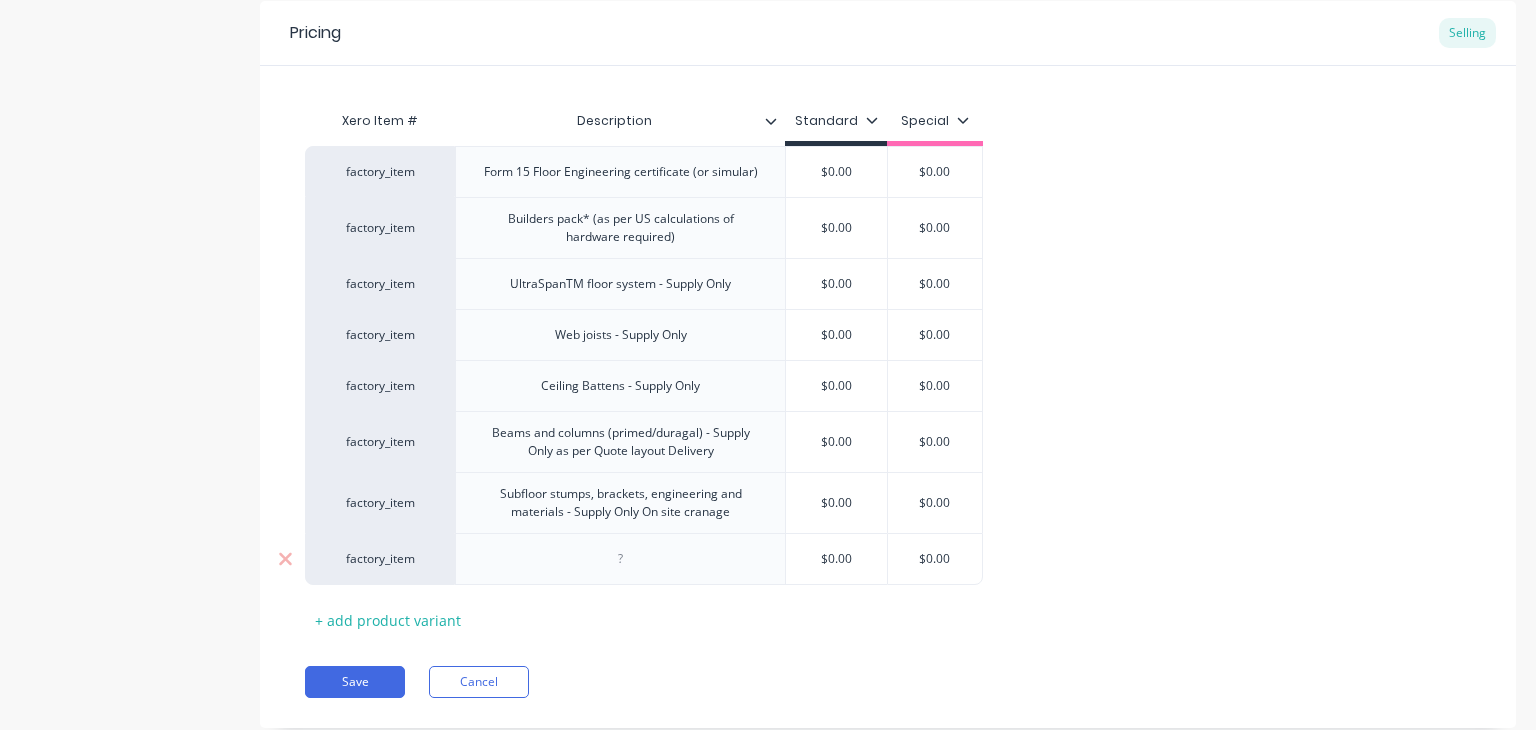click at bounding box center [621, 559] 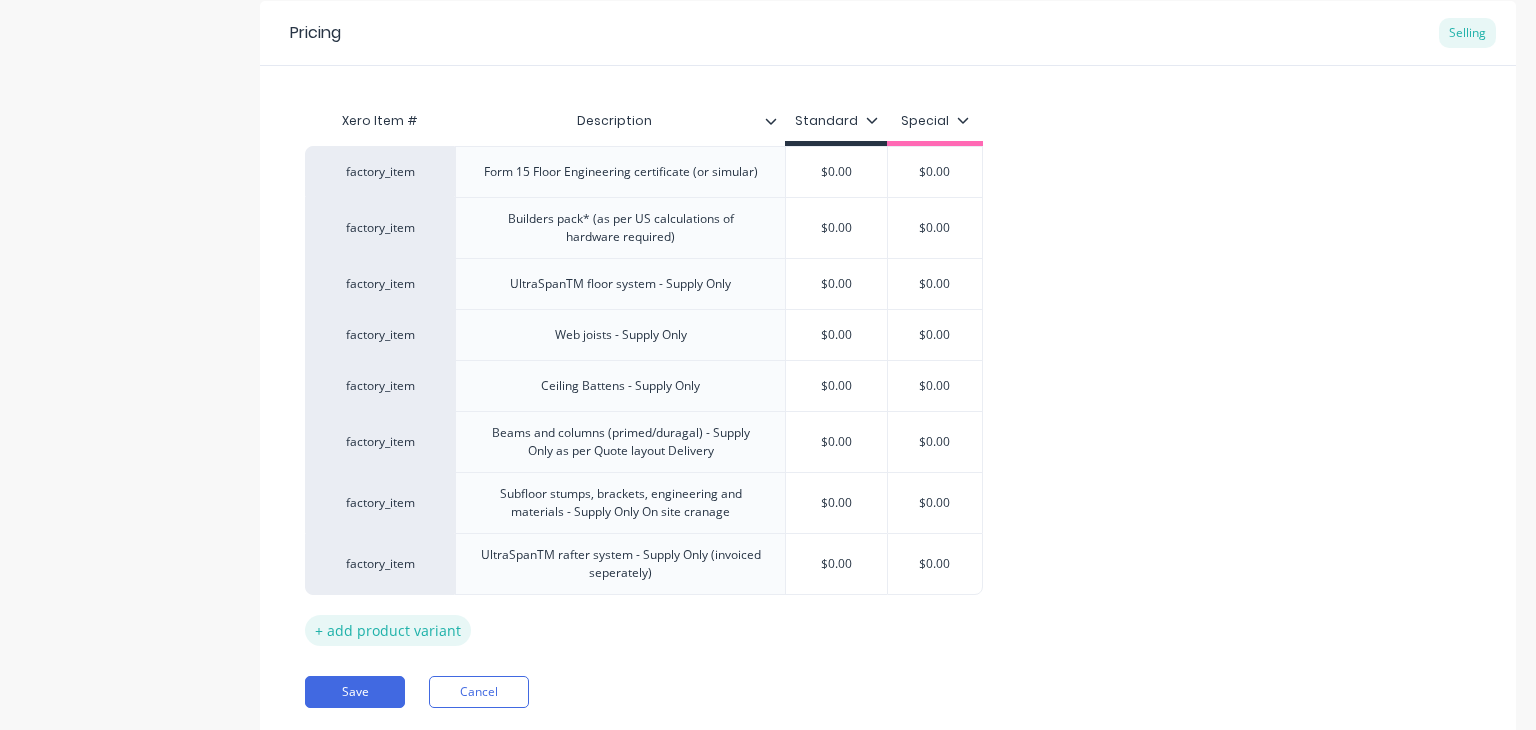 click on "+ add product variant" at bounding box center (388, 630) 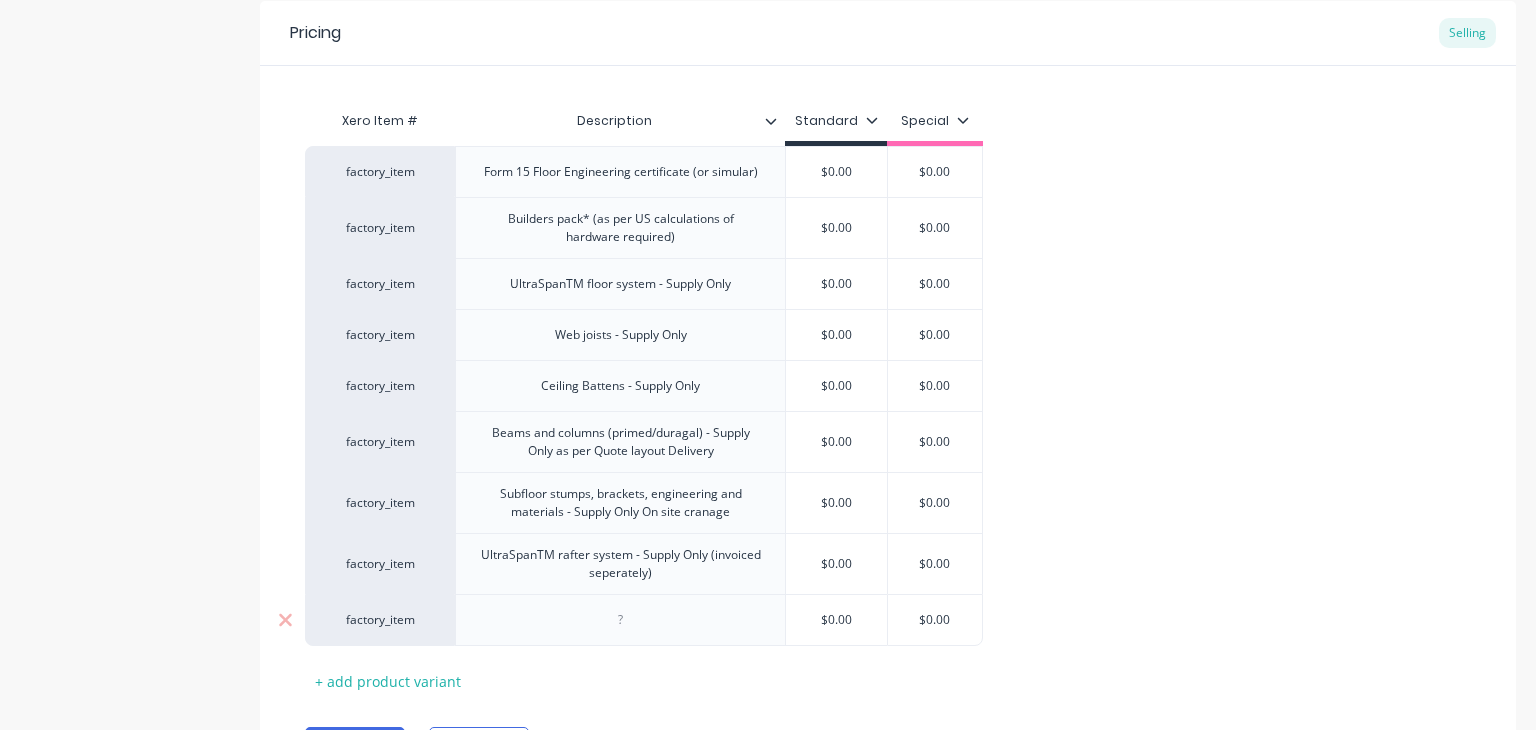 click at bounding box center (621, 620) 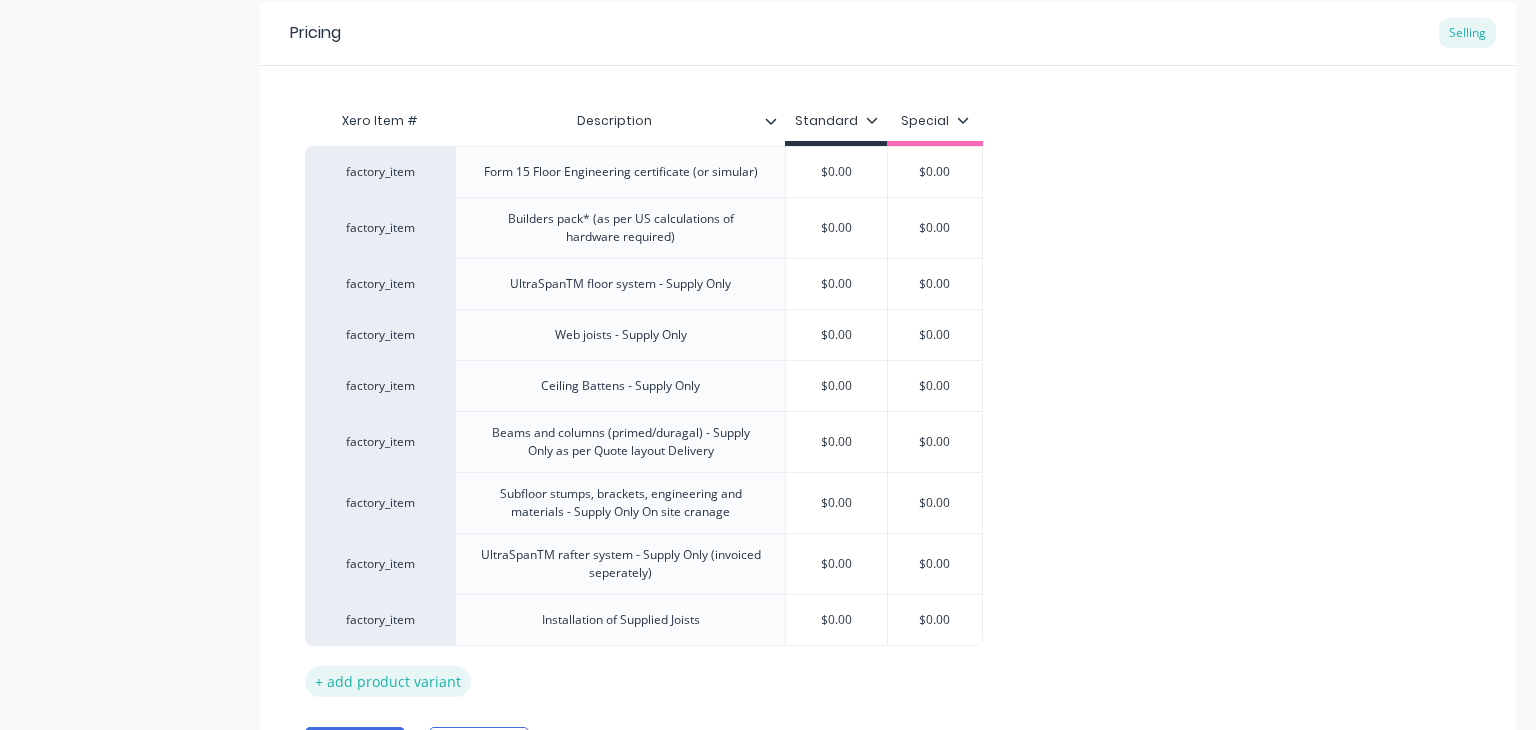 click on "+ add product variant" at bounding box center [388, 681] 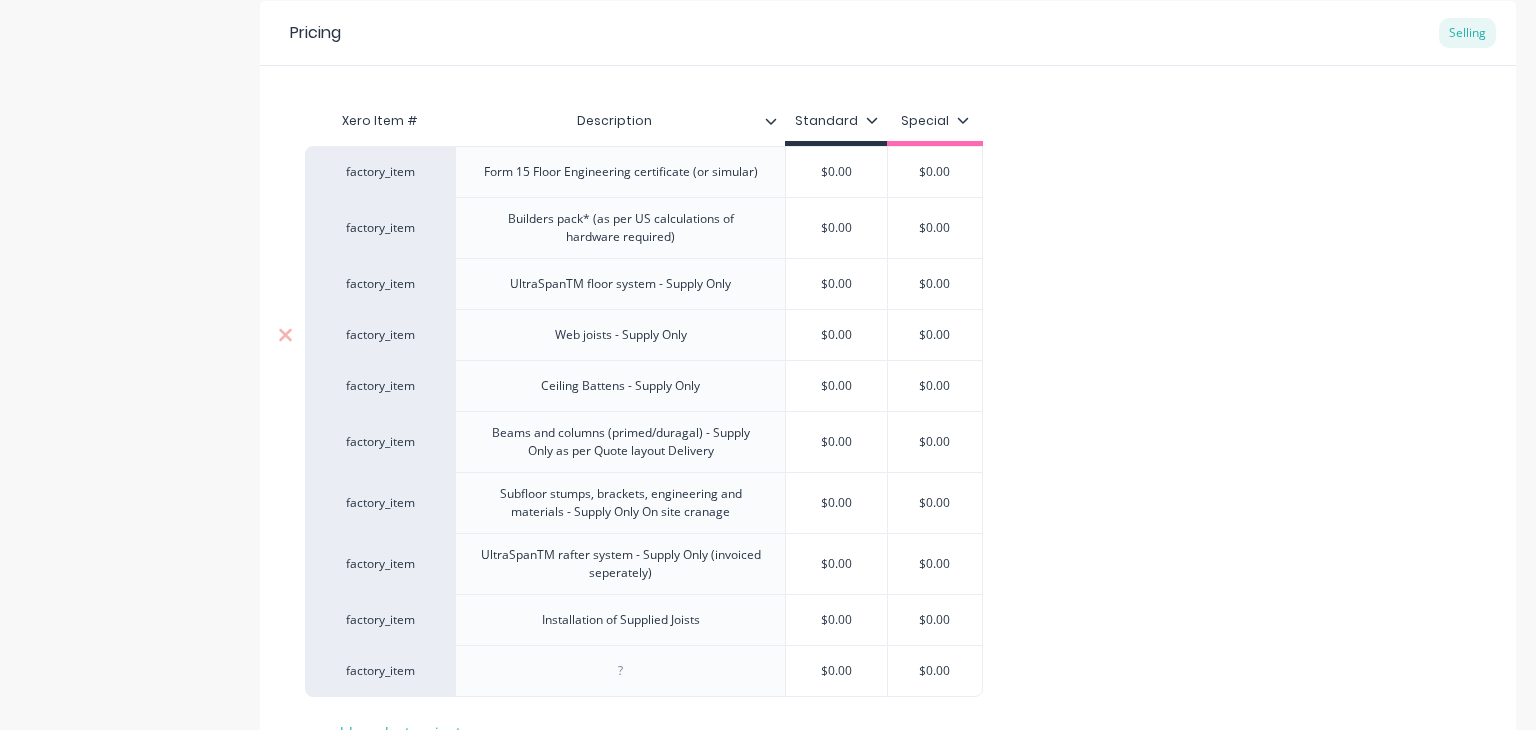 scroll, scrollTop: 552, scrollLeft: 0, axis: vertical 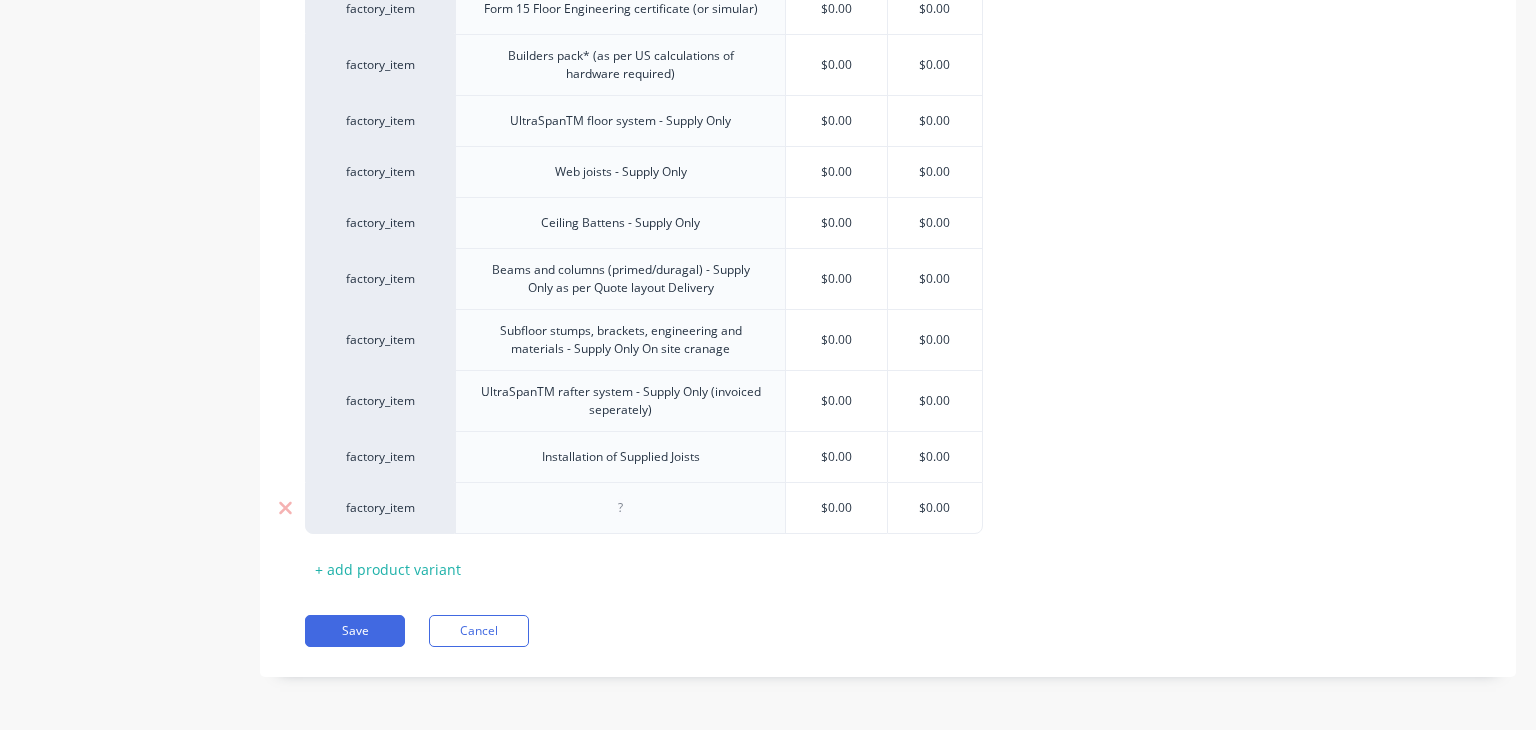 click at bounding box center [620, 508] 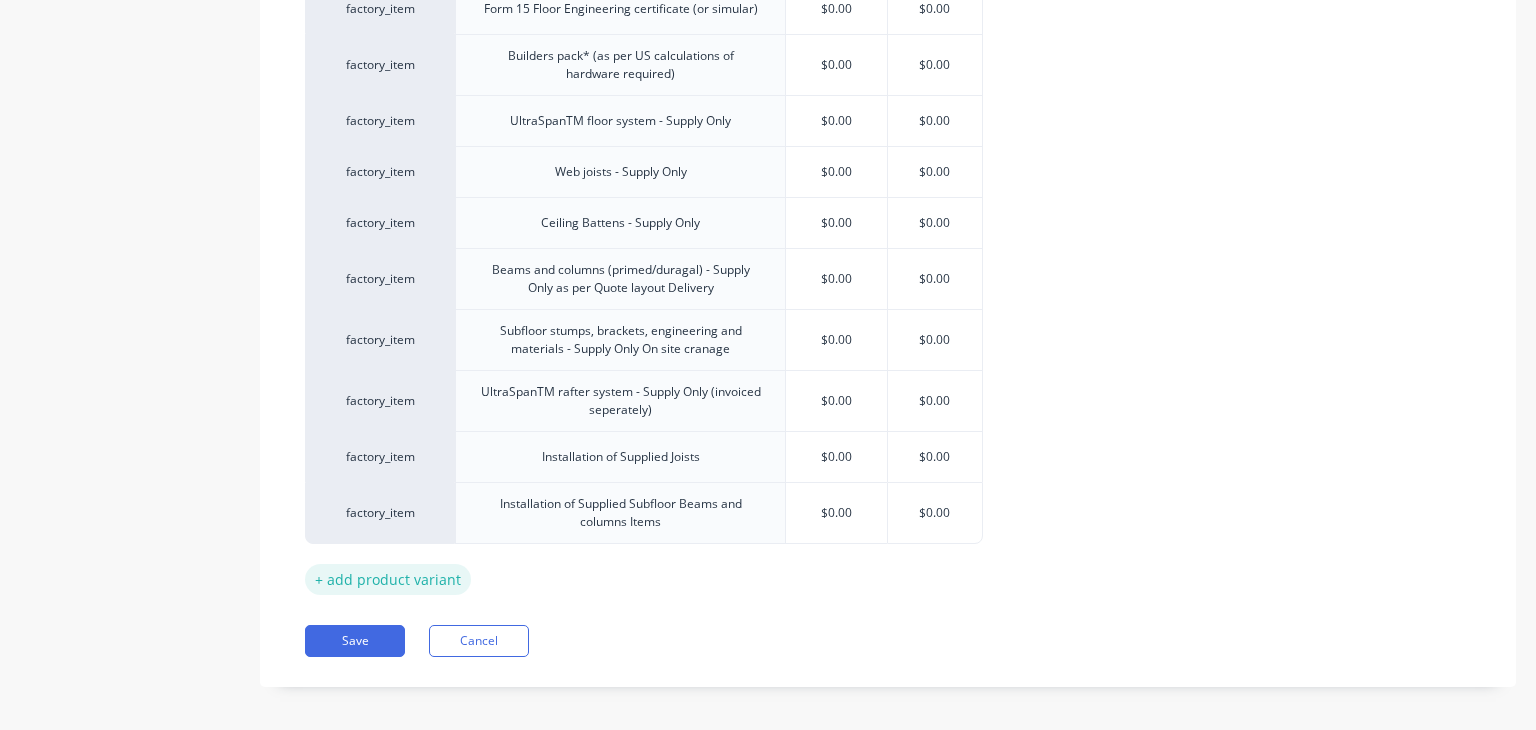 click on "+ add product variant" at bounding box center (388, 579) 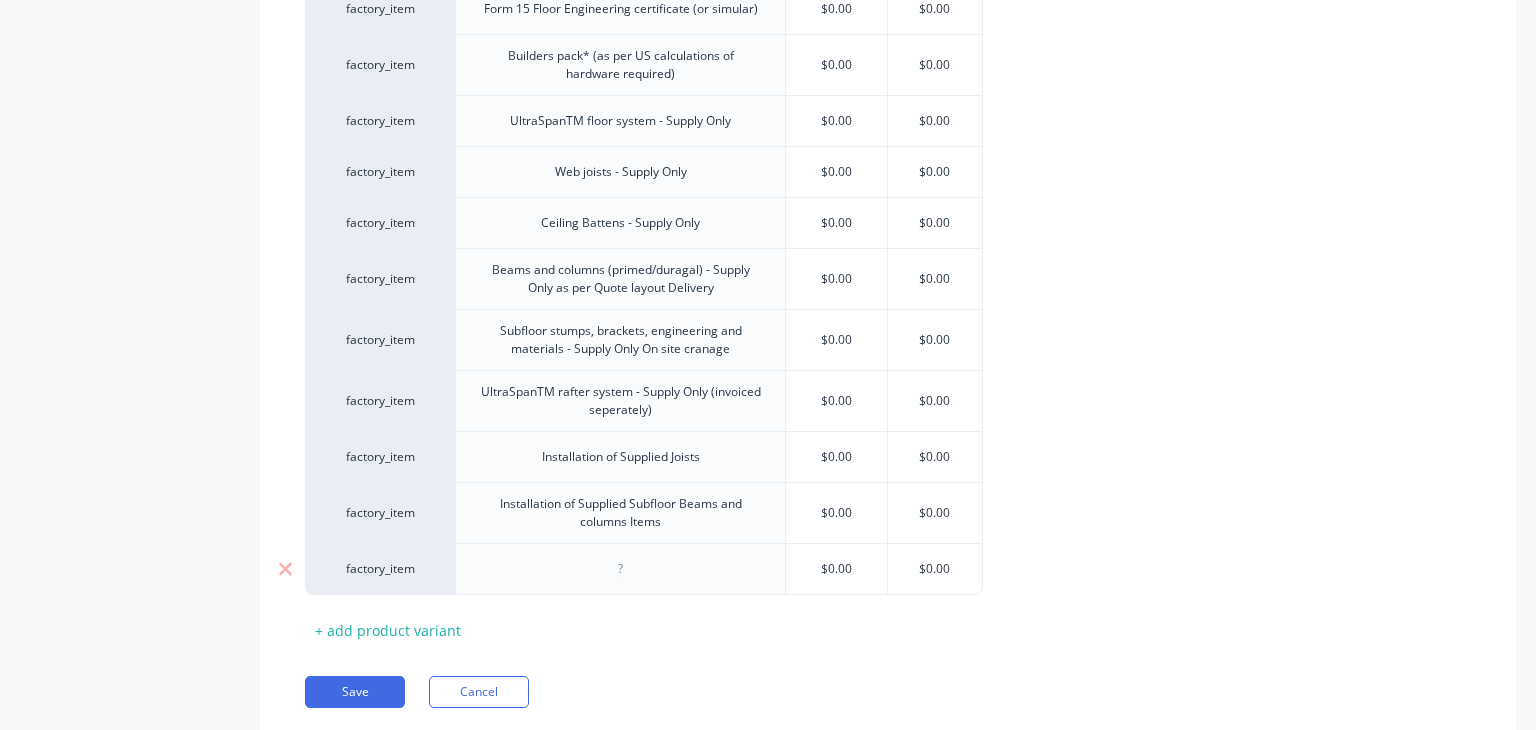 click at bounding box center (620, 569) 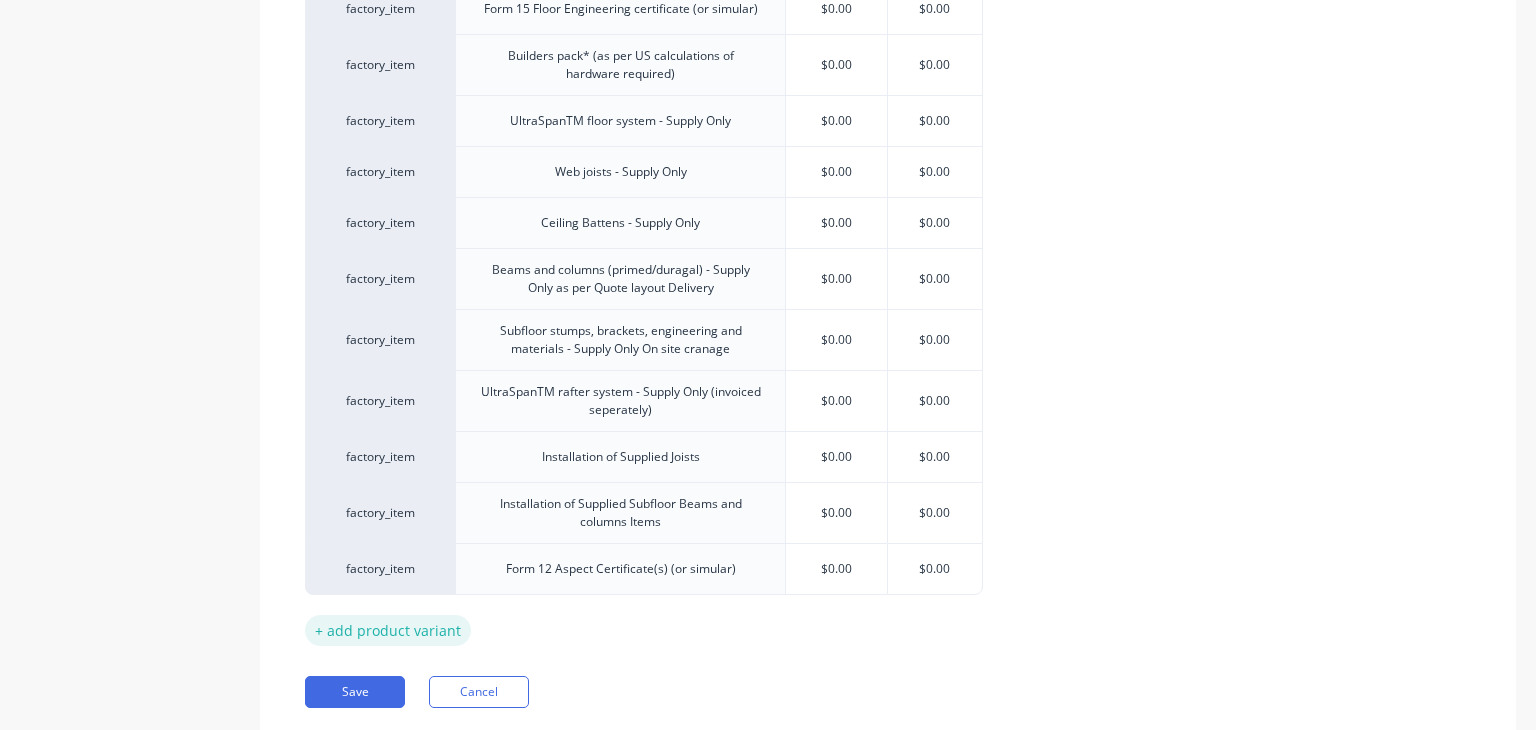 click on "+ add product variant" at bounding box center [388, 630] 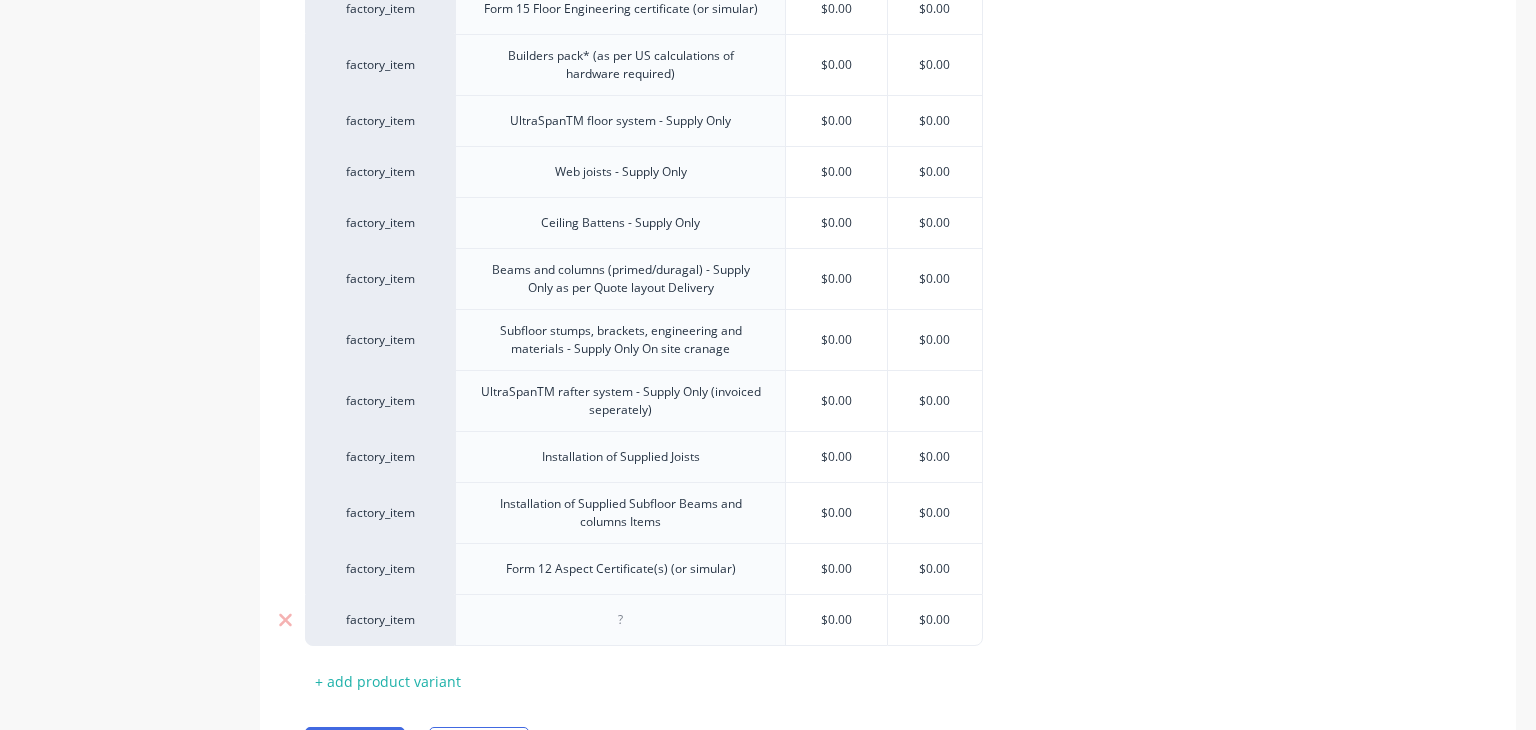 click at bounding box center [620, 620] 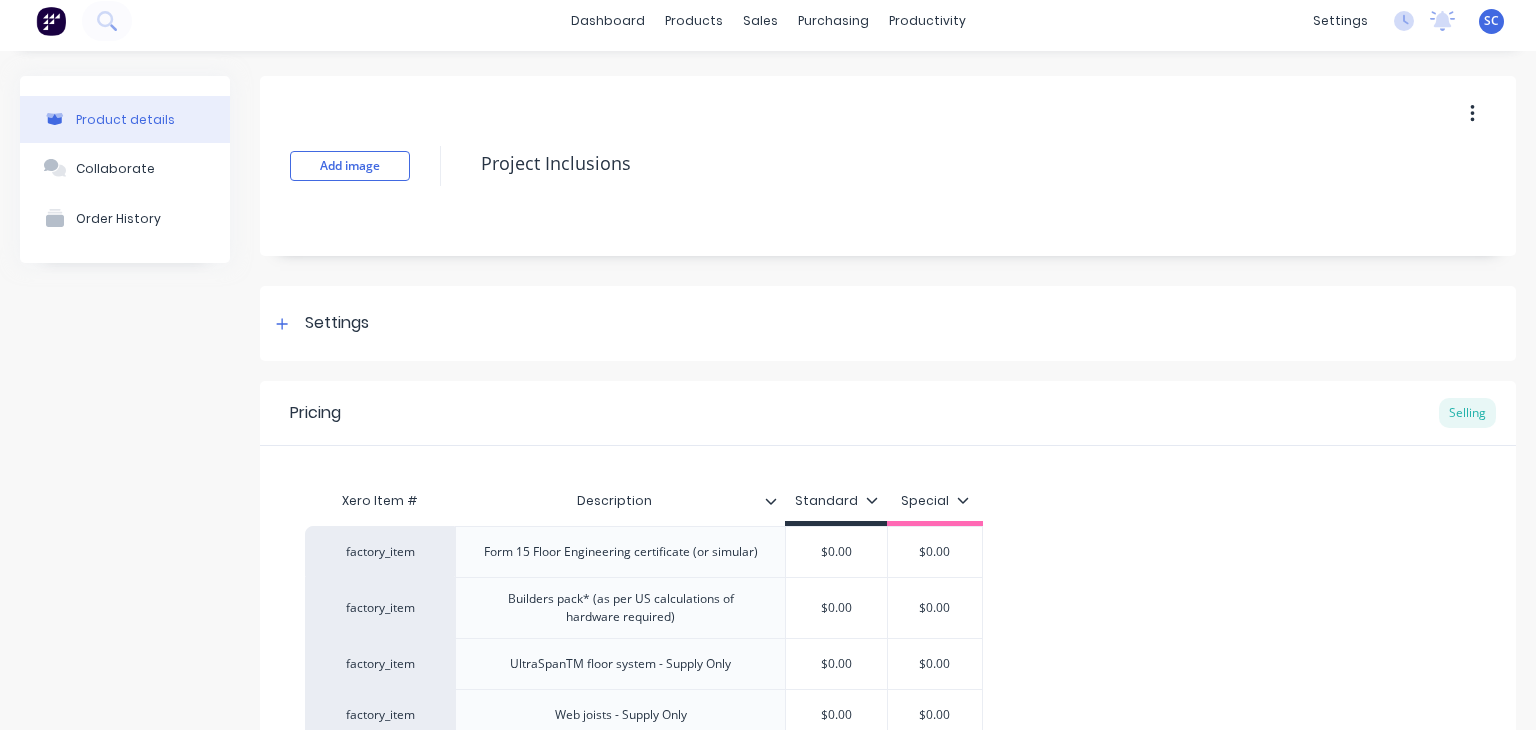 scroll, scrollTop: 0, scrollLeft: 0, axis: both 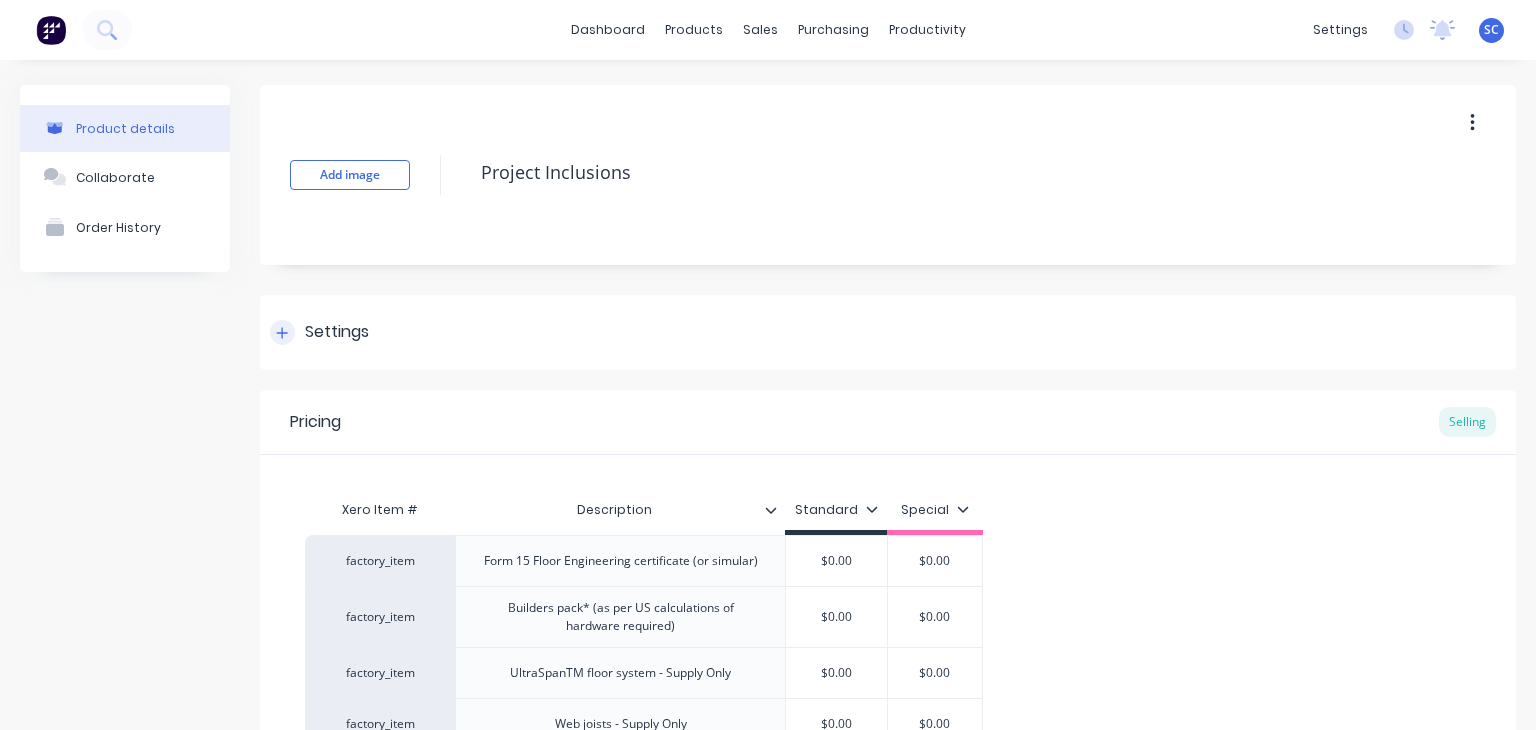 click on "Settings" at bounding box center (319, 332) 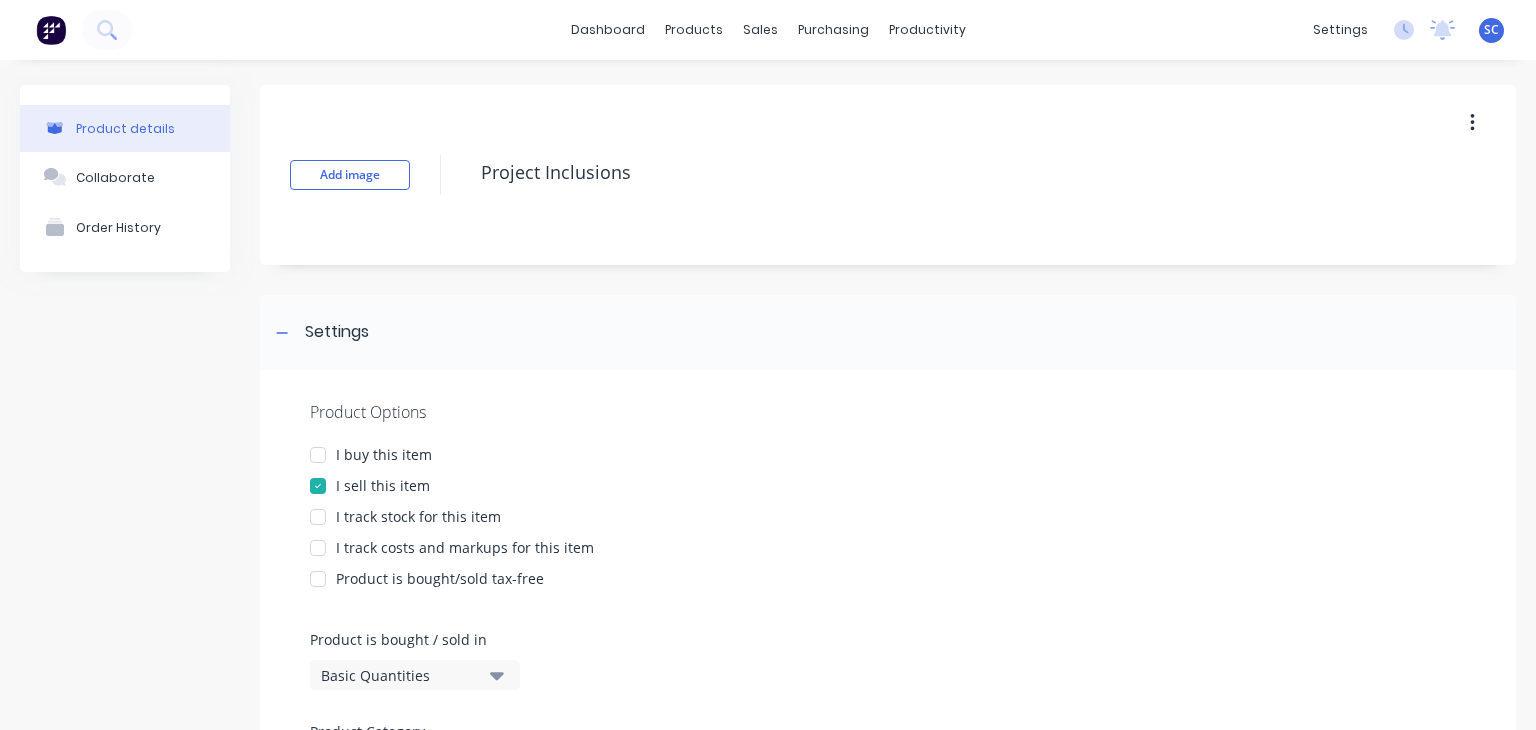click at bounding box center (1472, 123) 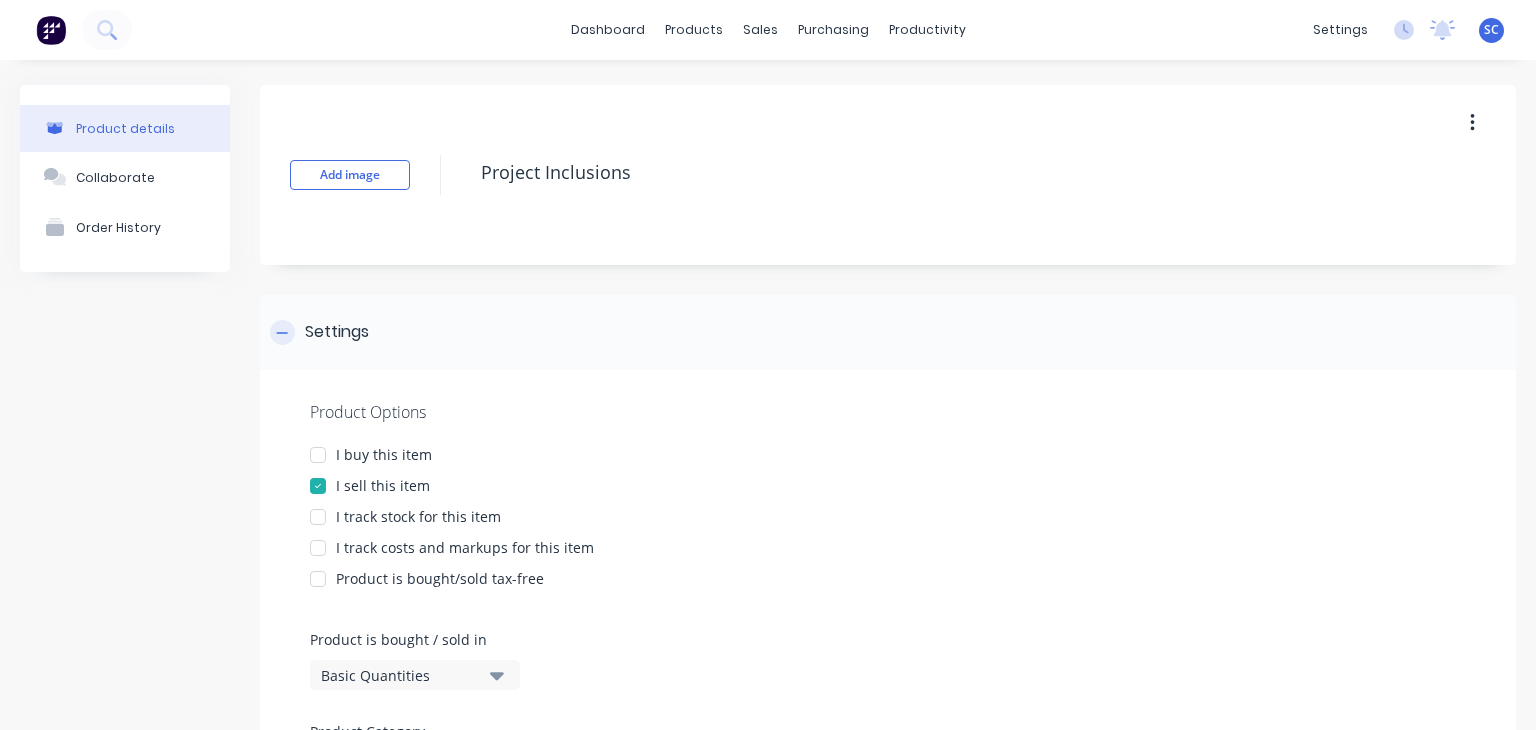 click on "Settings" at bounding box center (888, 332) 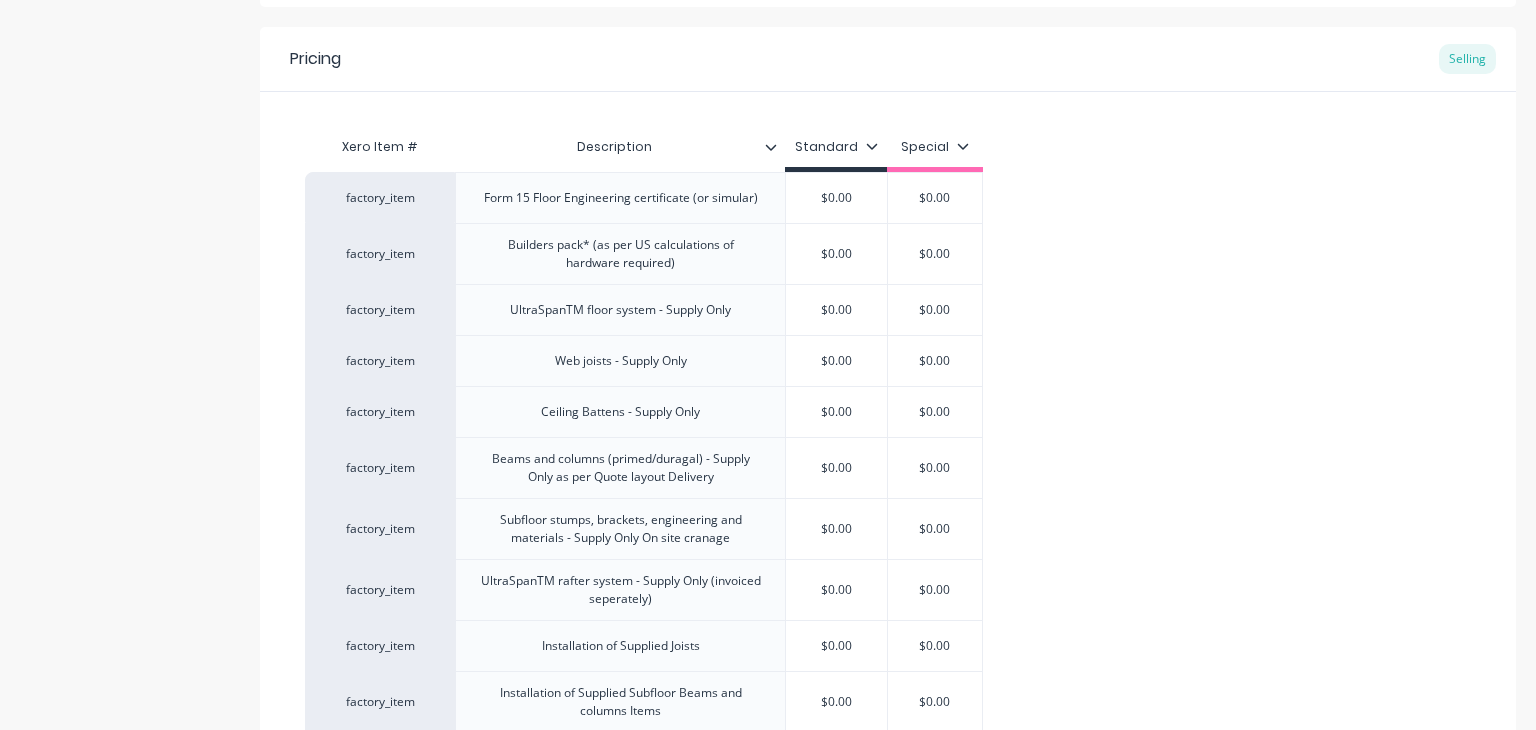 scroll, scrollTop: 276, scrollLeft: 0, axis: vertical 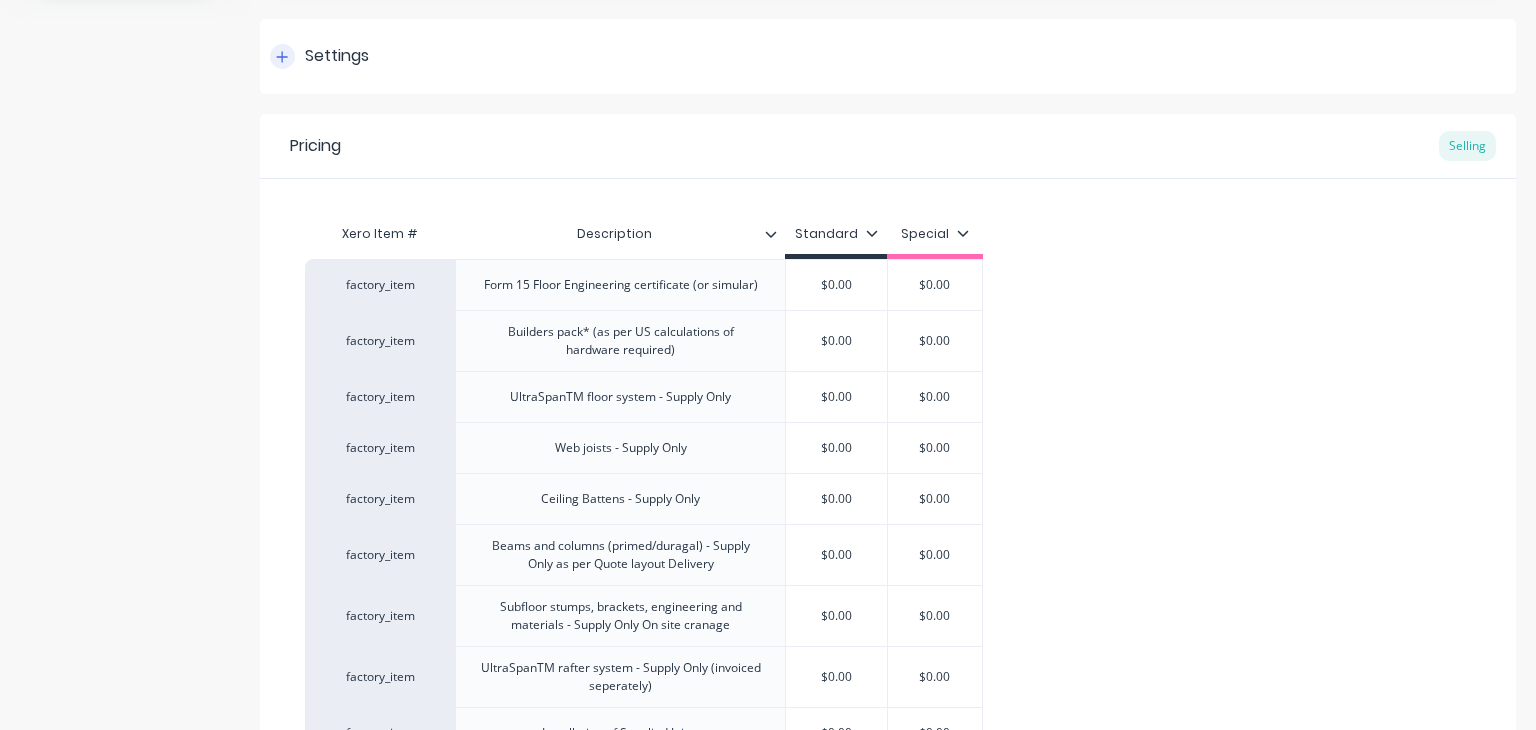 click at bounding box center (282, 56) 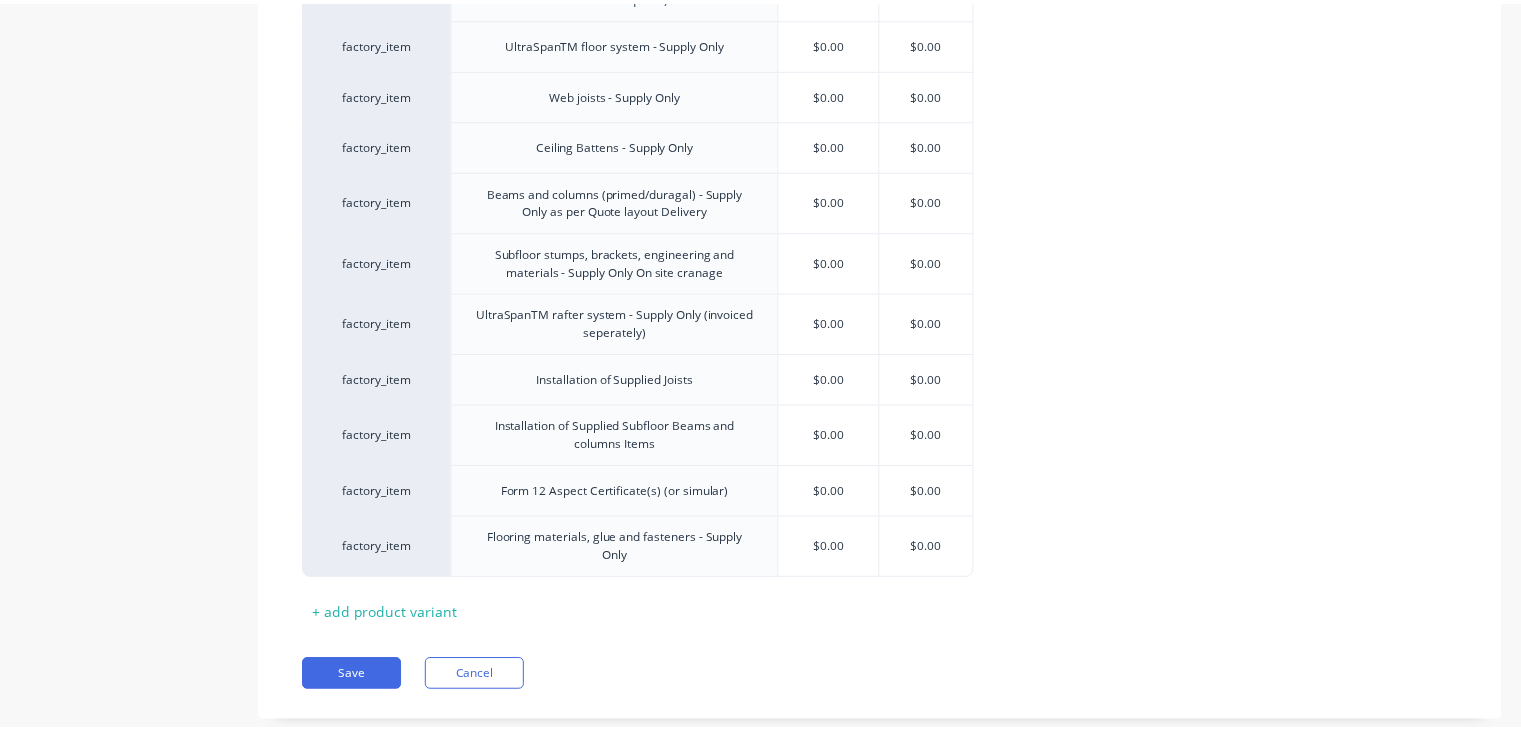 scroll, scrollTop: 1223, scrollLeft: 0, axis: vertical 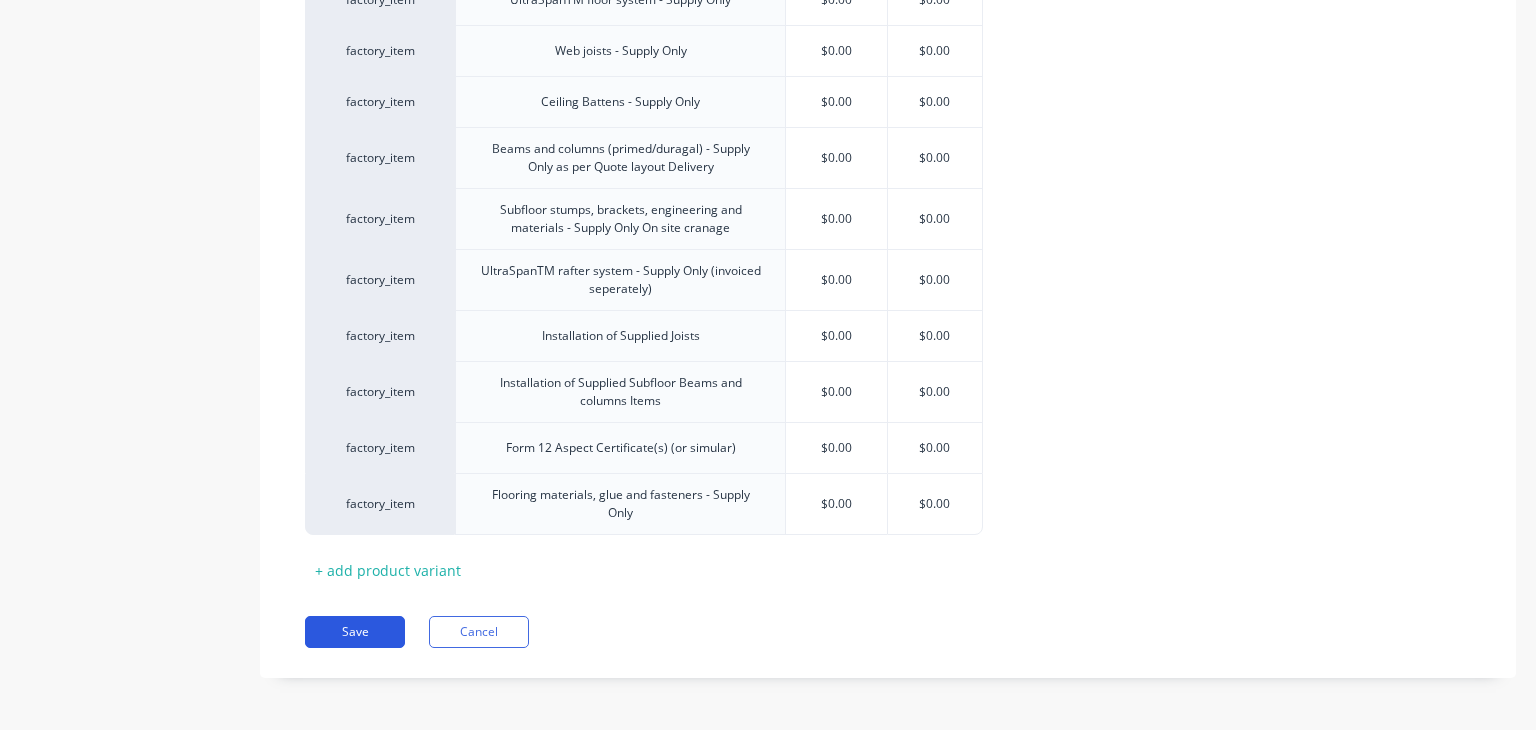 click on "Save" at bounding box center (355, 632) 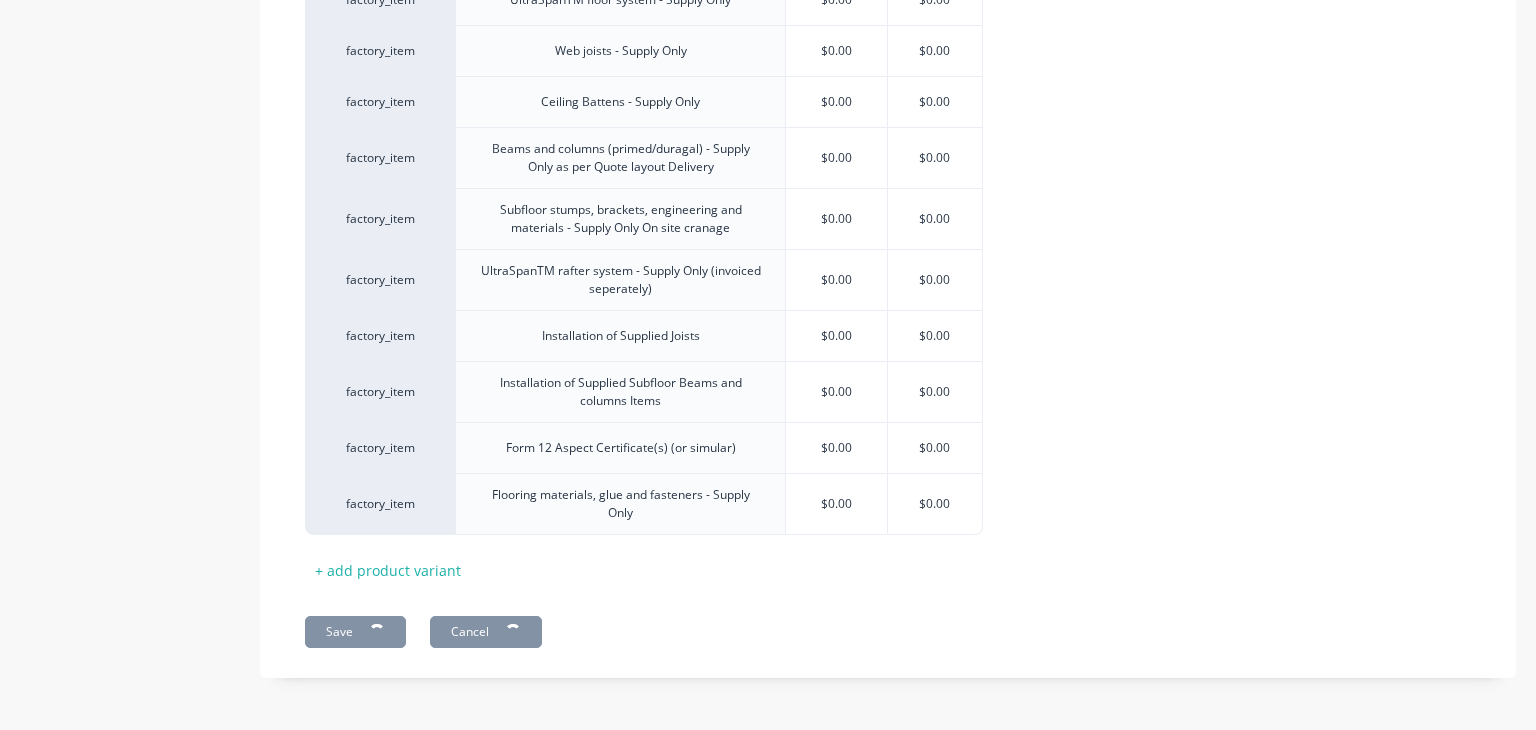 type on "x" 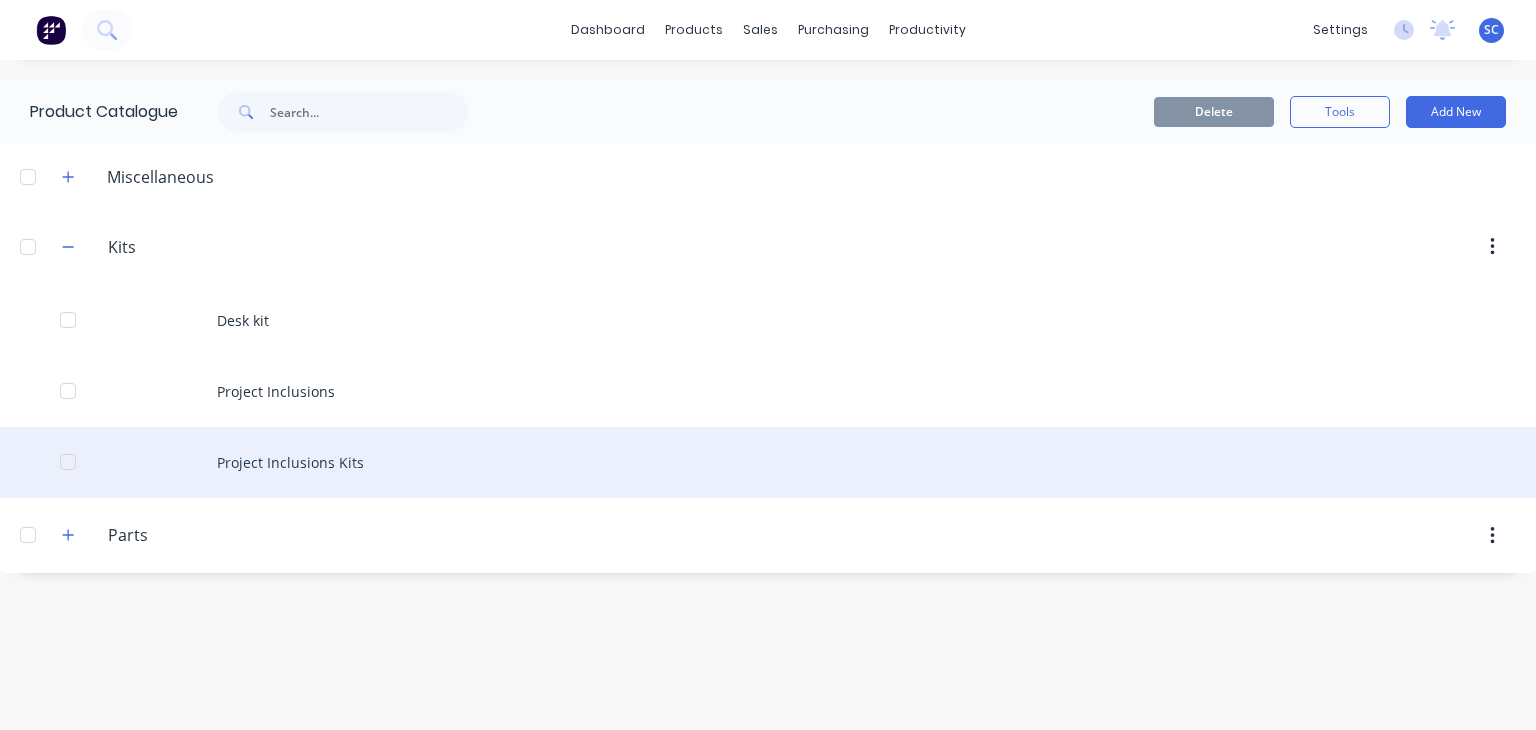 click on "Project Inclusions Kits" at bounding box center [768, 462] 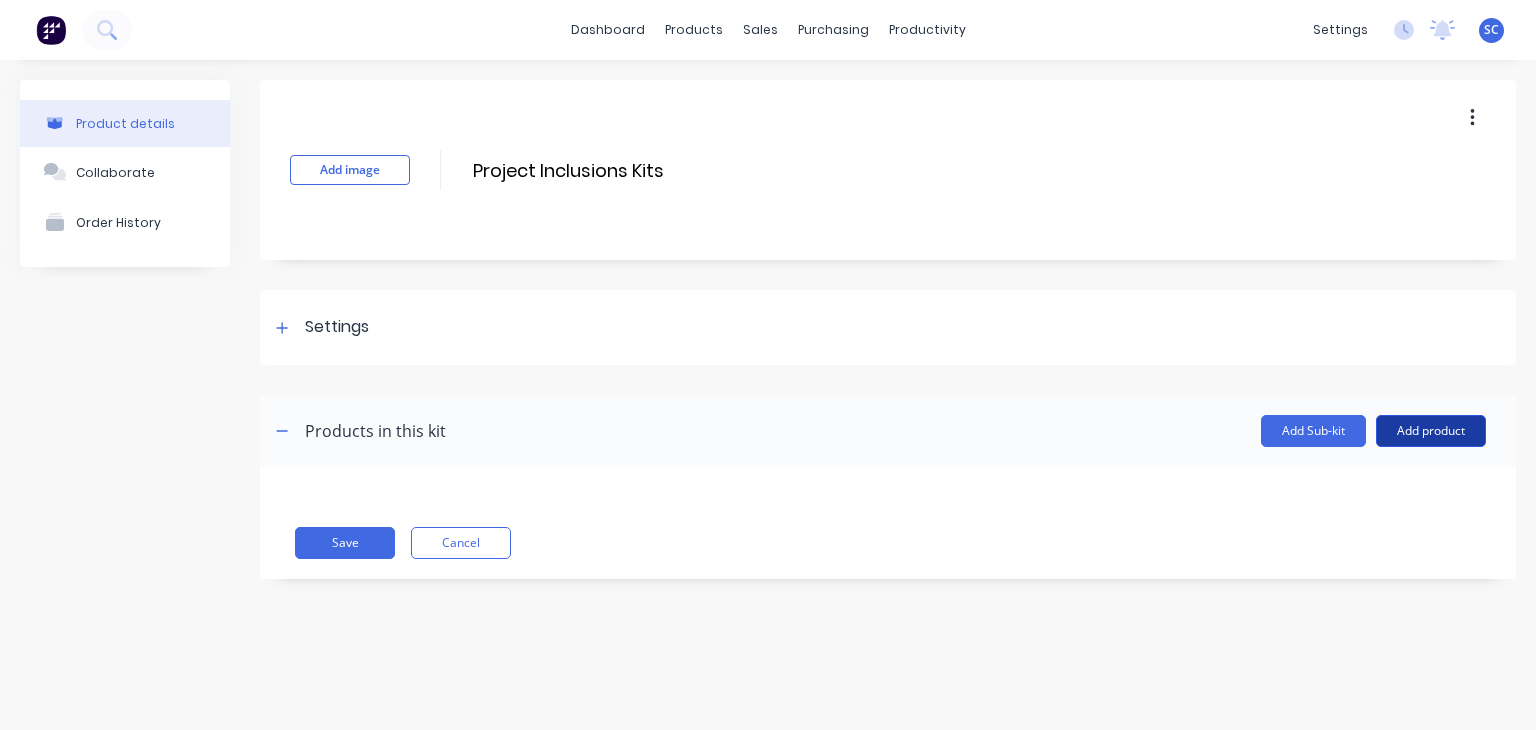 click on "Add product" at bounding box center (1431, 431) 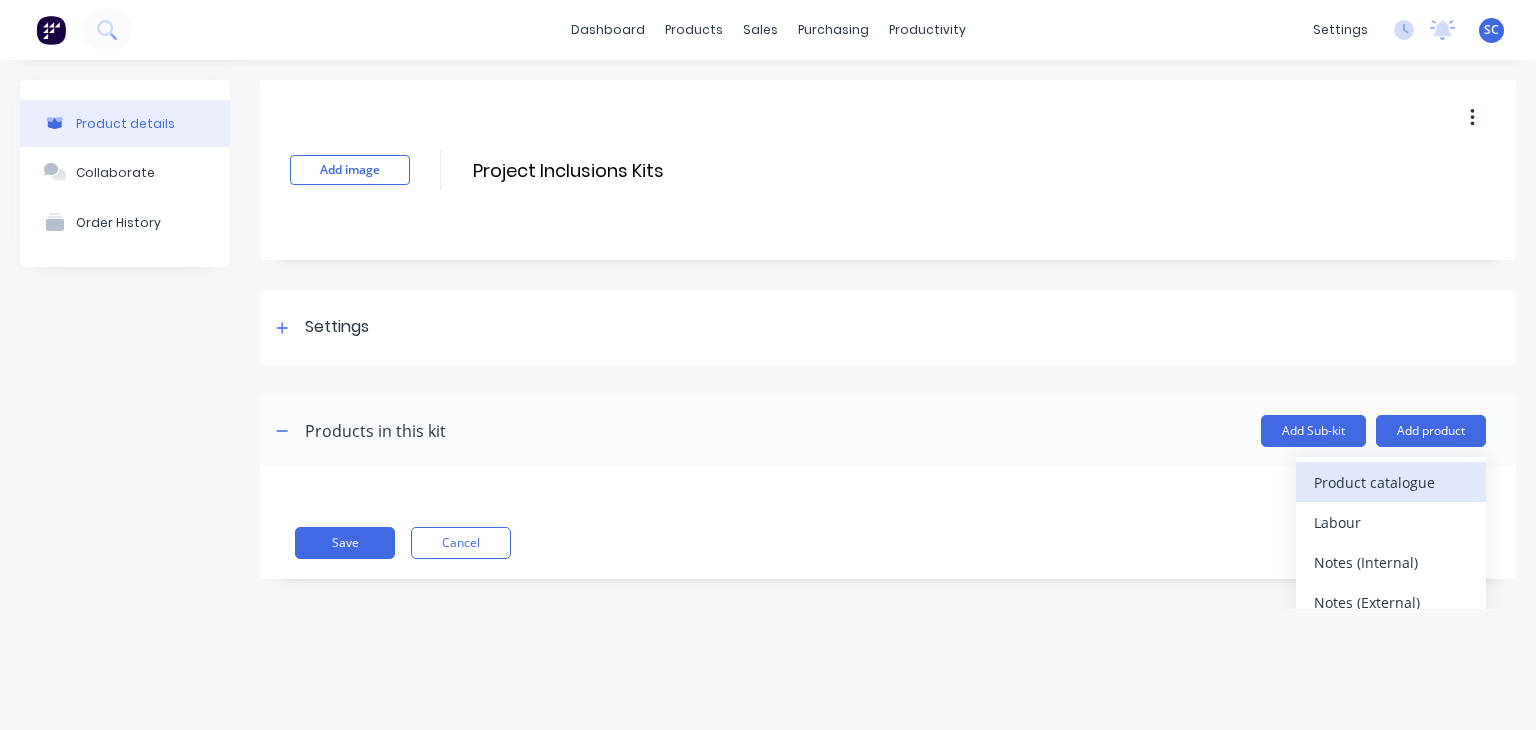 click on "Product catalogue" at bounding box center [1391, 482] 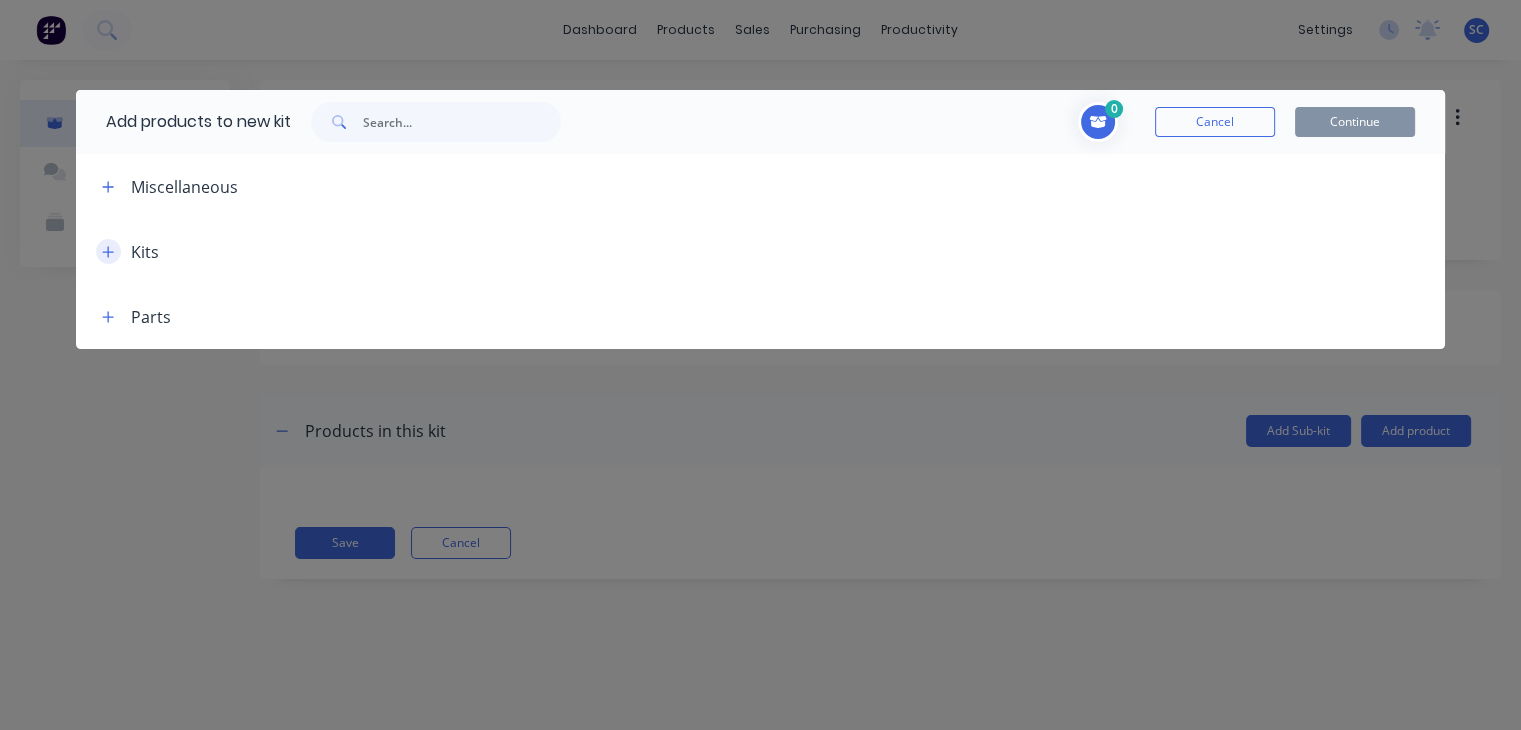 click 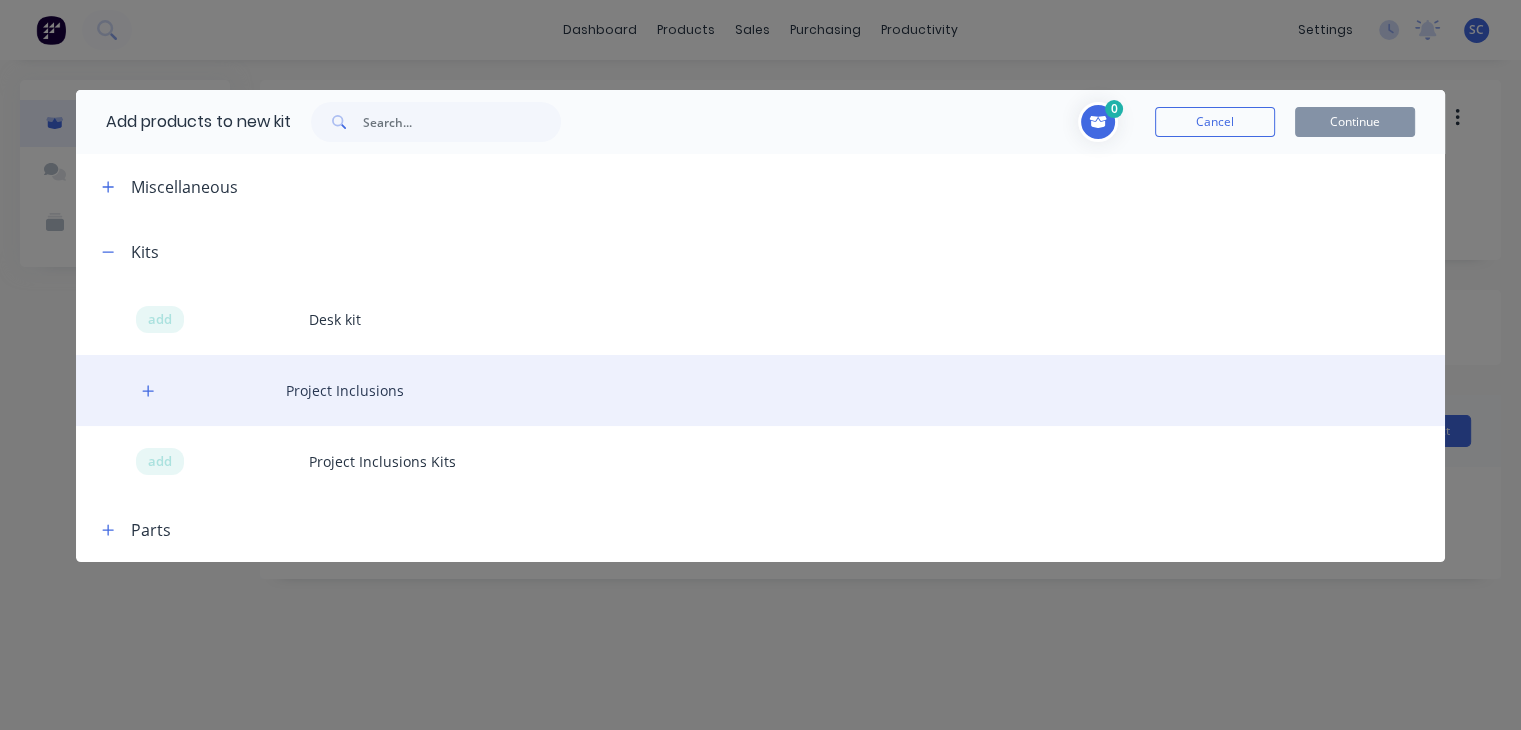 click on "Project Inclusions" at bounding box center (760, 390) 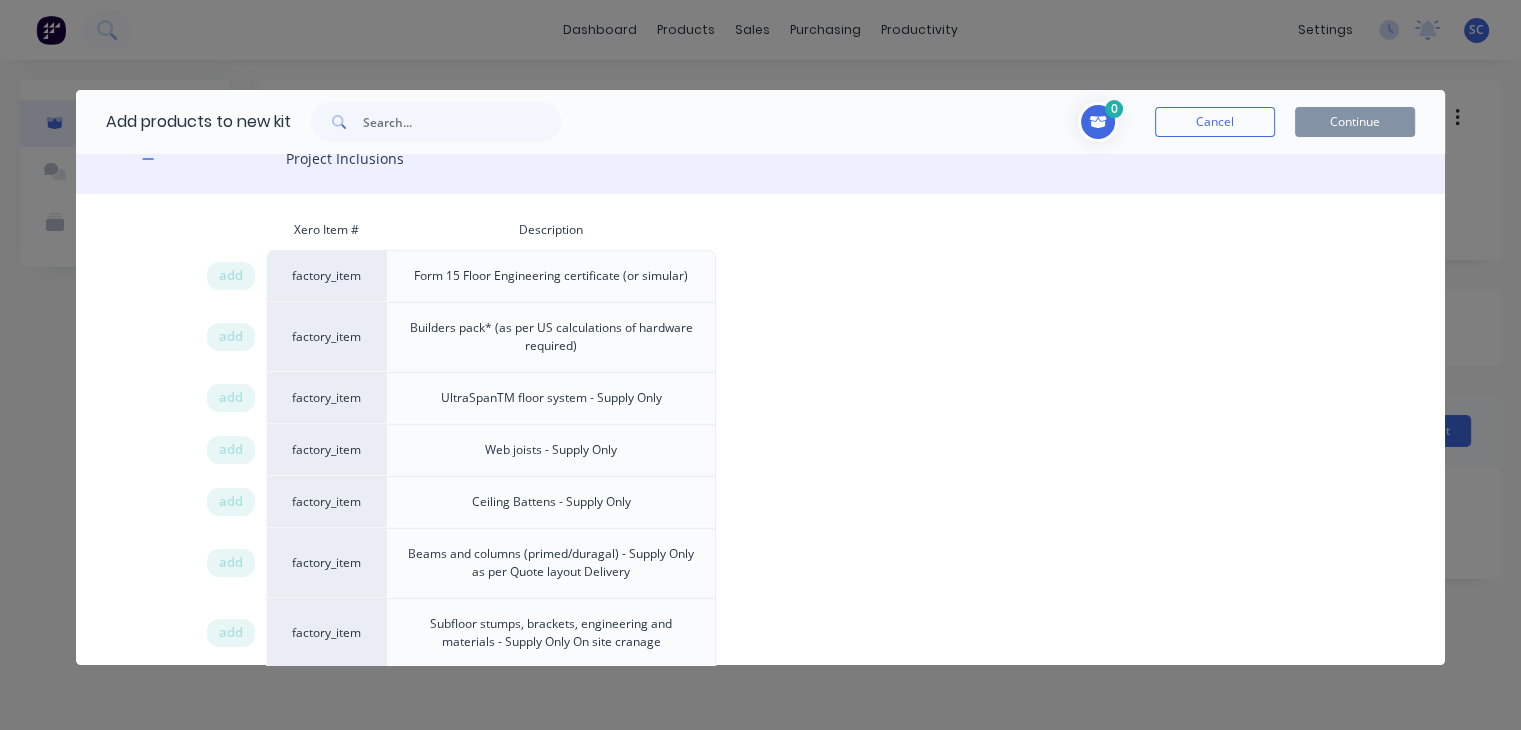 scroll, scrollTop: 255, scrollLeft: 0, axis: vertical 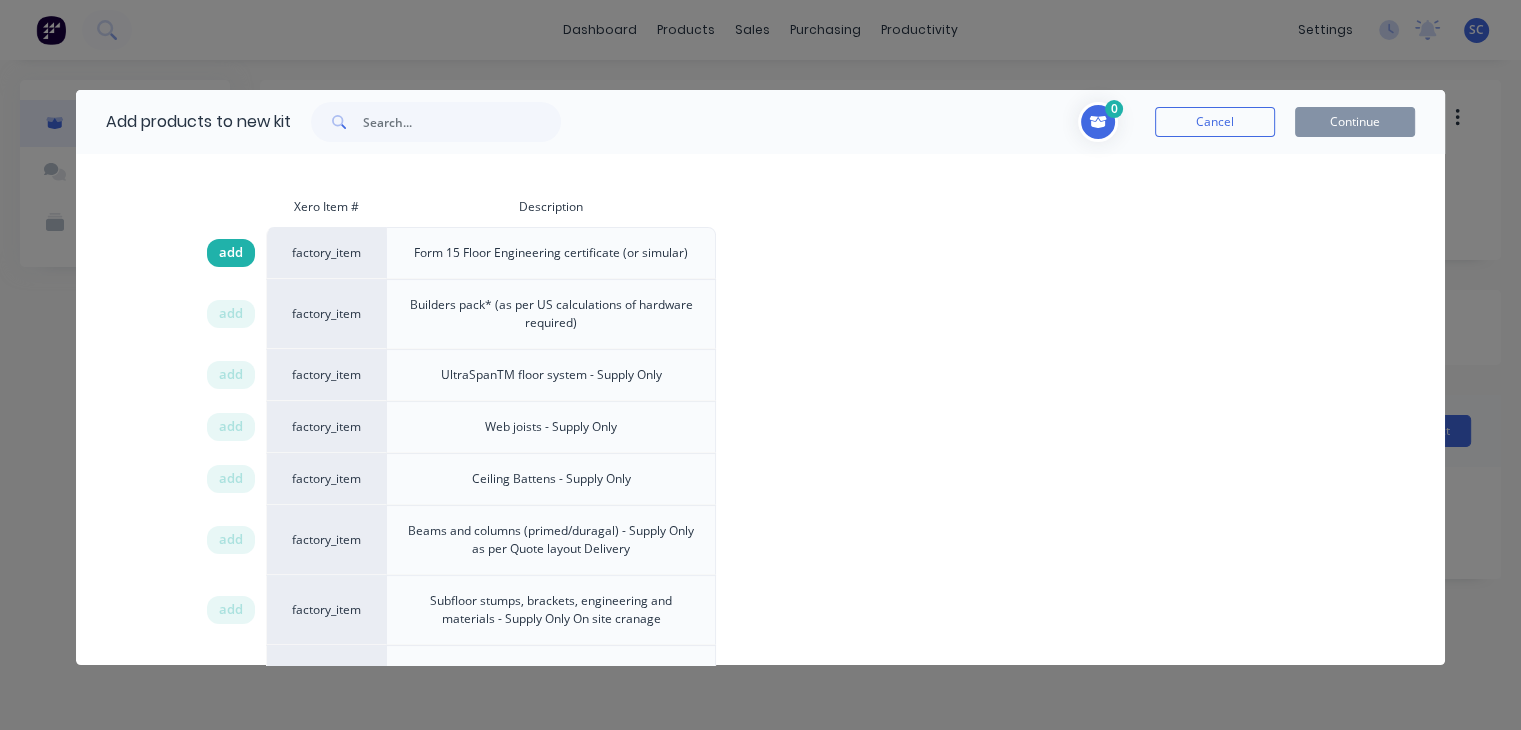 click on "add" at bounding box center [231, 253] 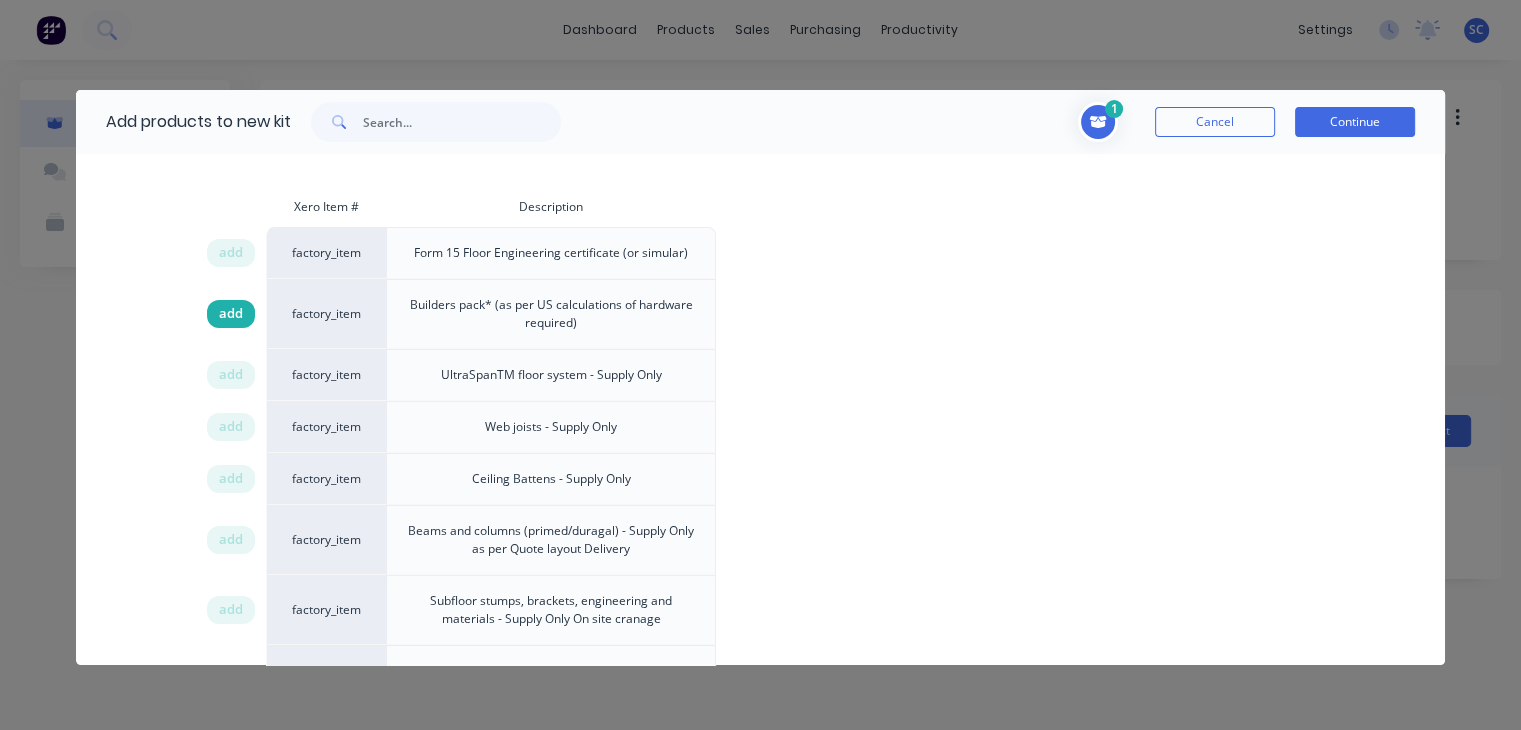 click on "add" at bounding box center (231, 314) 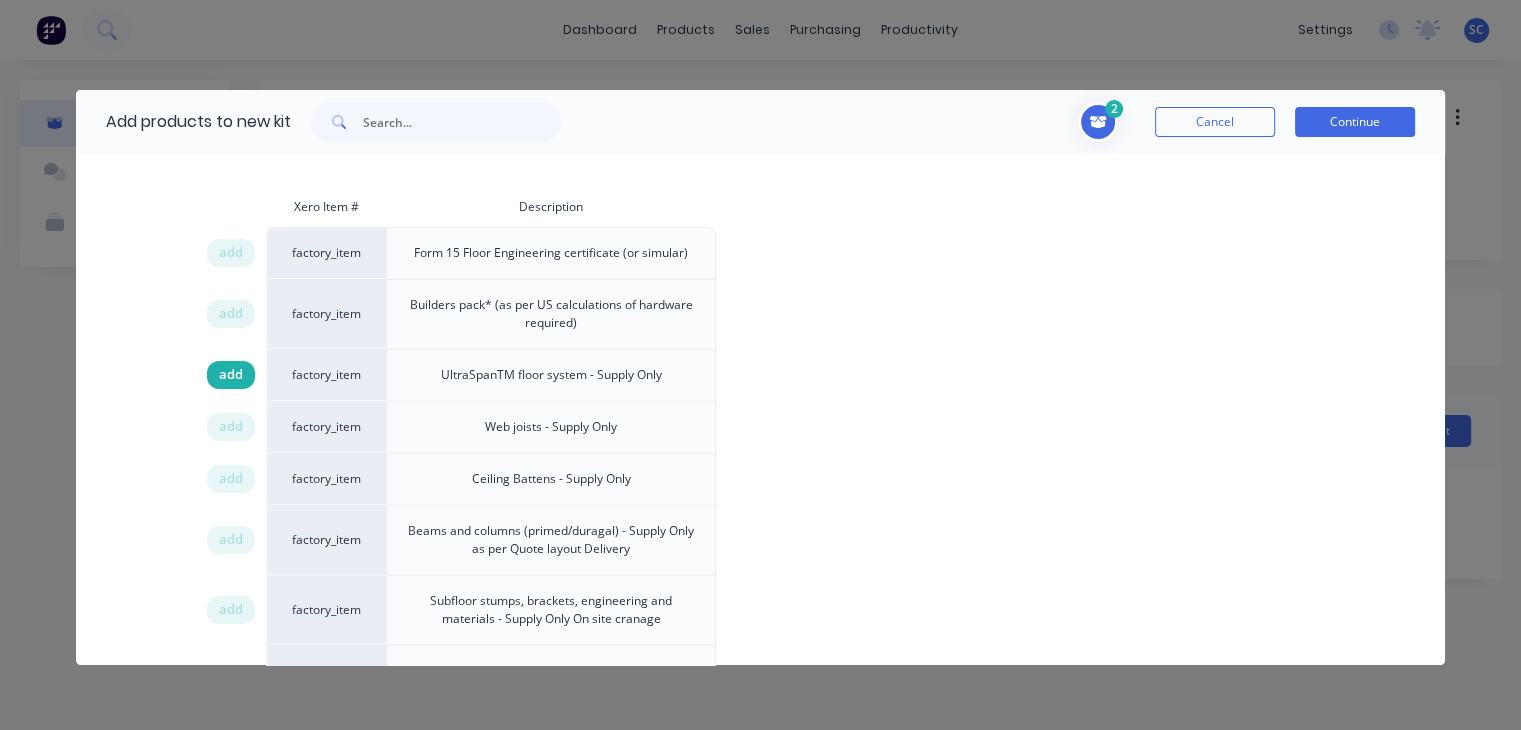 click on "add" at bounding box center (231, 375) 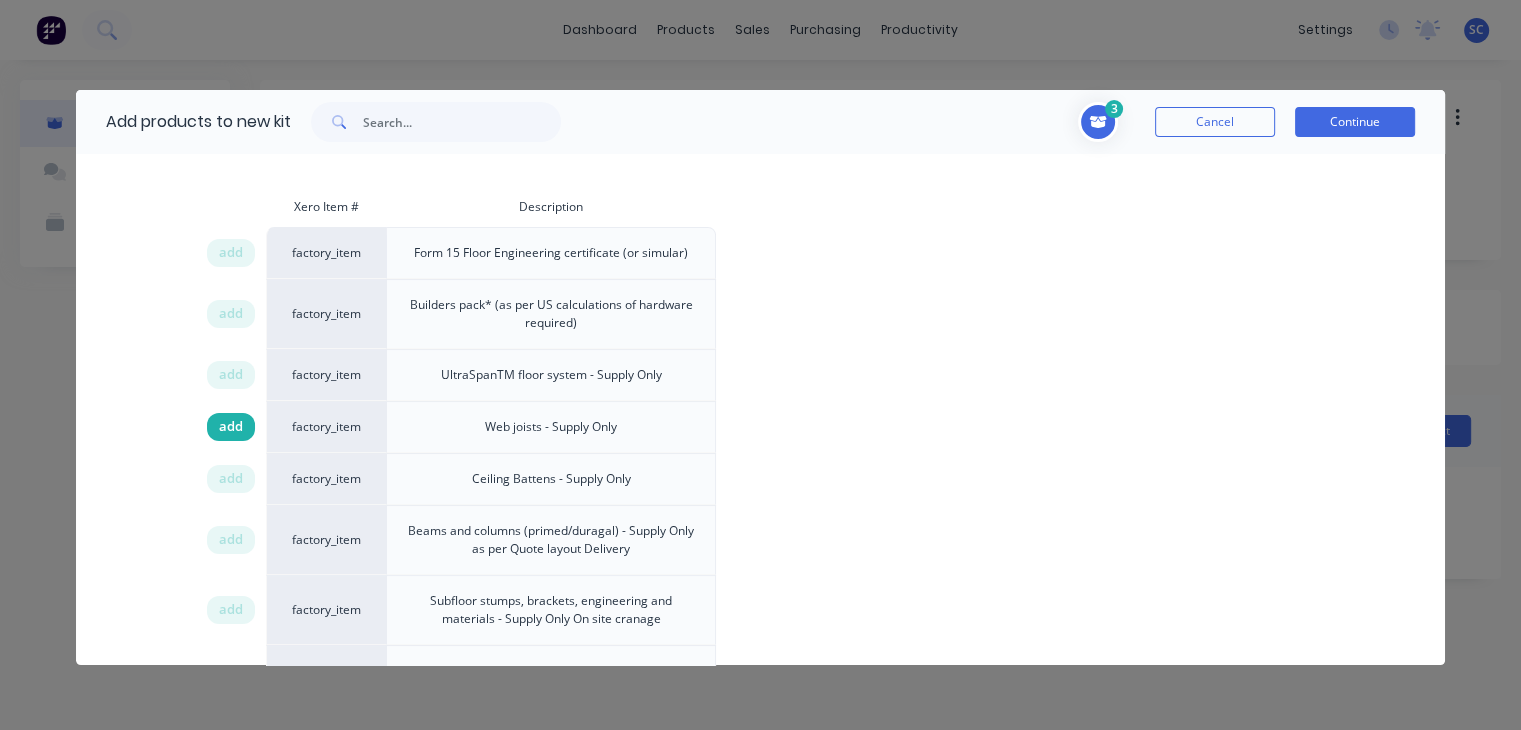 click on "add" at bounding box center [231, 427] 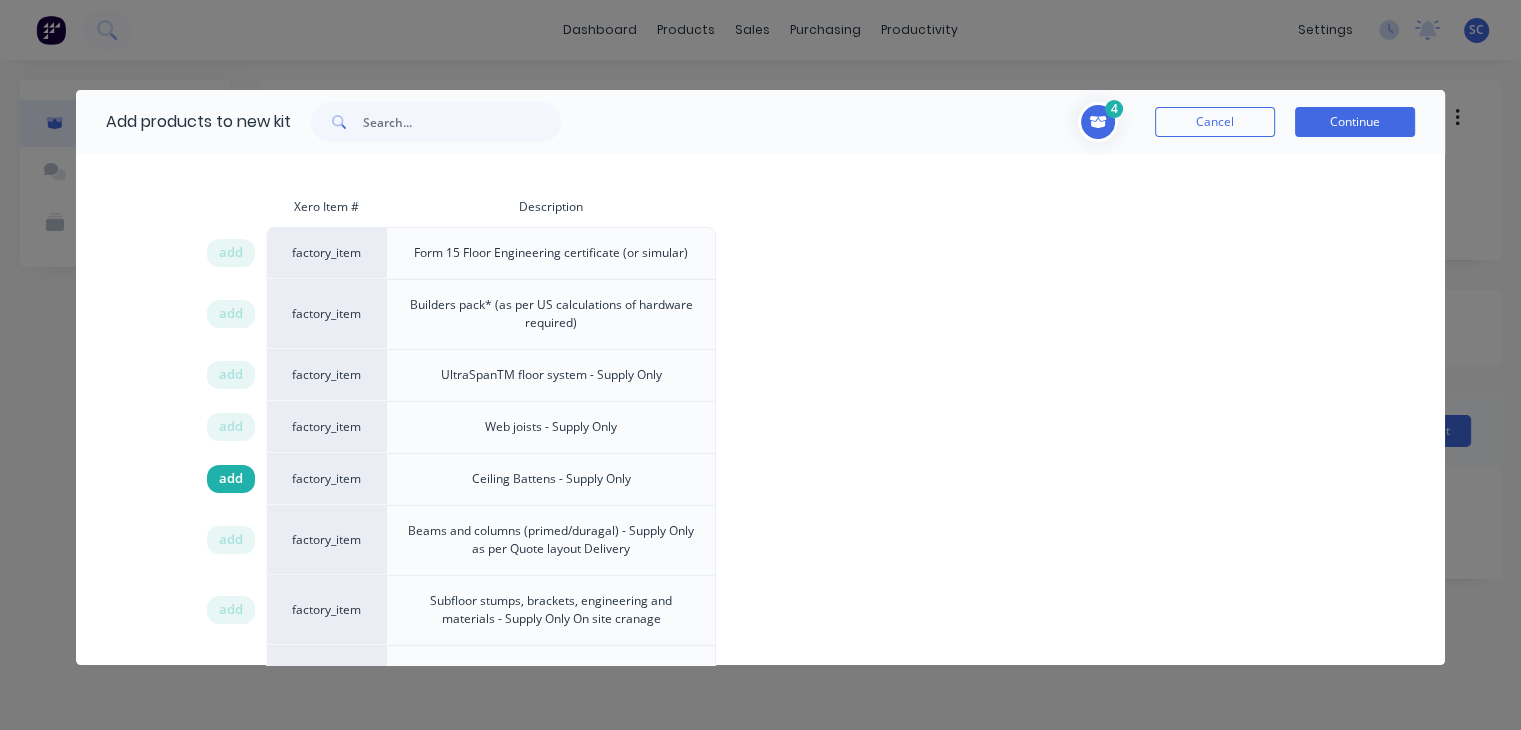 click on "add" at bounding box center (231, 479) 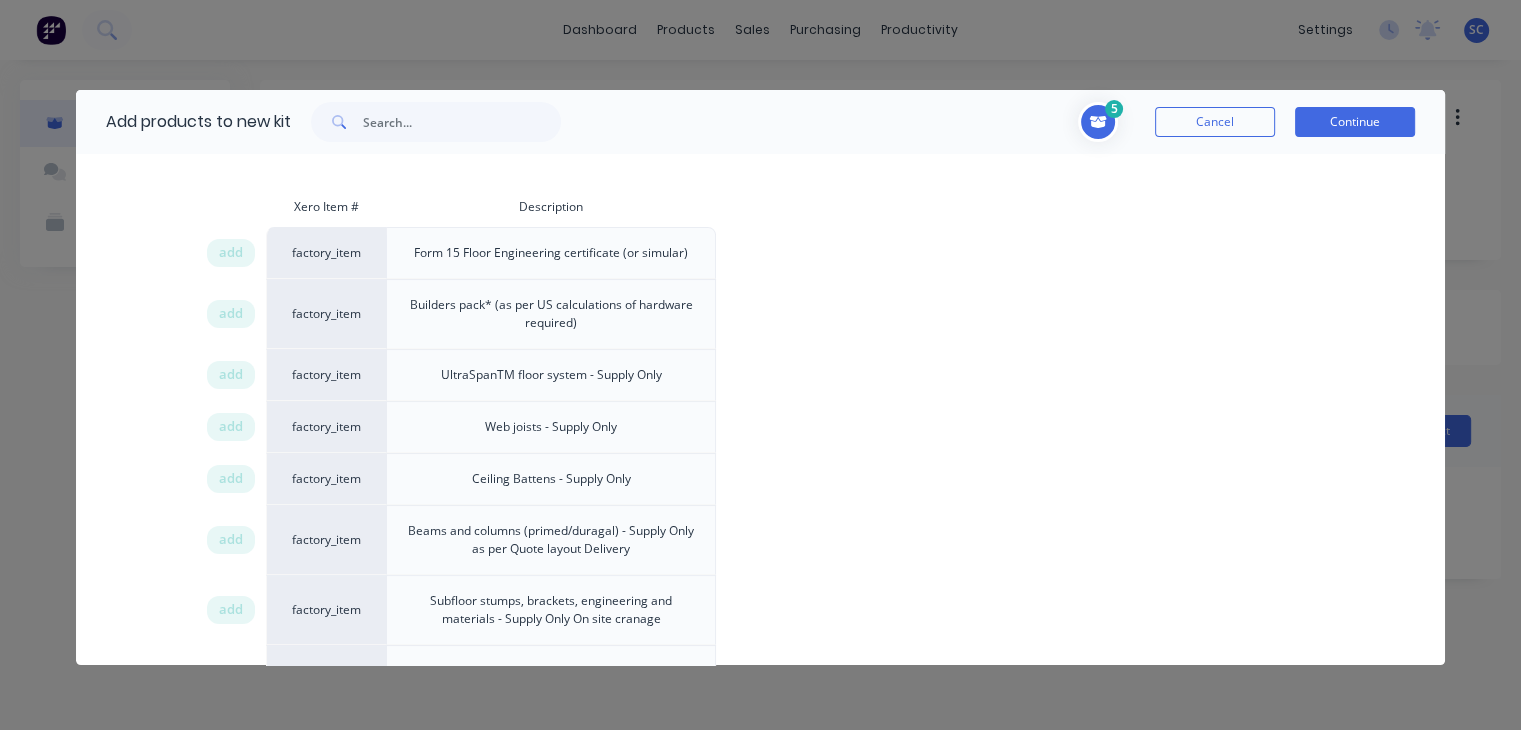 click on "add" at bounding box center (236, 540) 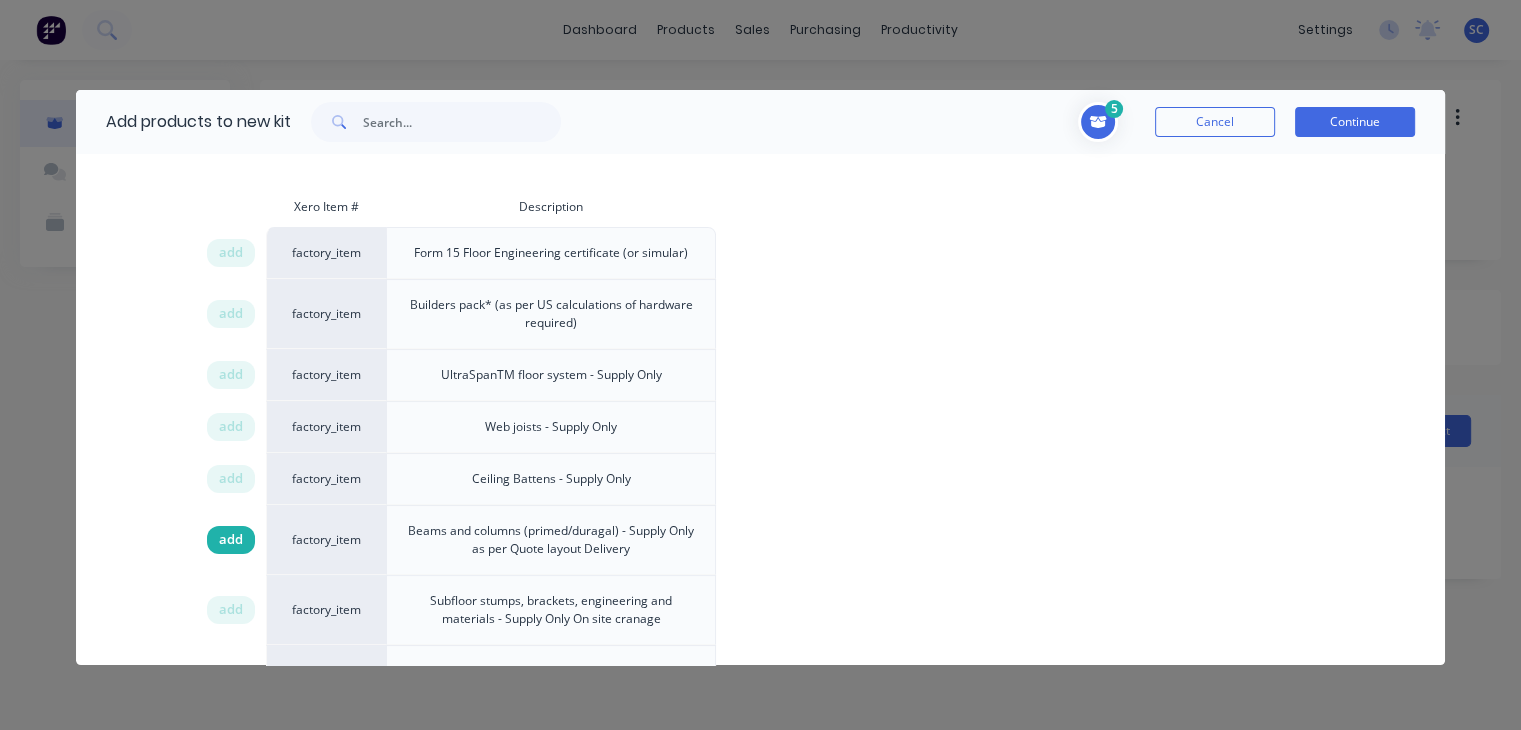 click on "add" at bounding box center (231, 540) 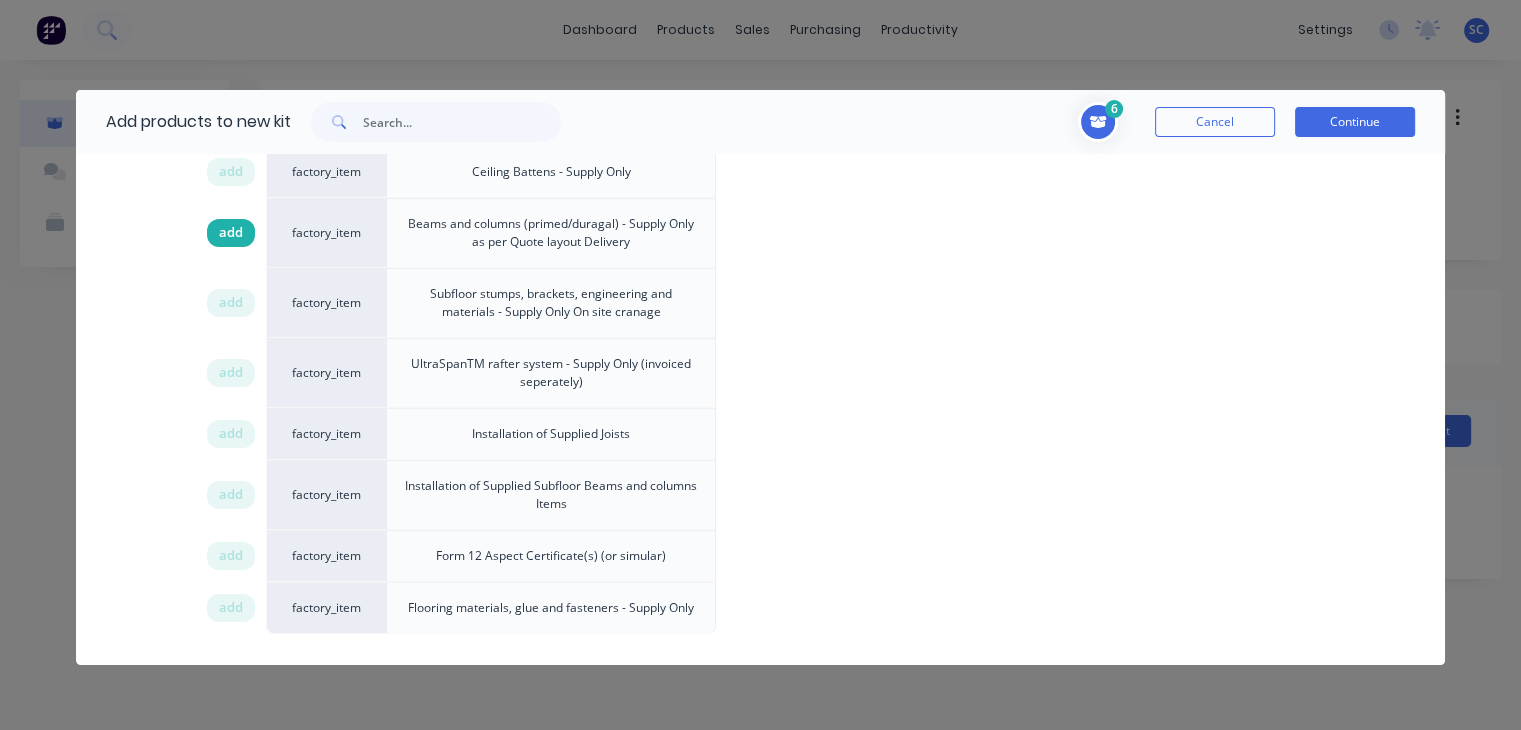 scroll, scrollTop: 563, scrollLeft: 0, axis: vertical 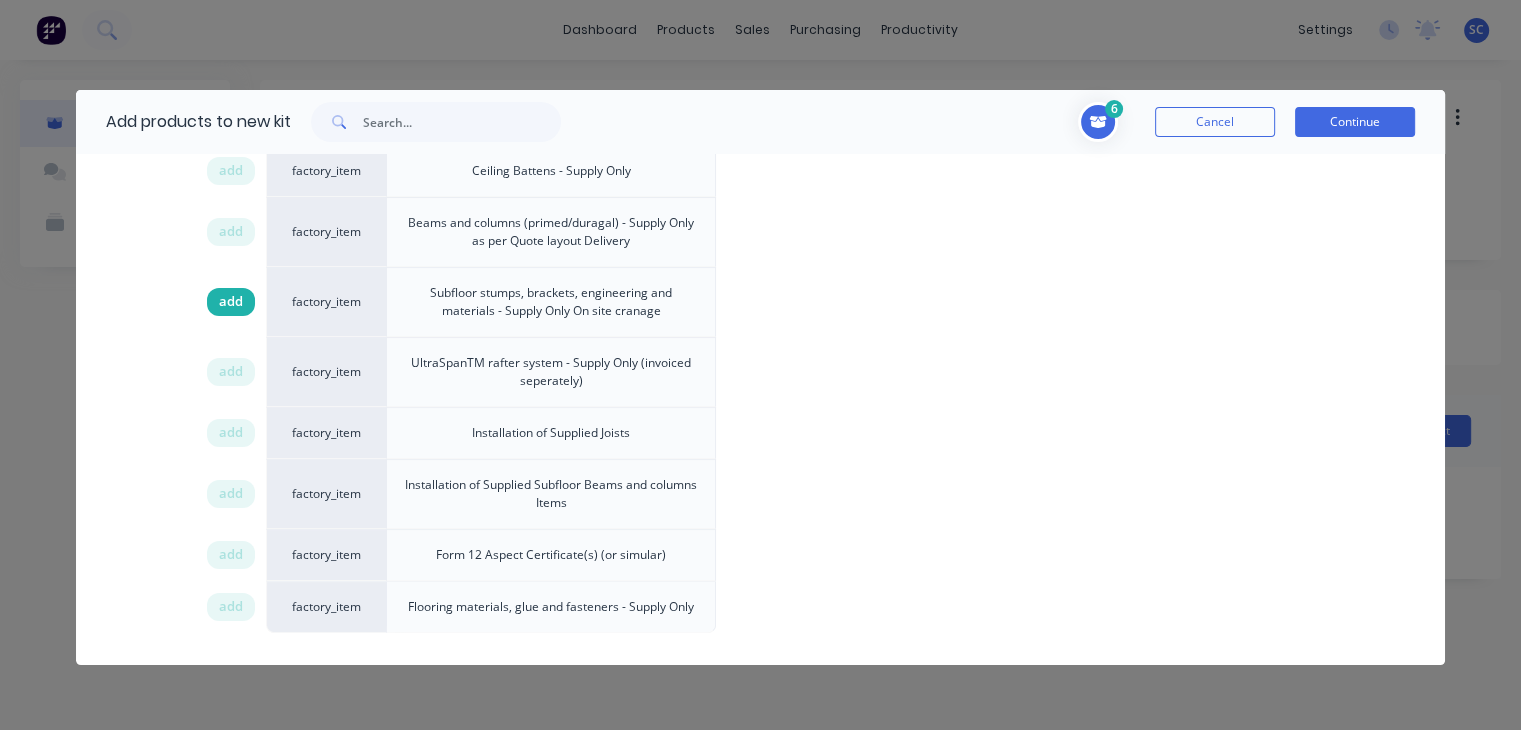 click on "add" at bounding box center [231, 302] 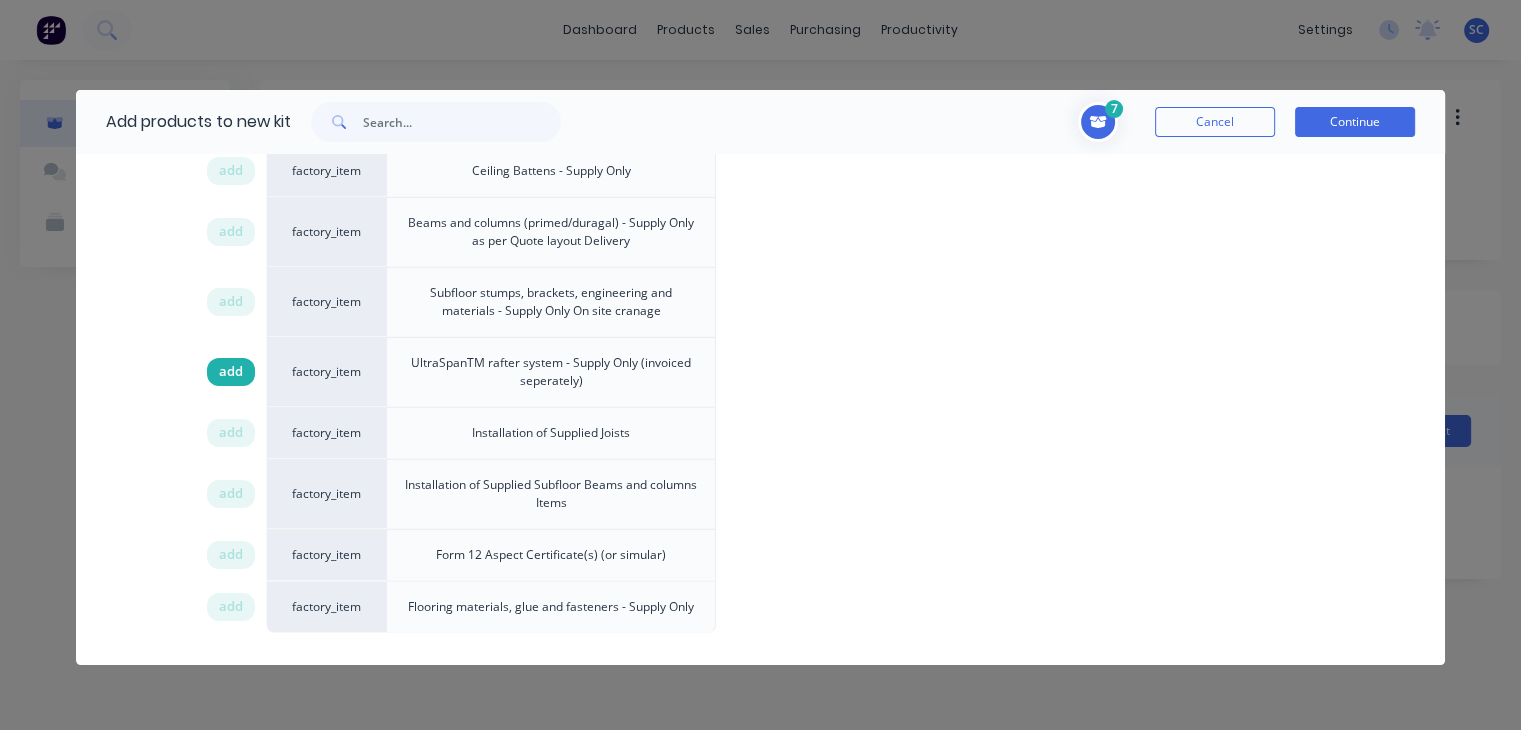 click on "add" at bounding box center [231, 372] 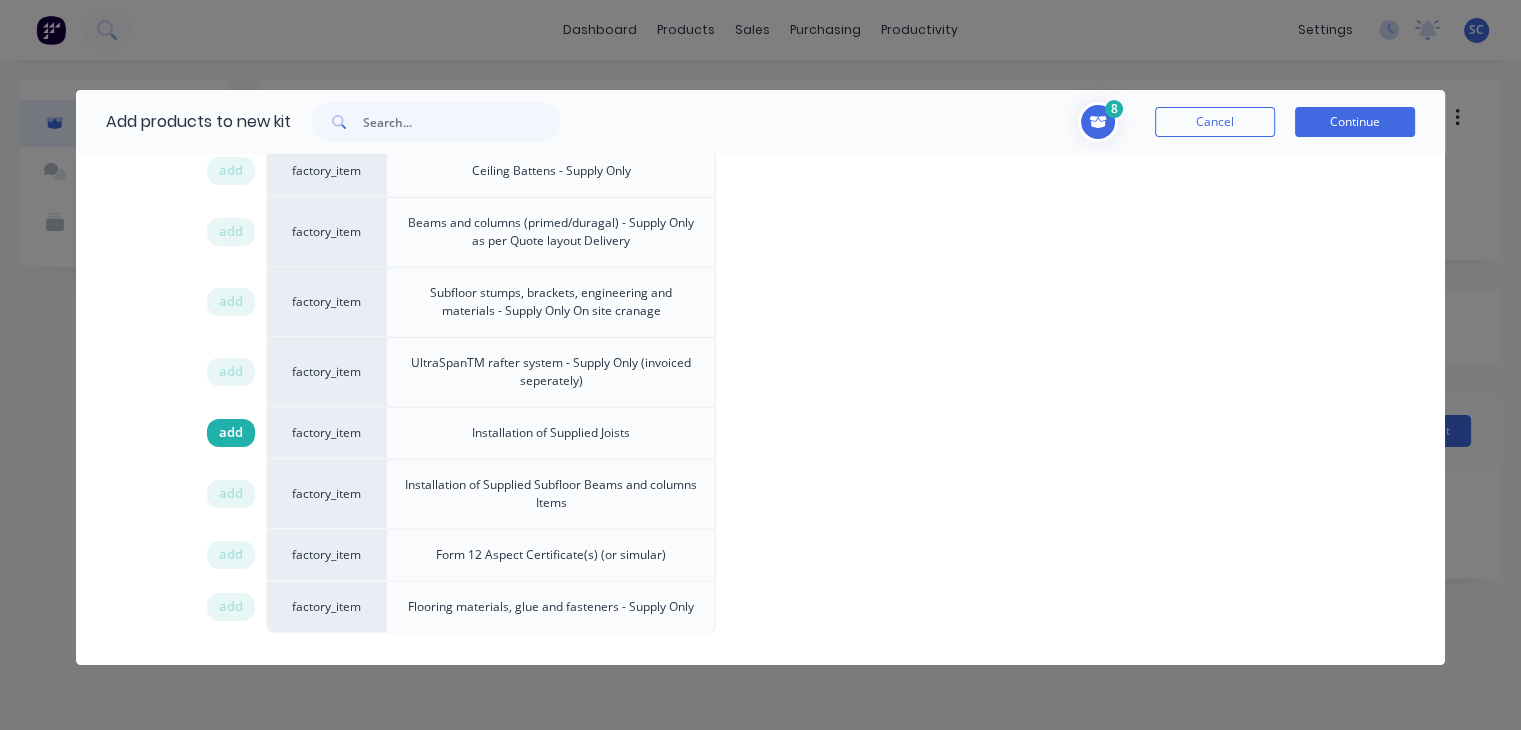 click on "add" at bounding box center (231, 433) 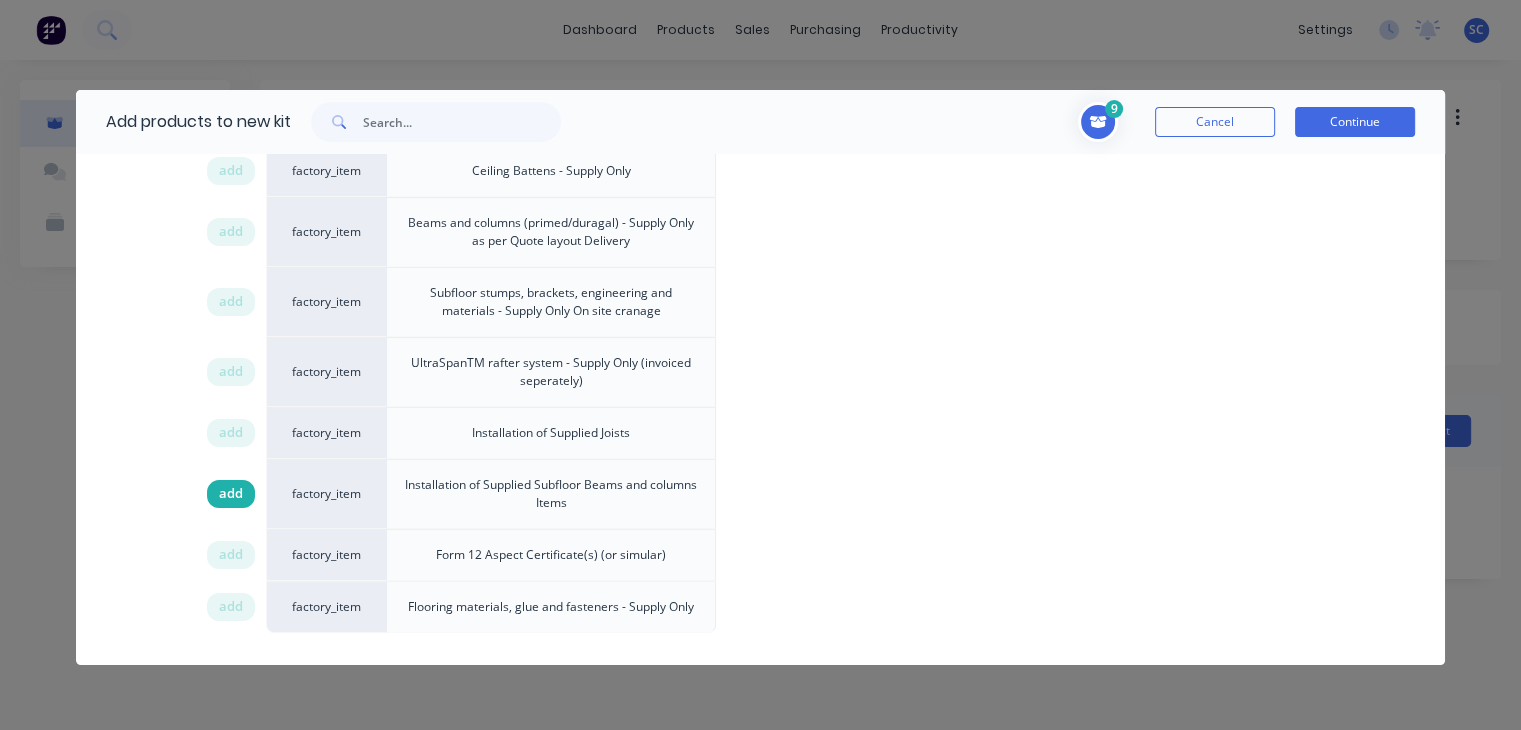click on "add" at bounding box center (231, 494) 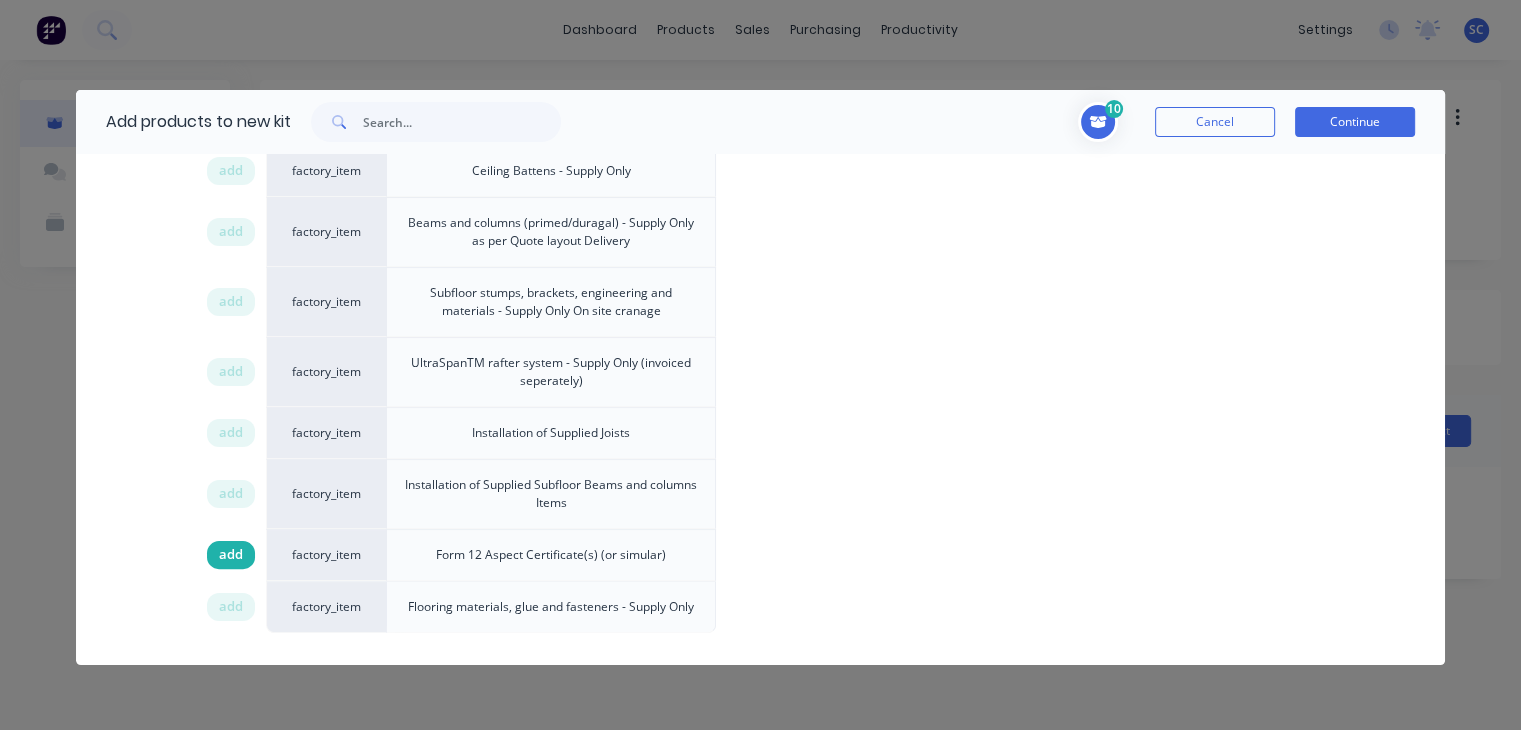 click on "add" at bounding box center (231, 555) 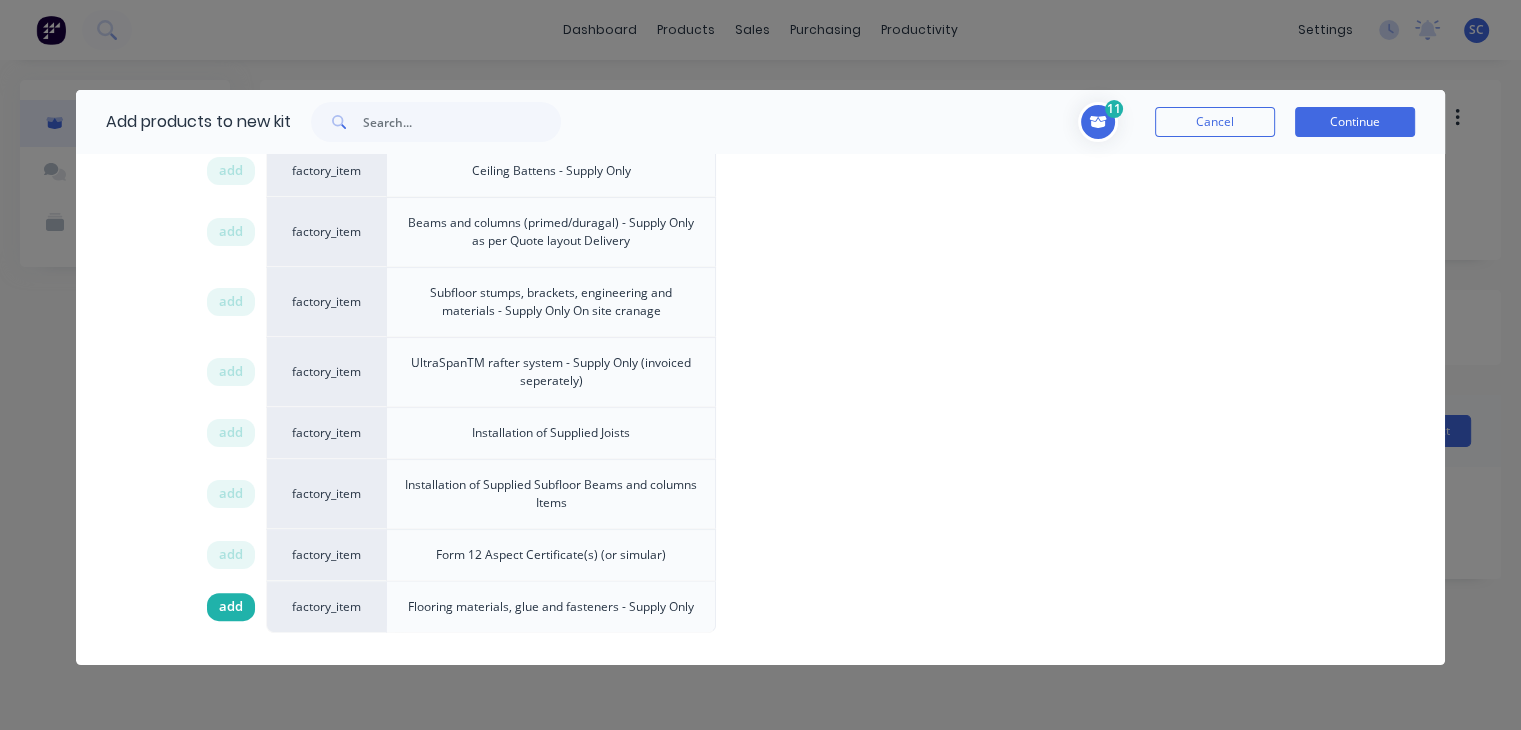 click on "add" at bounding box center (231, 607) 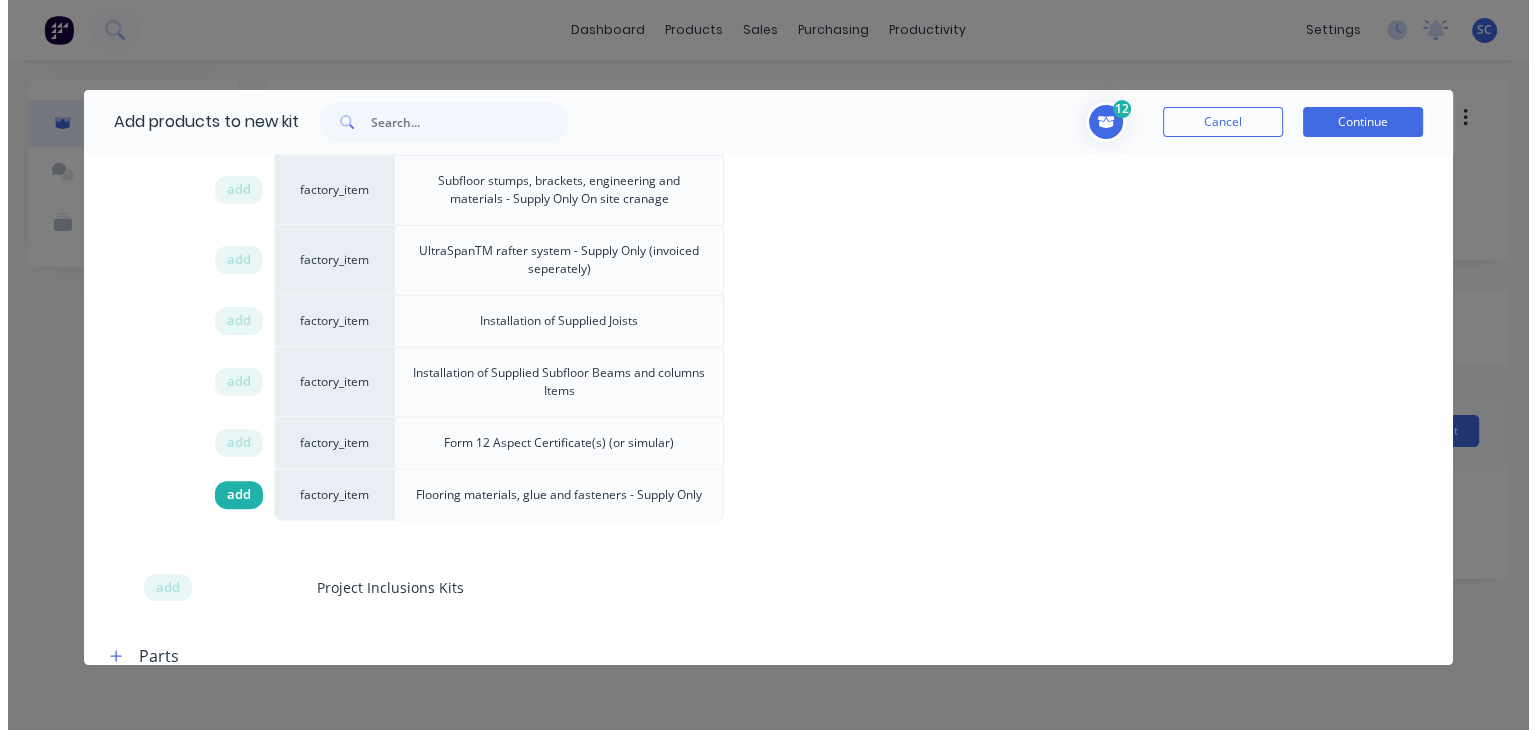 scroll, scrollTop: 693, scrollLeft: 0, axis: vertical 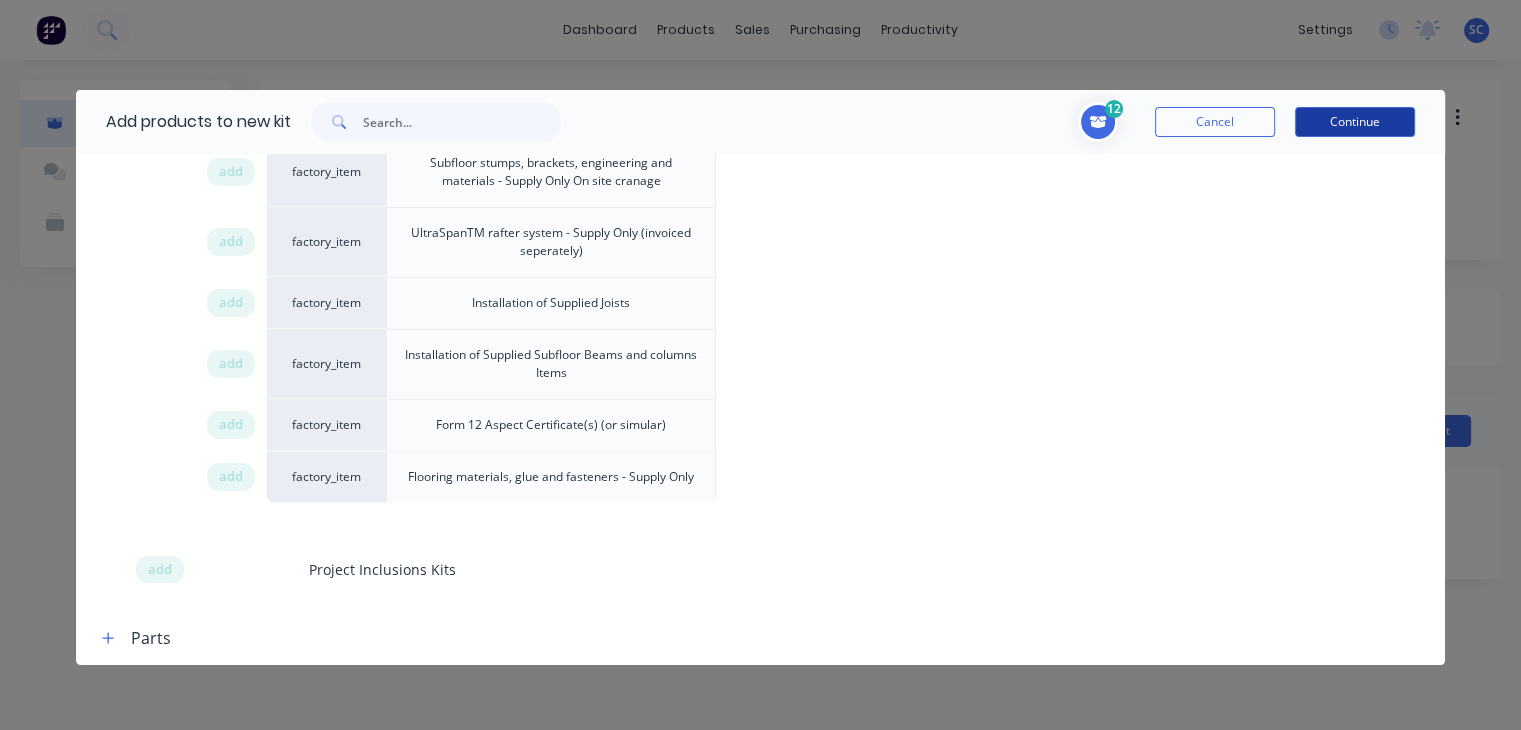click on "Continue" at bounding box center (1355, 122) 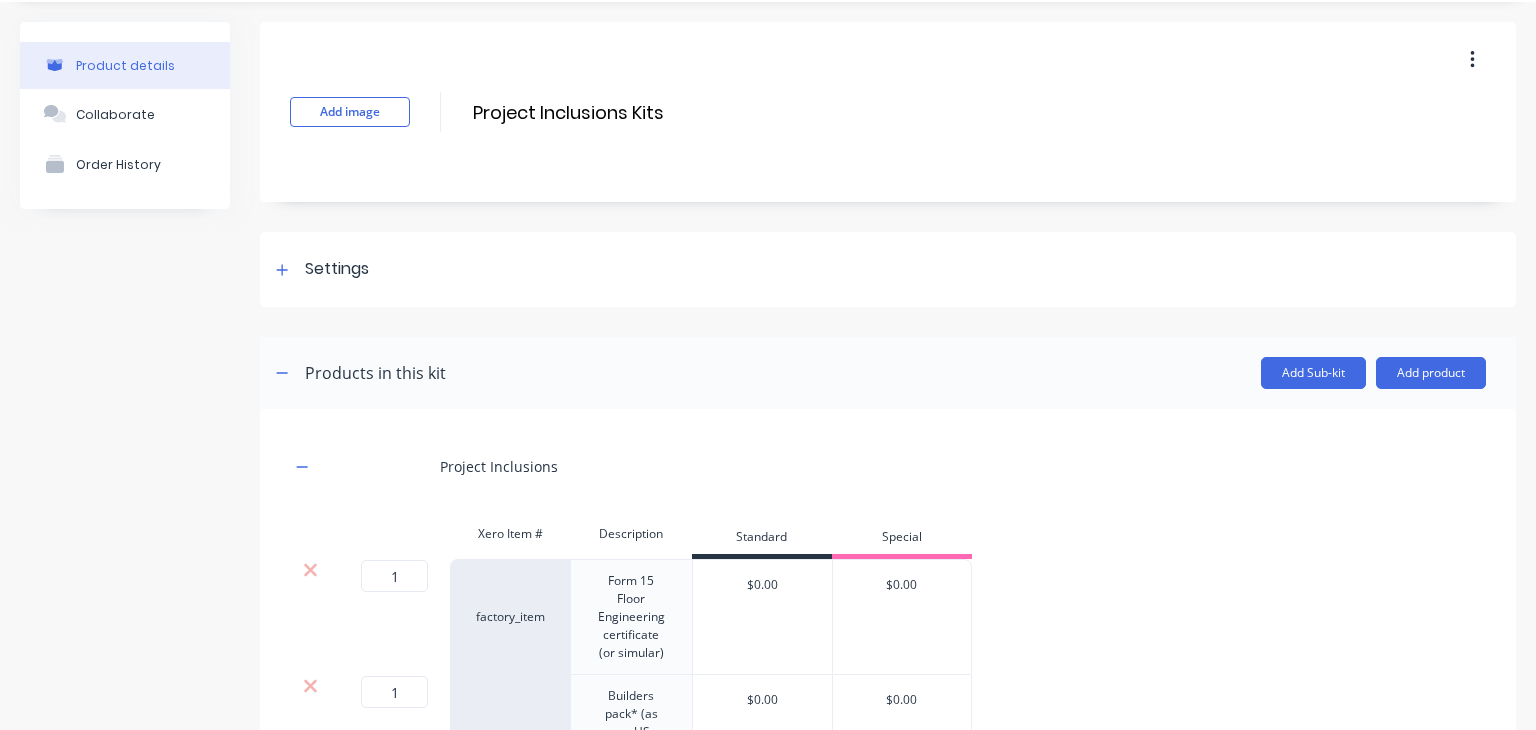 scroll, scrollTop: 44, scrollLeft: 0, axis: vertical 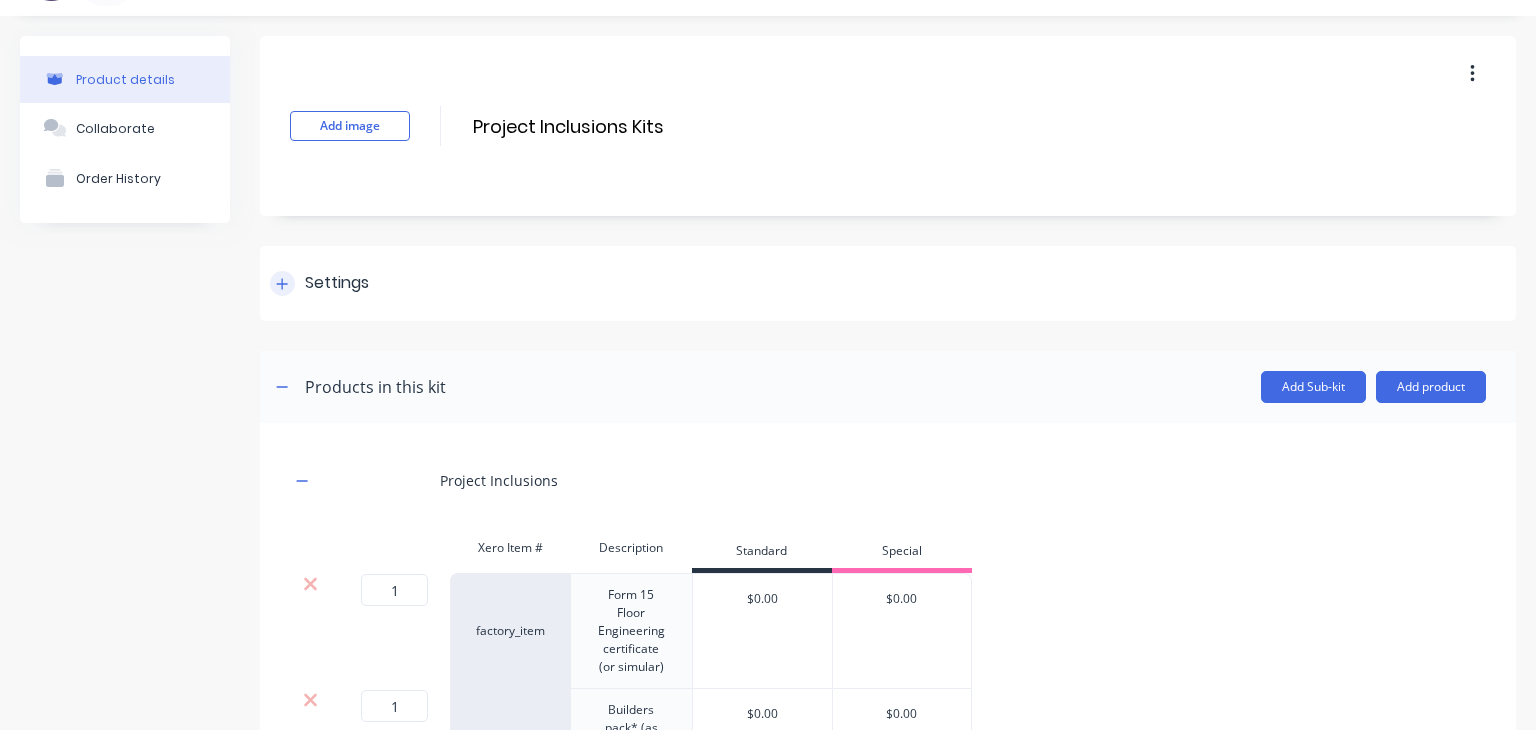 click at bounding box center [282, 283] 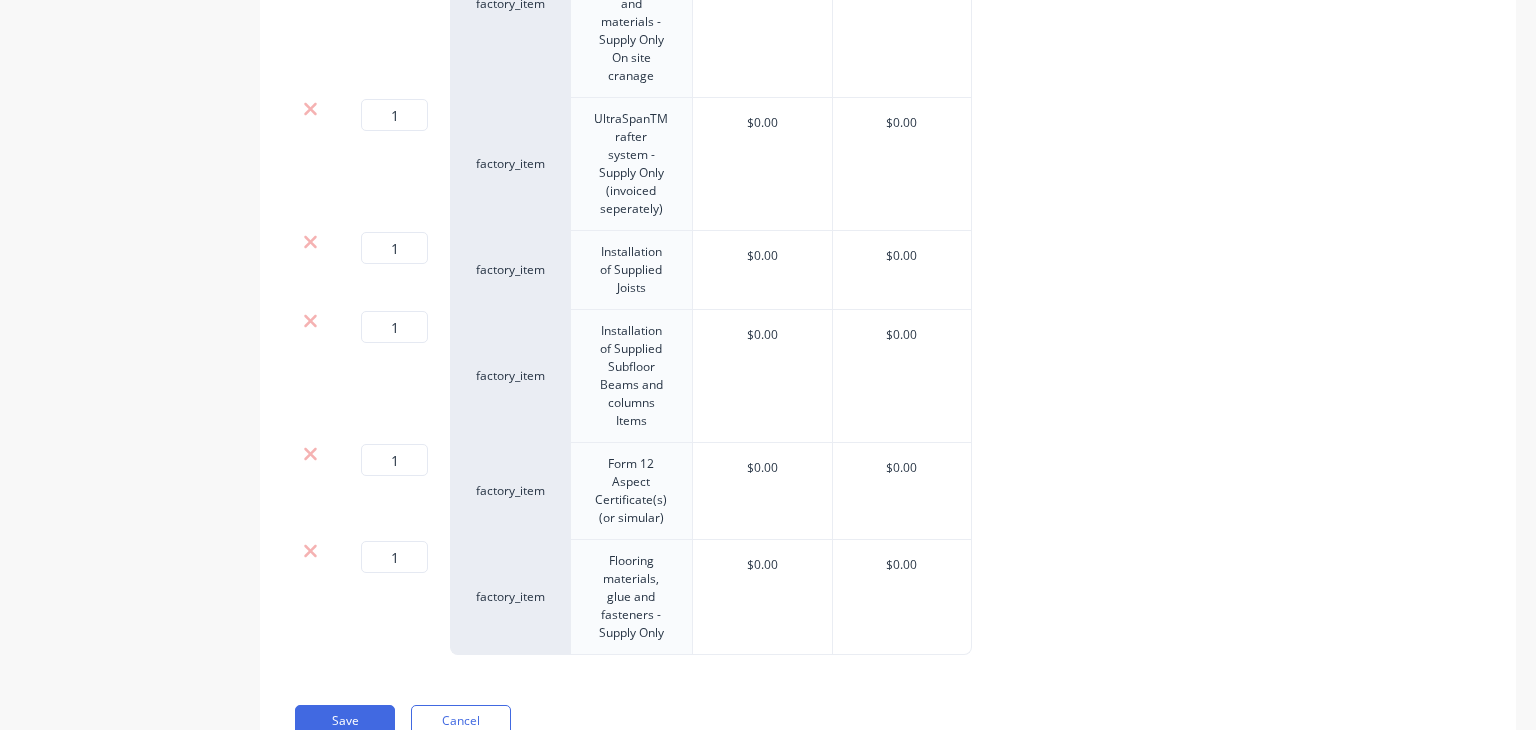 scroll, scrollTop: 2028, scrollLeft: 0, axis: vertical 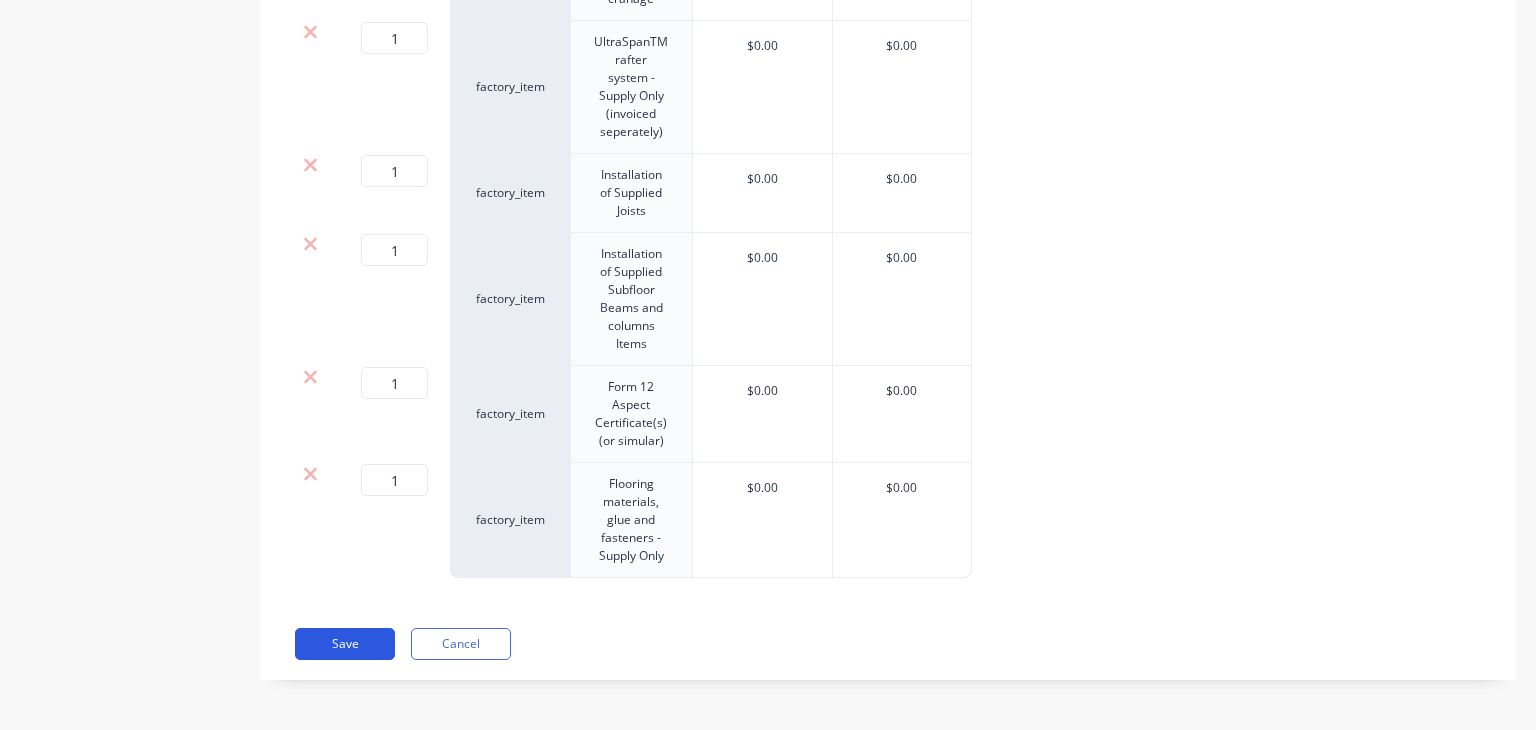 click on "Save" at bounding box center [345, 644] 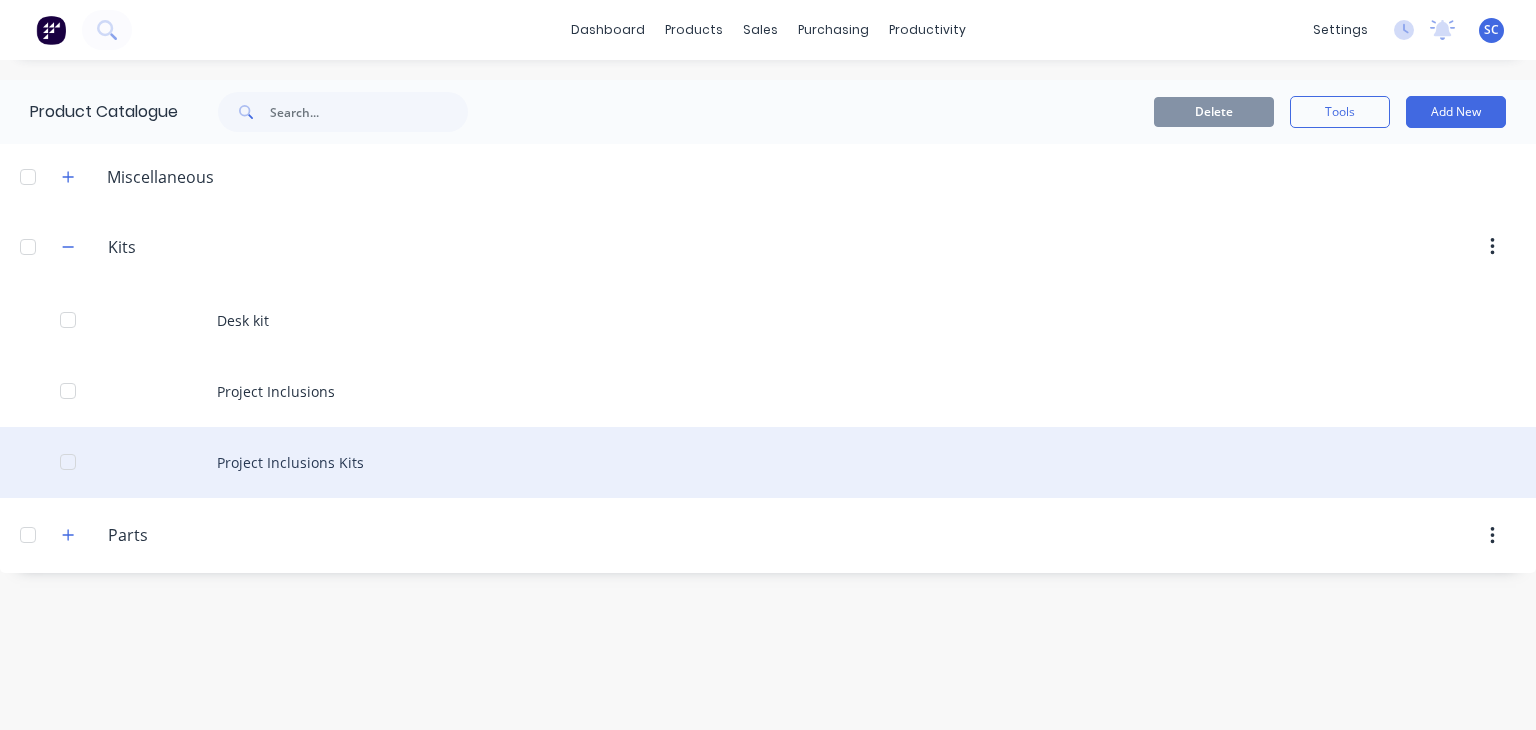 click at bounding box center (68, 462) 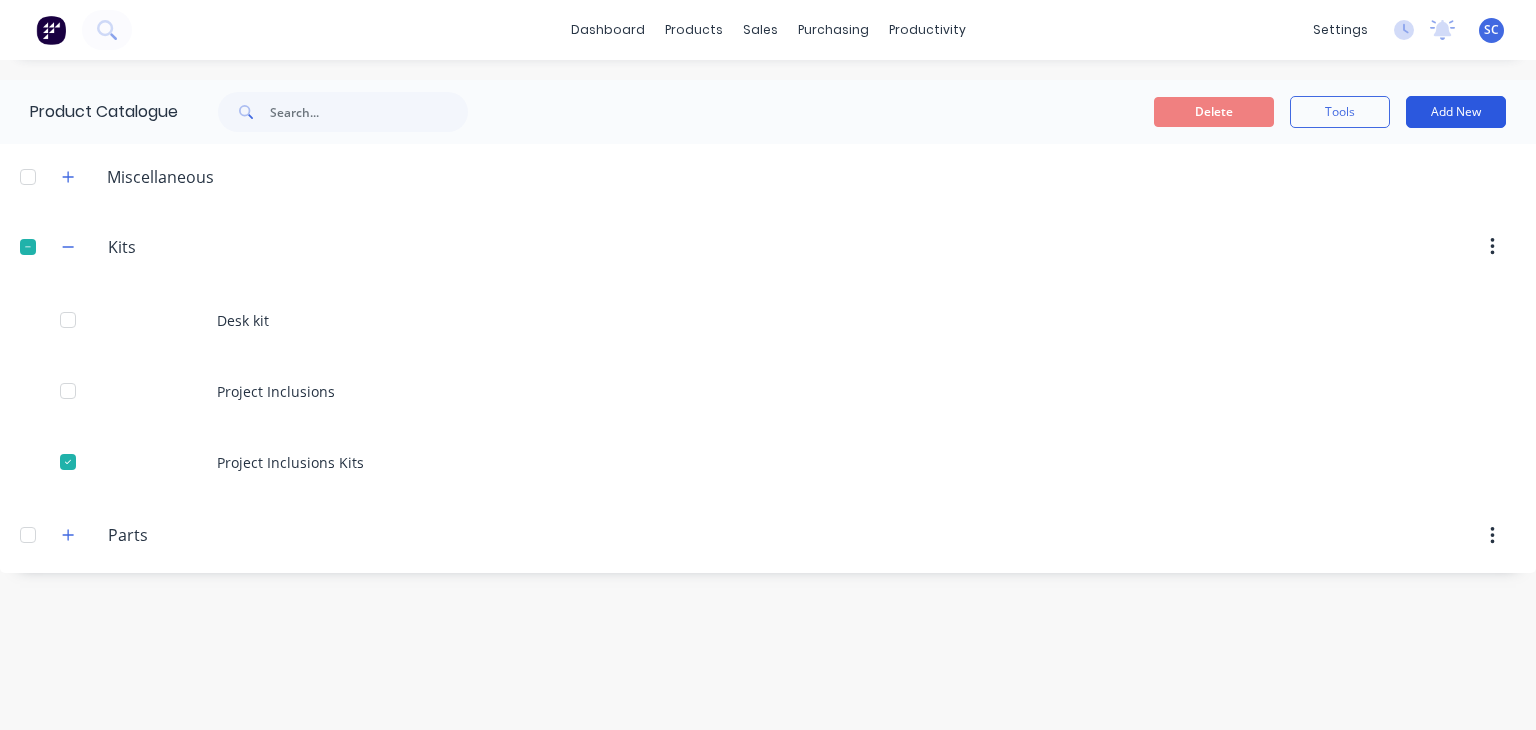 click on "Add New" at bounding box center (1456, 112) 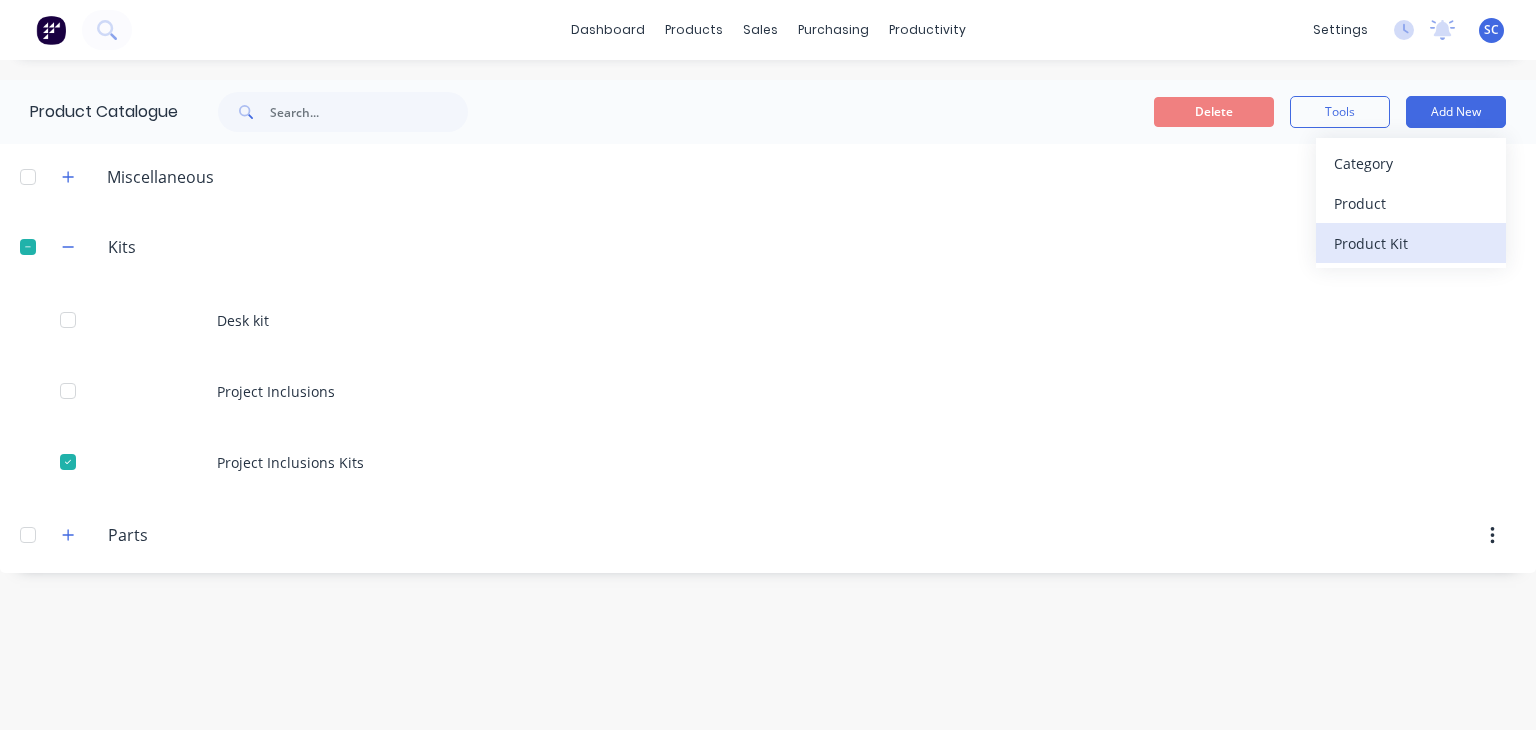 click on "Product Kit" at bounding box center [1411, 243] 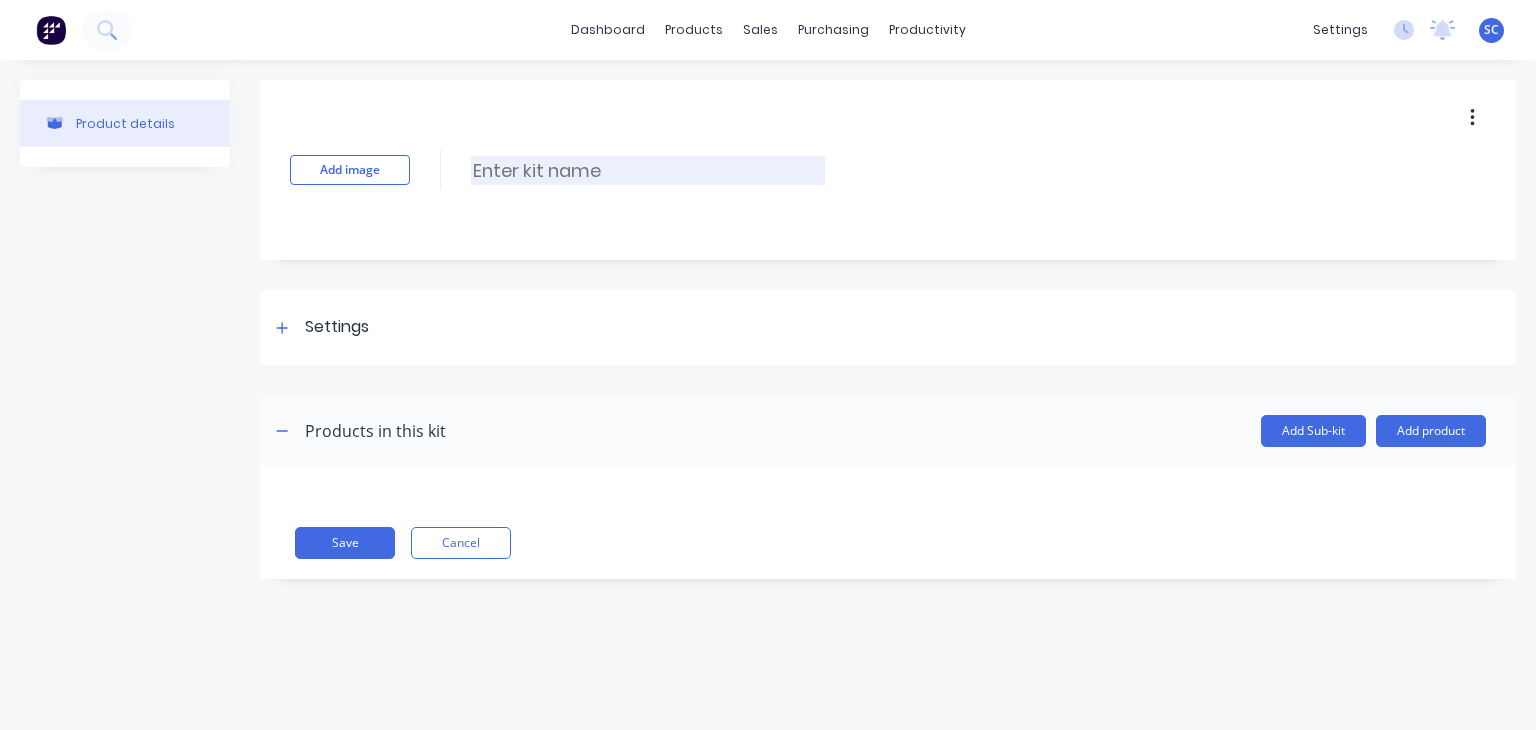 click at bounding box center (648, 170) 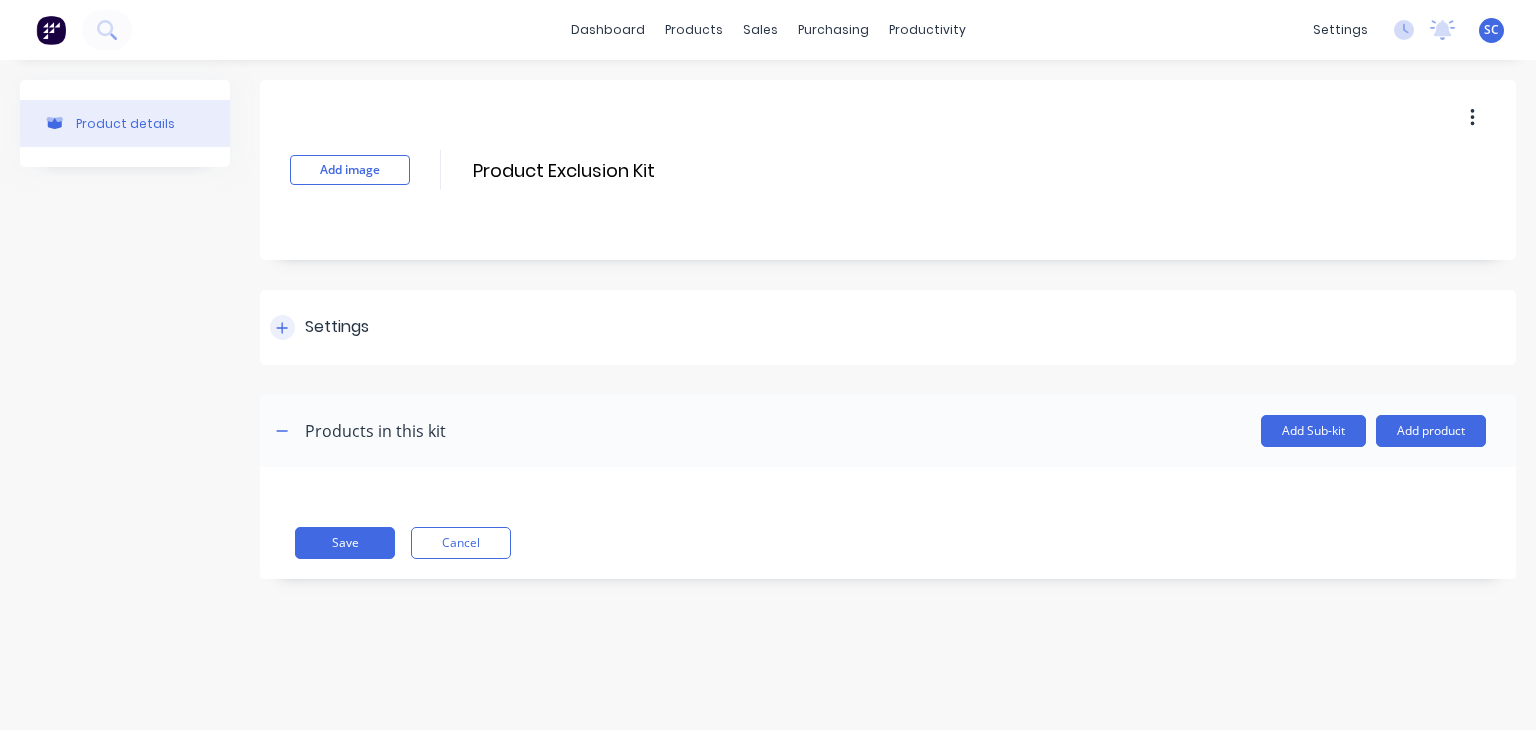 type on "Product Exclusion Kit" 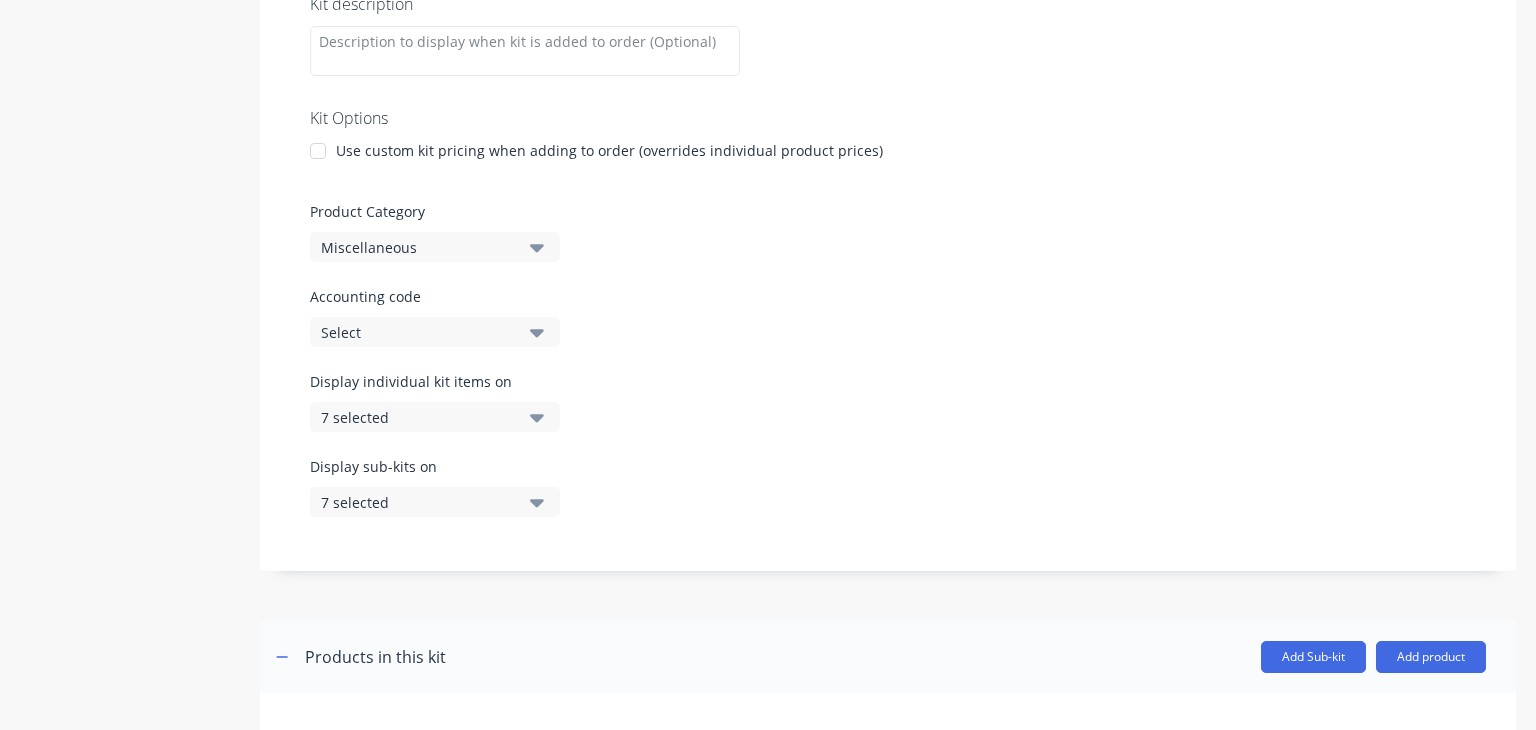 scroll, scrollTop: 404, scrollLeft: 0, axis: vertical 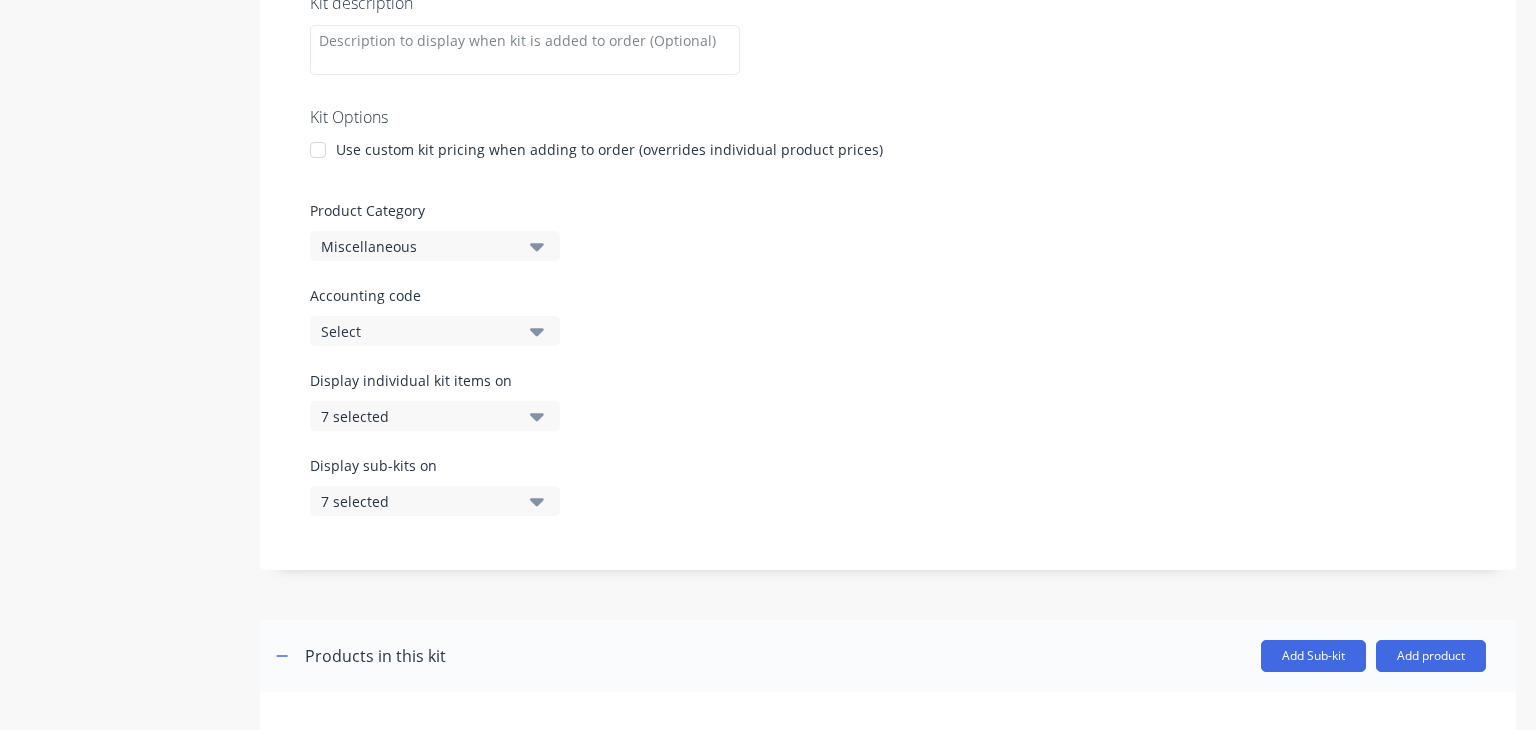 click 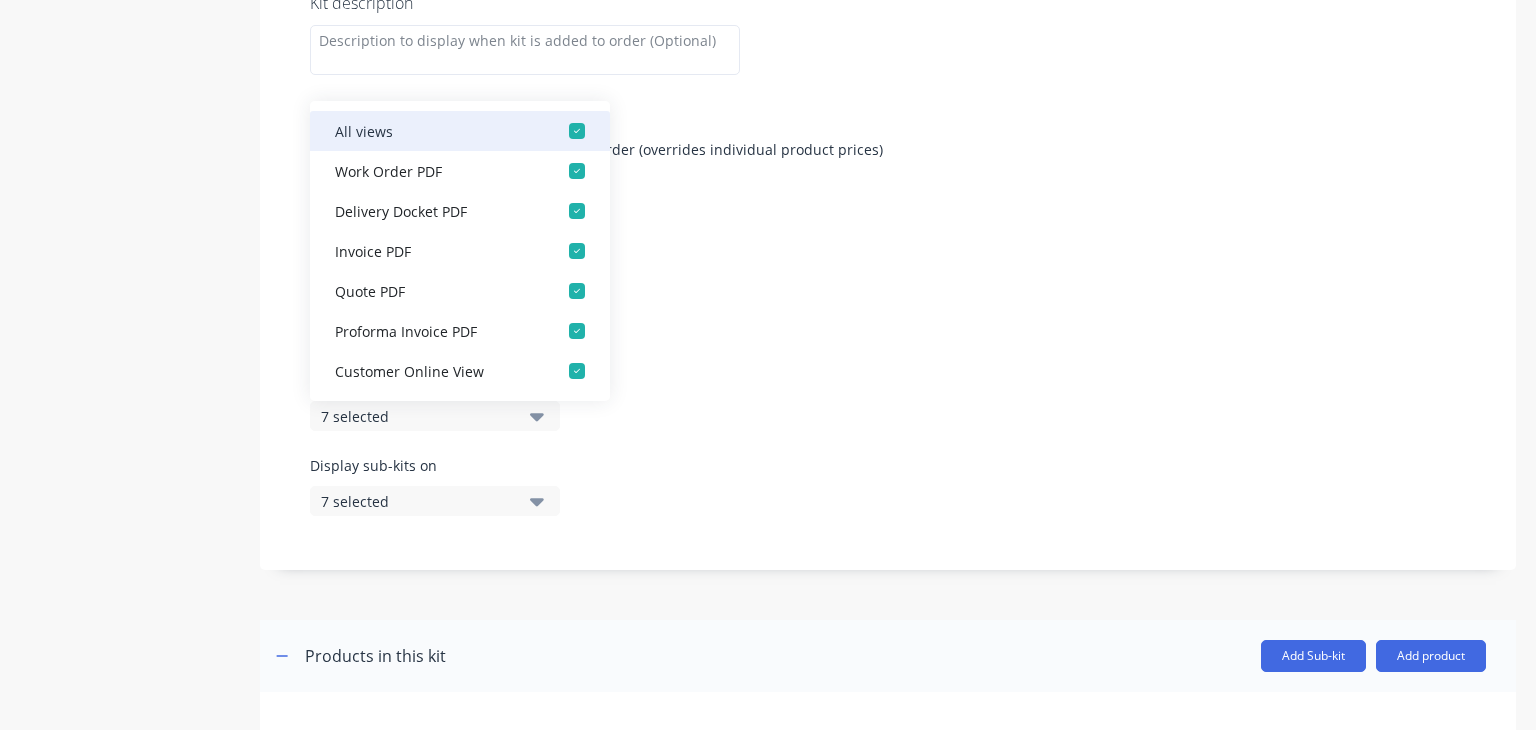 click at bounding box center [577, 131] 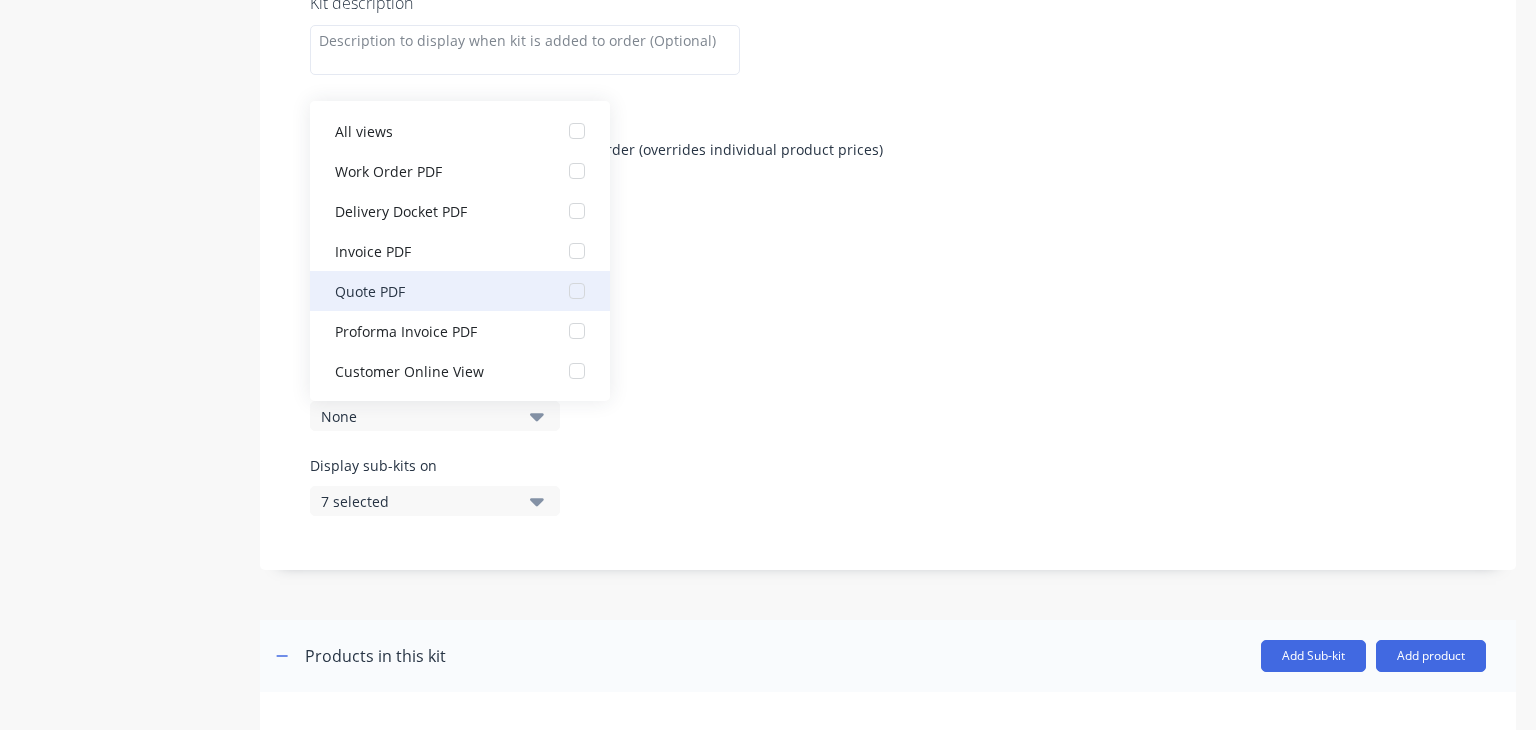 click on "Quote PDF" at bounding box center (460, 291) 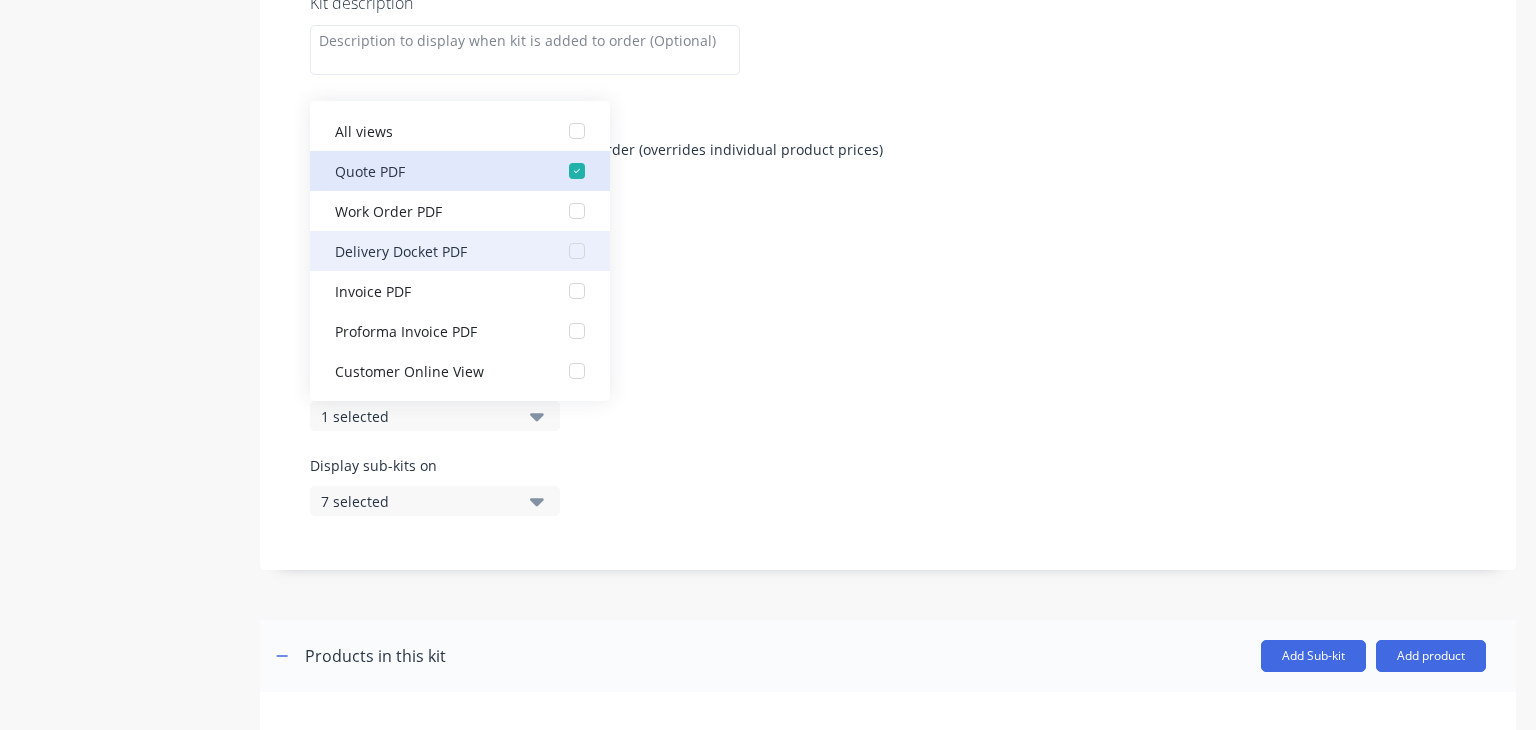 click at bounding box center [577, 251] 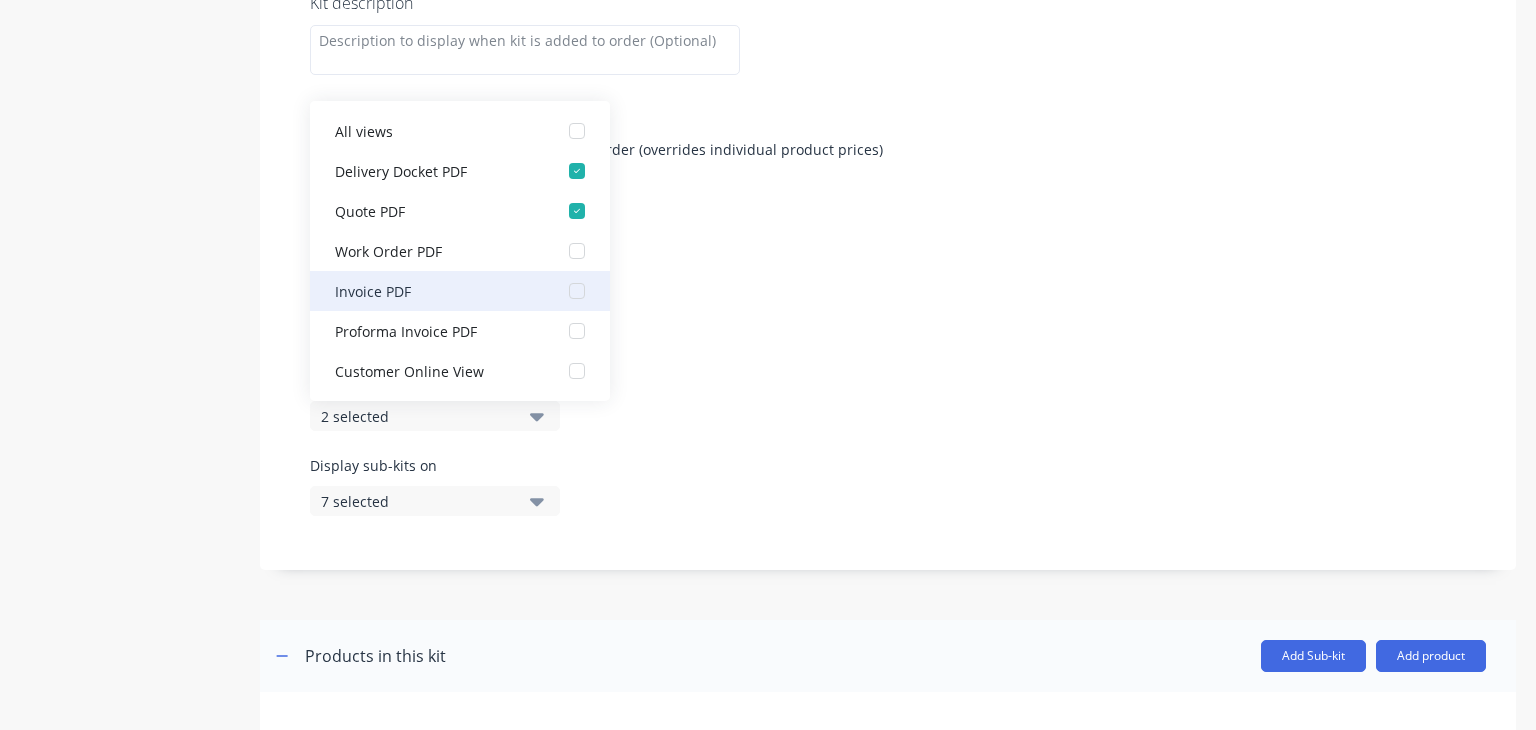 click at bounding box center (577, 291) 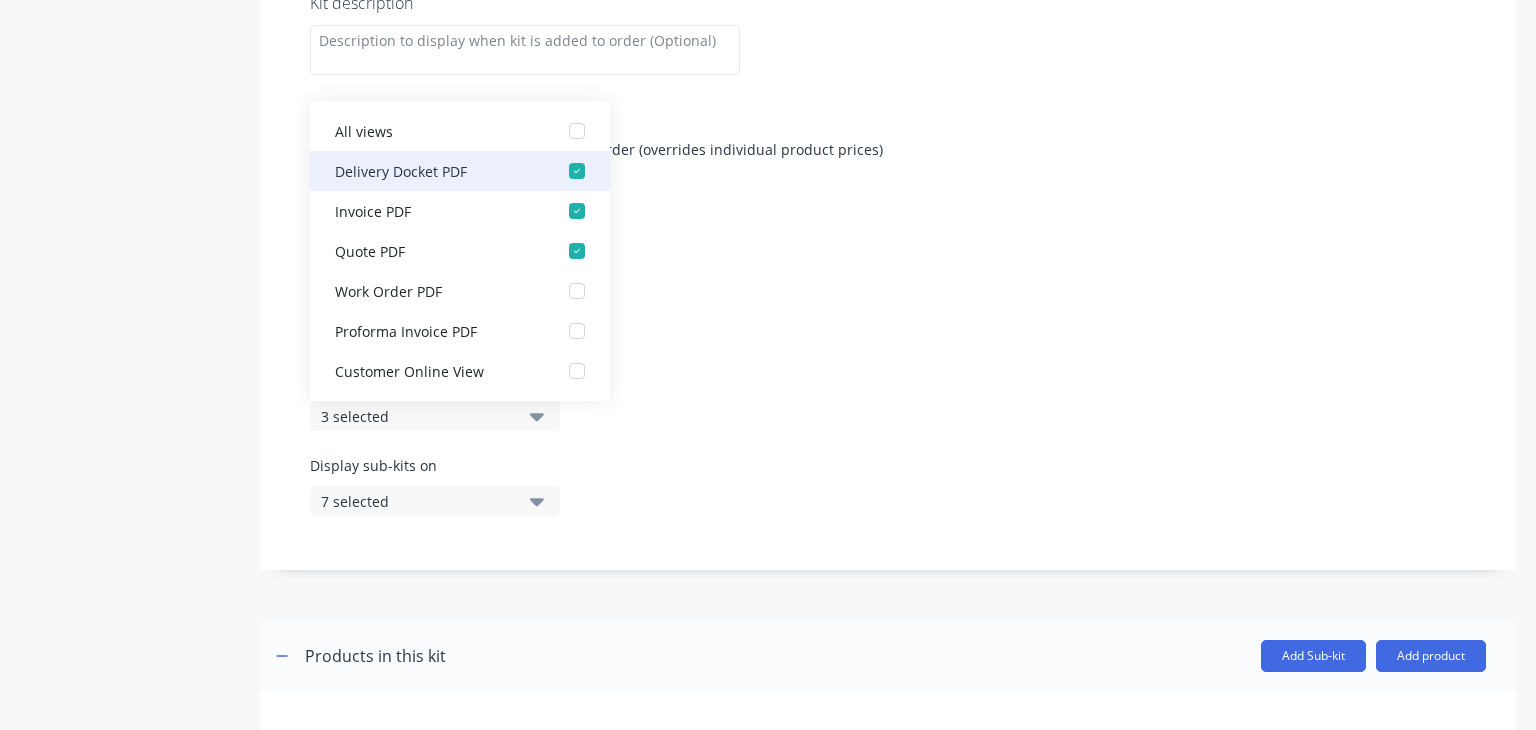 click at bounding box center (577, 171) 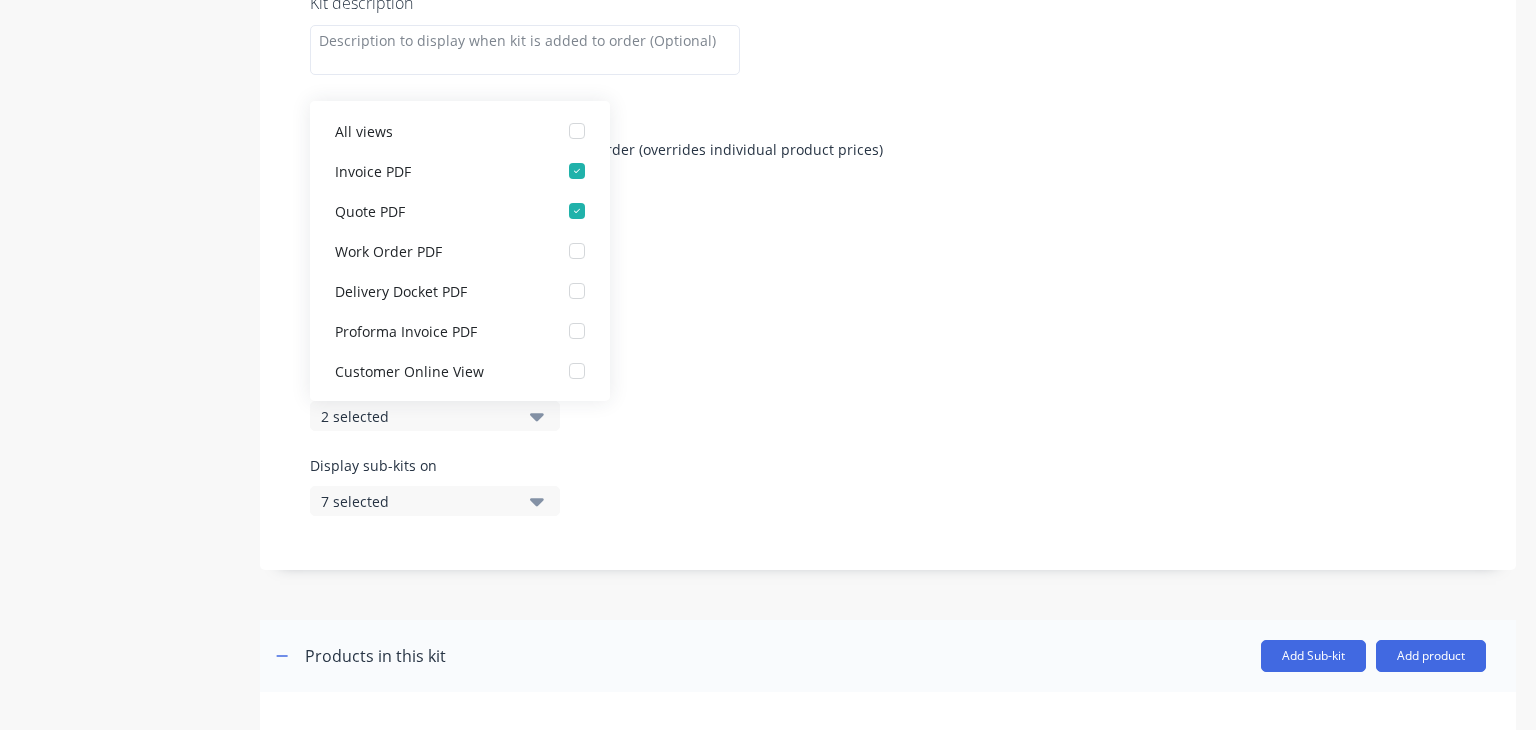 click on "Display individual kit items on 2 selected" at bounding box center (888, 412) 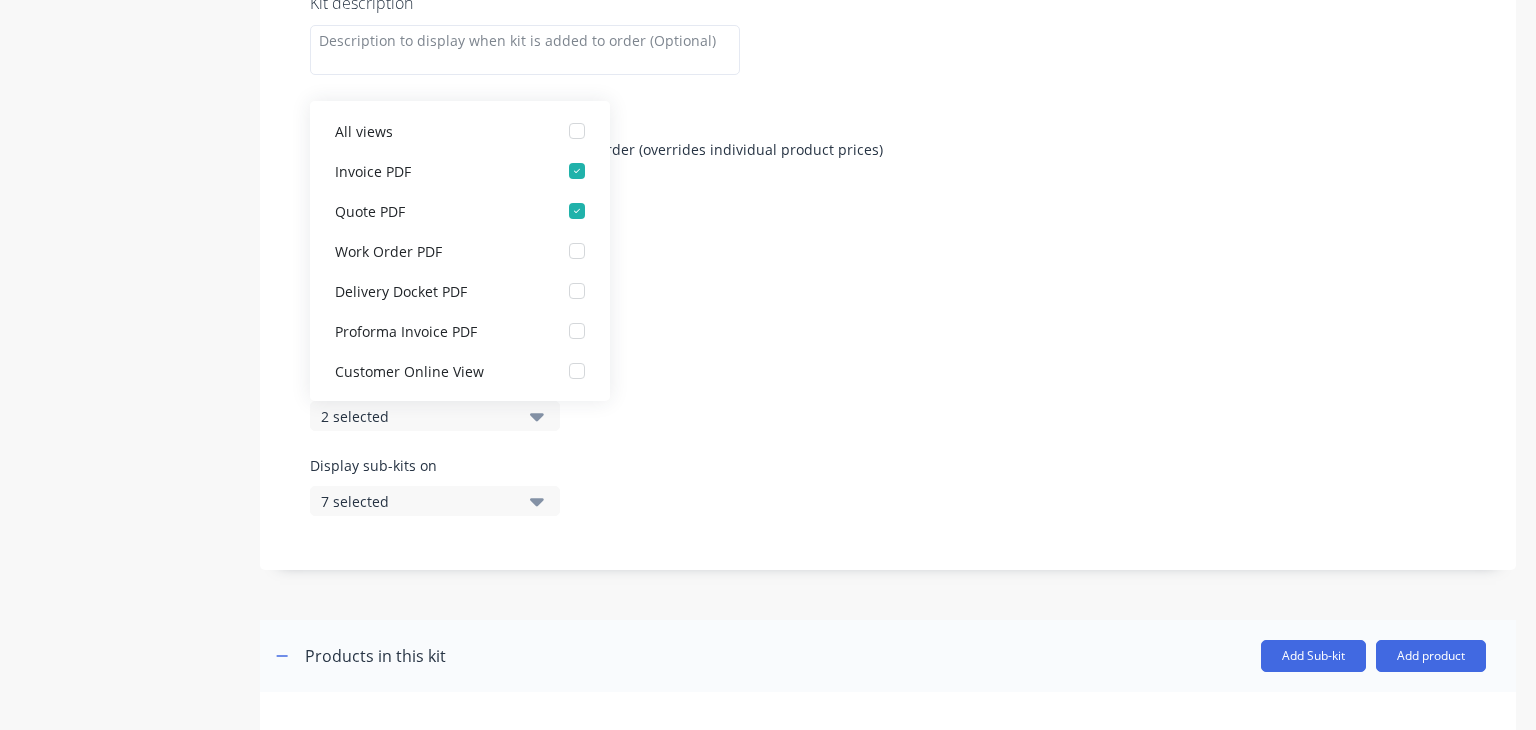click 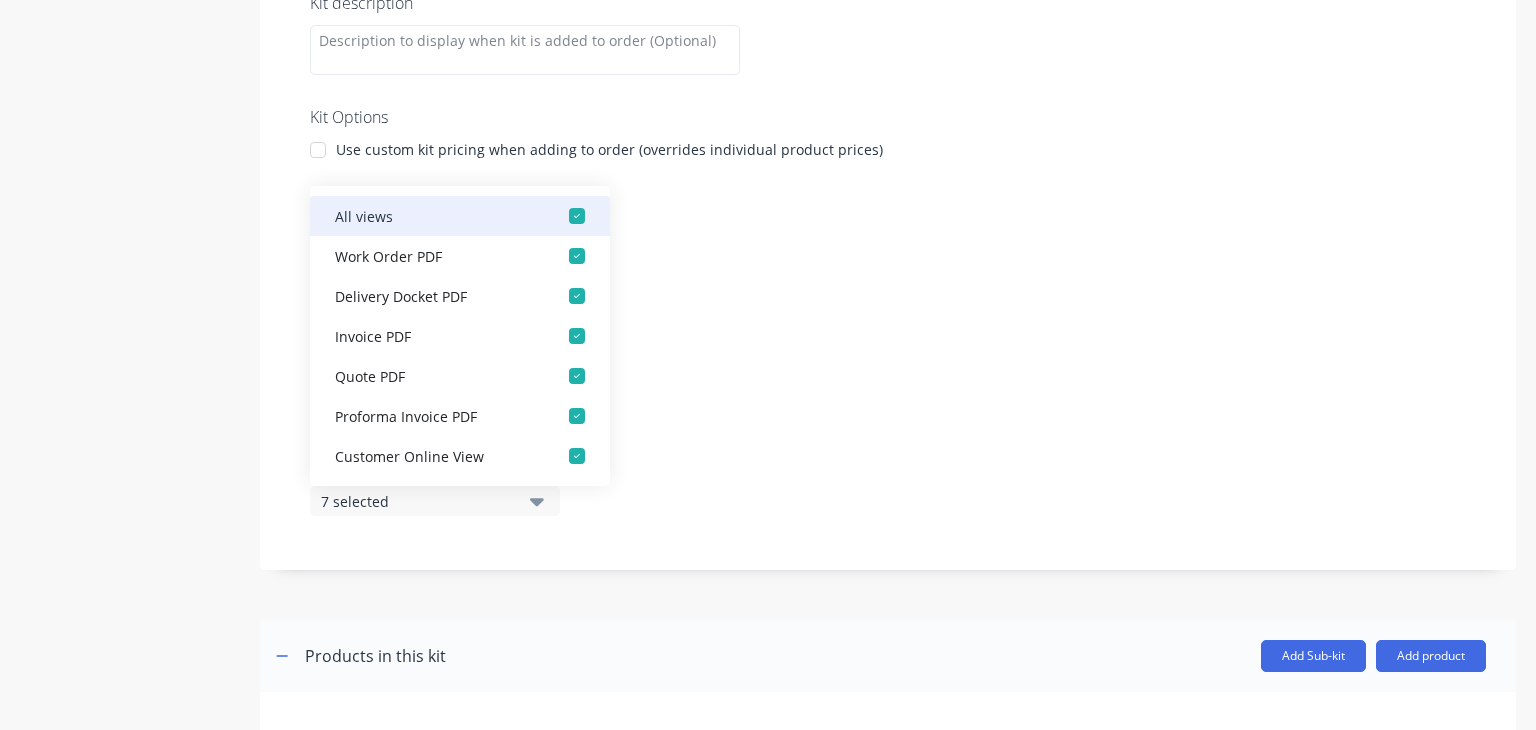 click at bounding box center (577, 216) 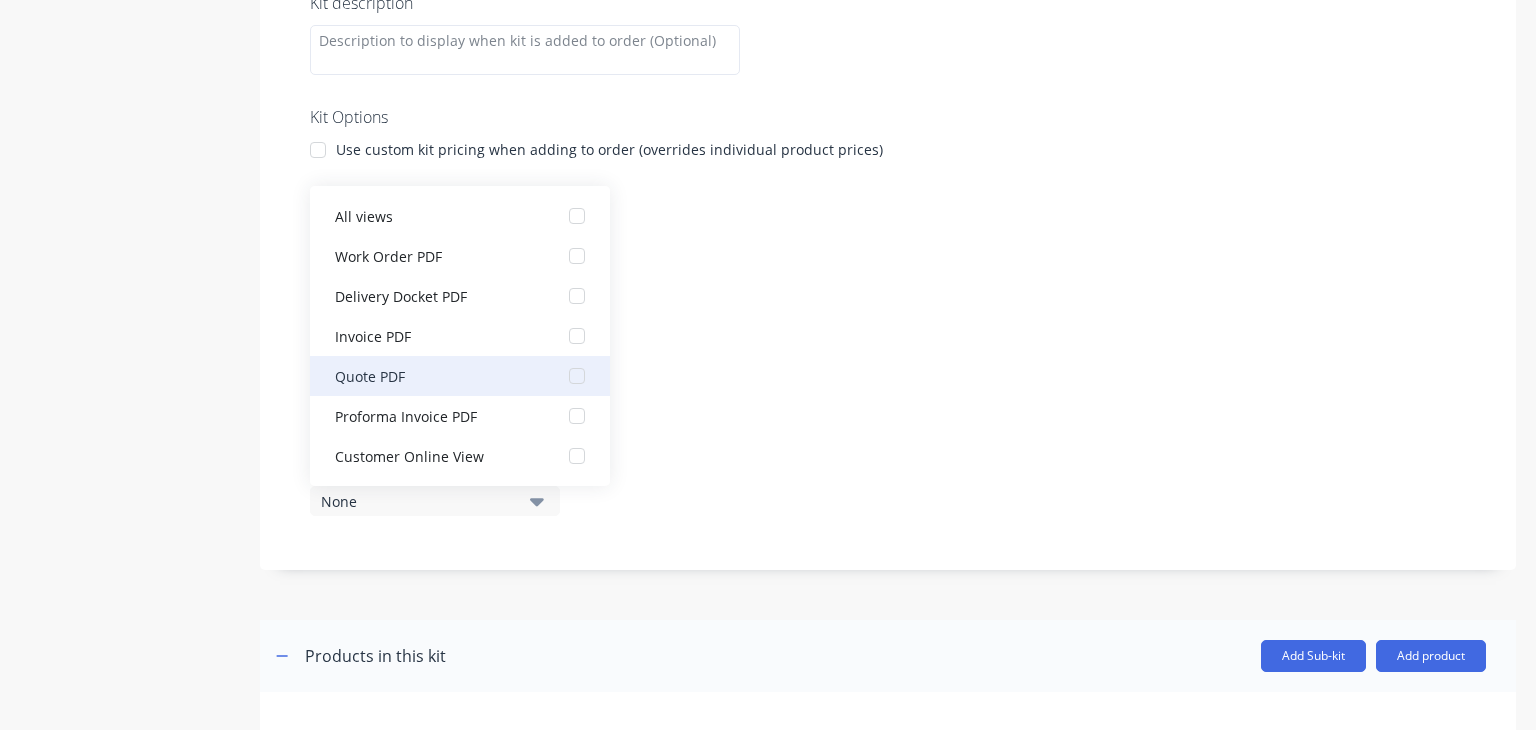 click at bounding box center (577, 376) 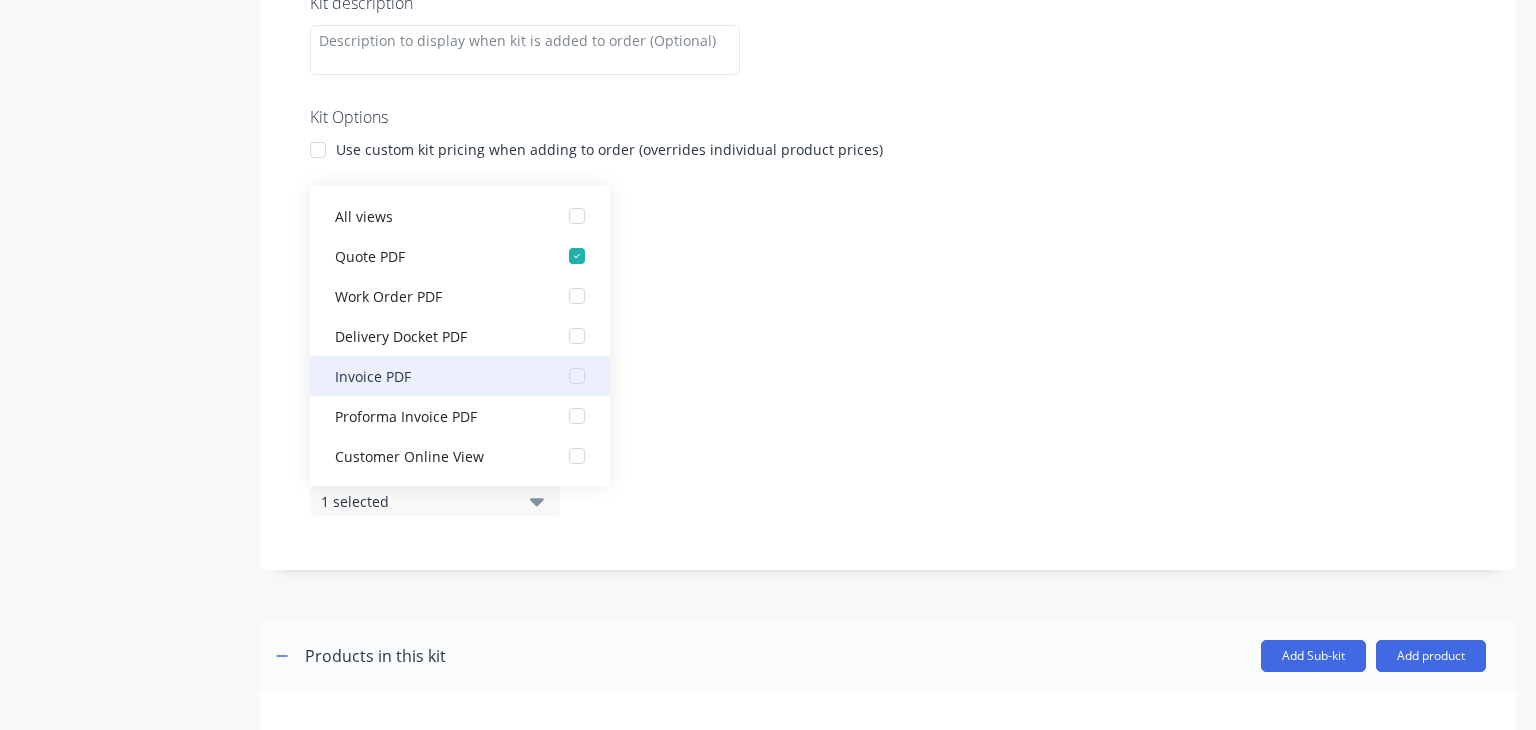 click at bounding box center [577, 376] 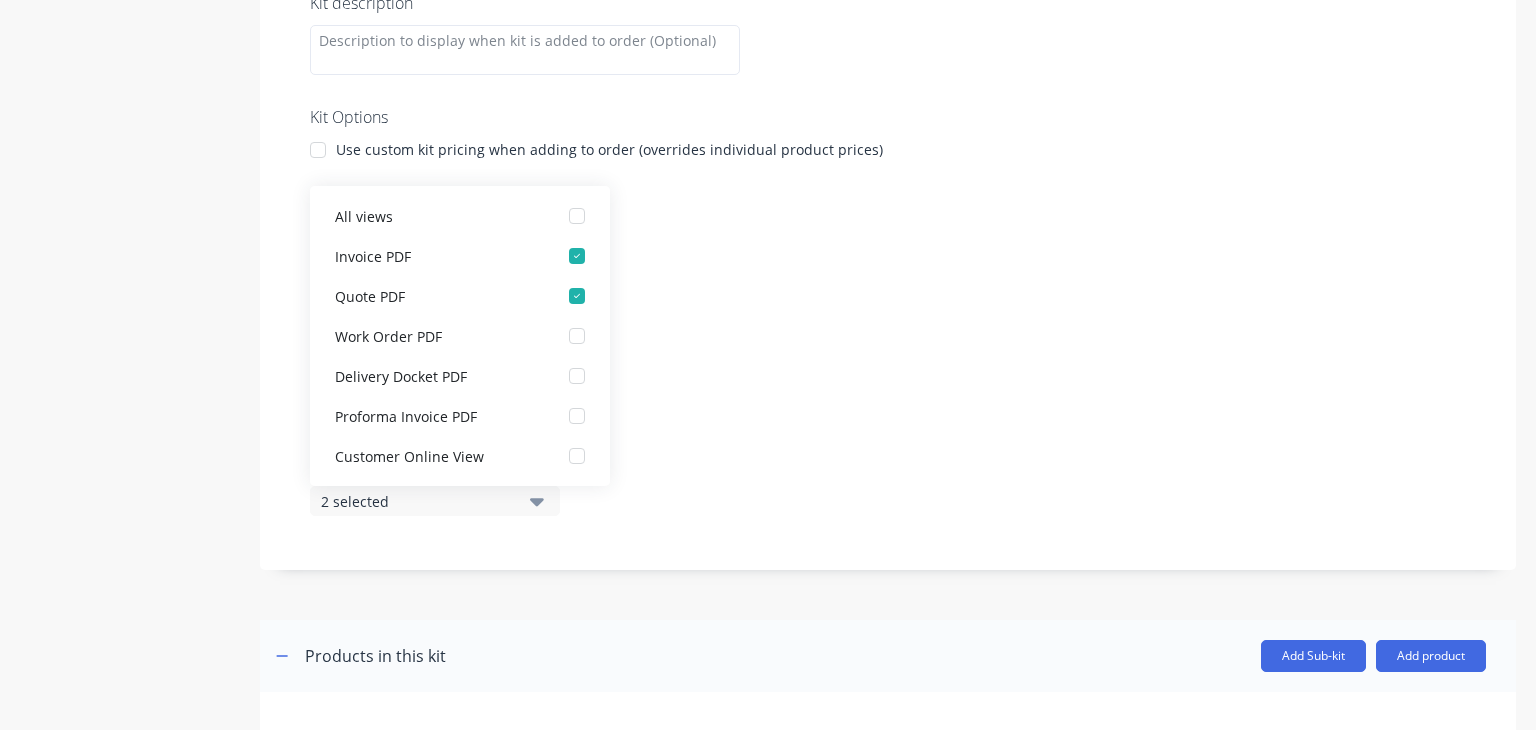 click on "Display individual kit items on 2 selected" at bounding box center (888, 412) 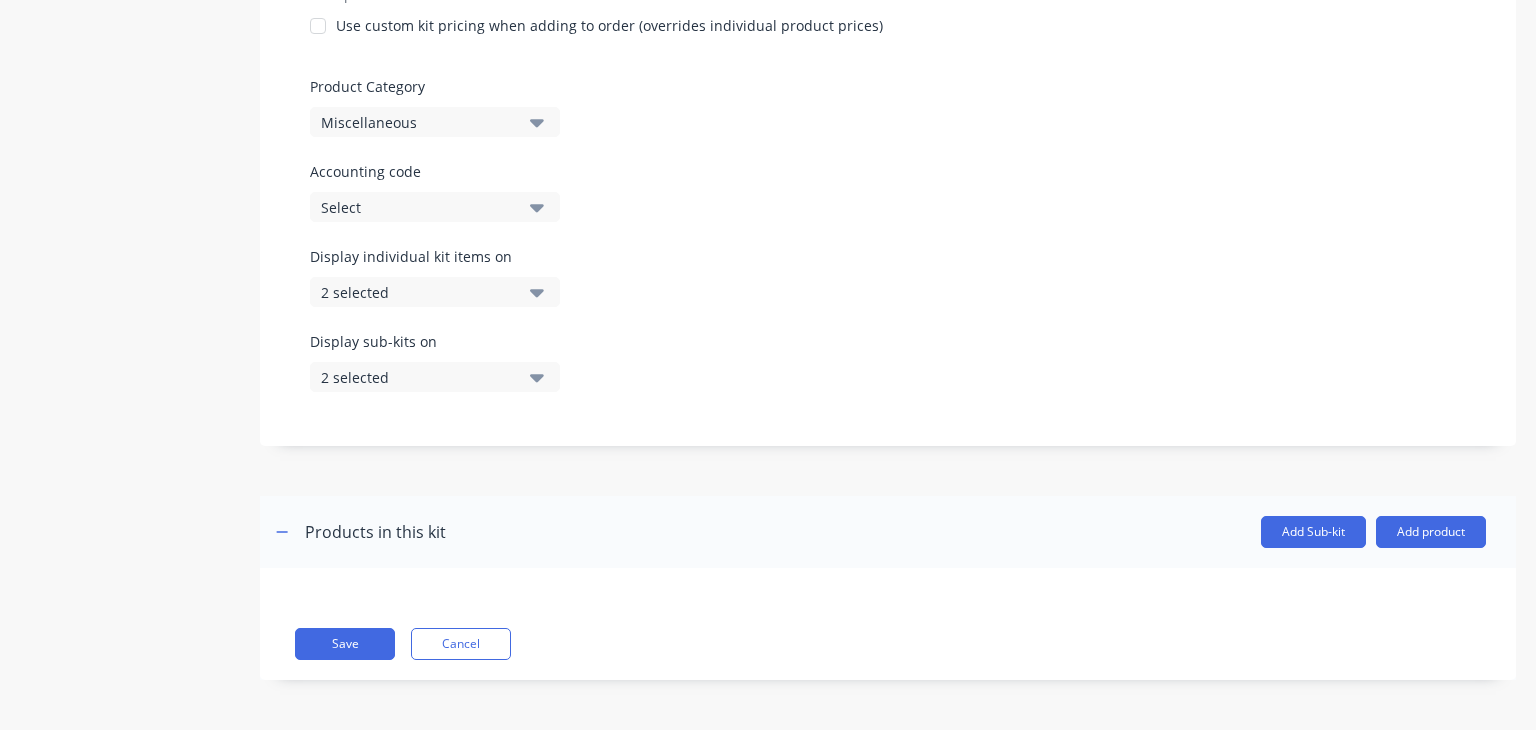 scroll, scrollTop: 527, scrollLeft: 0, axis: vertical 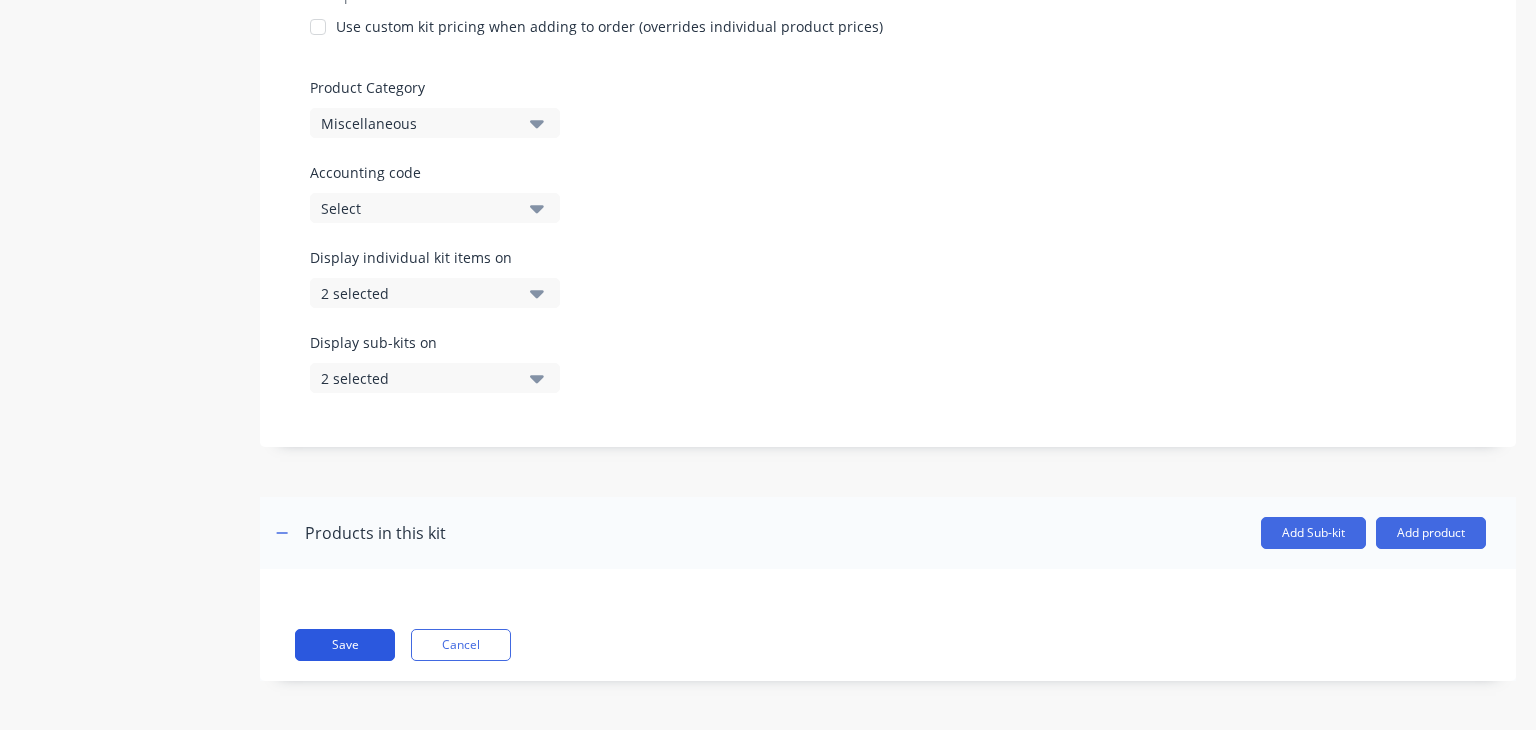 click on "Save" at bounding box center (345, 645) 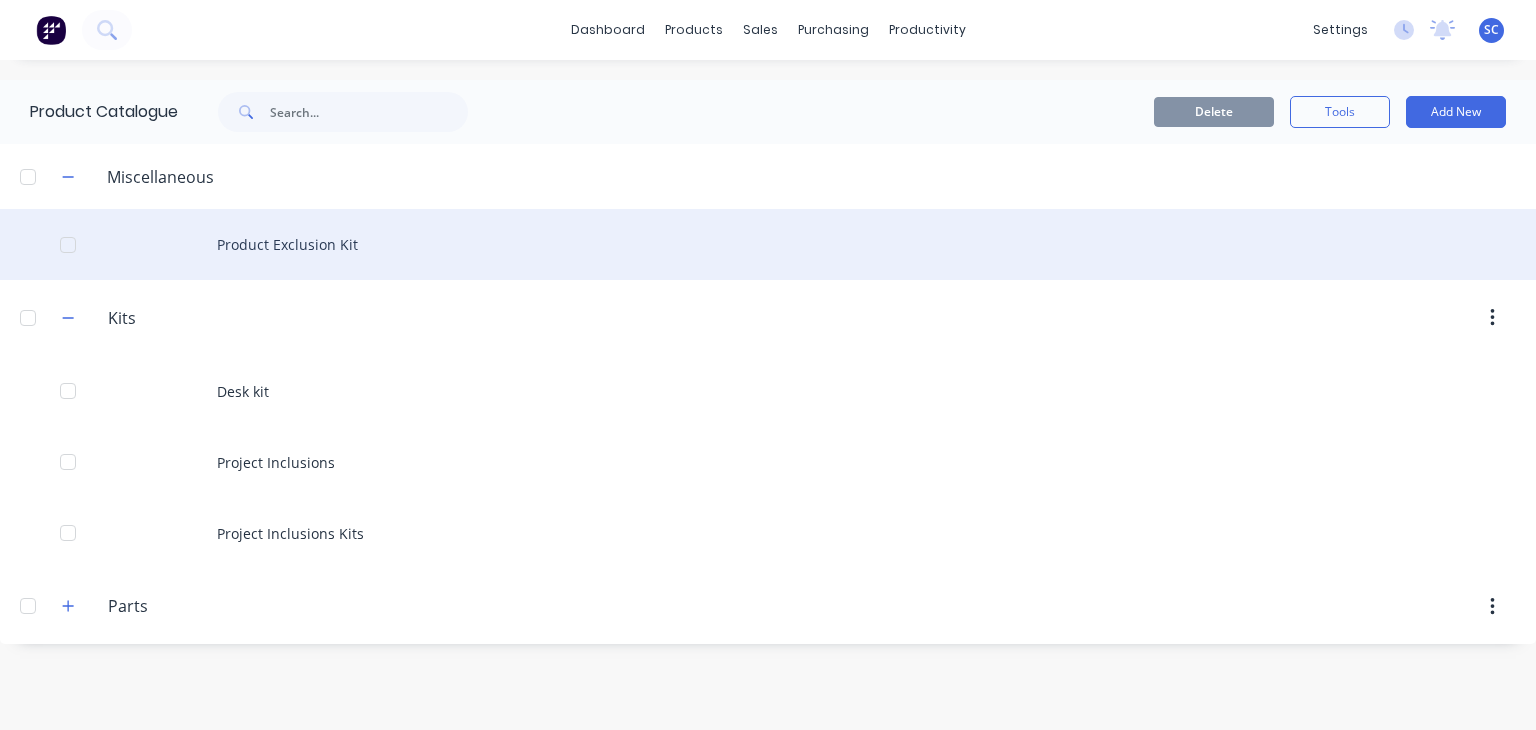 click on "Product Exclusion Kit" at bounding box center (768, 244) 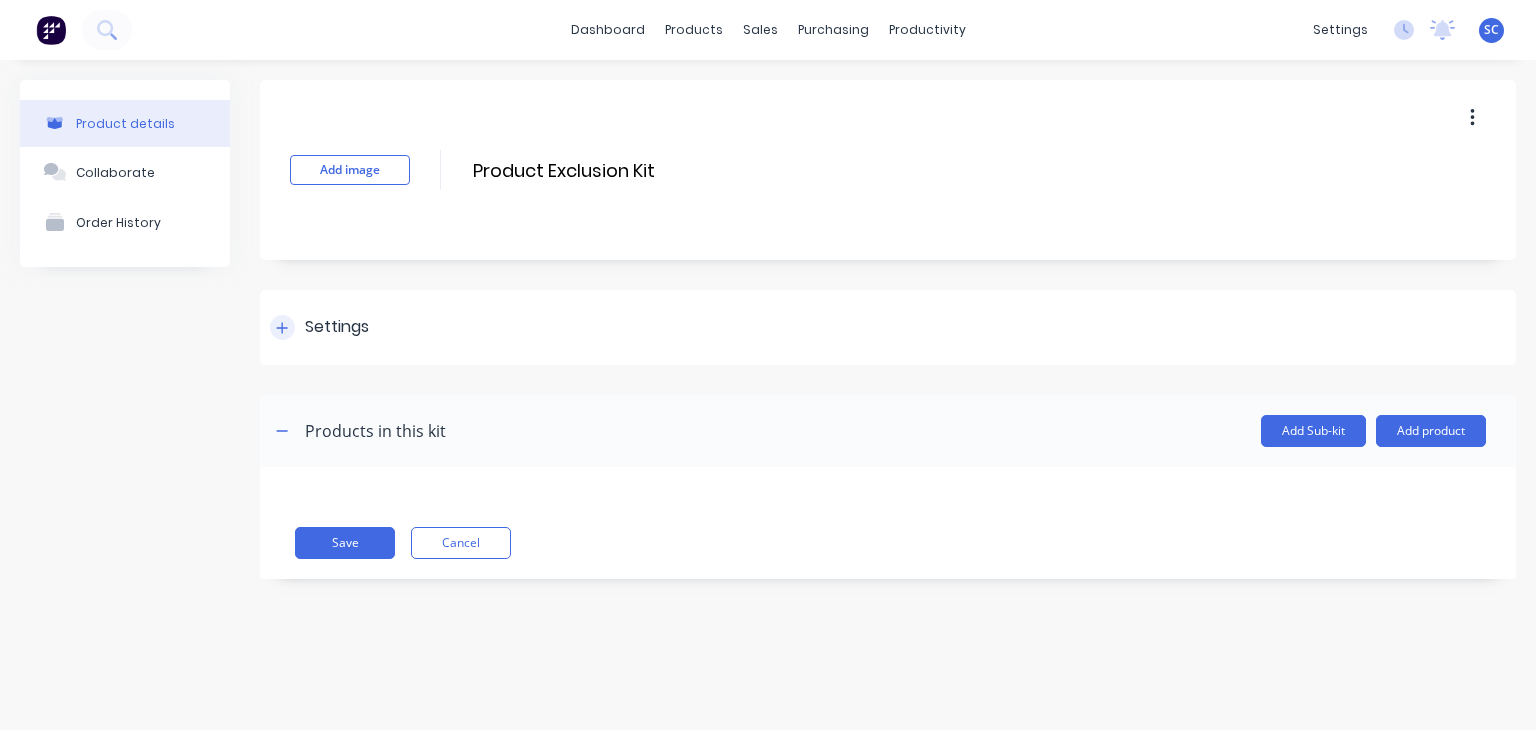 click 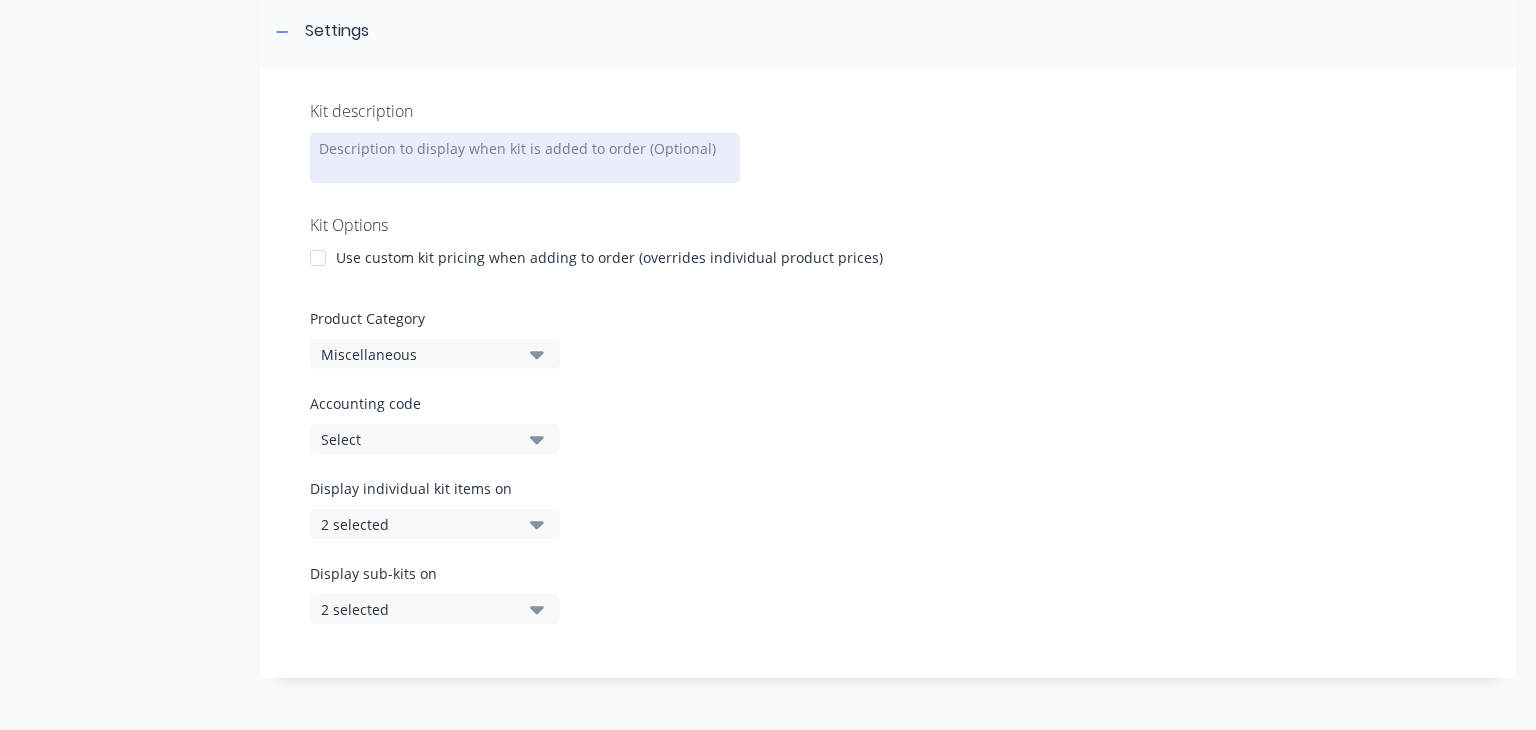 scroll, scrollTop: 303, scrollLeft: 0, axis: vertical 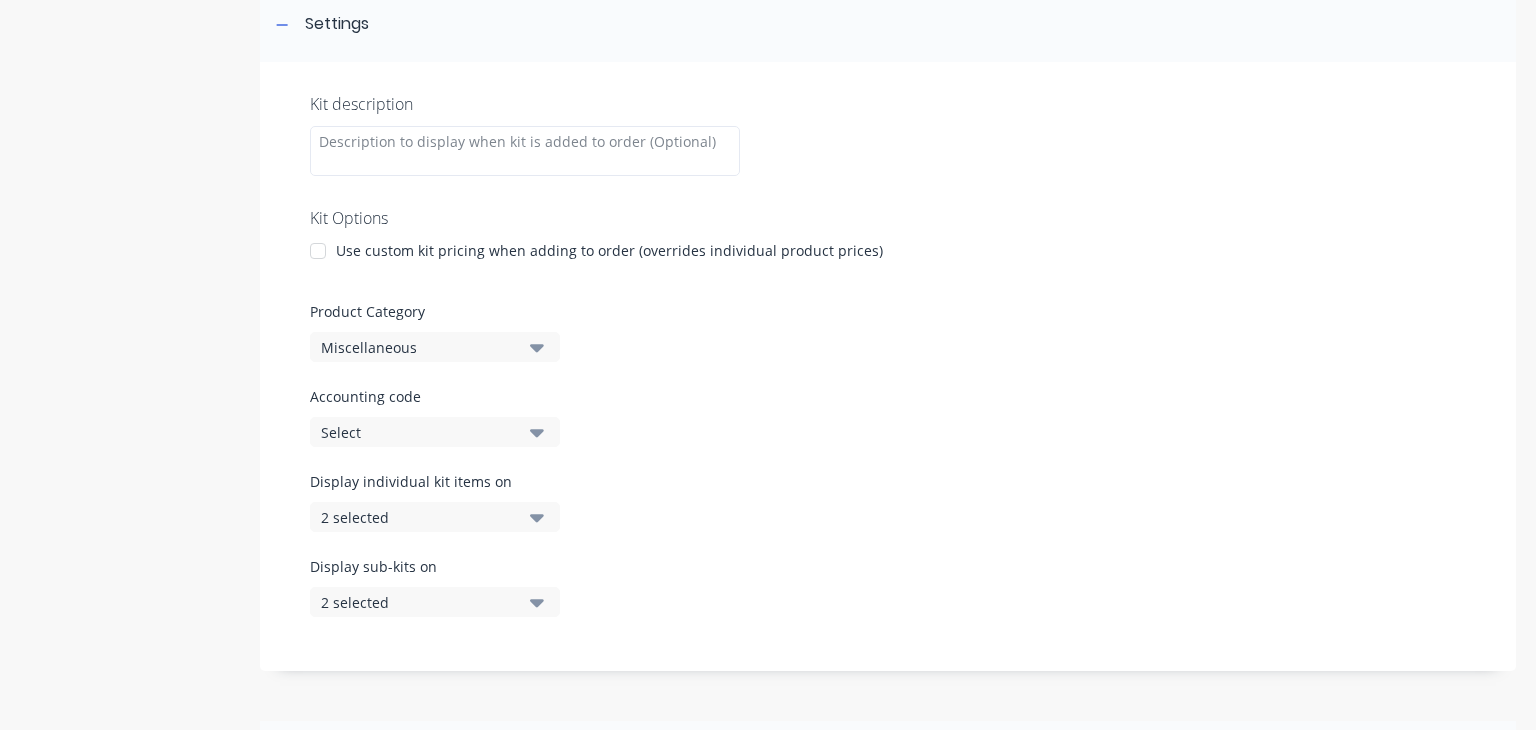 click on "Miscellaneous" at bounding box center (418, 347) 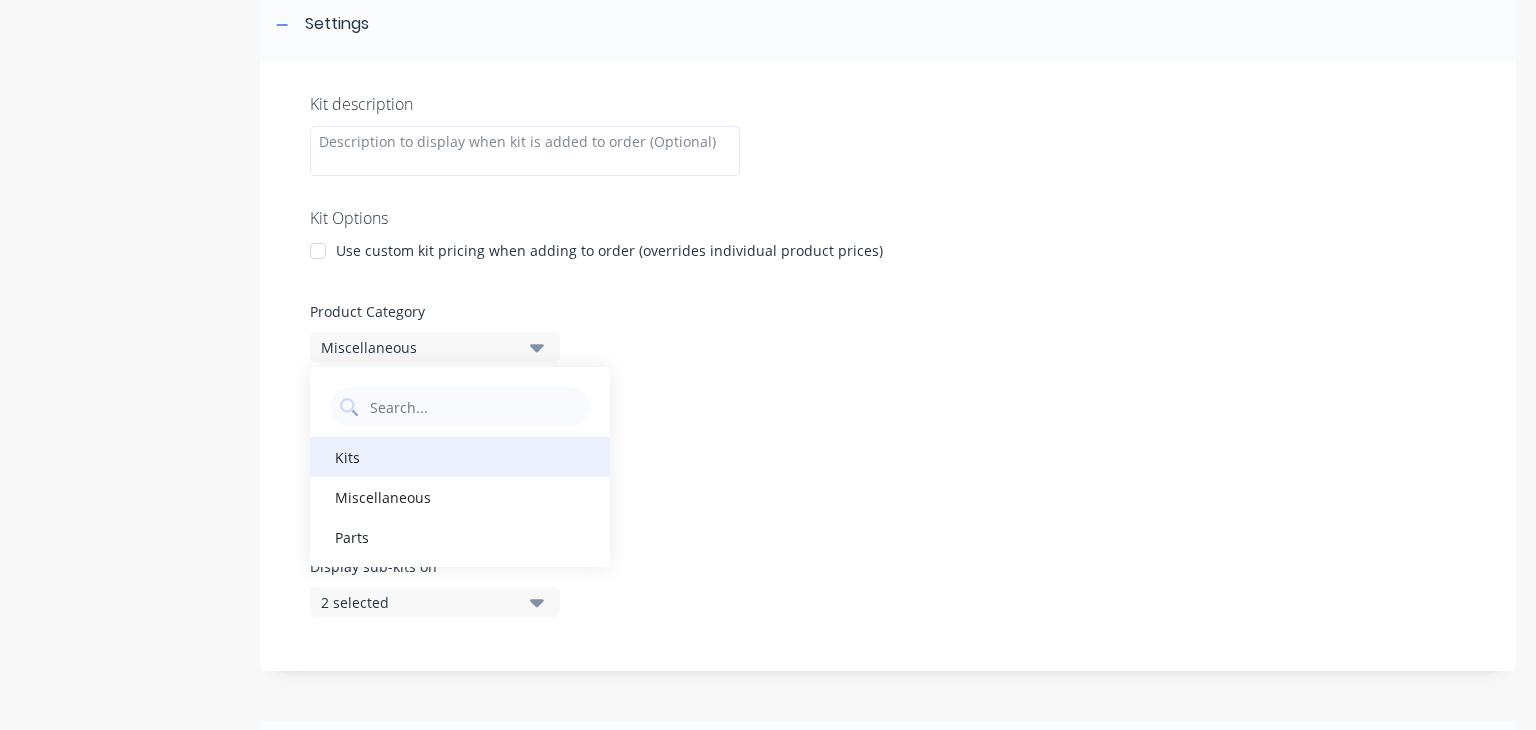 click on "Kits" at bounding box center (460, 457) 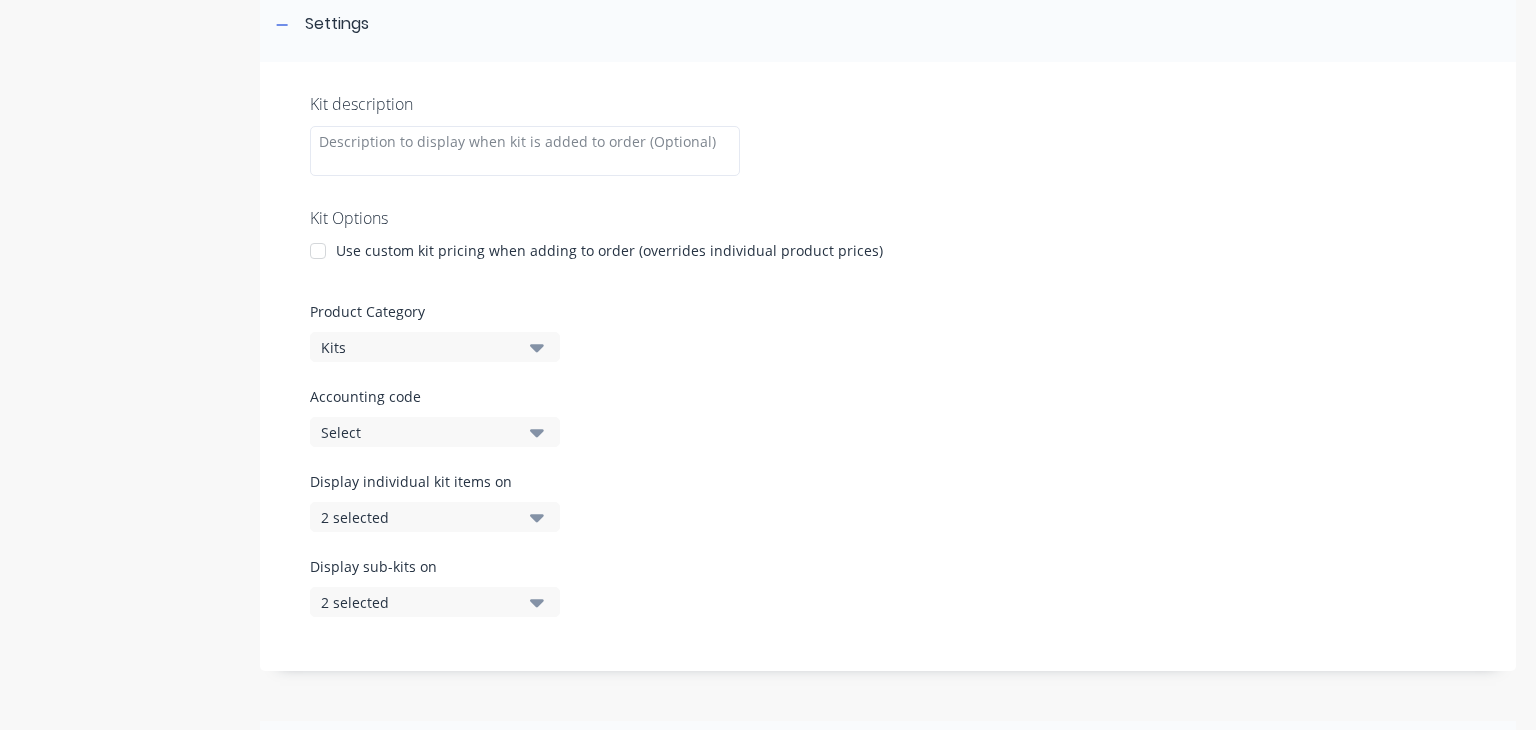 scroll, scrollTop: 528, scrollLeft: 0, axis: vertical 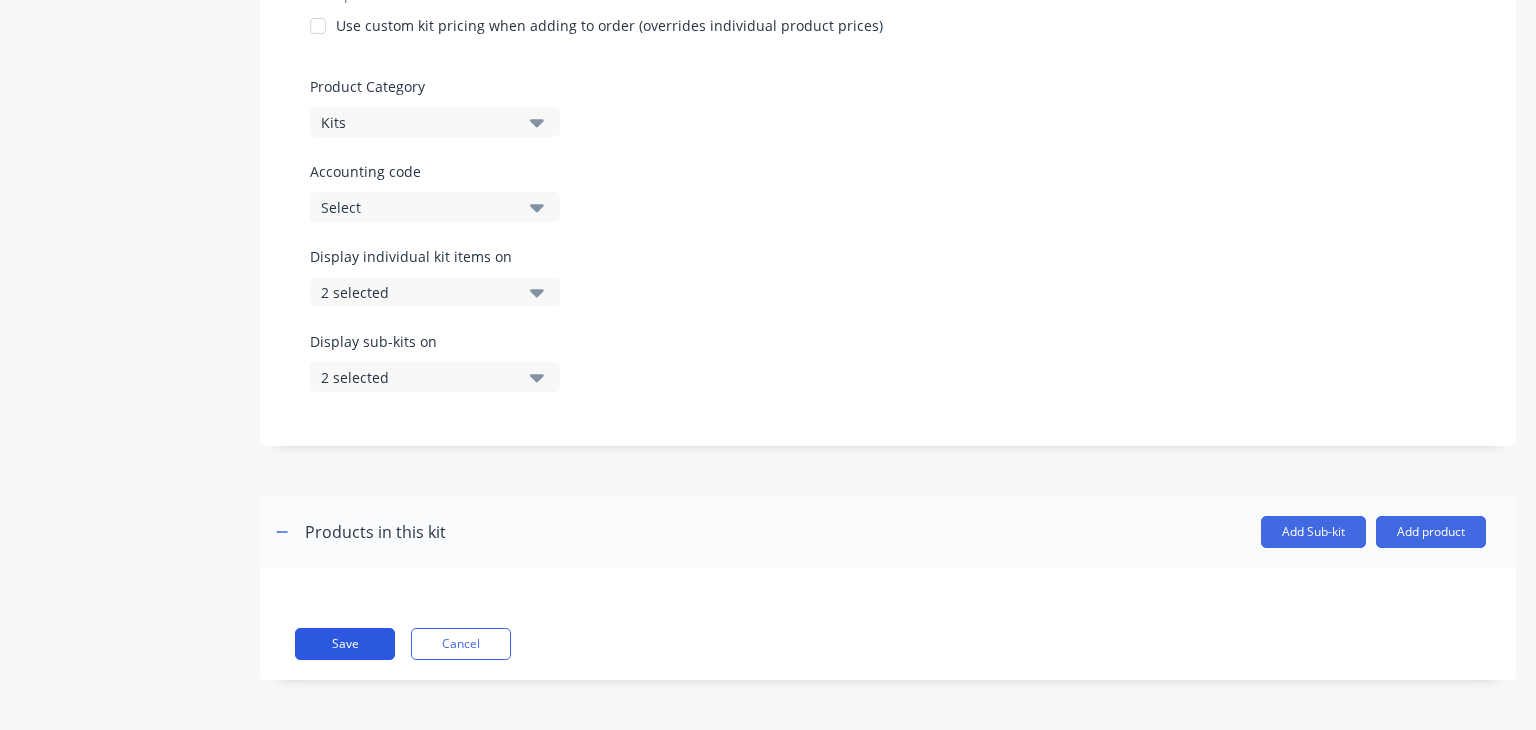 click on "Save" at bounding box center [345, 644] 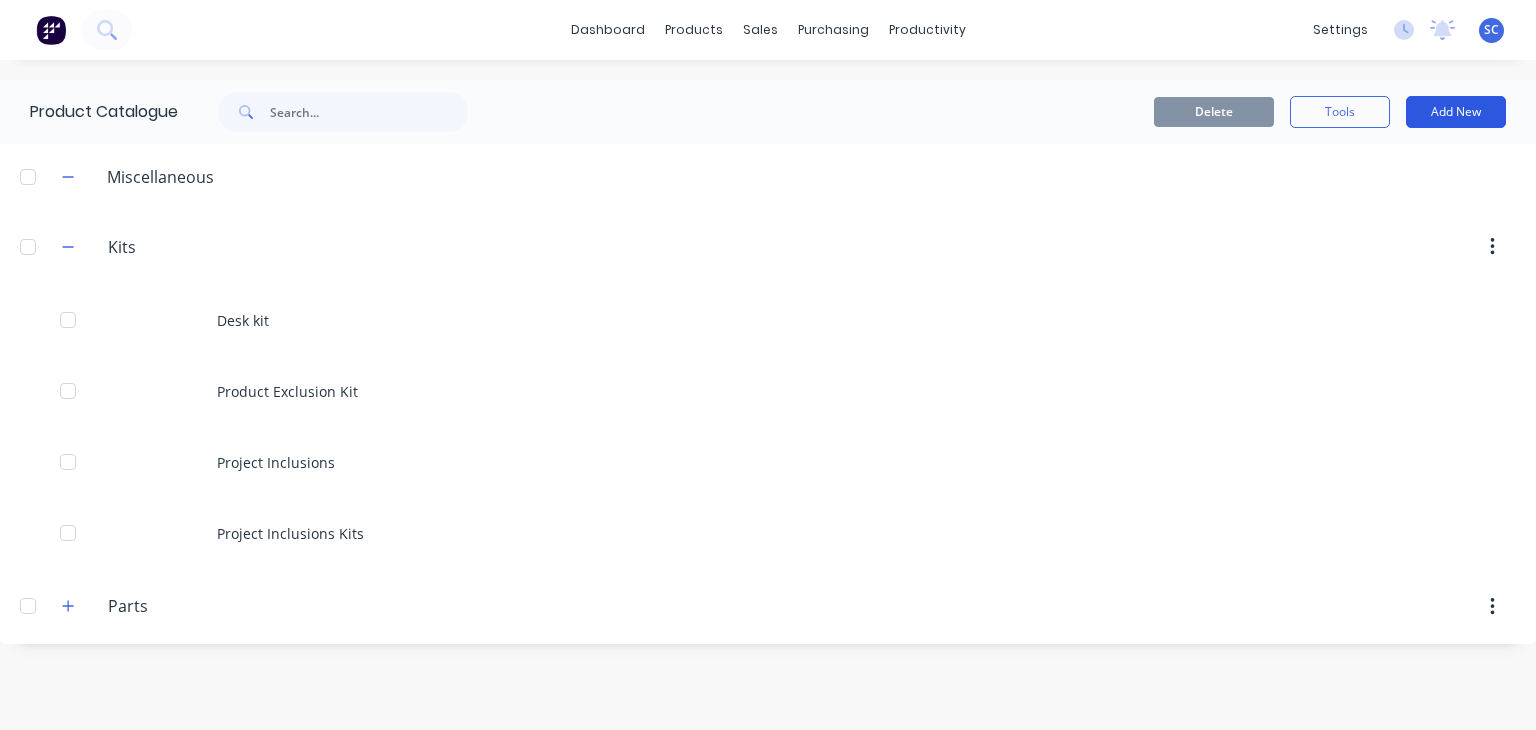 click on "Add New" at bounding box center (1456, 112) 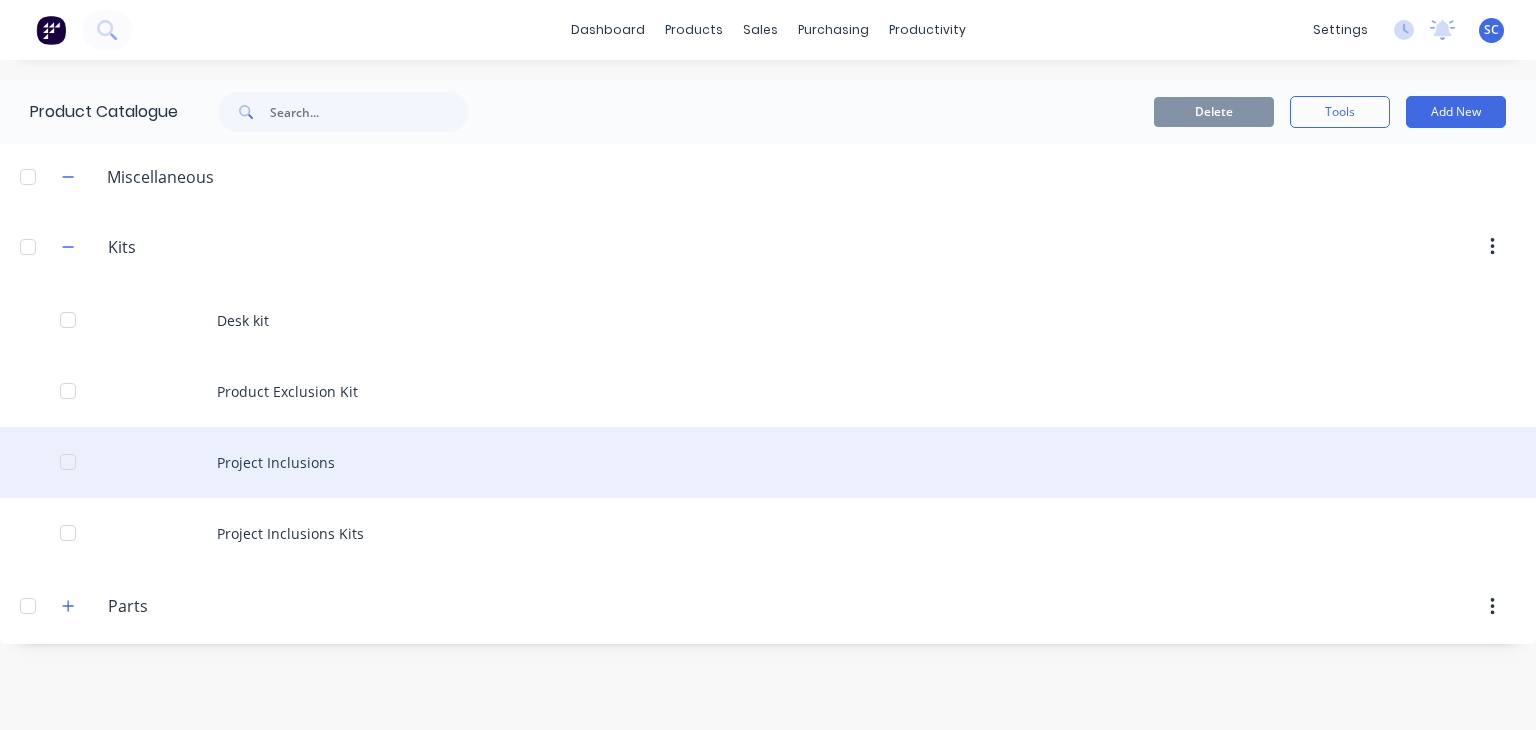 click at bounding box center (68, 462) 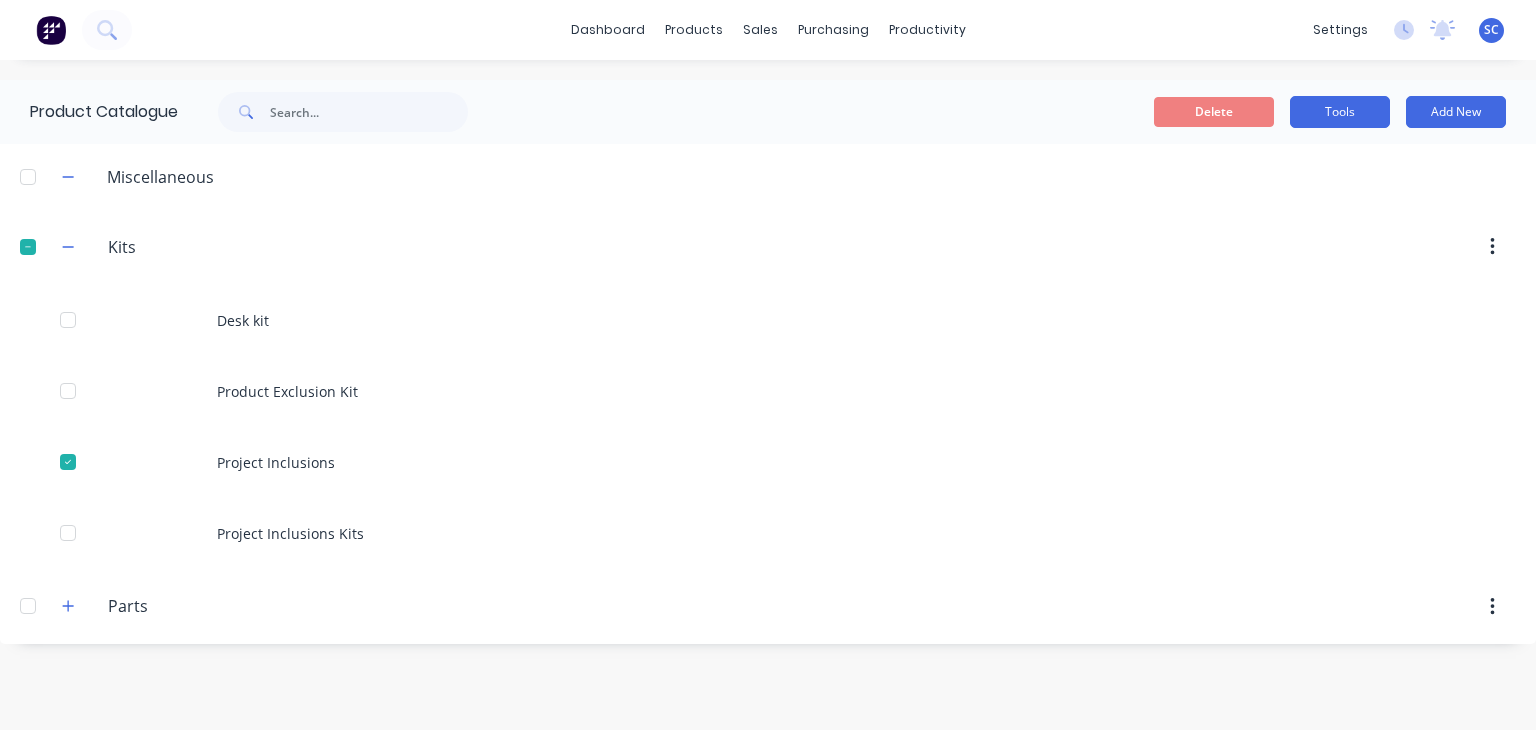 click on "Tools" at bounding box center (1340, 112) 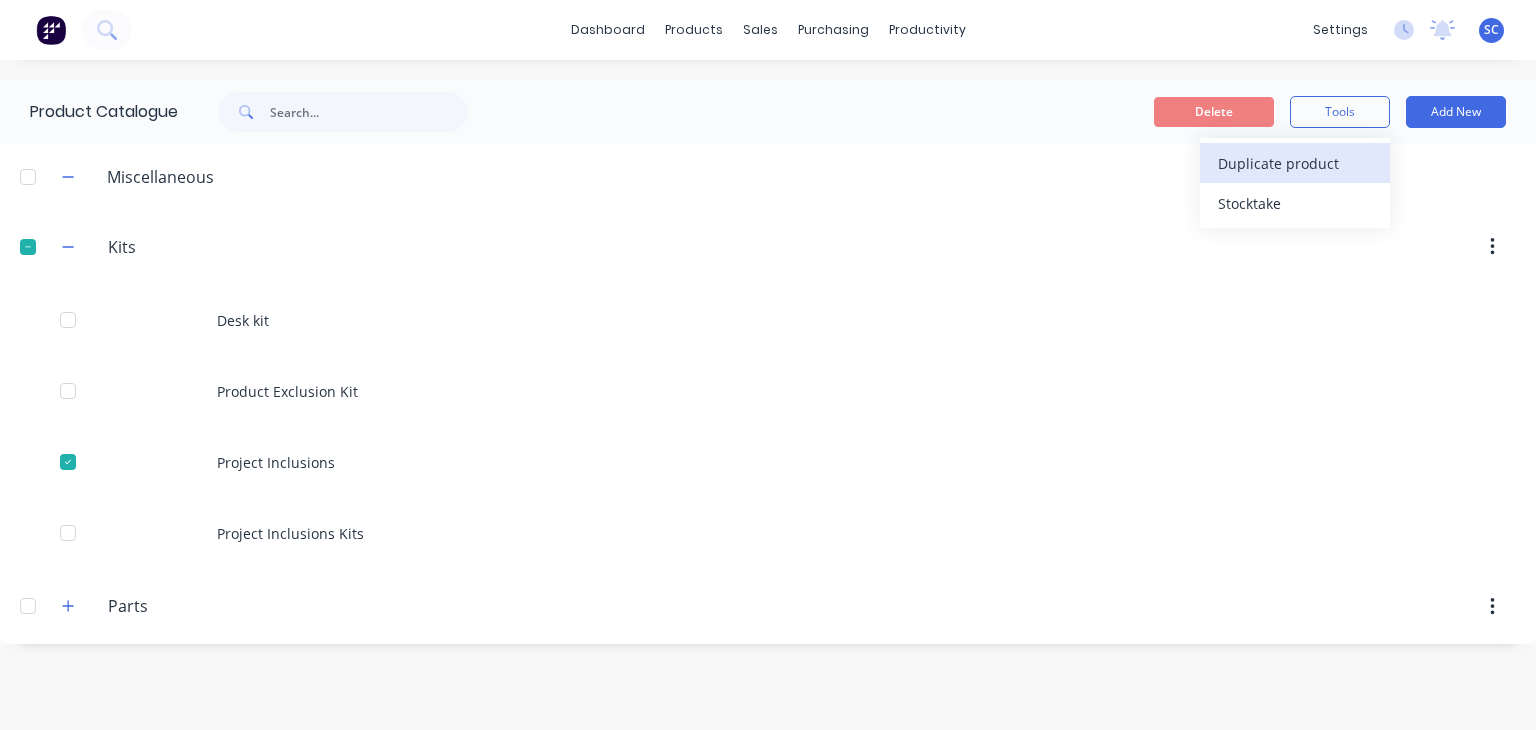 click on "Duplicate product" at bounding box center (1295, 163) 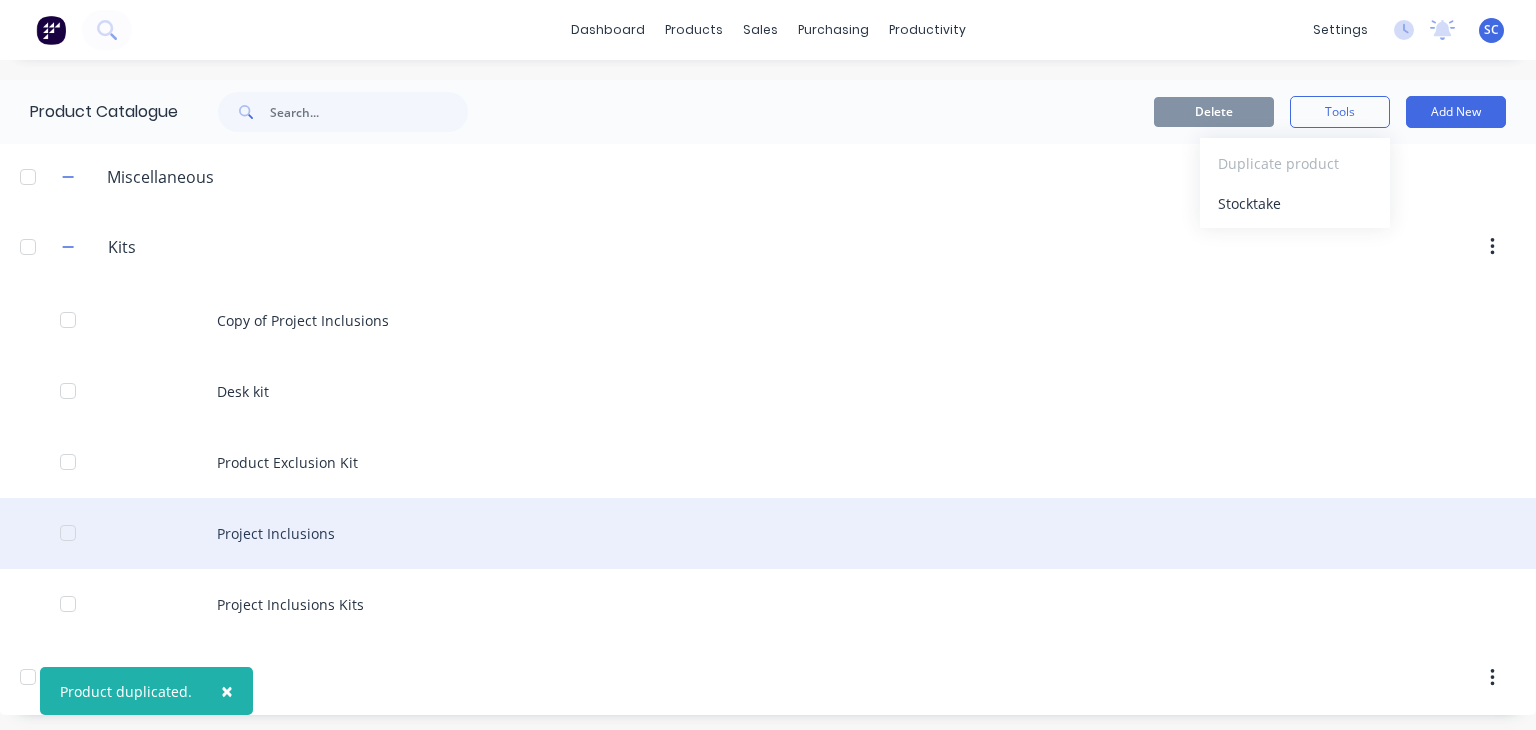 scroll, scrollTop: 4, scrollLeft: 0, axis: vertical 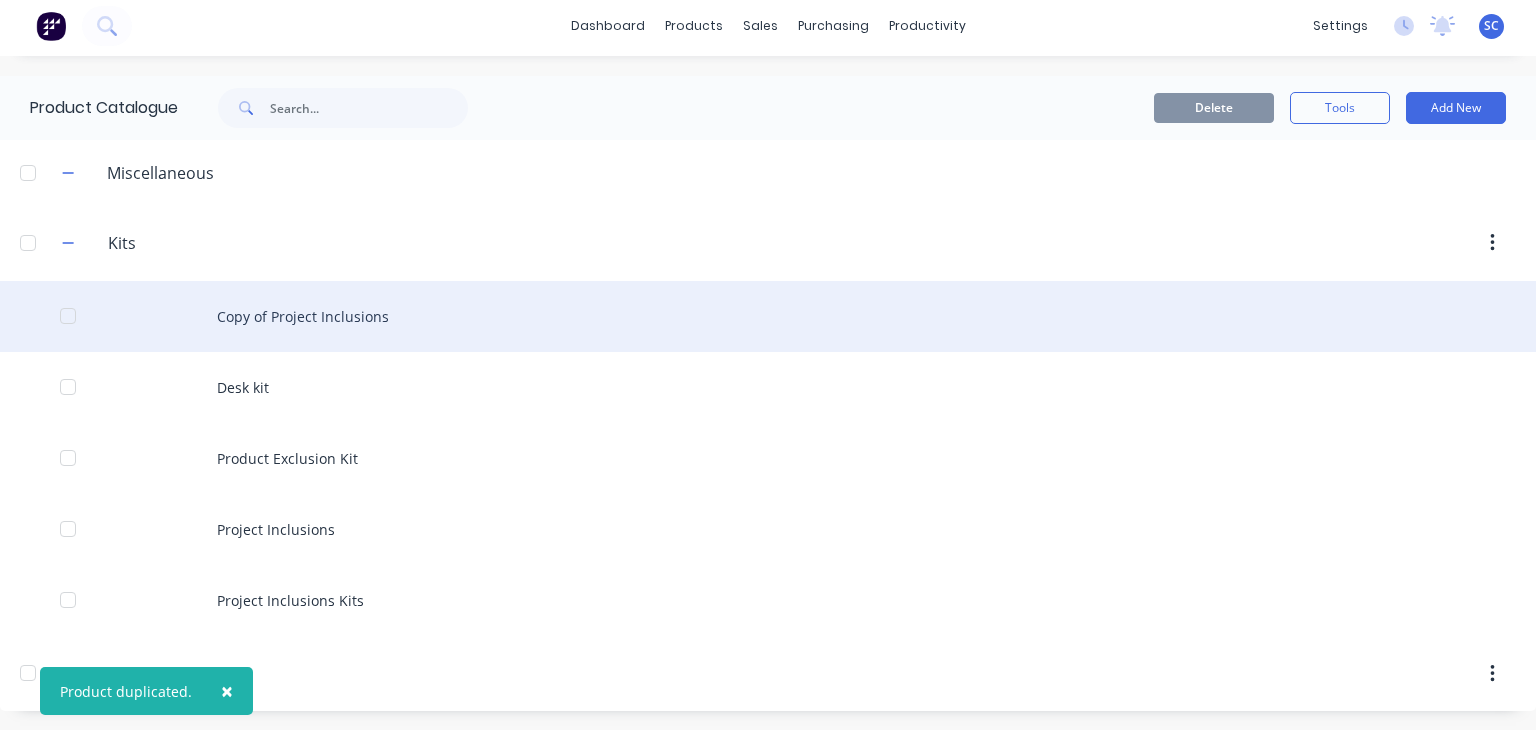 click on "Copy of Project Inclusions" at bounding box center [768, 316] 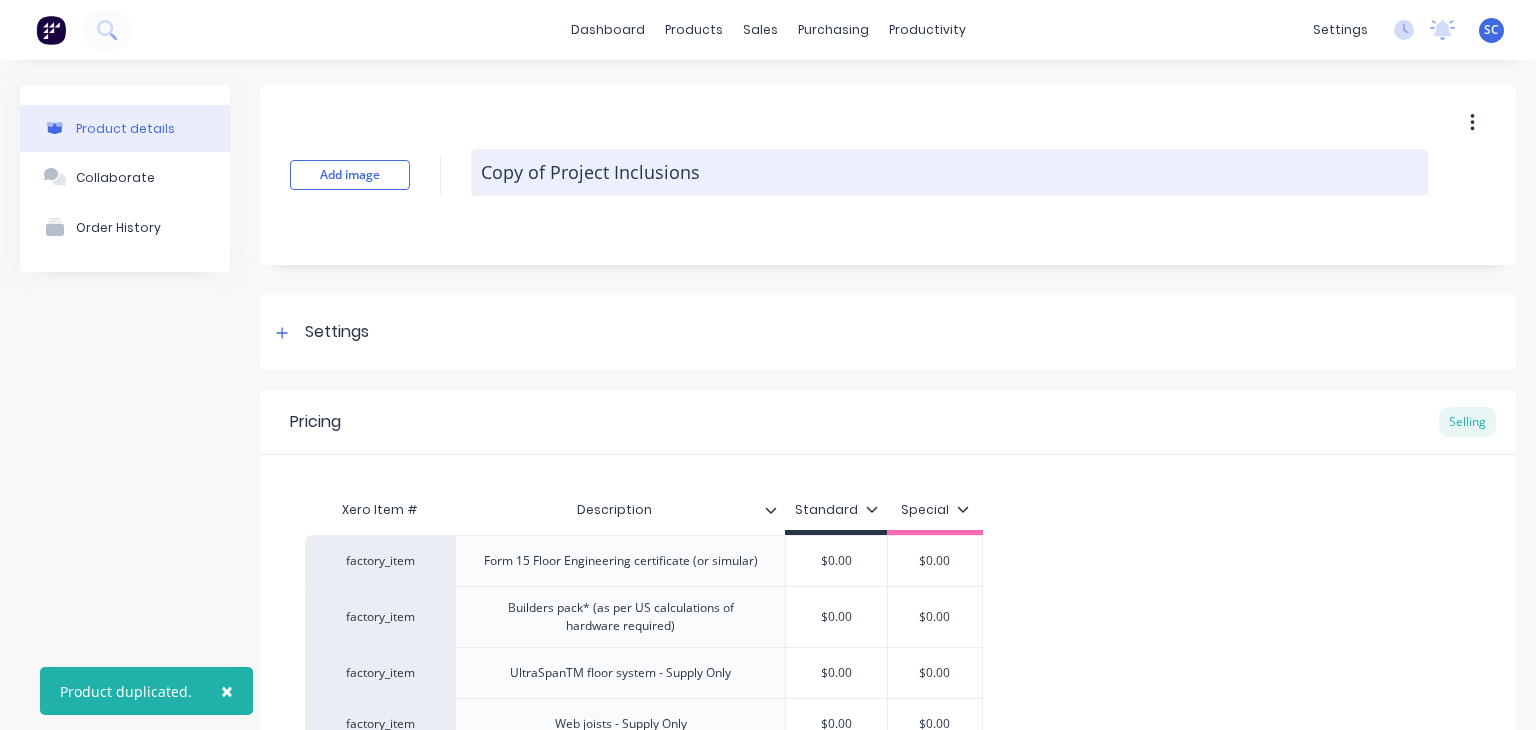 click on "Copy of Project Inclusions" at bounding box center [949, 172] 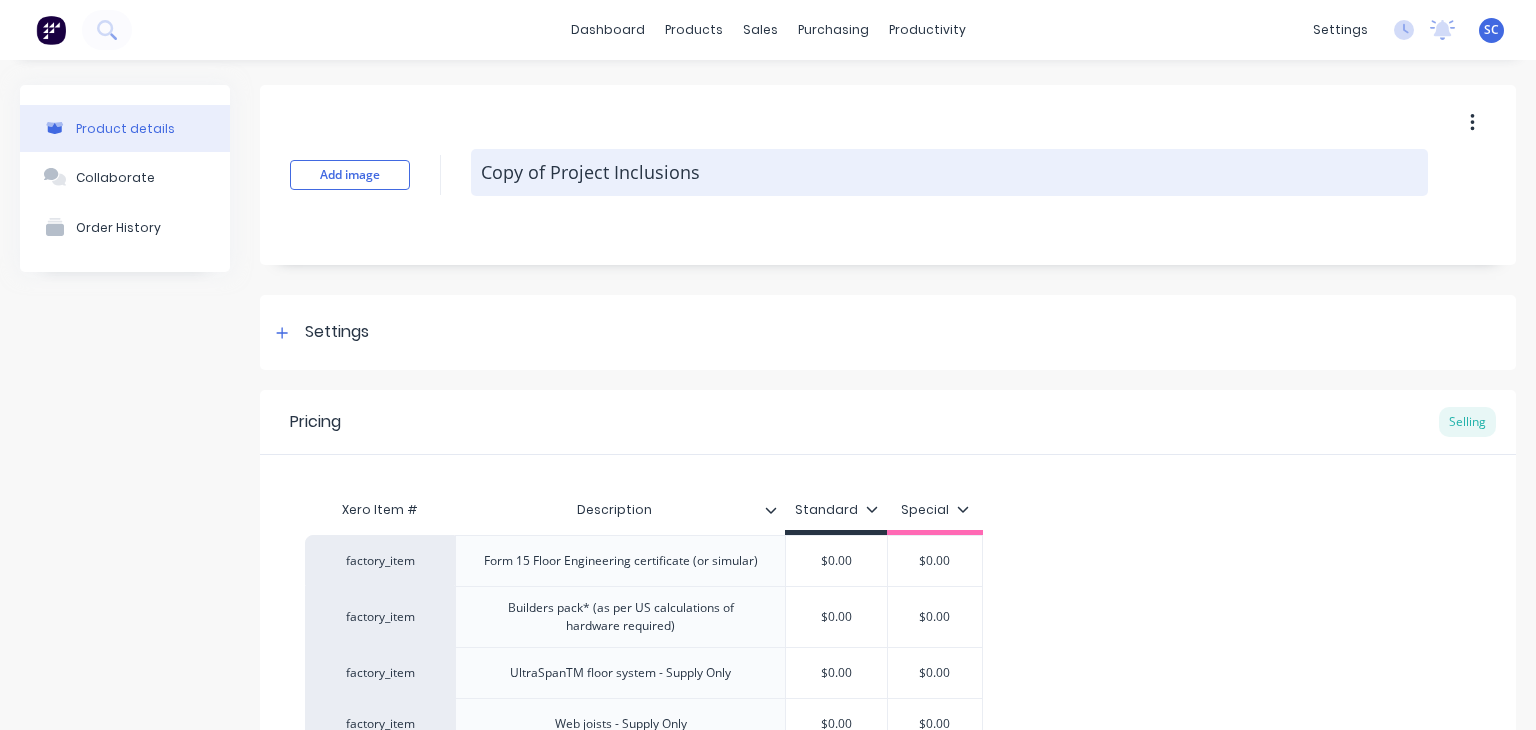 type on "x" 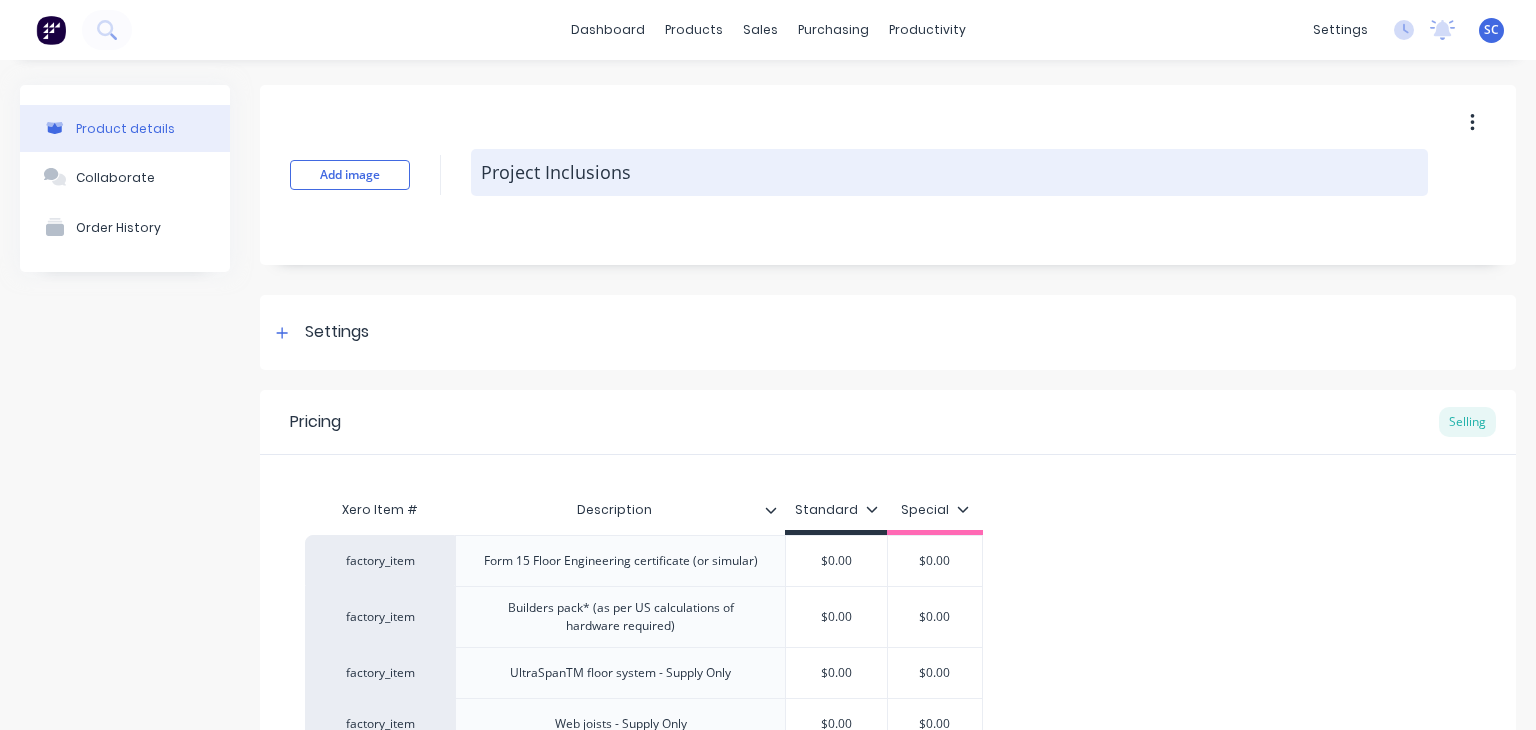 click on "Project Inclusions" at bounding box center (949, 172) 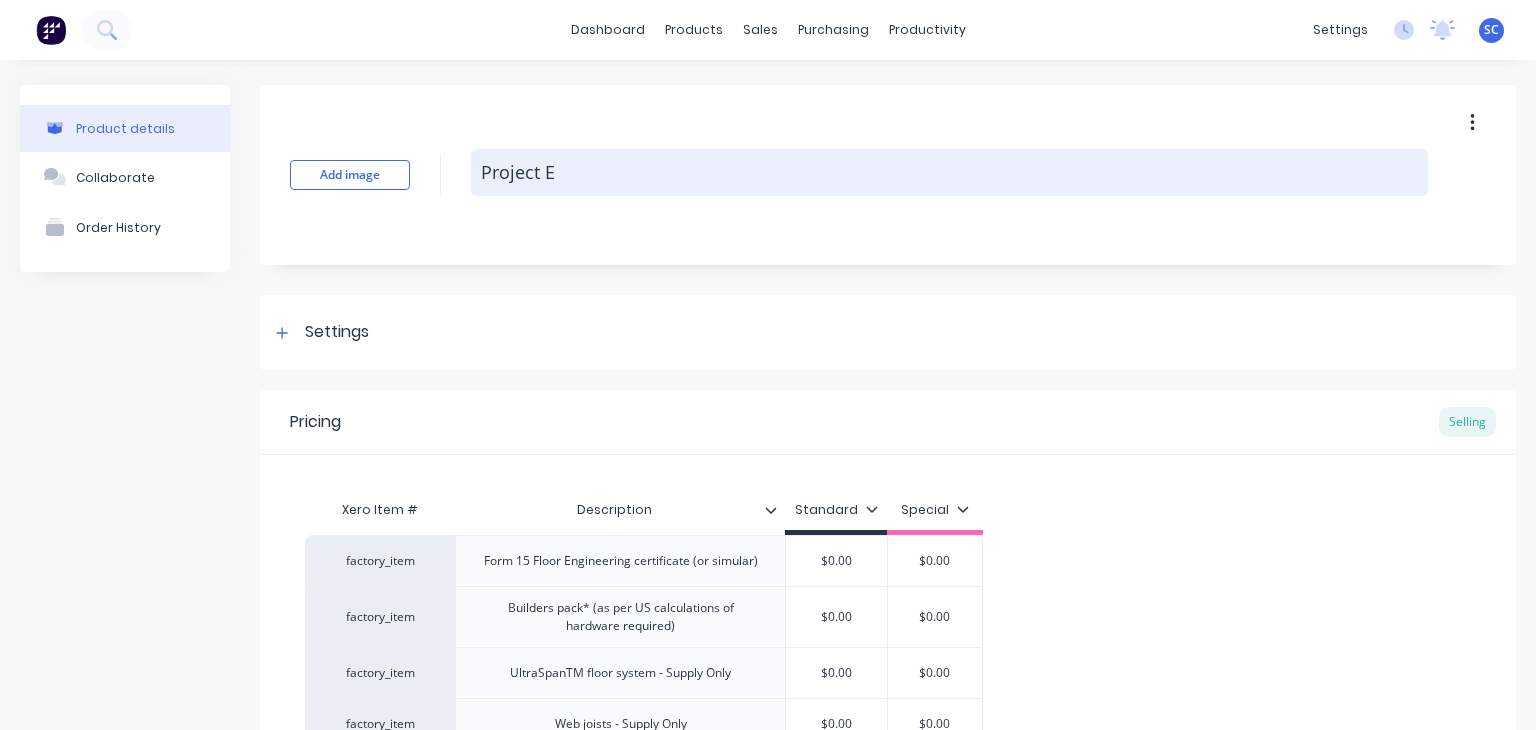 type on "x" 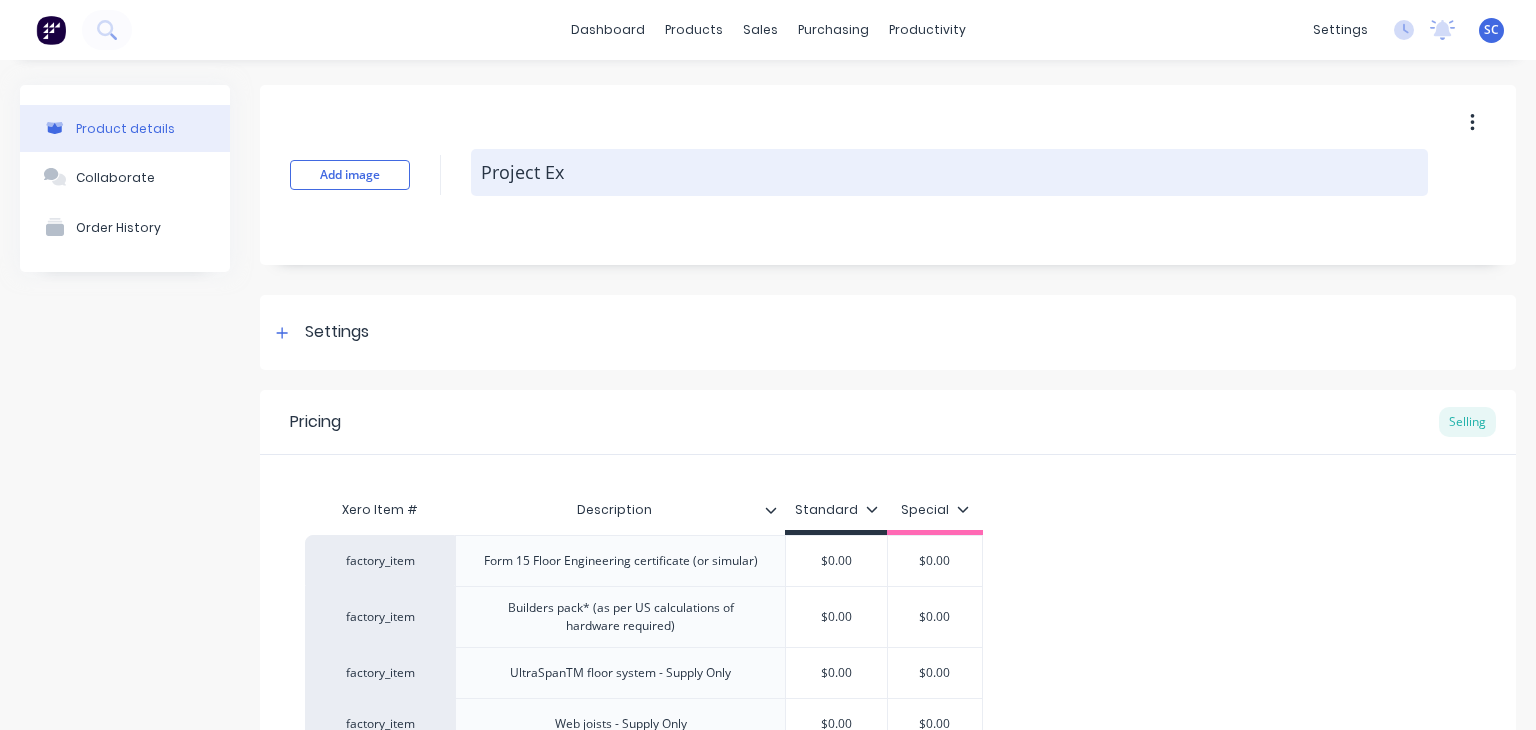 type on "x" 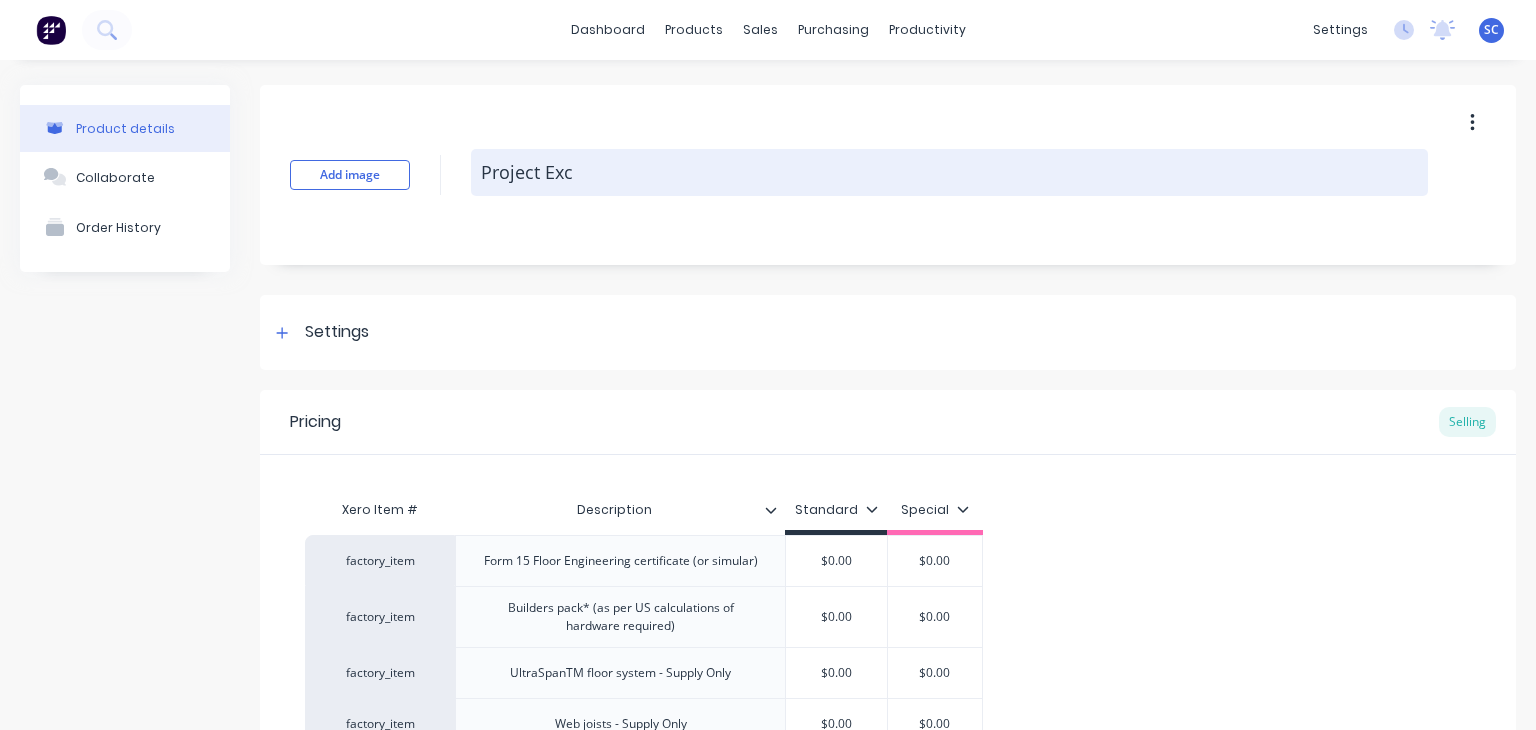 type on "x" 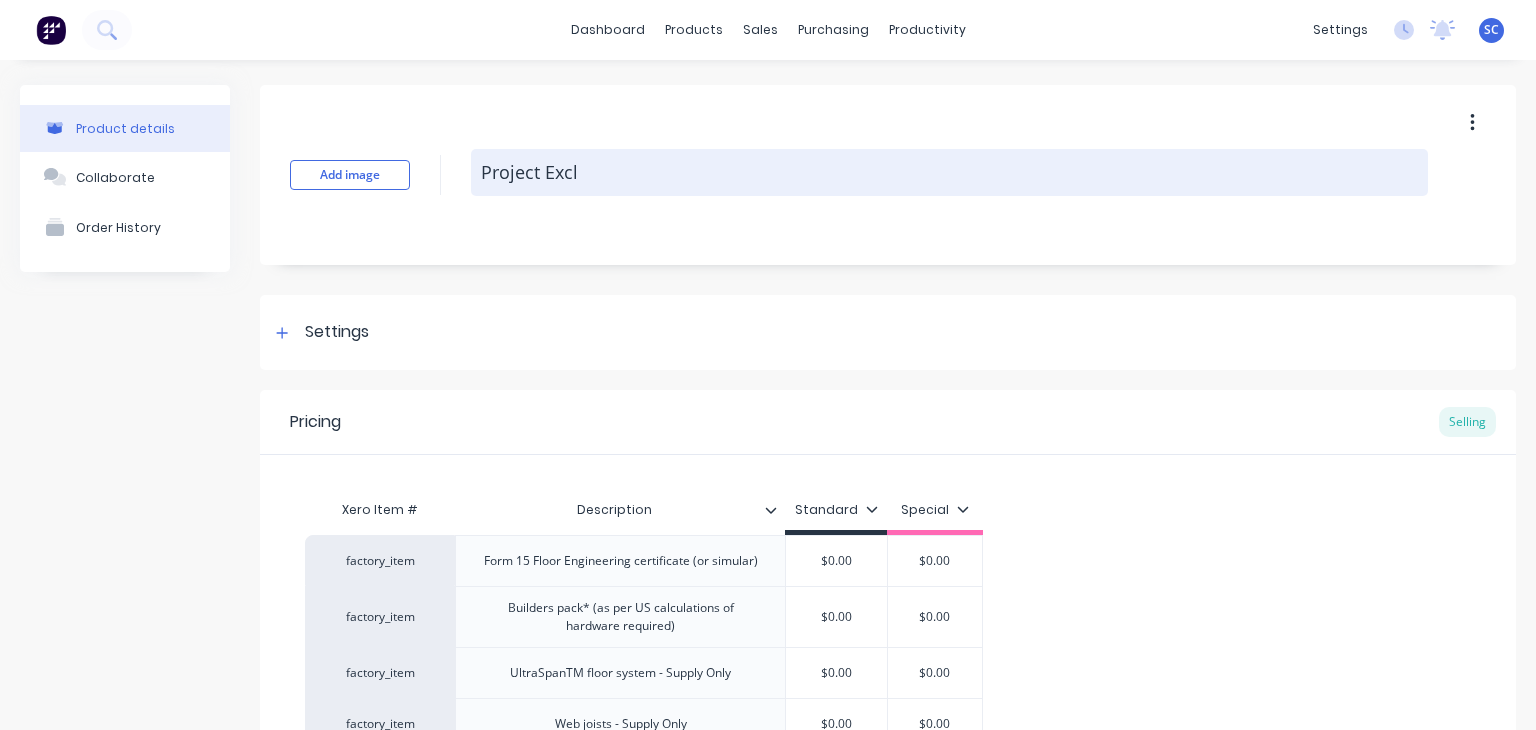 type on "x" 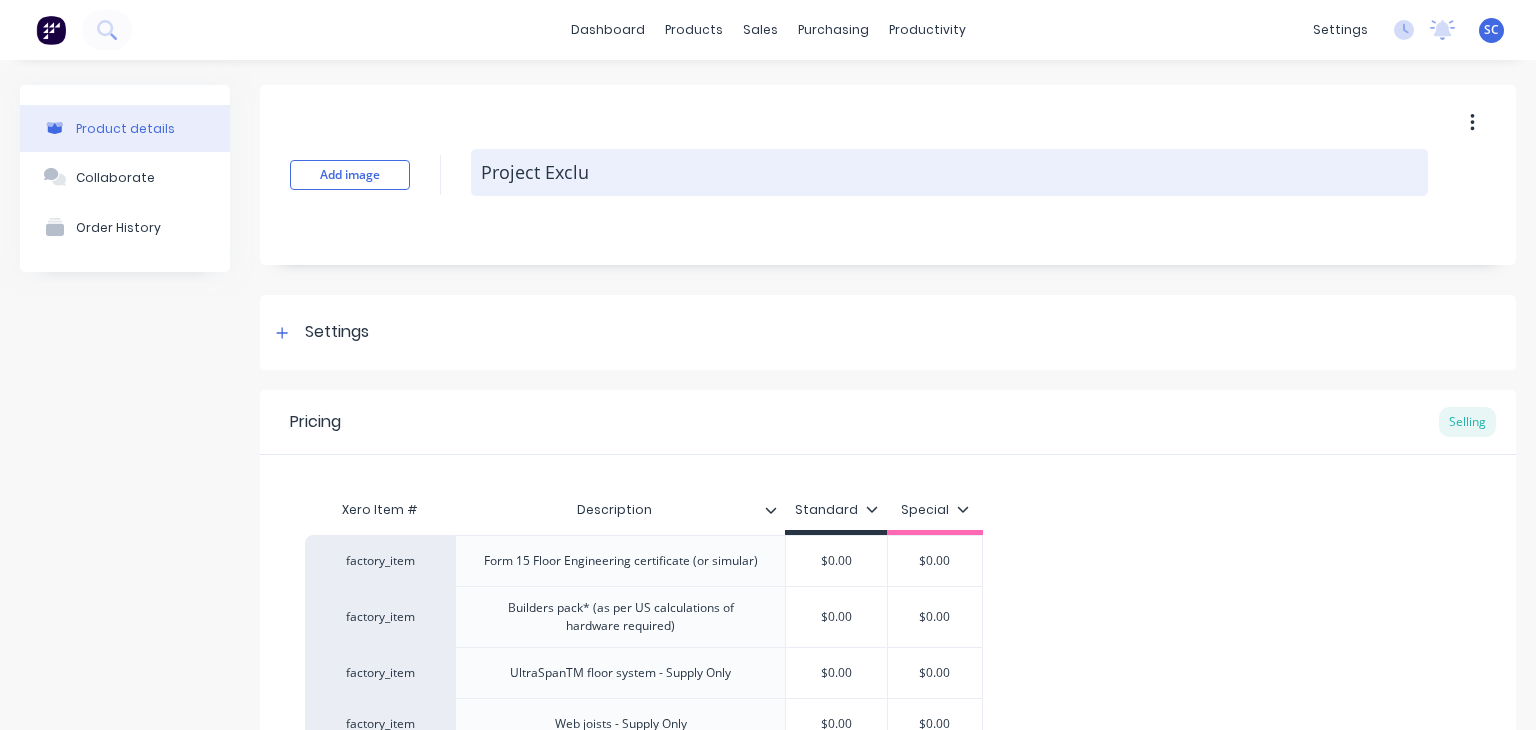 type on "x" 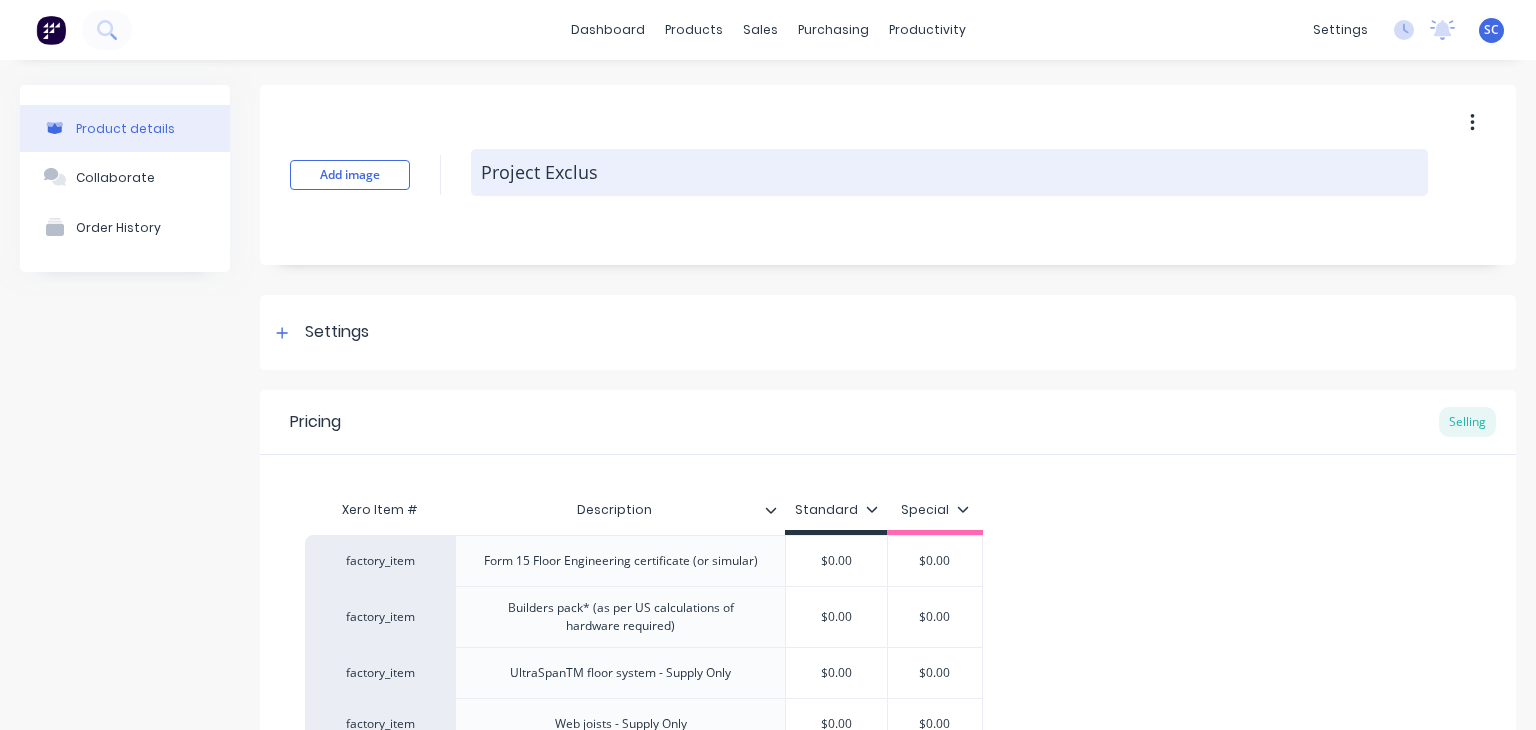 type on "x" 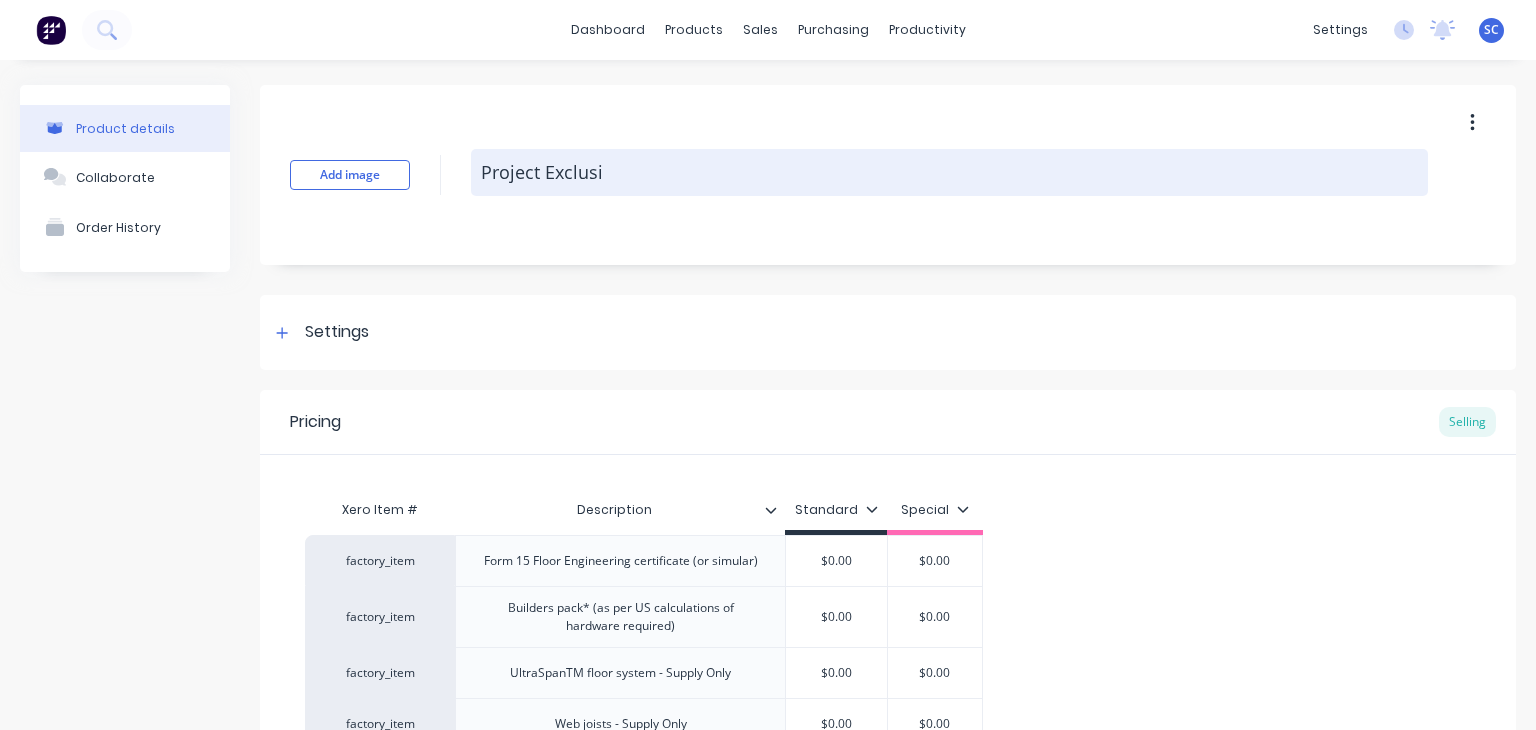type on "x" 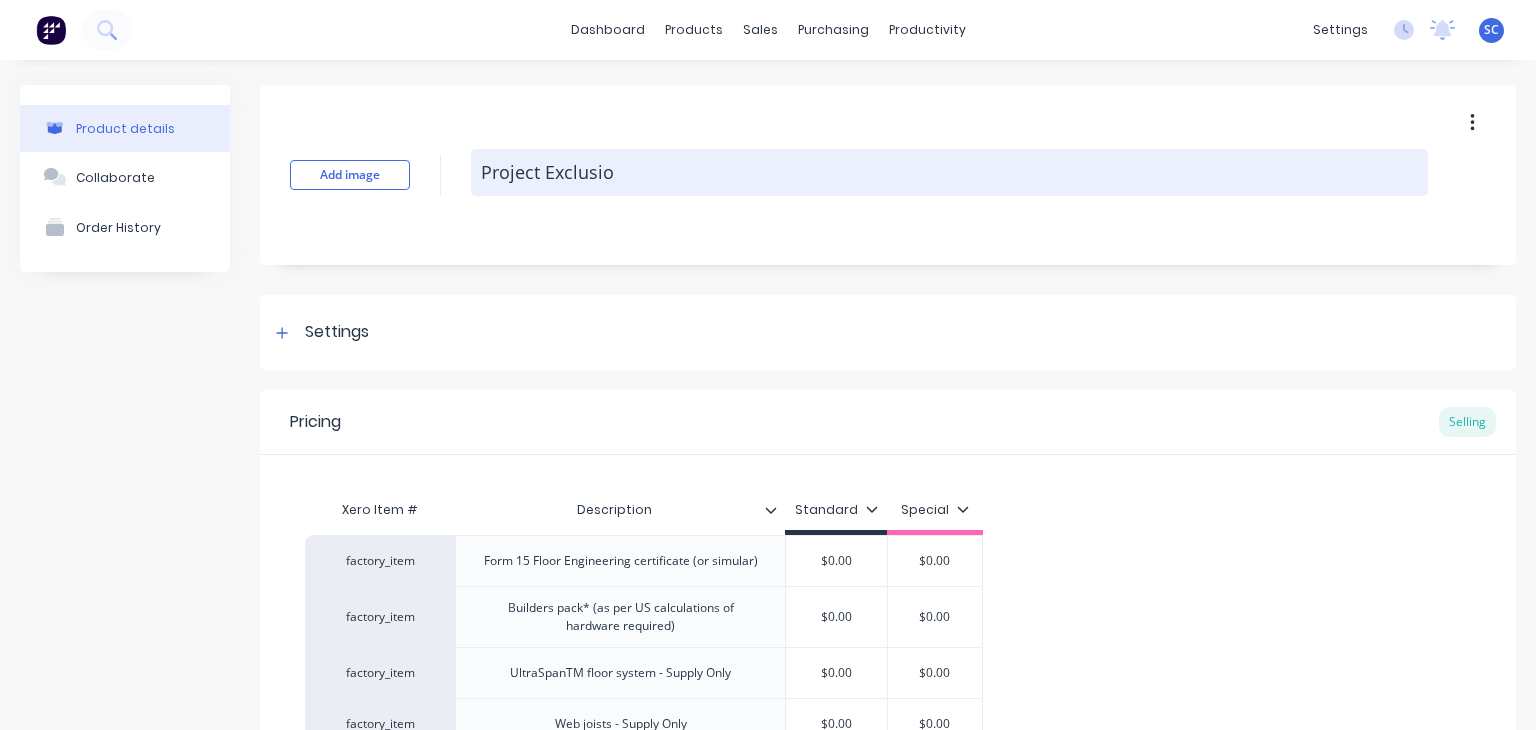 type on "x" 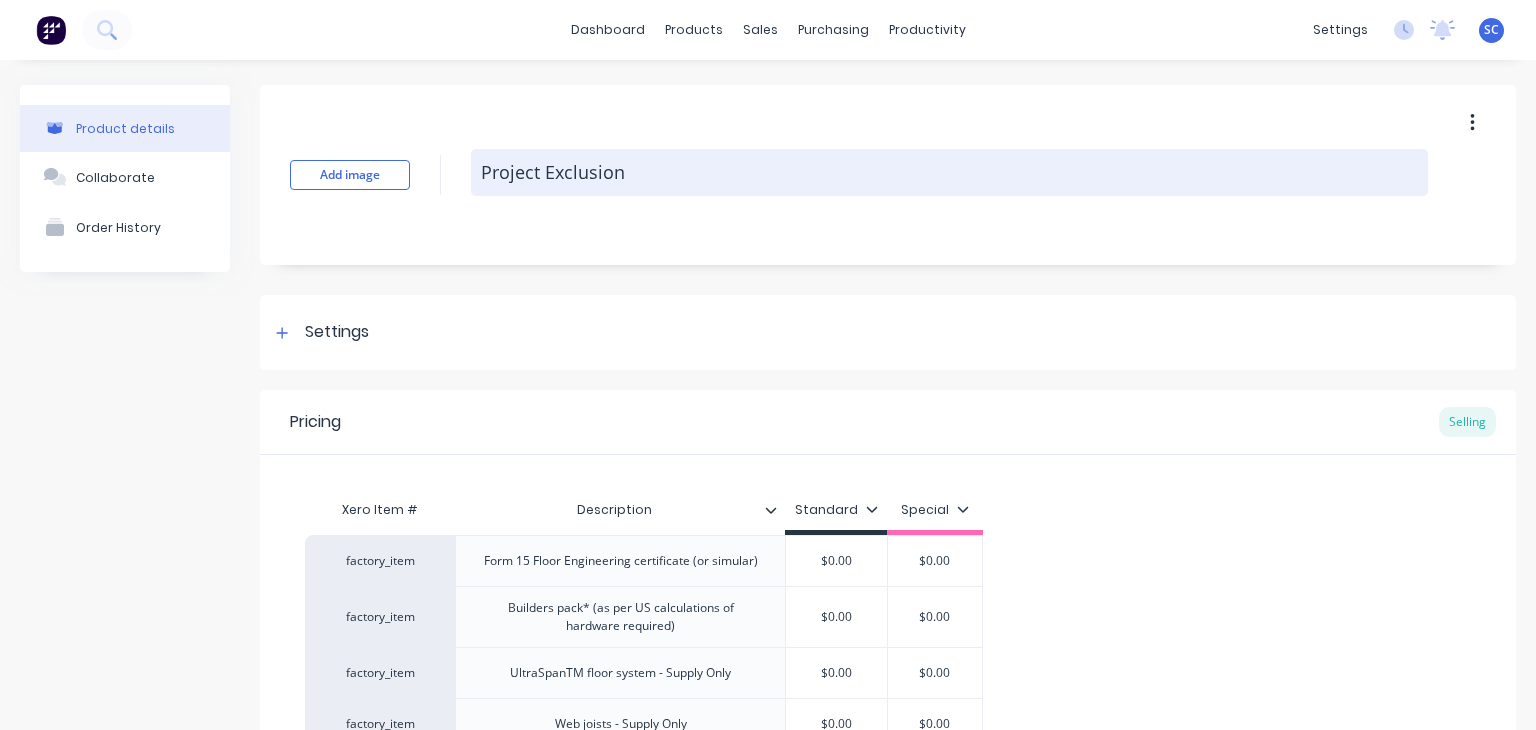 type on "x" 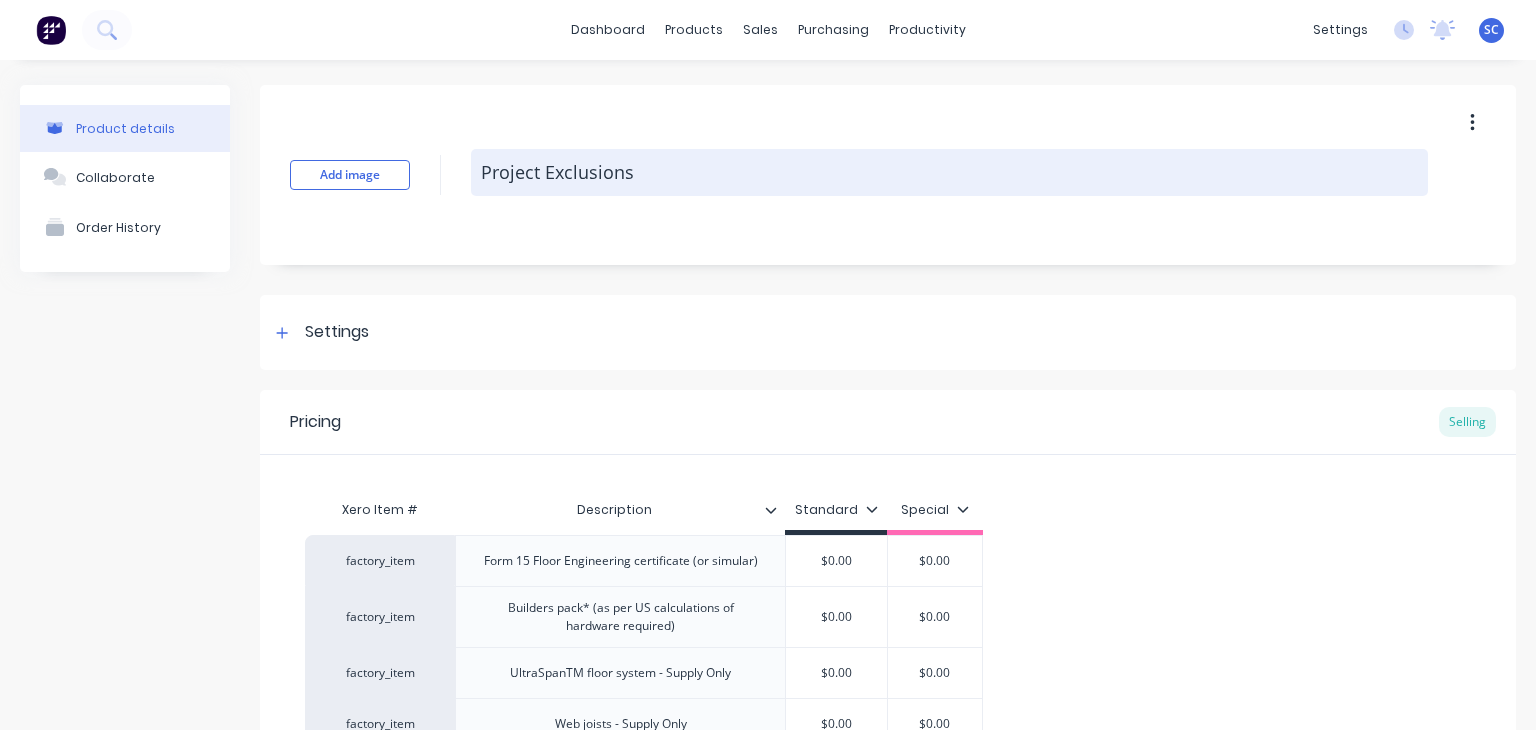 type on "Project Exclusions" 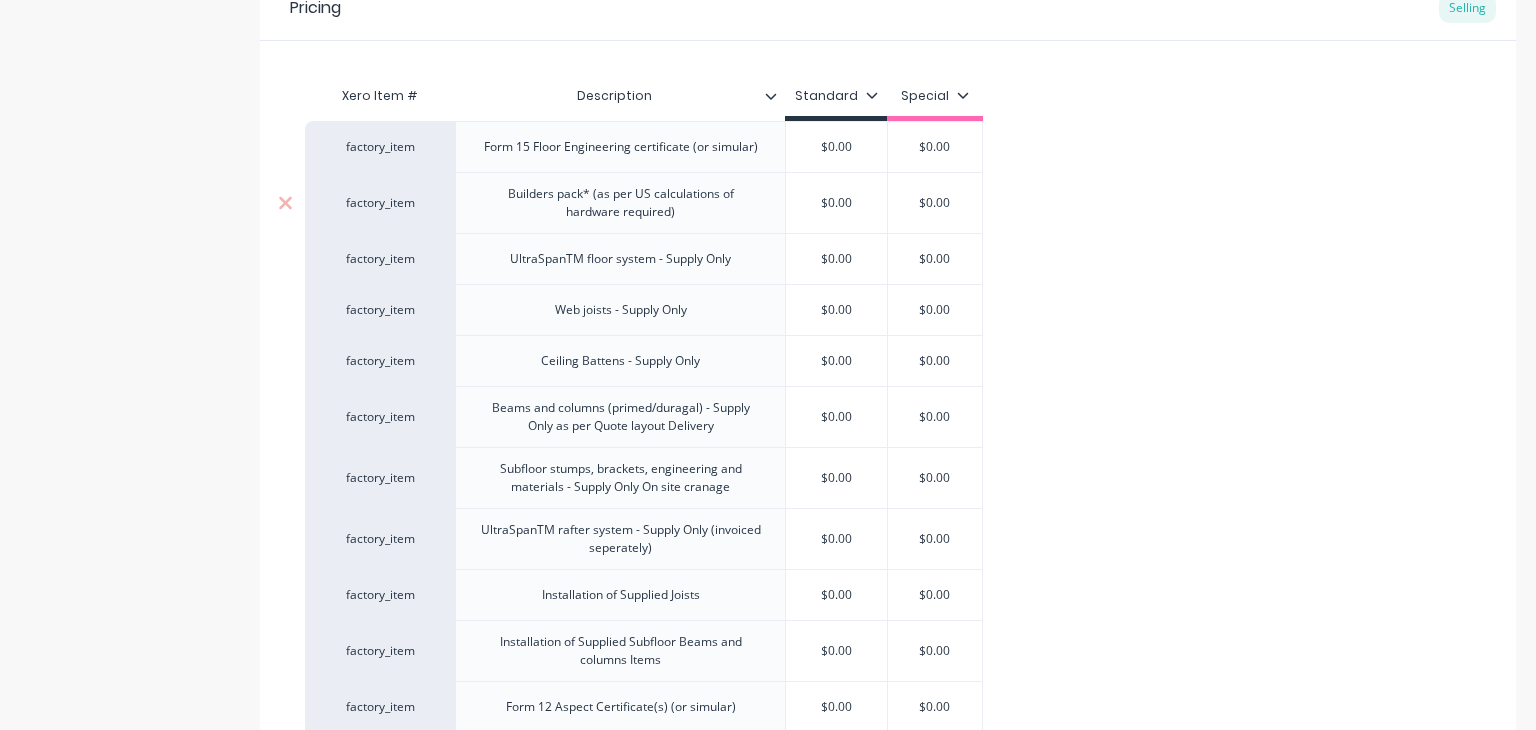 scroll, scrollTop: 416, scrollLeft: 0, axis: vertical 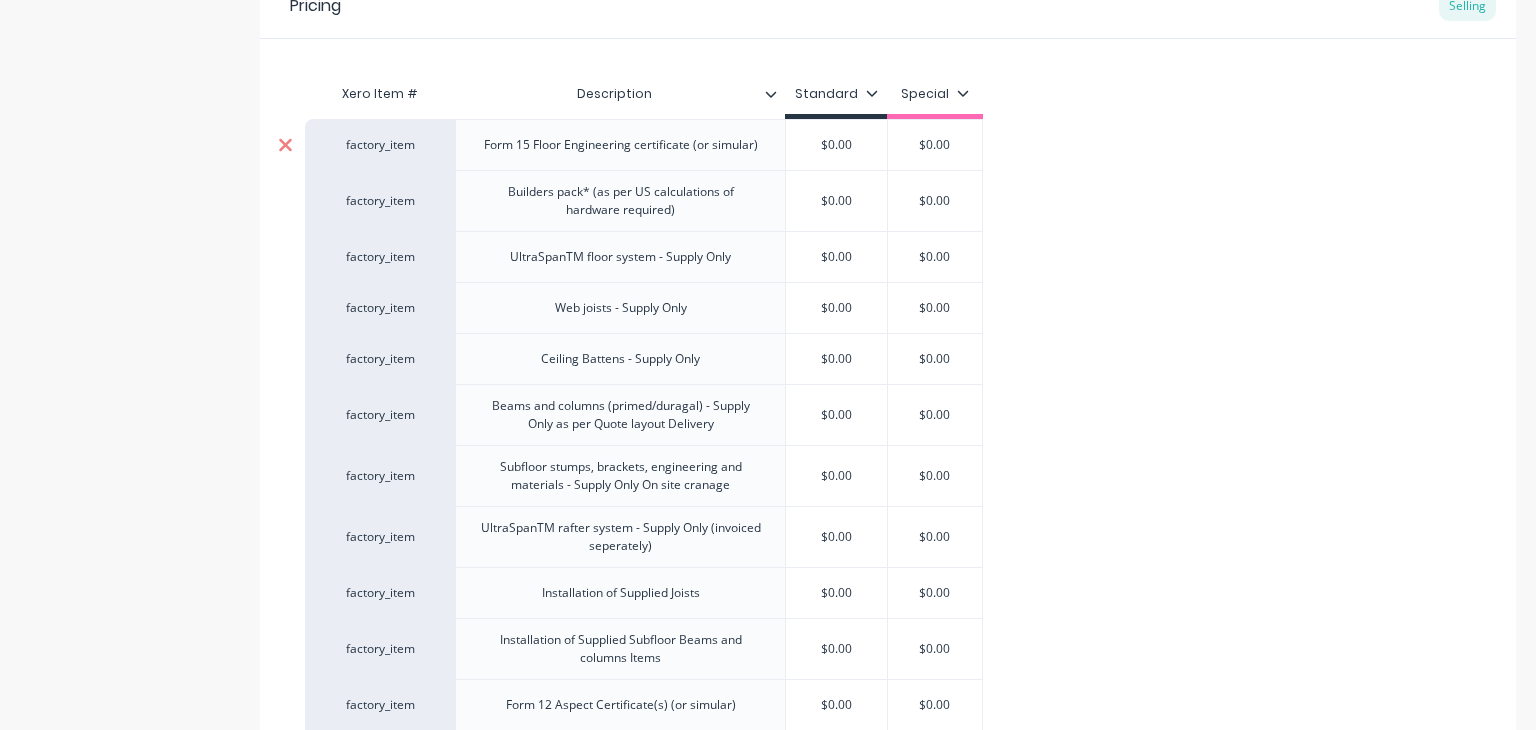 click 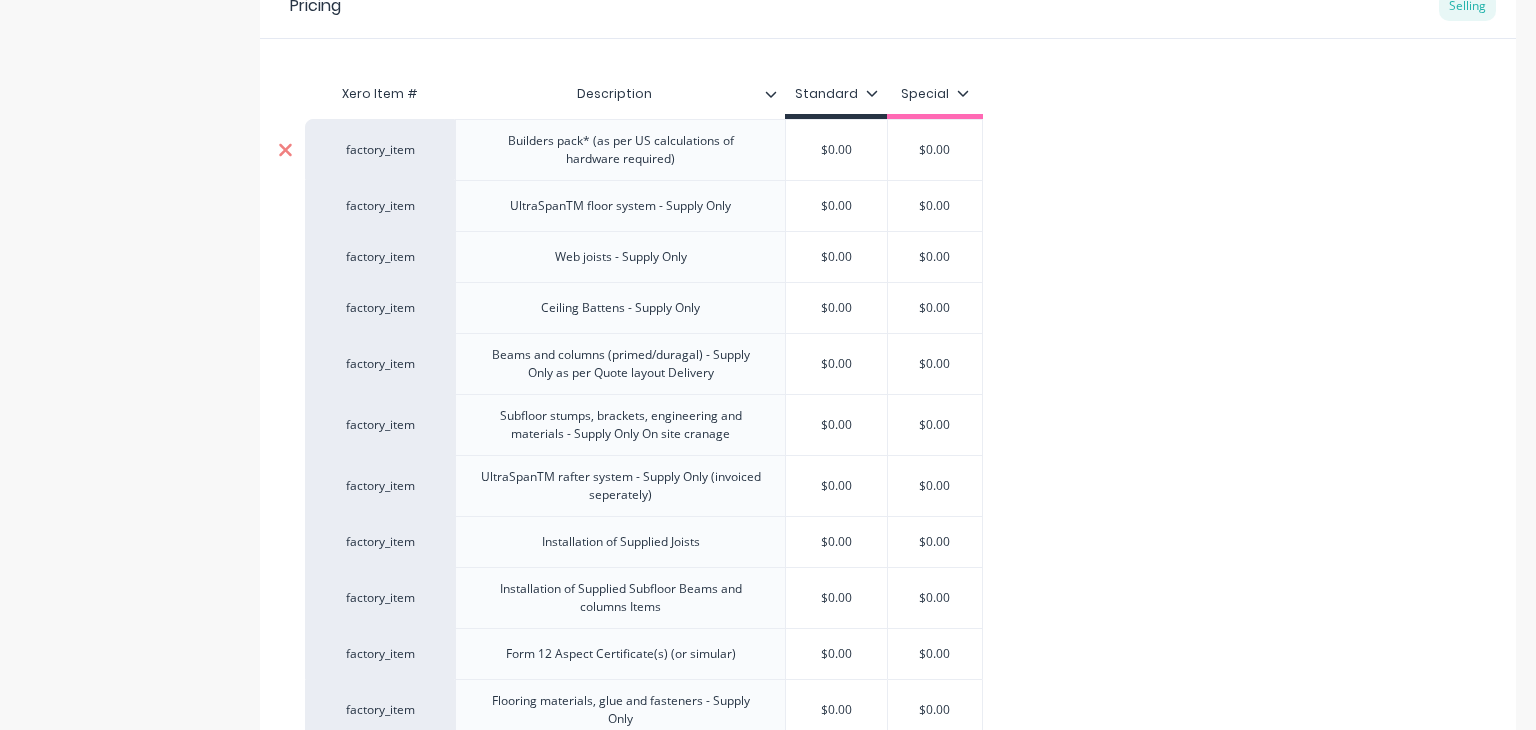 click 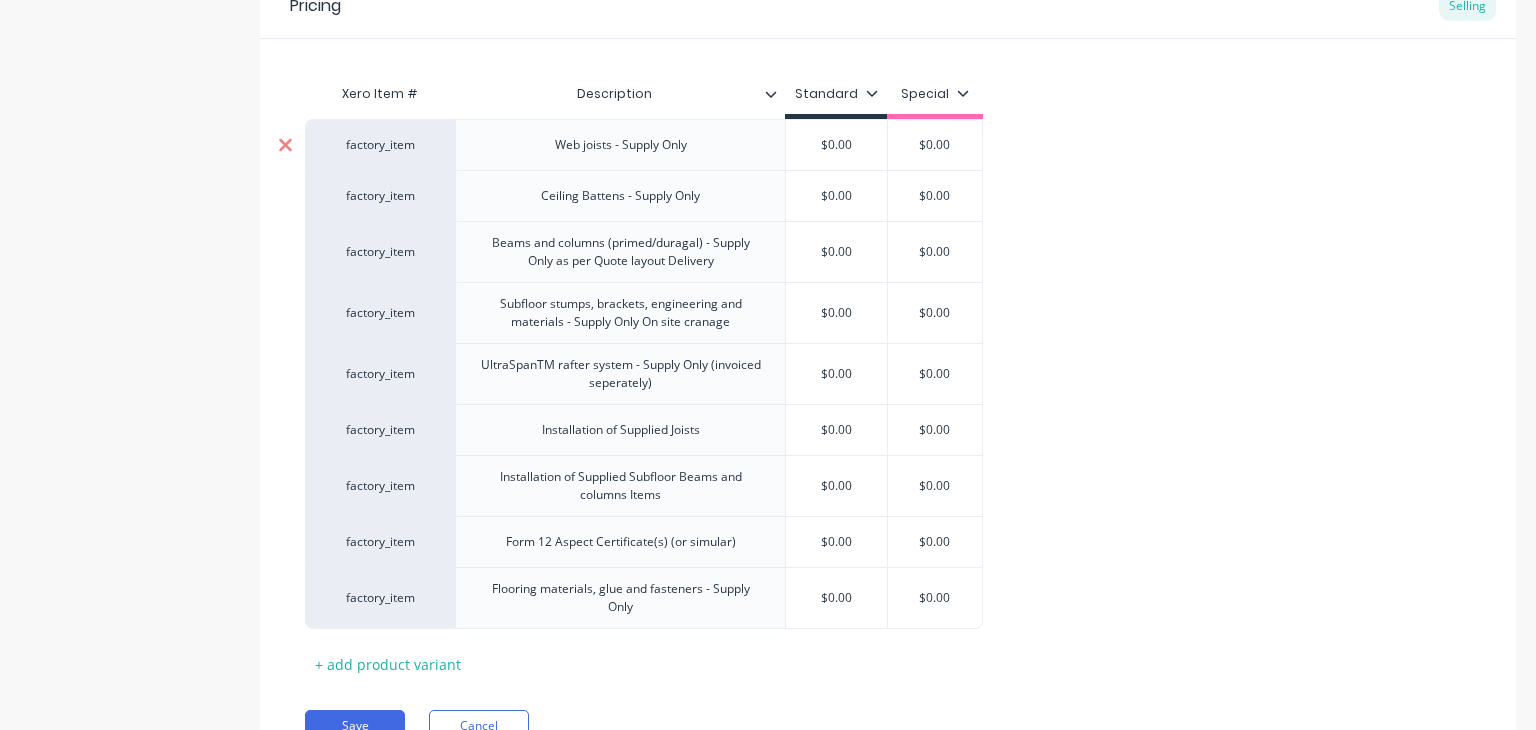click 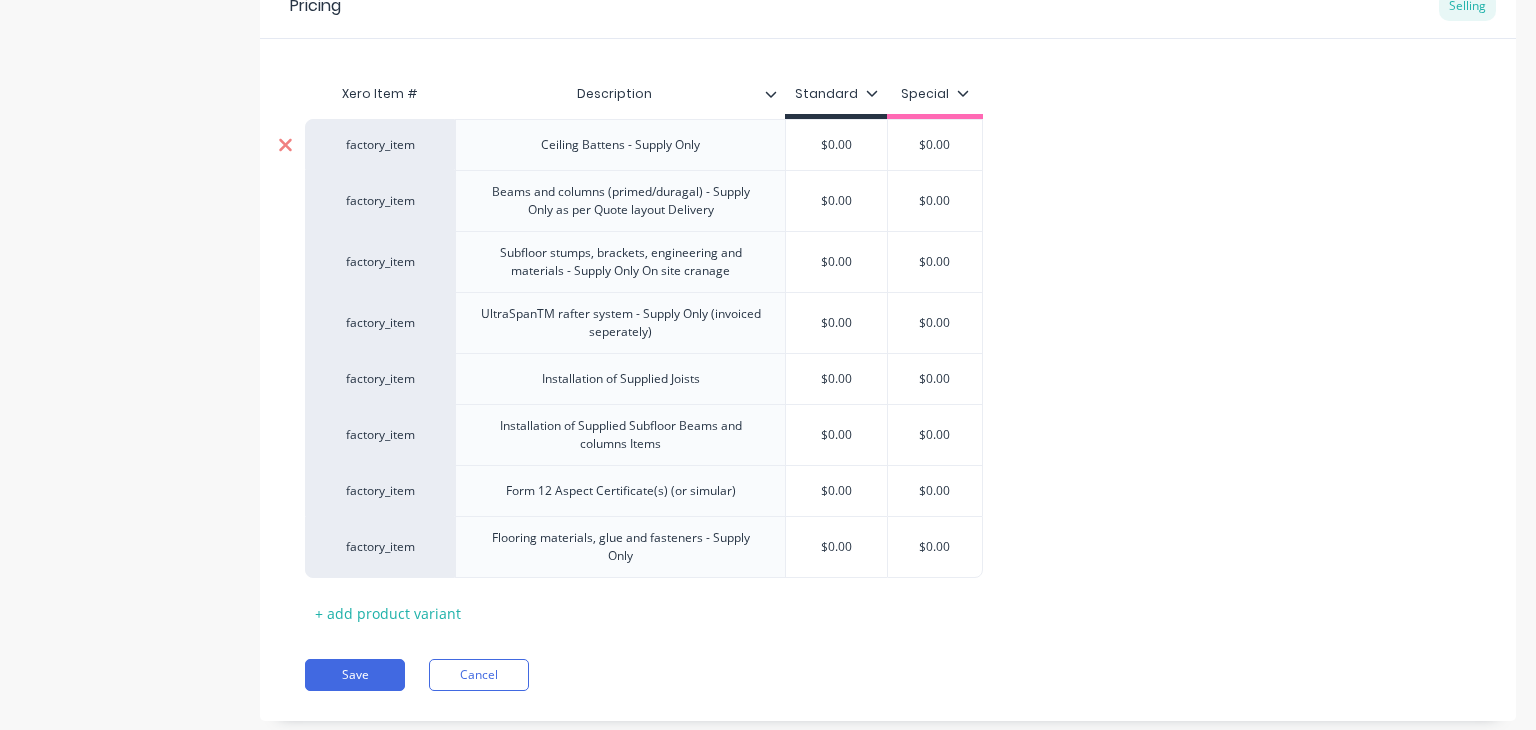click 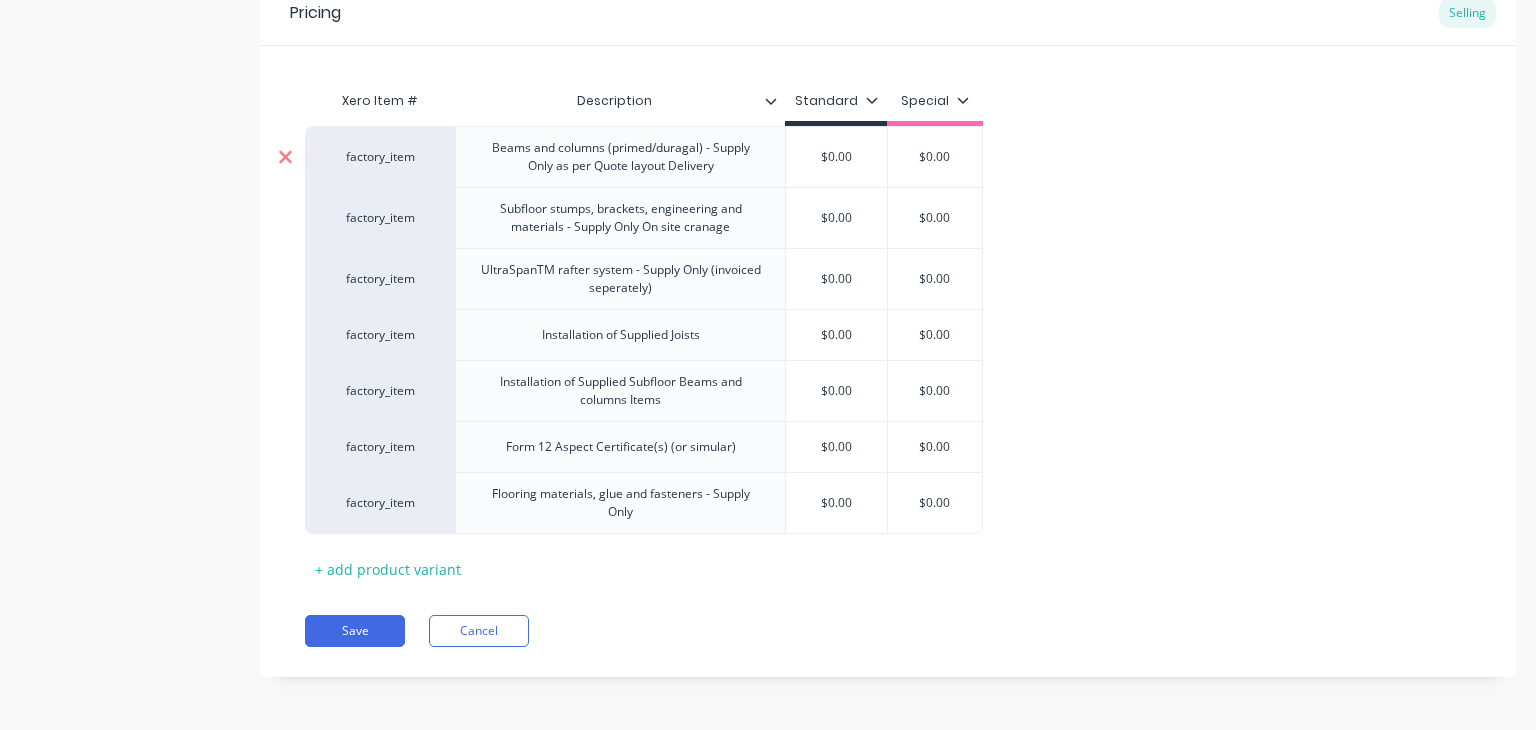 click 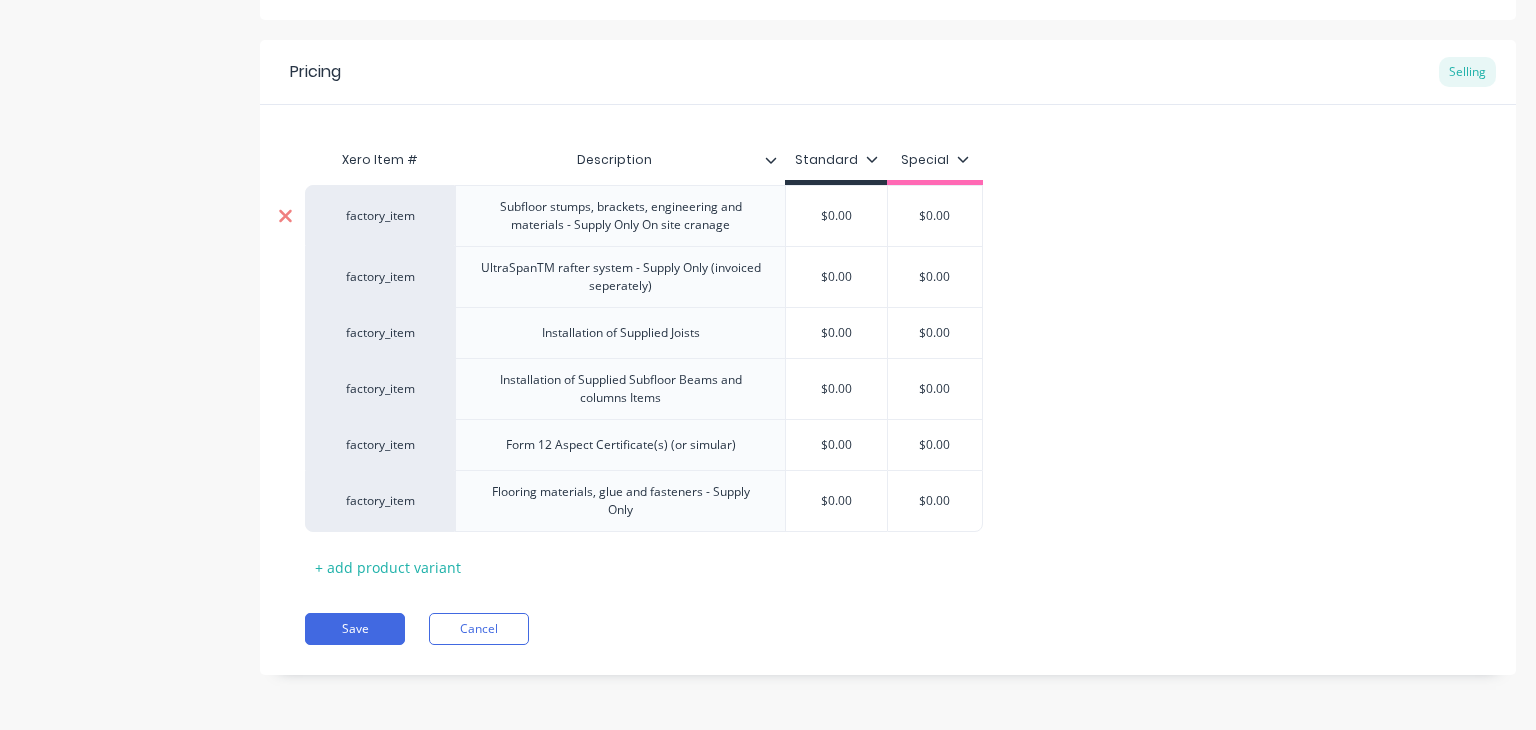 scroll, scrollTop: 348, scrollLeft: 0, axis: vertical 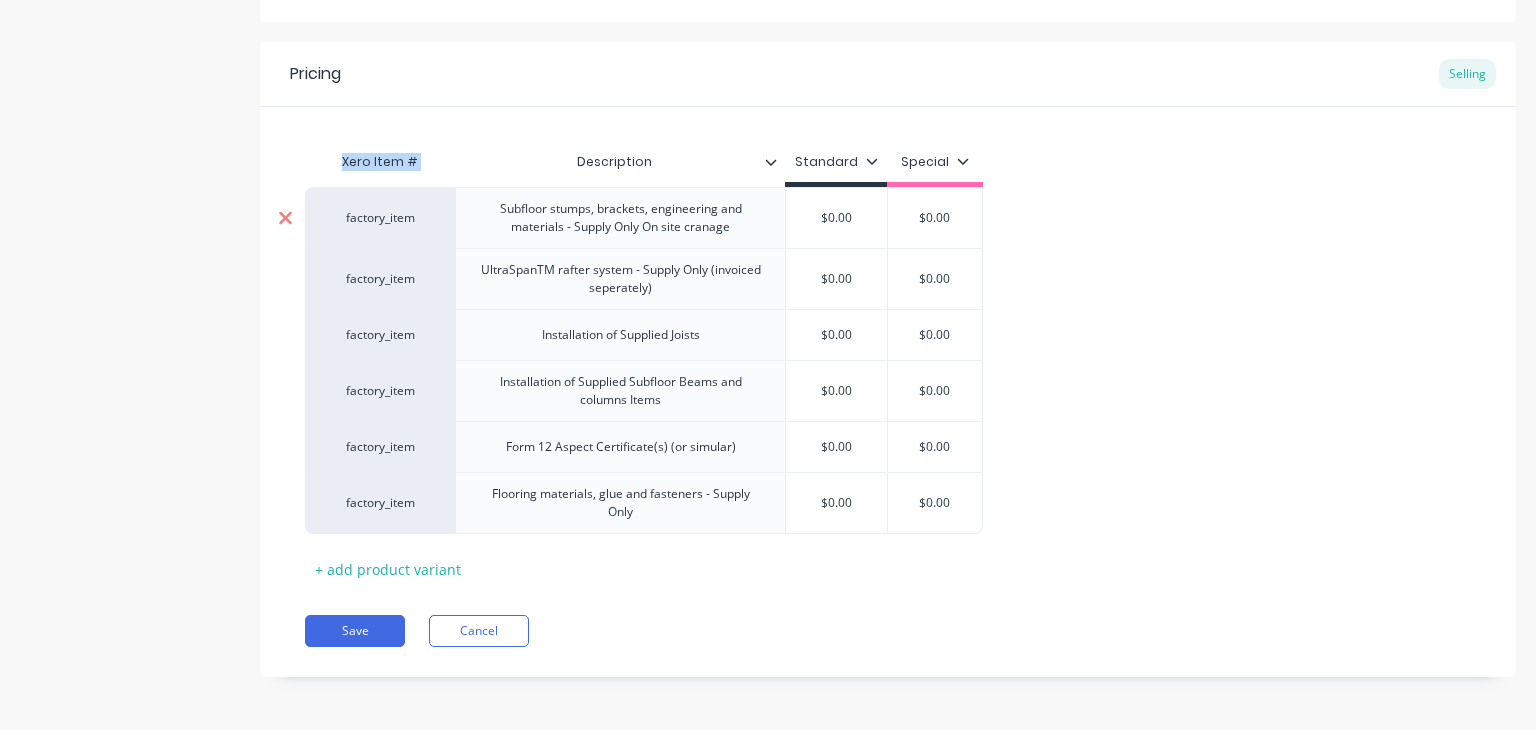 click on "Xero Item # Description Standard Special factory_item Subfloor stumps, brackets, engineering and materials - Supply Only On site cranage $0.00 $0.00 factory_item UltraSpanTM rafter system - Supply Only (invoiced seperately) $0.00 $0.00 factory_item Installation of Supplied Joists $0.00 $0.00 factory_item Installation of Supplied Subfloor Beams and columns Items $0.00 $0.00 factory_item Form 12 Aspect Certificate(s) (or simular) $0.00 $0.00 factory_item Flooring materials, glue and fasteners - Supply Only $0.00 $0.00 + add product variant" at bounding box center (888, 346) 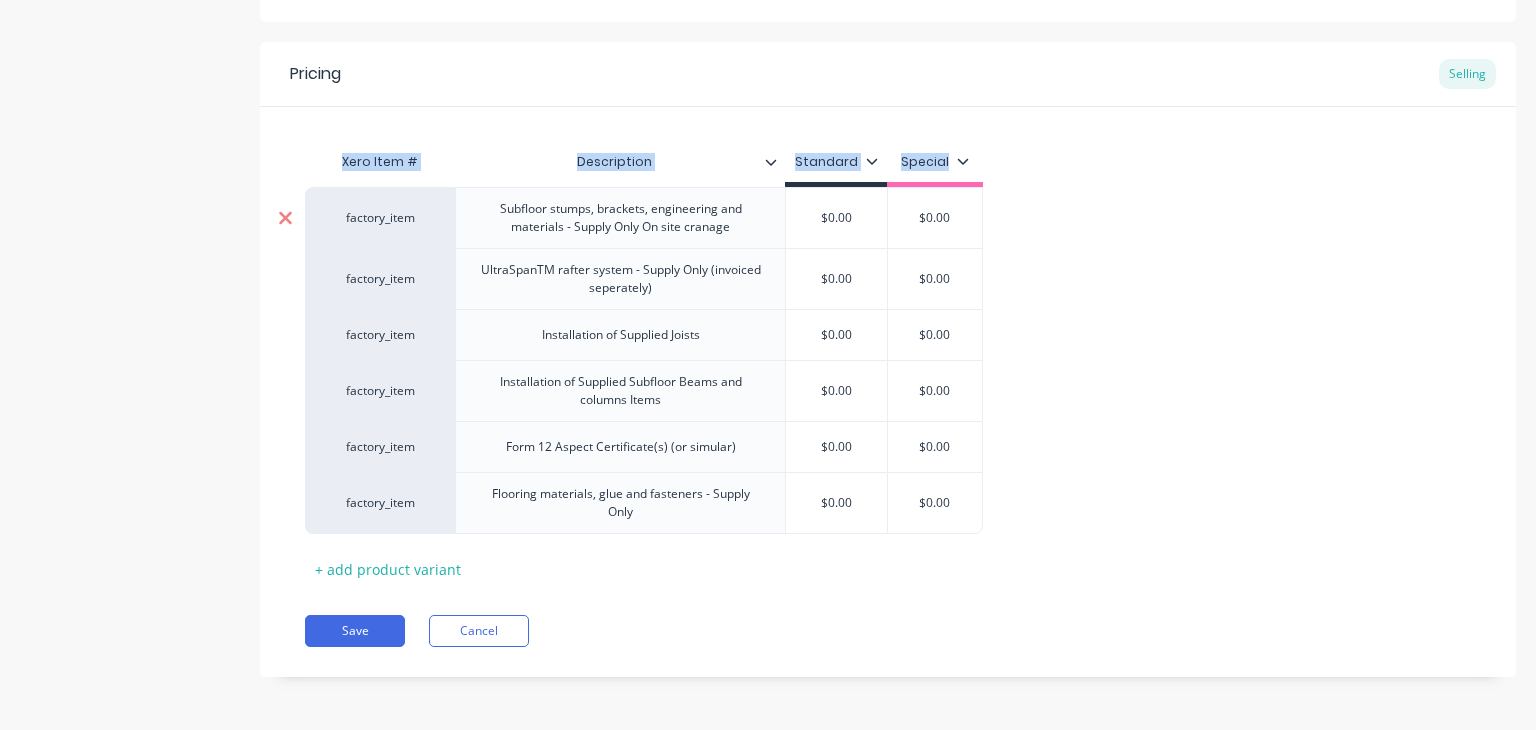 drag, startPoint x: 284, startPoint y: 147, endPoint x: 287, endPoint y: 213, distance: 66.068146 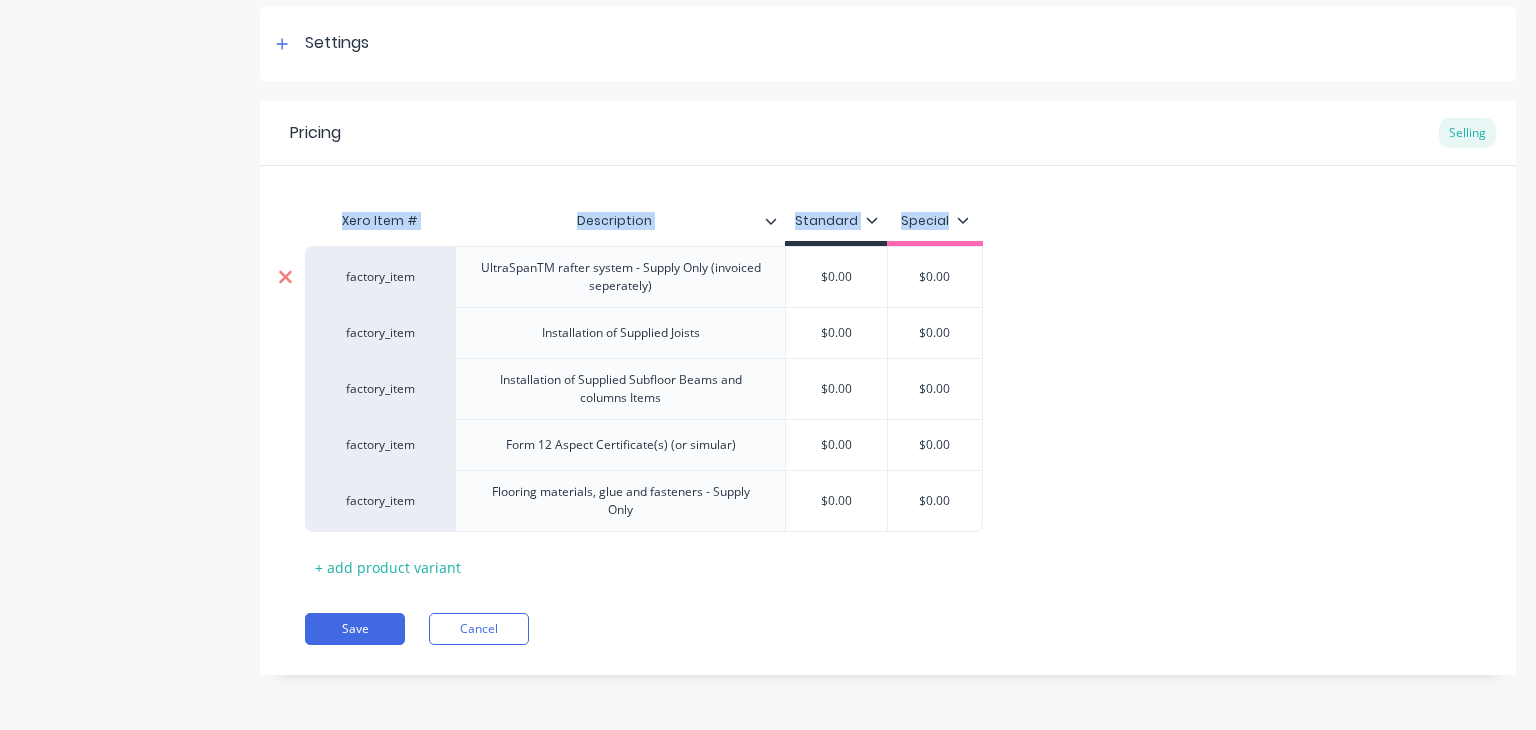scroll, scrollTop: 288, scrollLeft: 0, axis: vertical 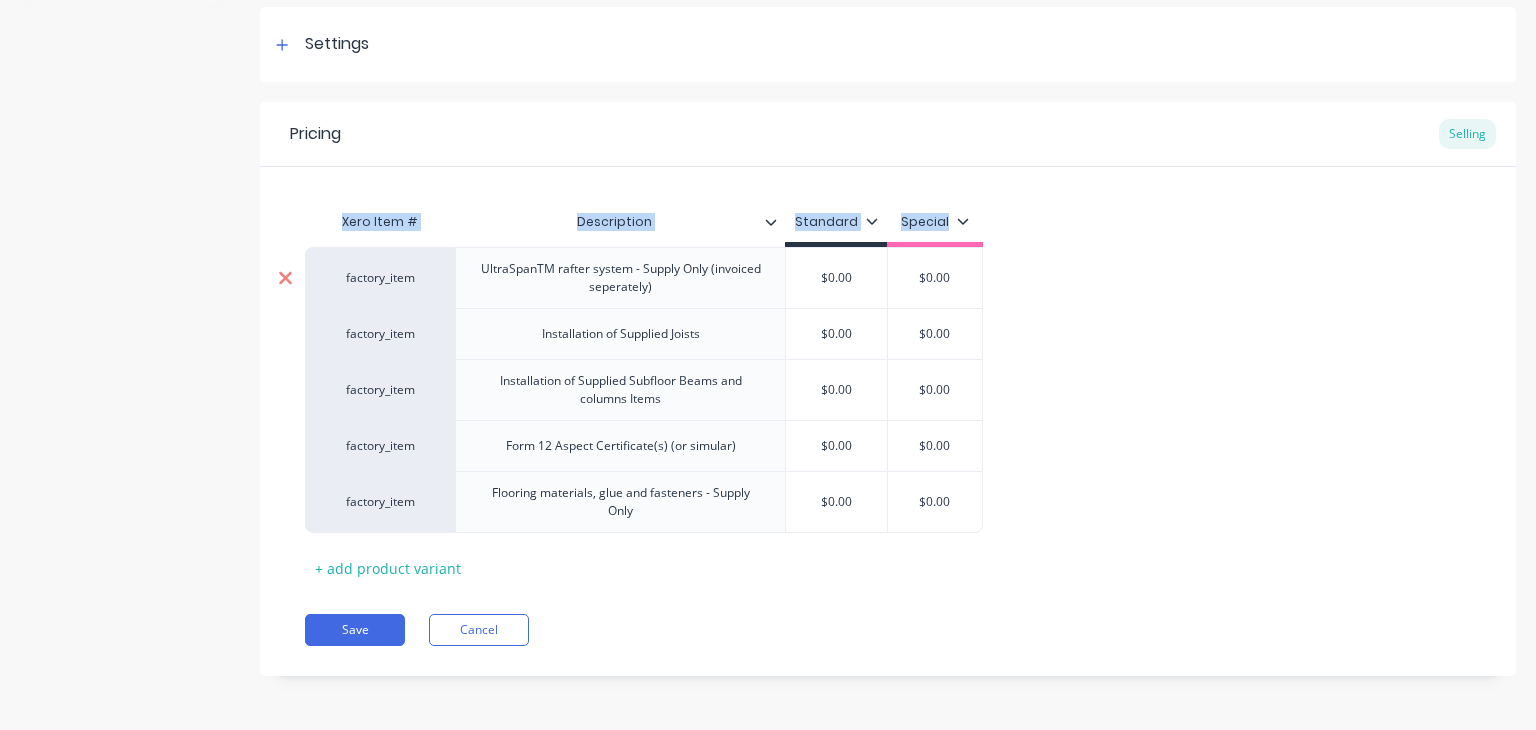 click on "Xero Item # Description Standard Special factory_item UltraSpanTM rafter system - Supply Only (invoiced seperately) $0.00 $0.00 factory_item Installation of Supplied Joists $0.00 $0.00 factory_item Installation of Supplied Subfloor Beams and columns Items $0.00 $0.00 factory_item Form 12 Aspect Certificate(s) (or simular) $0.00 $0.00 factory_item Flooring materials, glue and fasteners - Supply Only $0.00 $0.00 + add product variant" at bounding box center (888, 375) 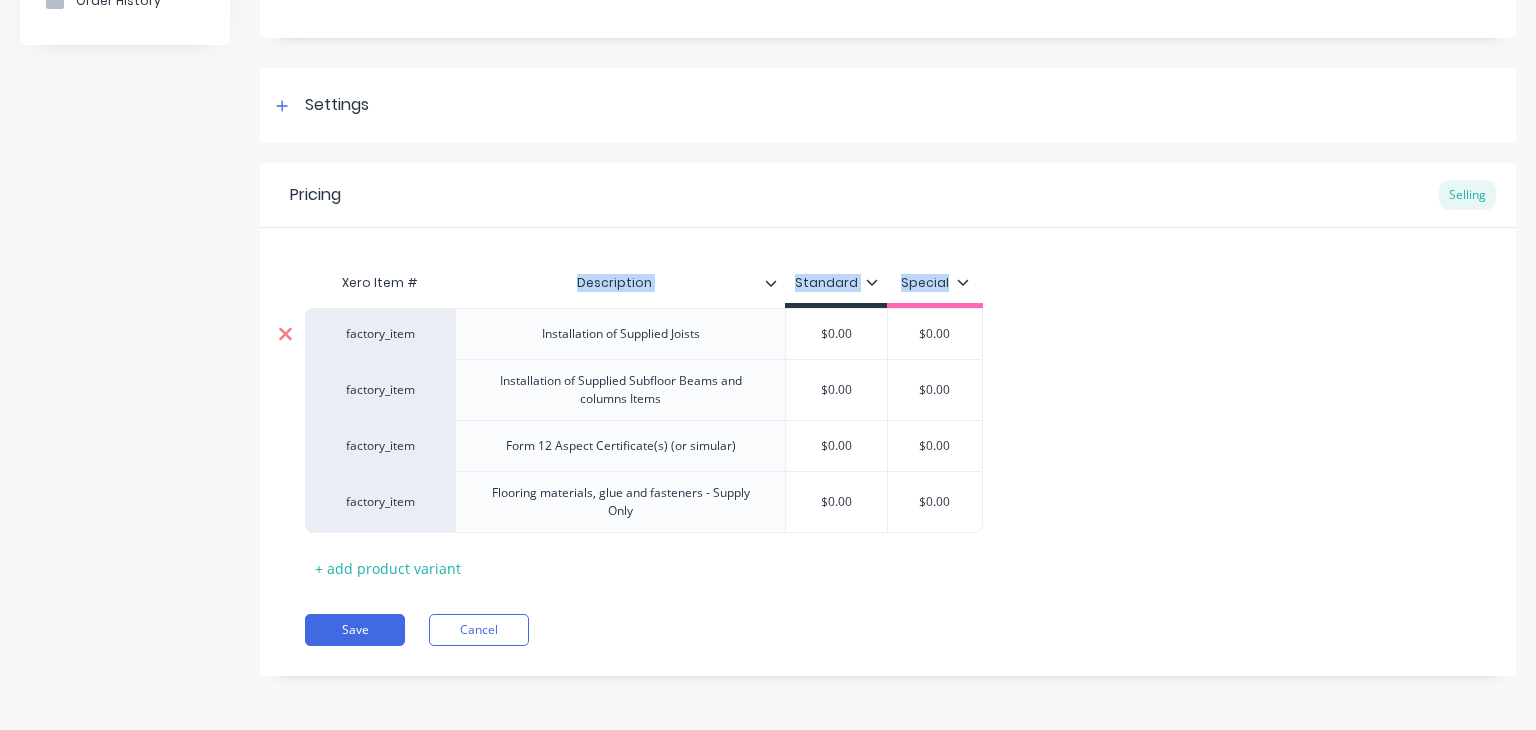 click 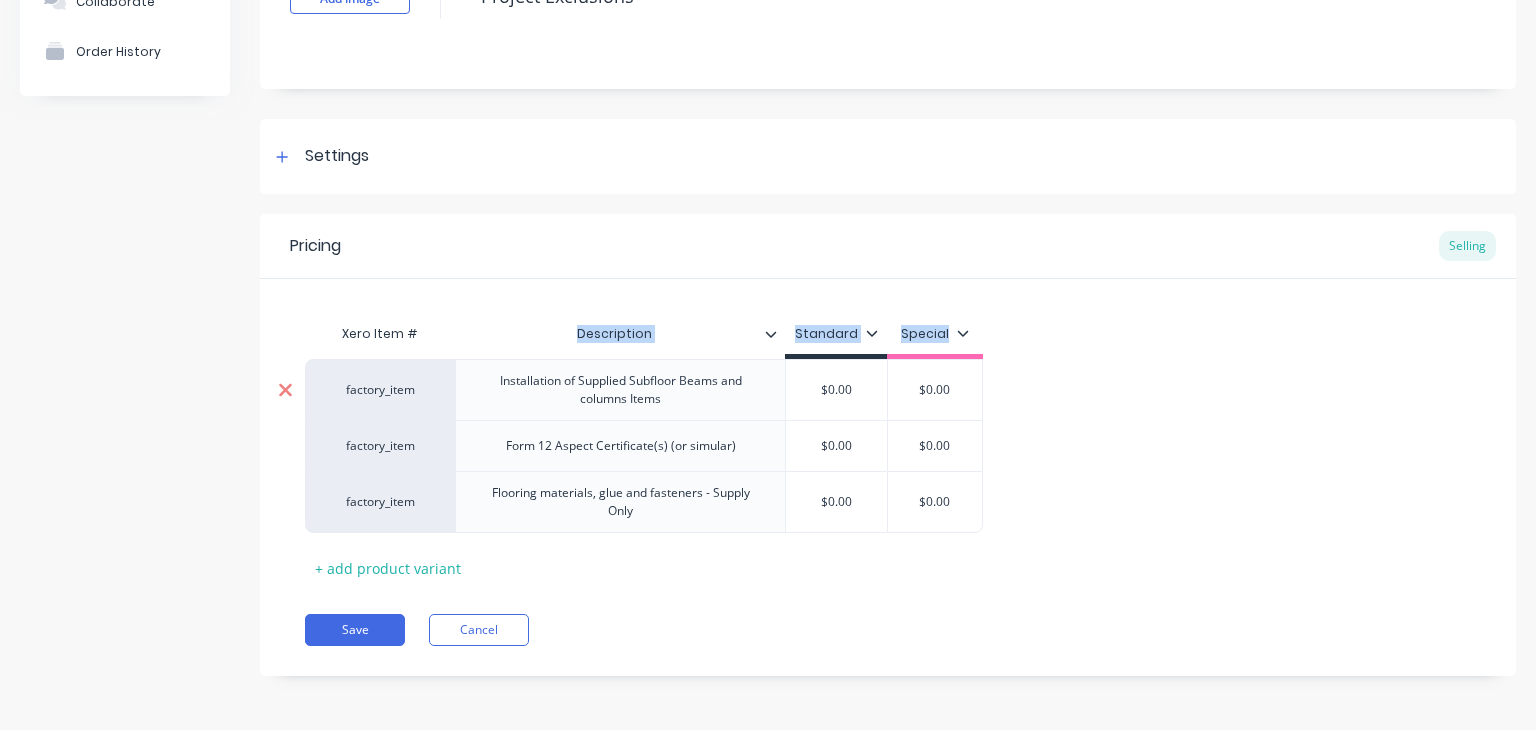 click at bounding box center (285, 390) 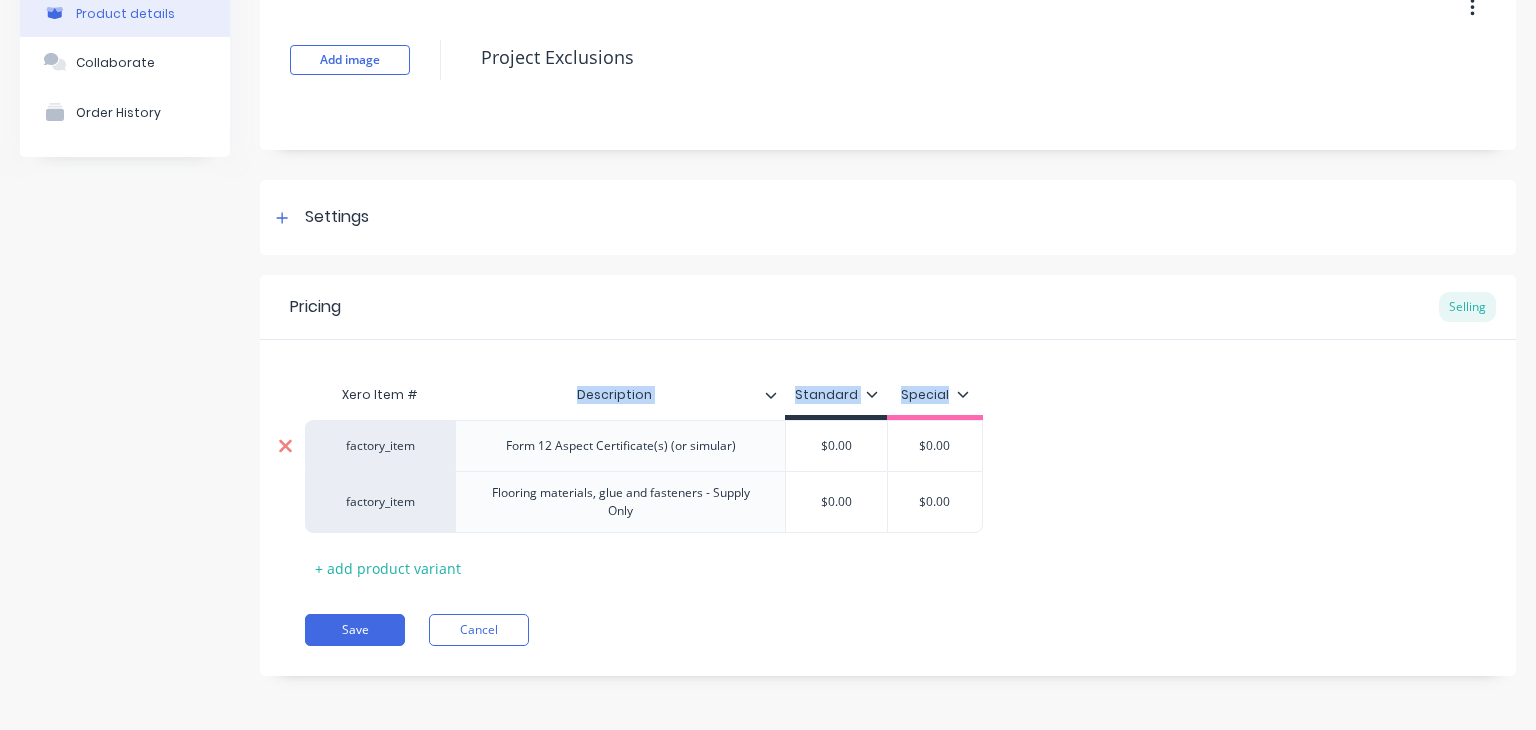 click at bounding box center (285, 446) 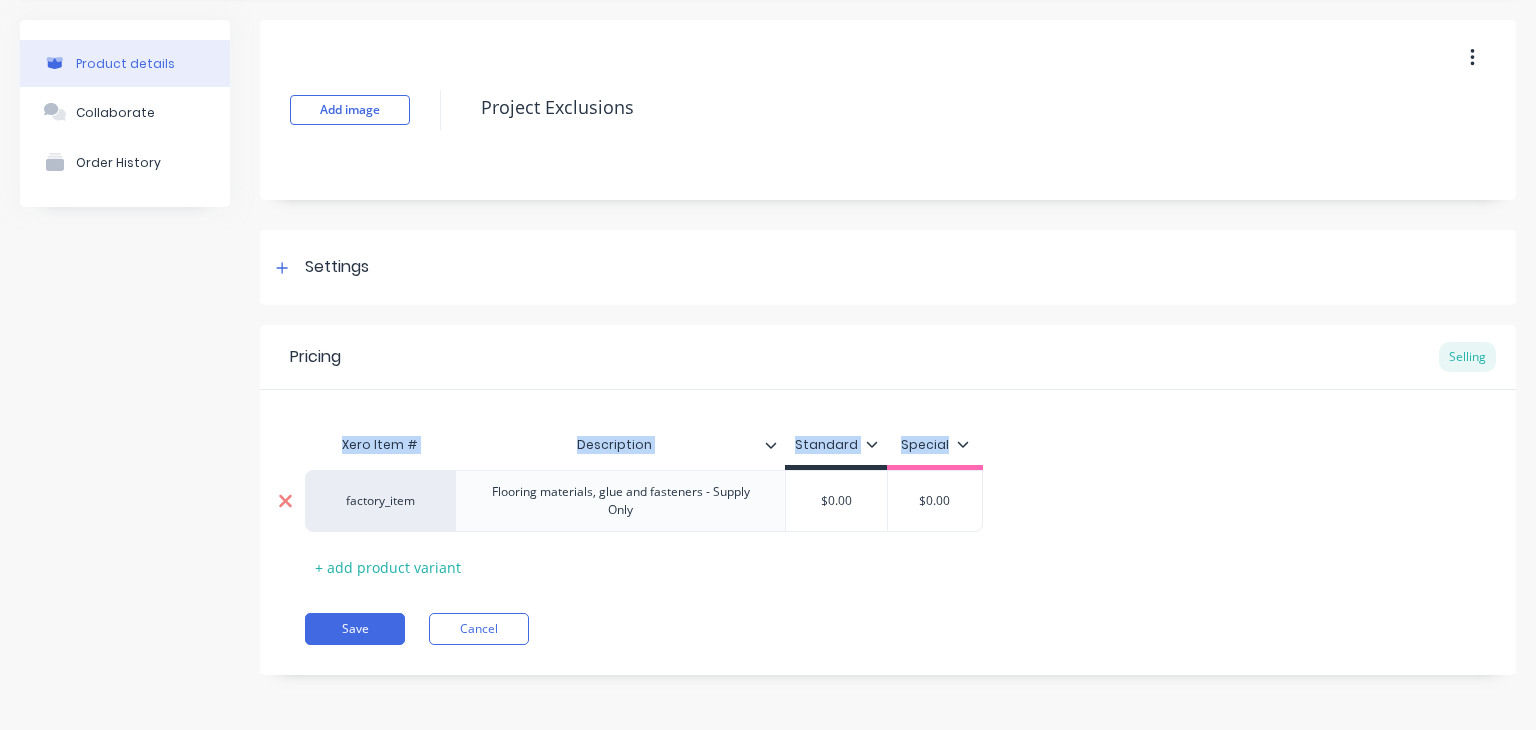scroll, scrollTop: 64, scrollLeft: 0, axis: vertical 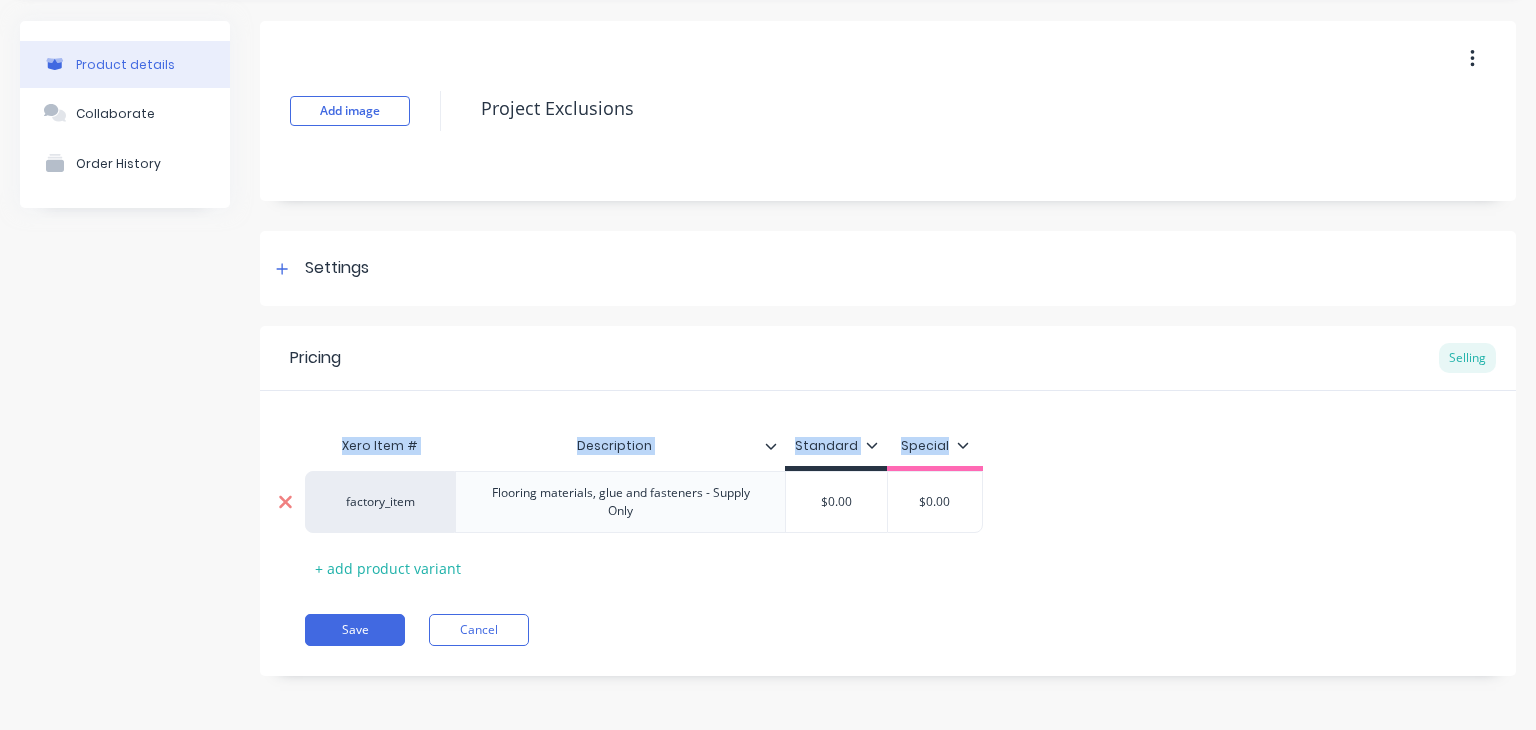 click 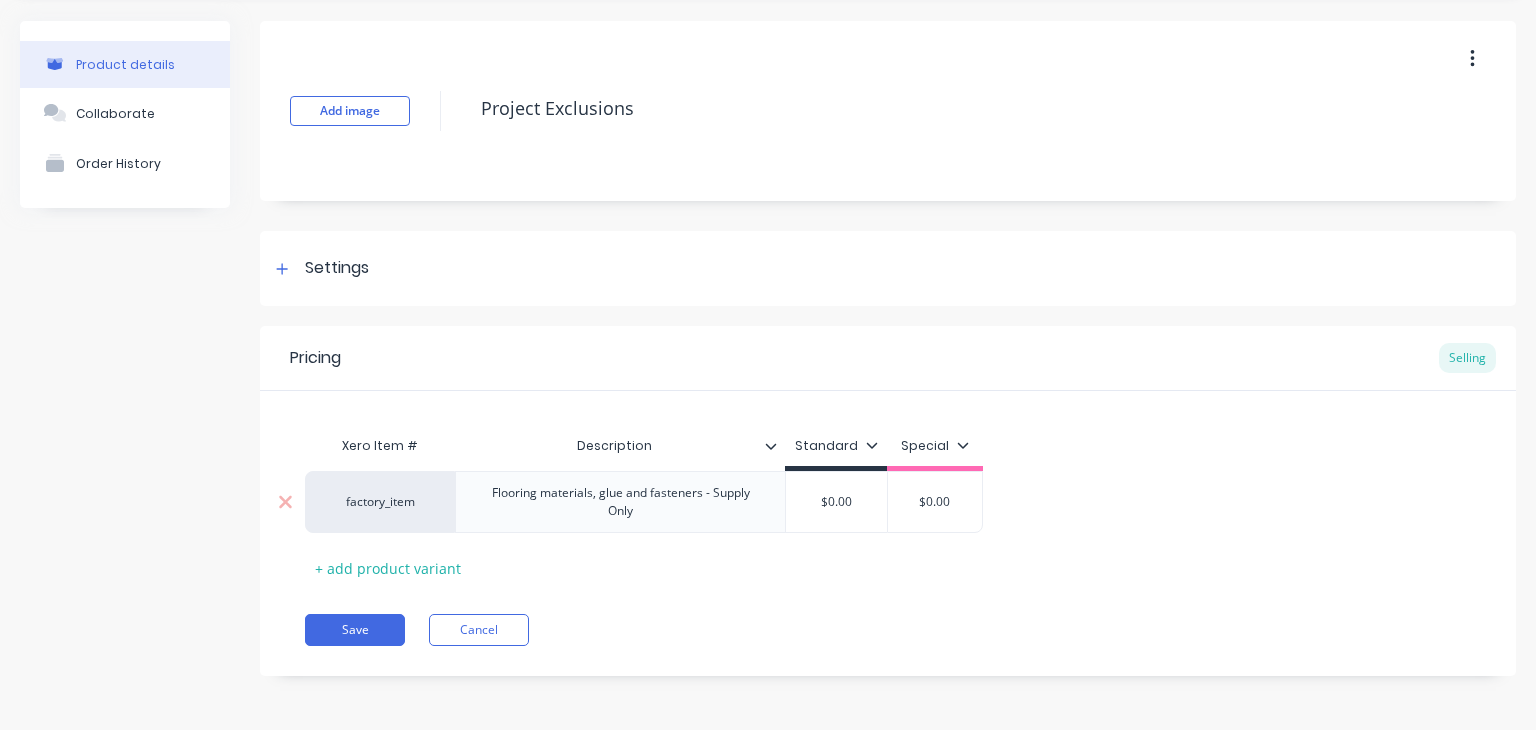 click on "Flooring materials, glue and fasteners - Supply Only" at bounding box center (620, 502) 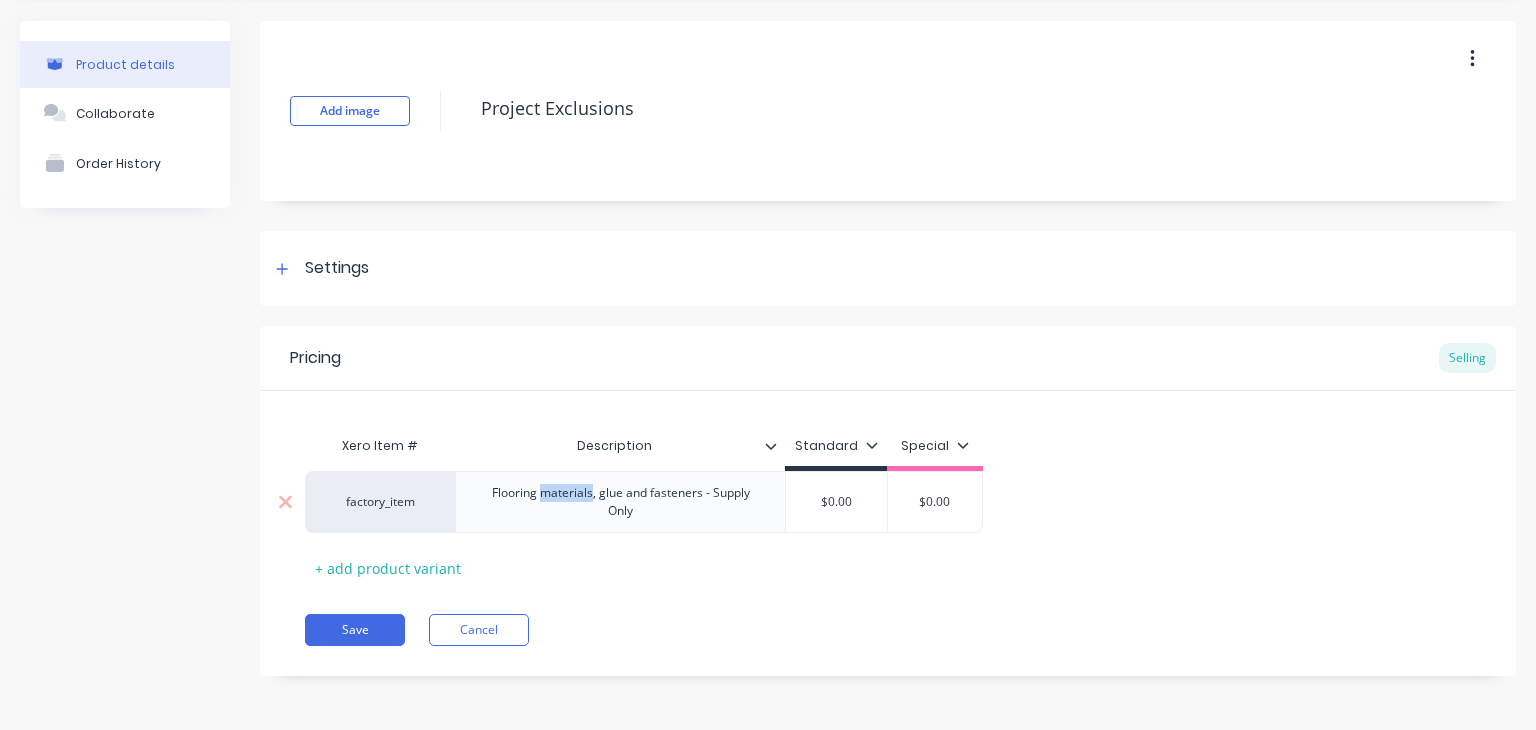 click on "Flooring materials, glue and fasteners - Supply Only" at bounding box center [620, 502] 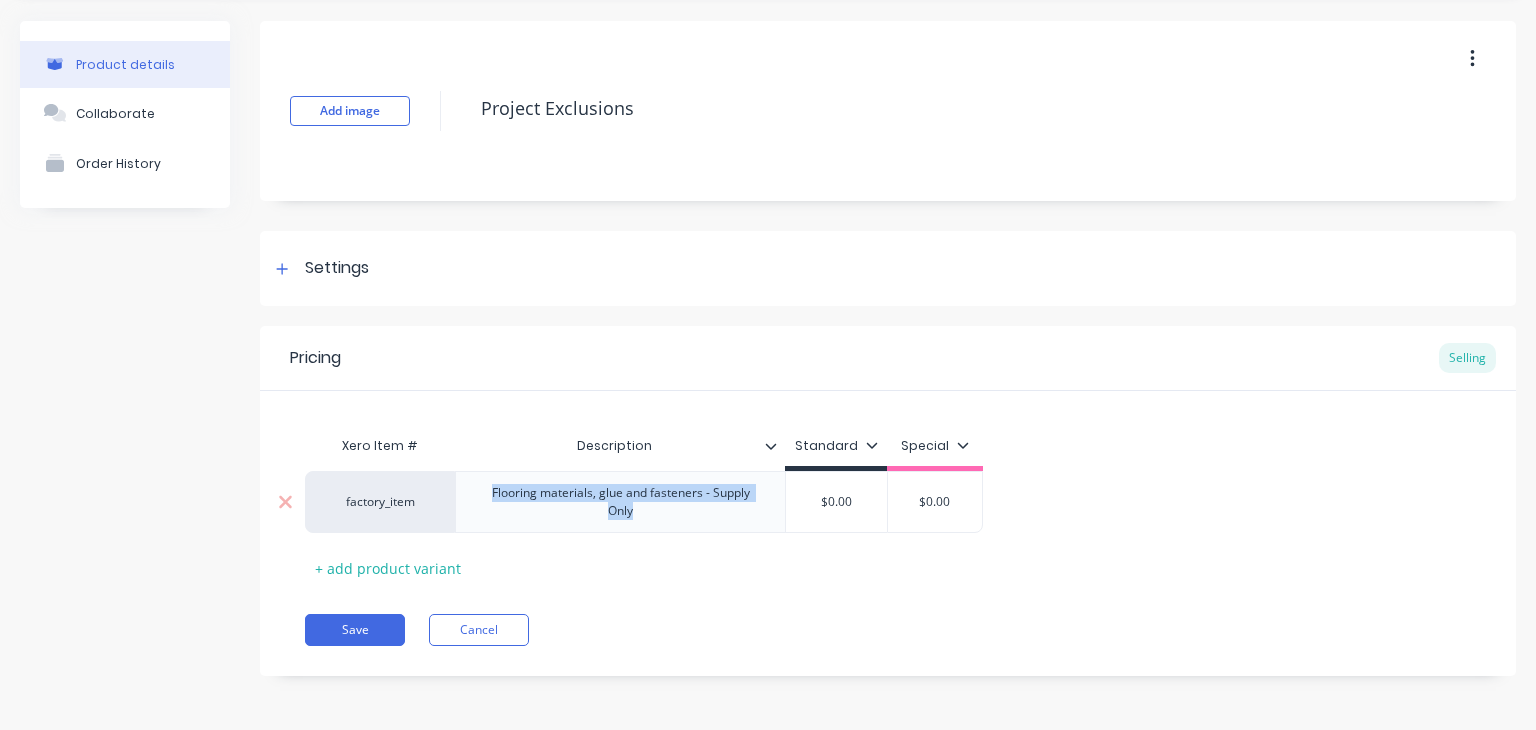 click on "Flooring materials, glue and fasteners - Supply Only" at bounding box center [620, 502] 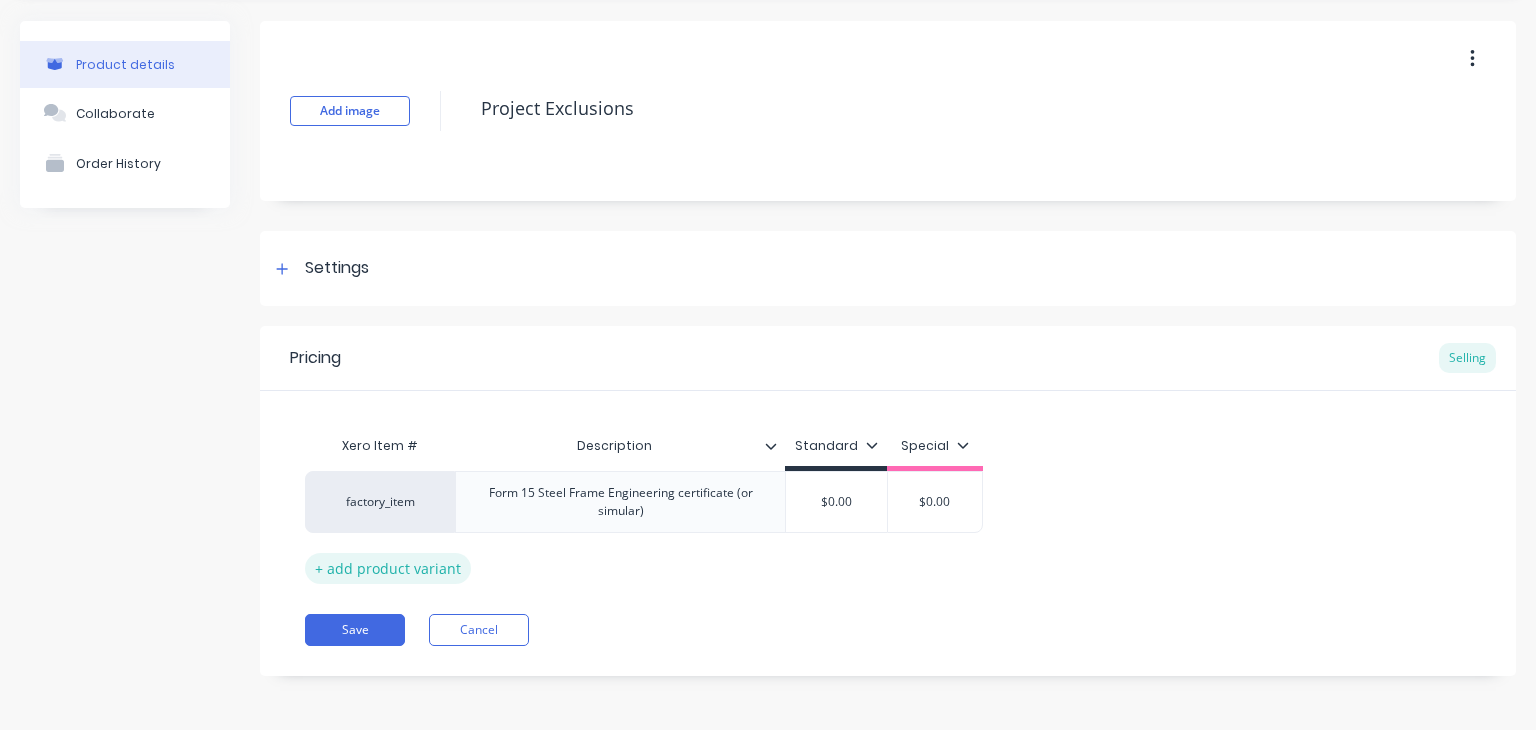 click on "+ add product variant" at bounding box center [388, 568] 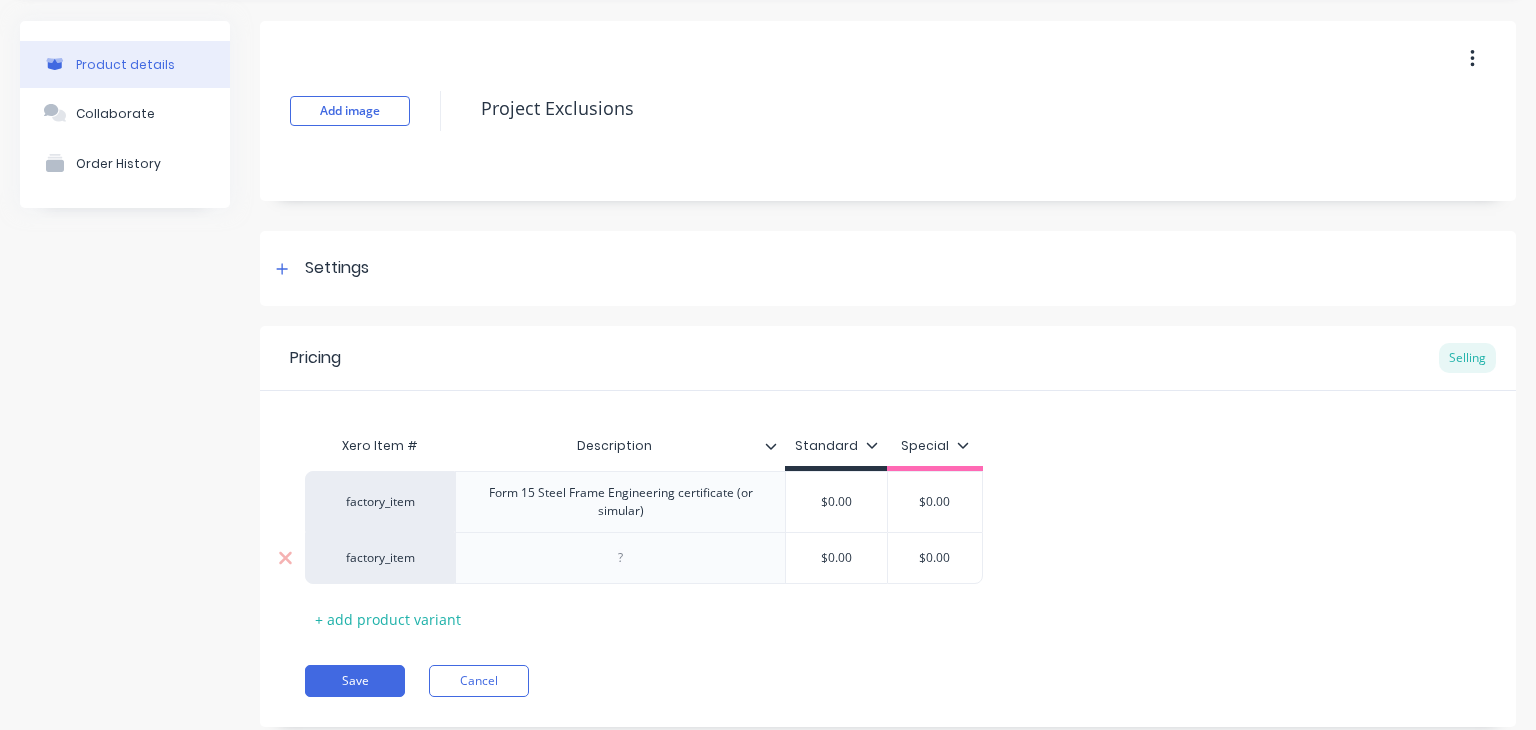 click at bounding box center [621, 558] 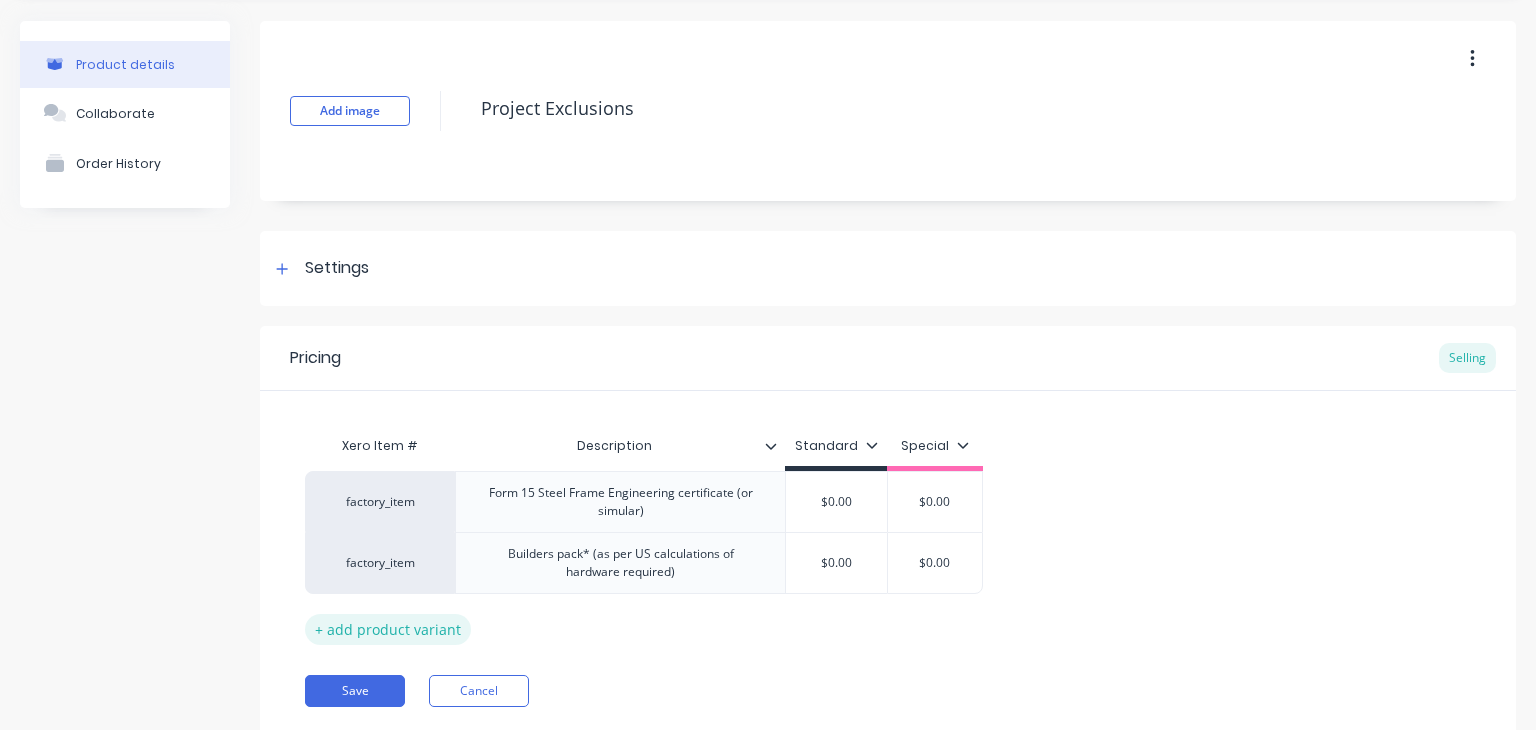 click on "+ add product variant" at bounding box center (388, 629) 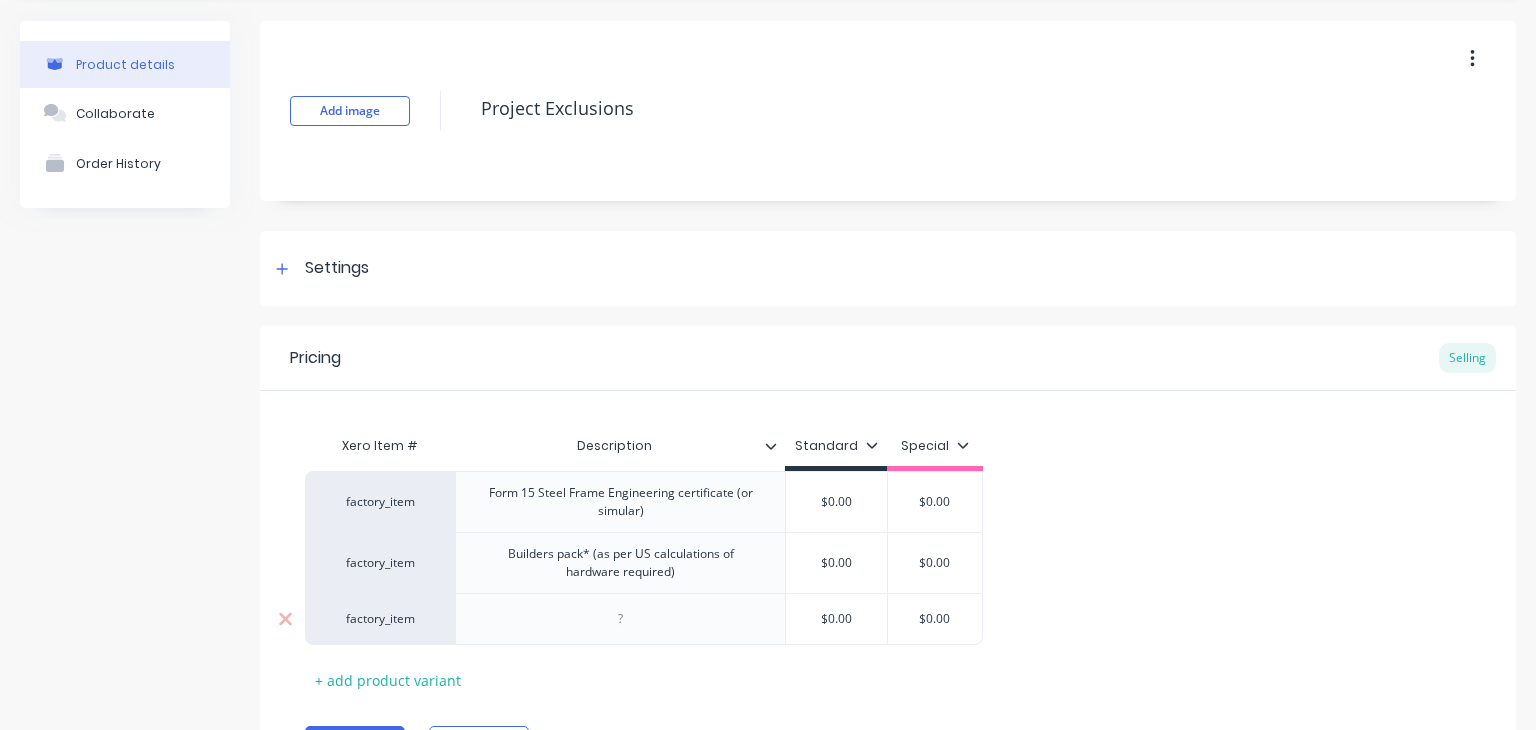 click at bounding box center (620, 619) 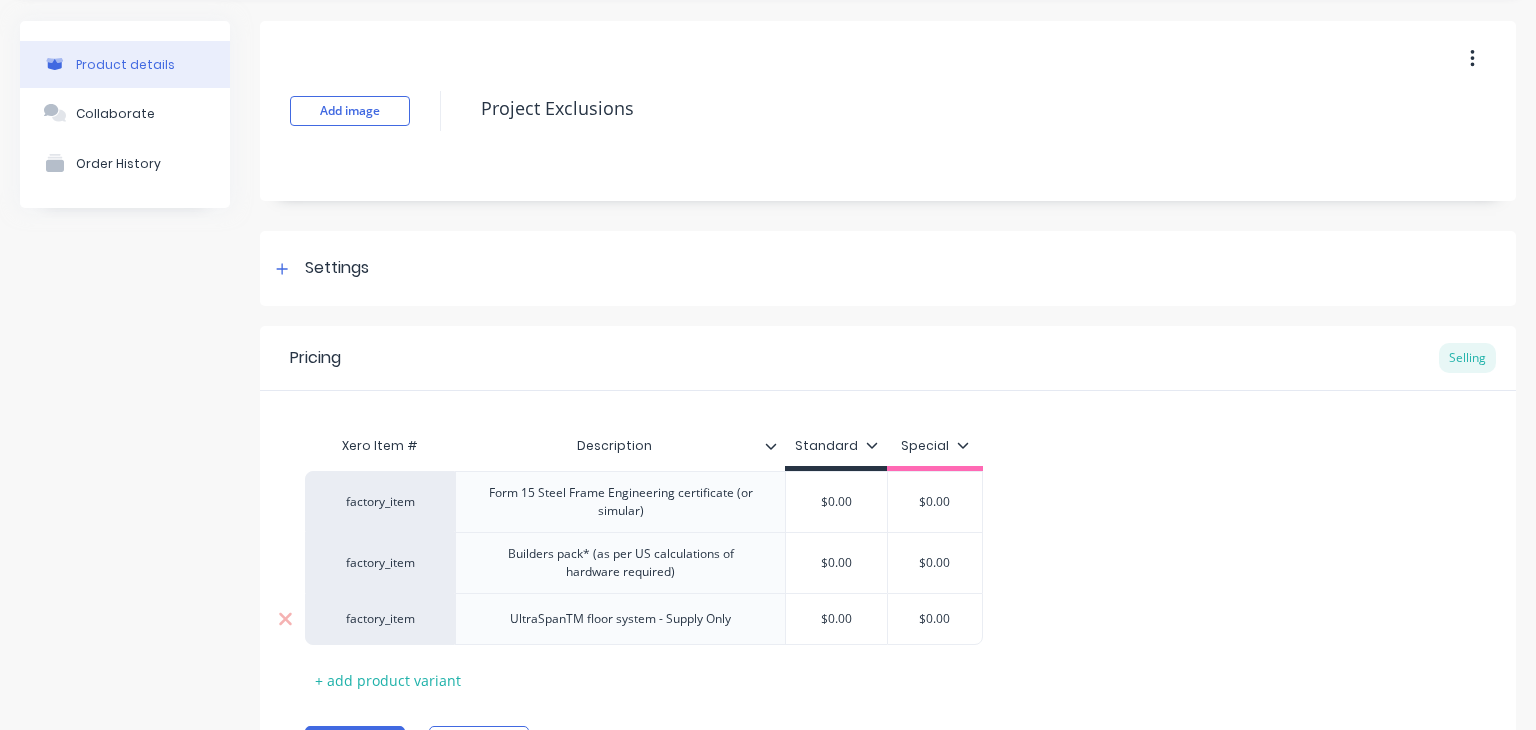 scroll, scrollTop: 176, scrollLeft: 0, axis: vertical 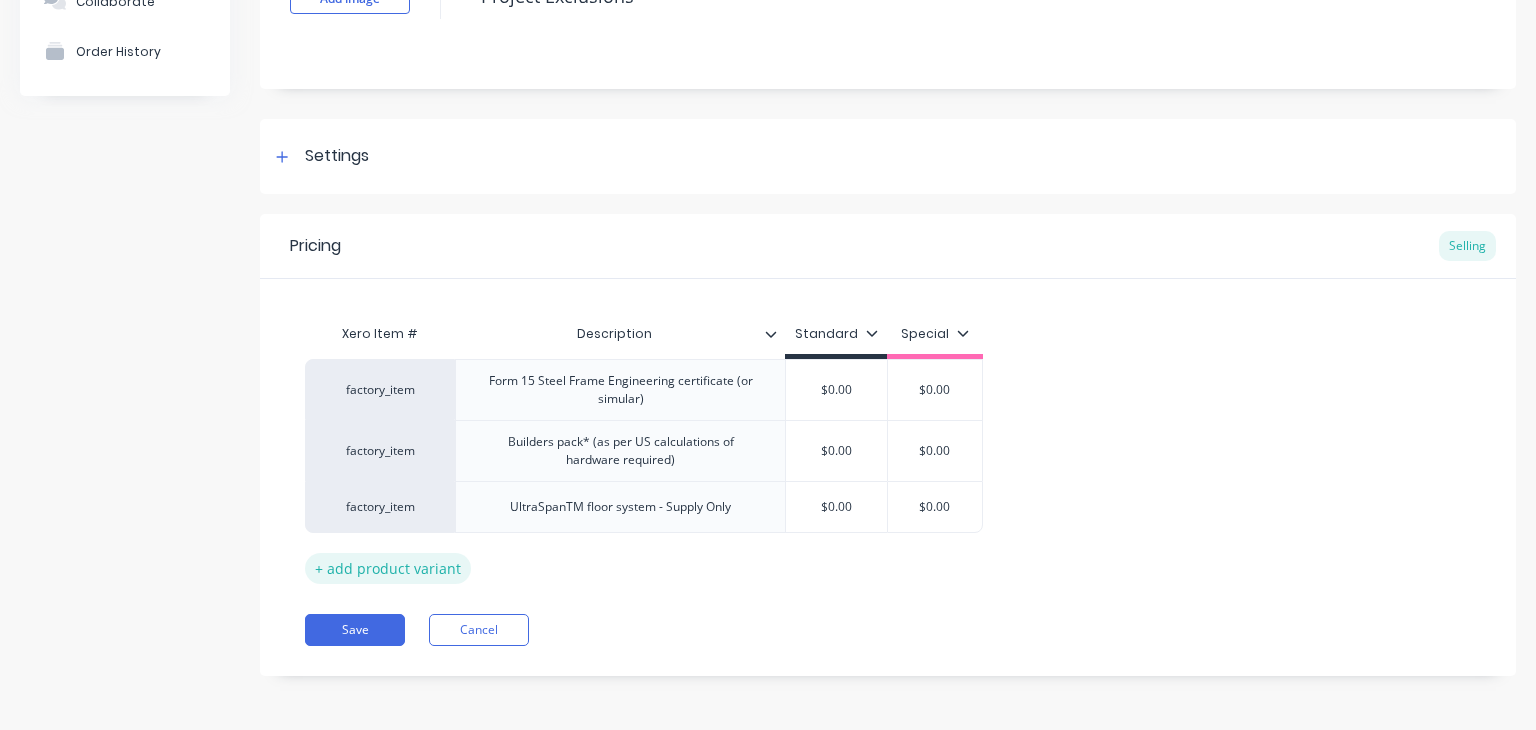 click on "+ add product variant" at bounding box center (388, 568) 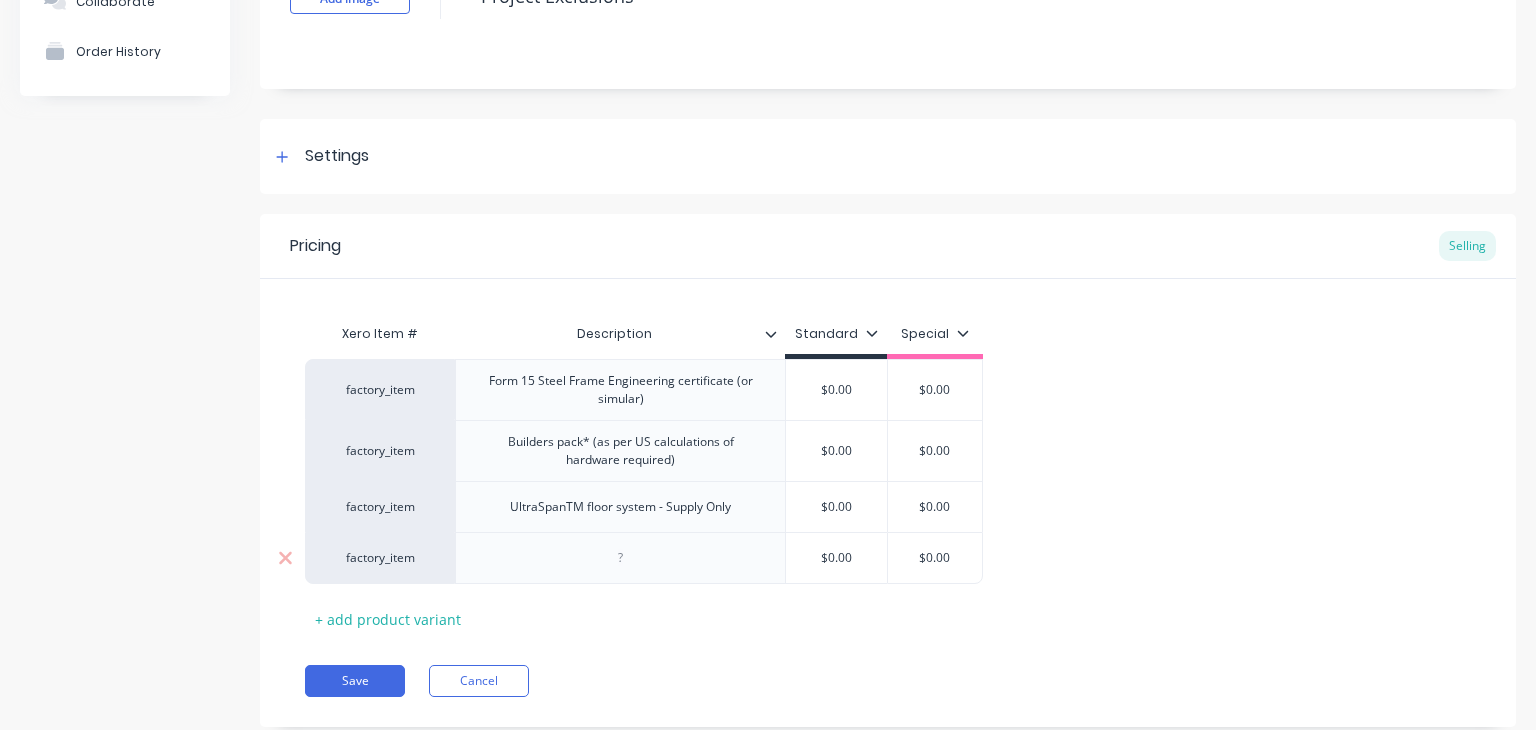 click at bounding box center (620, 558) 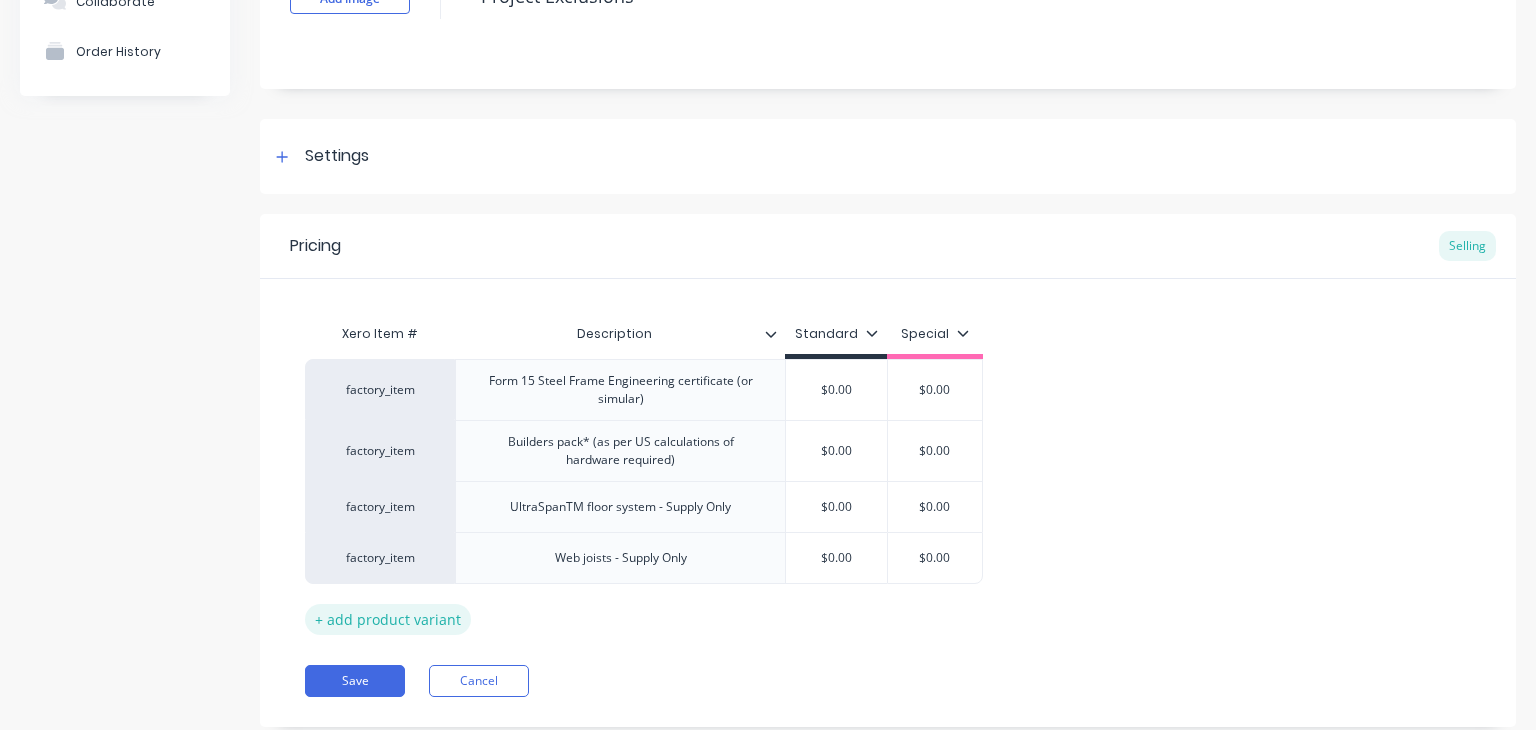 click on "+ add product variant" at bounding box center (388, 619) 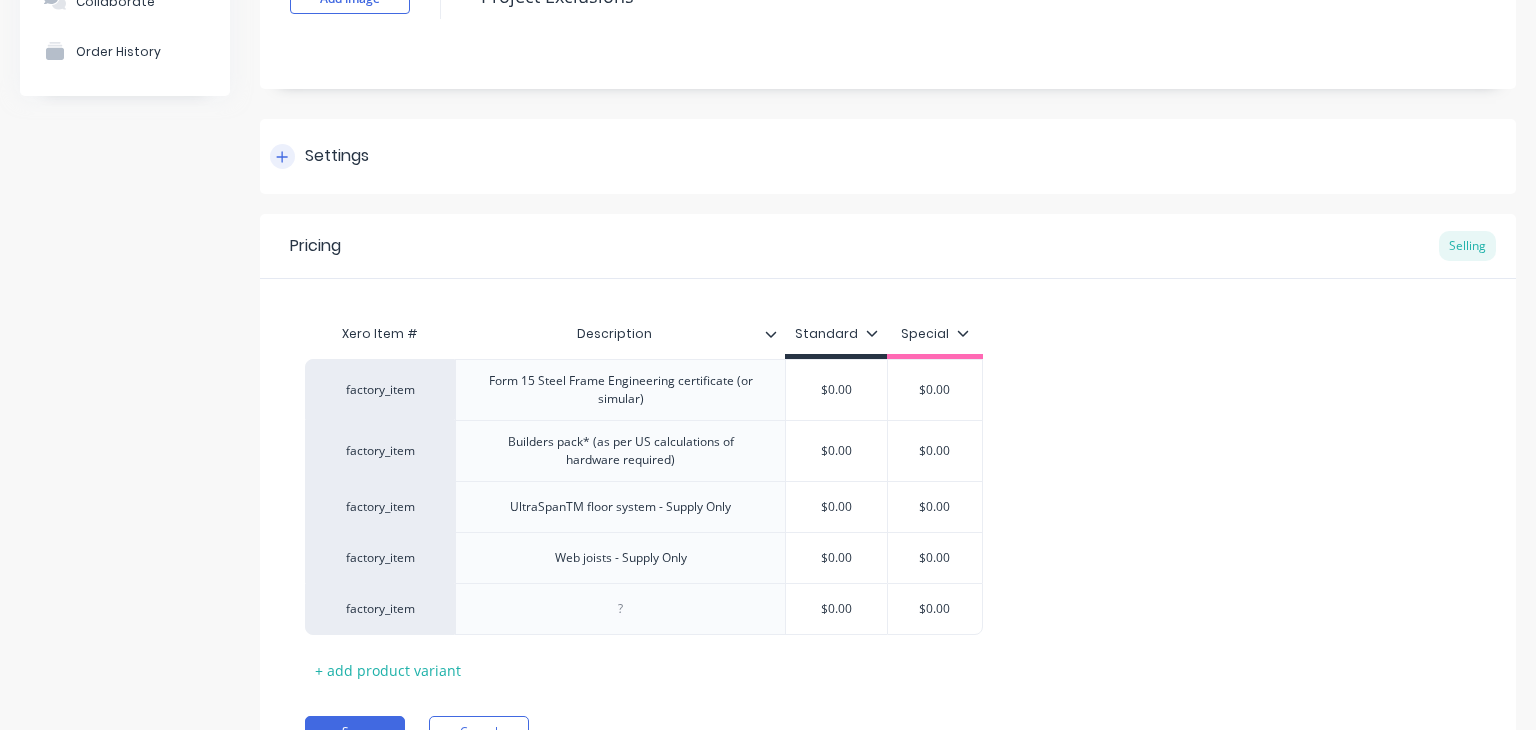 click at bounding box center [282, 156] 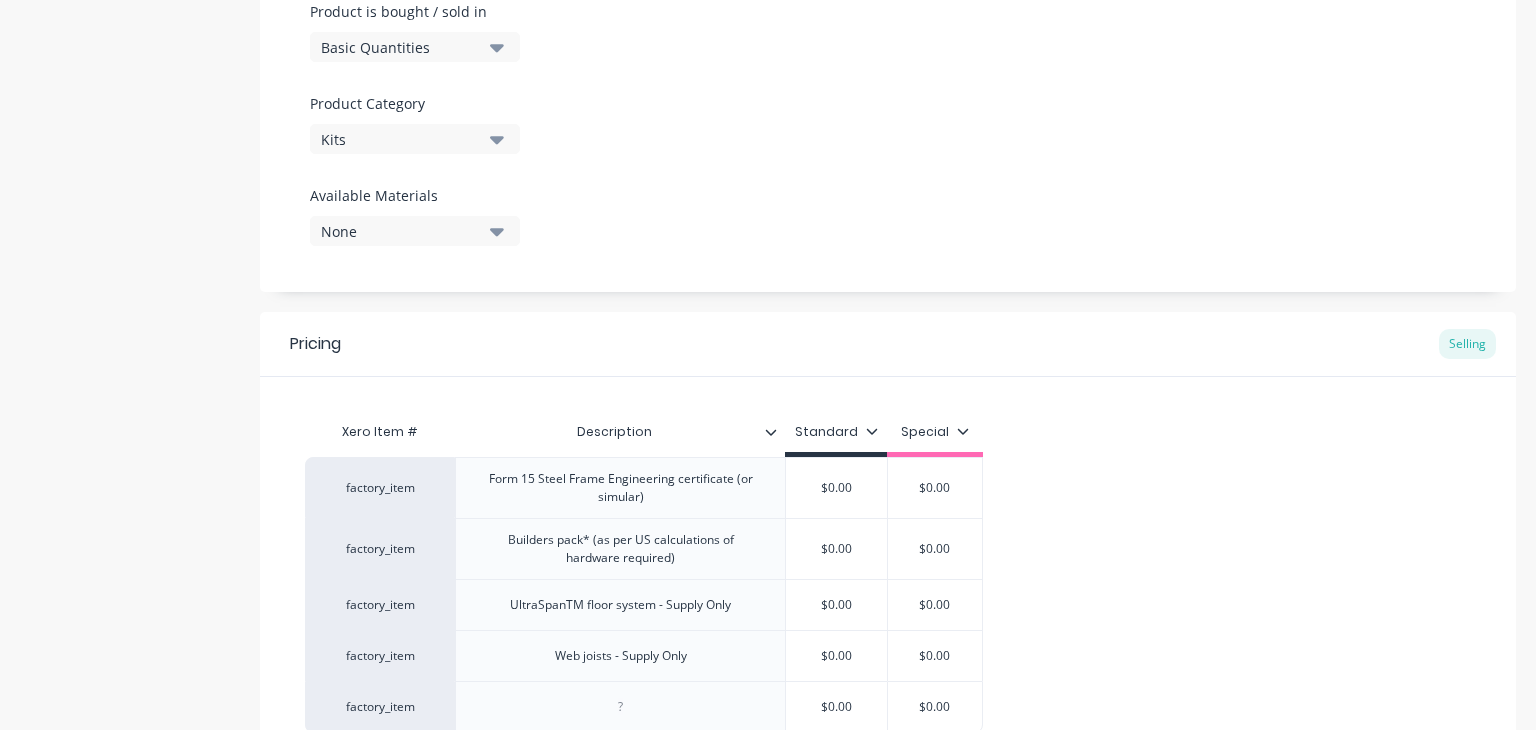 scroll, scrollTop: 636, scrollLeft: 0, axis: vertical 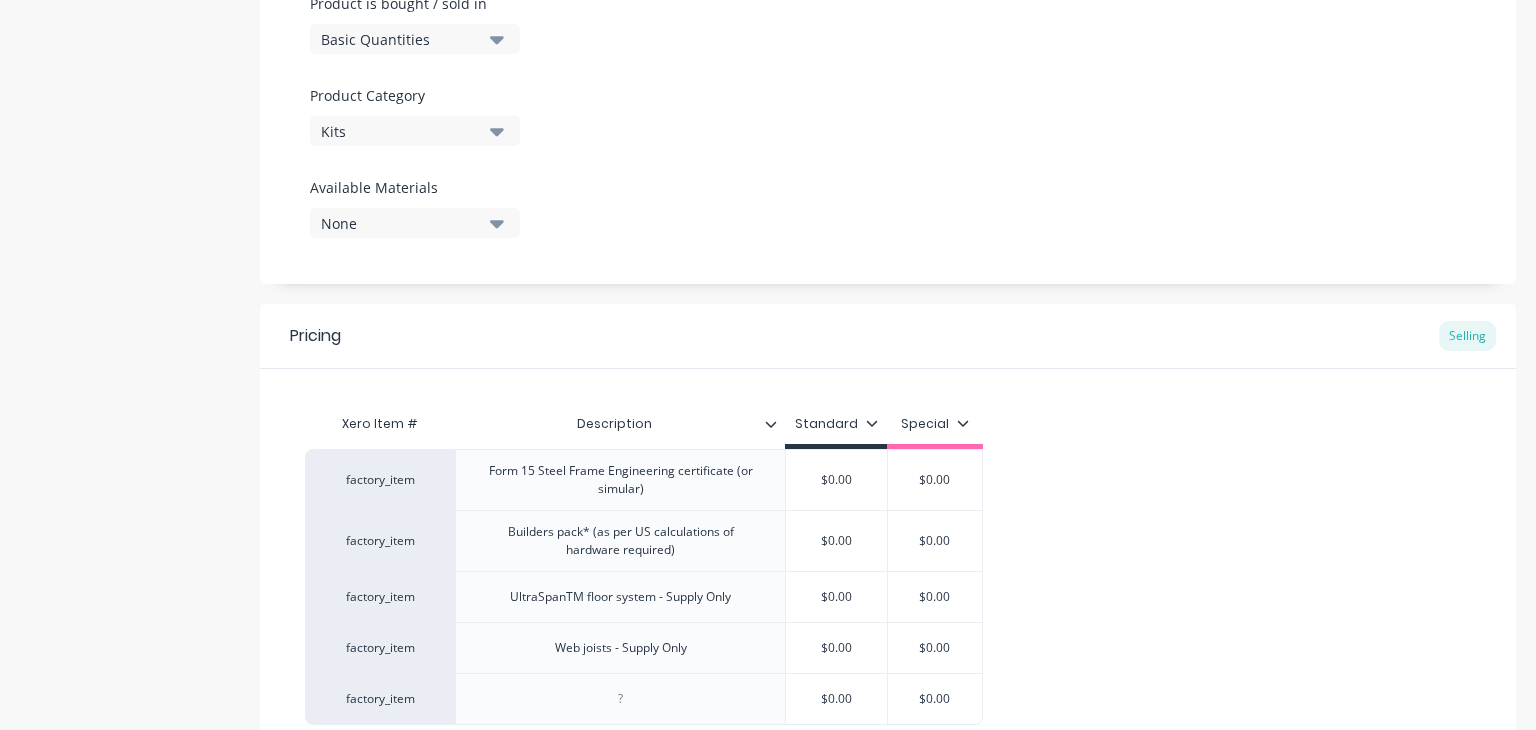 click on "Kits" at bounding box center [415, 131] 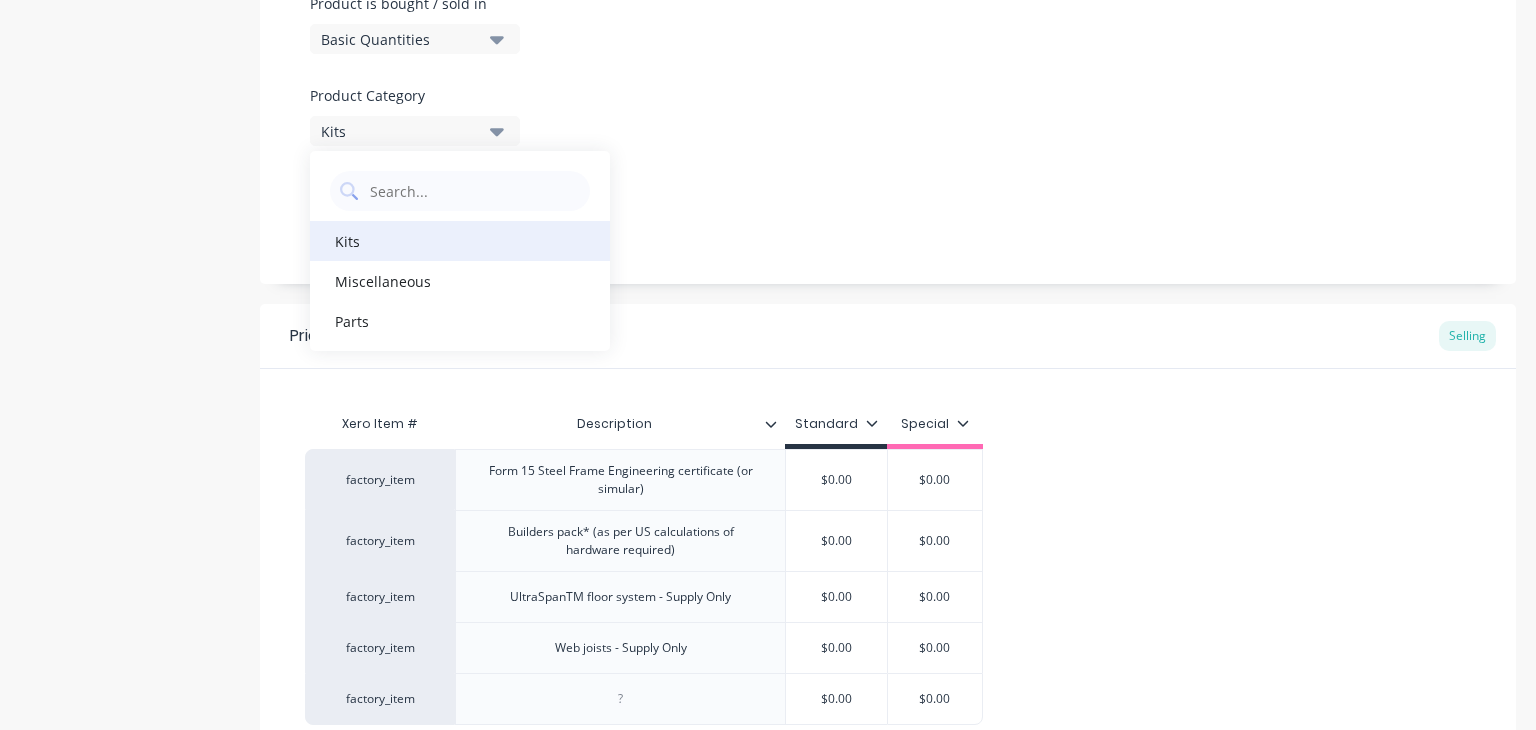 click on "Kits" at bounding box center (460, 241) 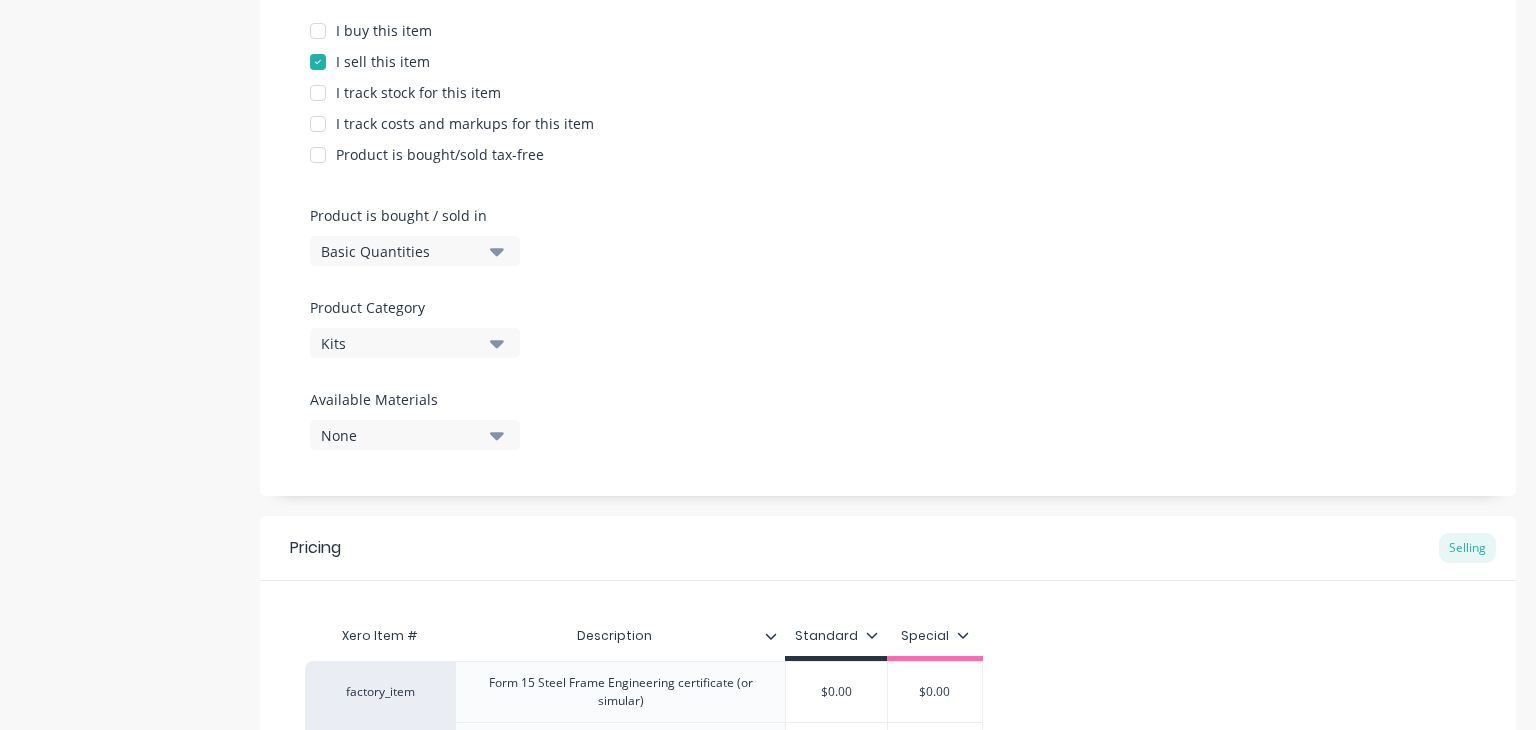scroll, scrollTop: 828, scrollLeft: 0, axis: vertical 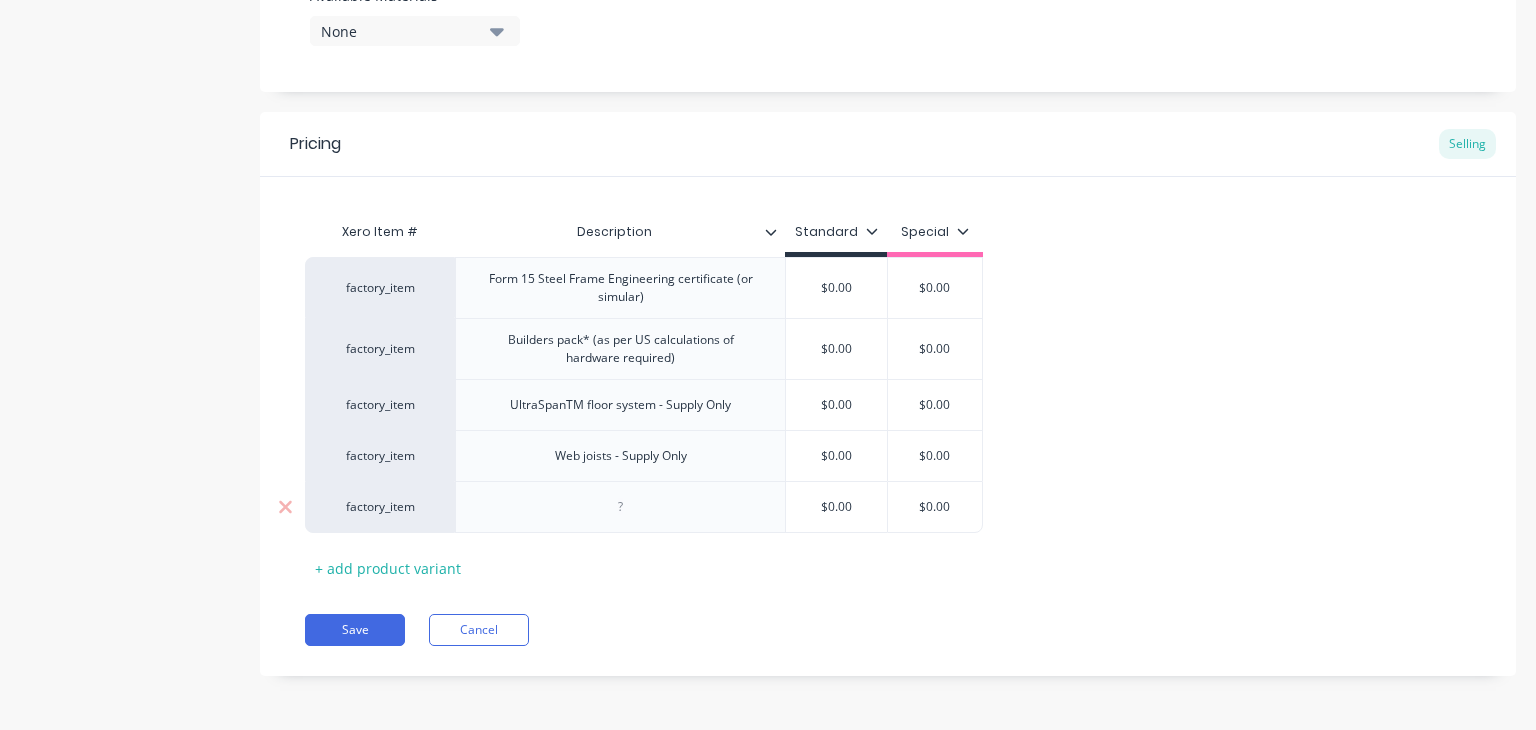 click at bounding box center [621, 507] 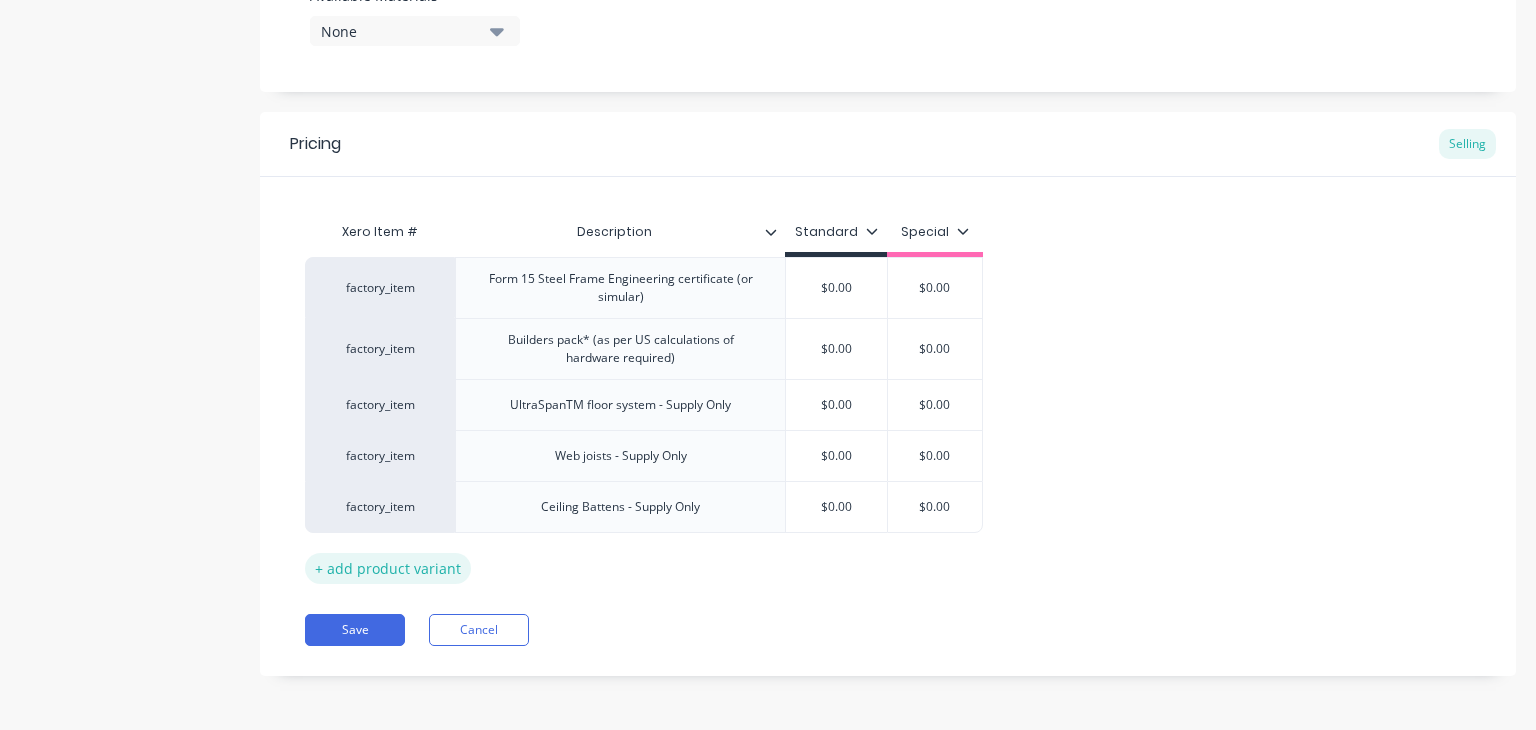 click on "+ add product variant" at bounding box center [388, 568] 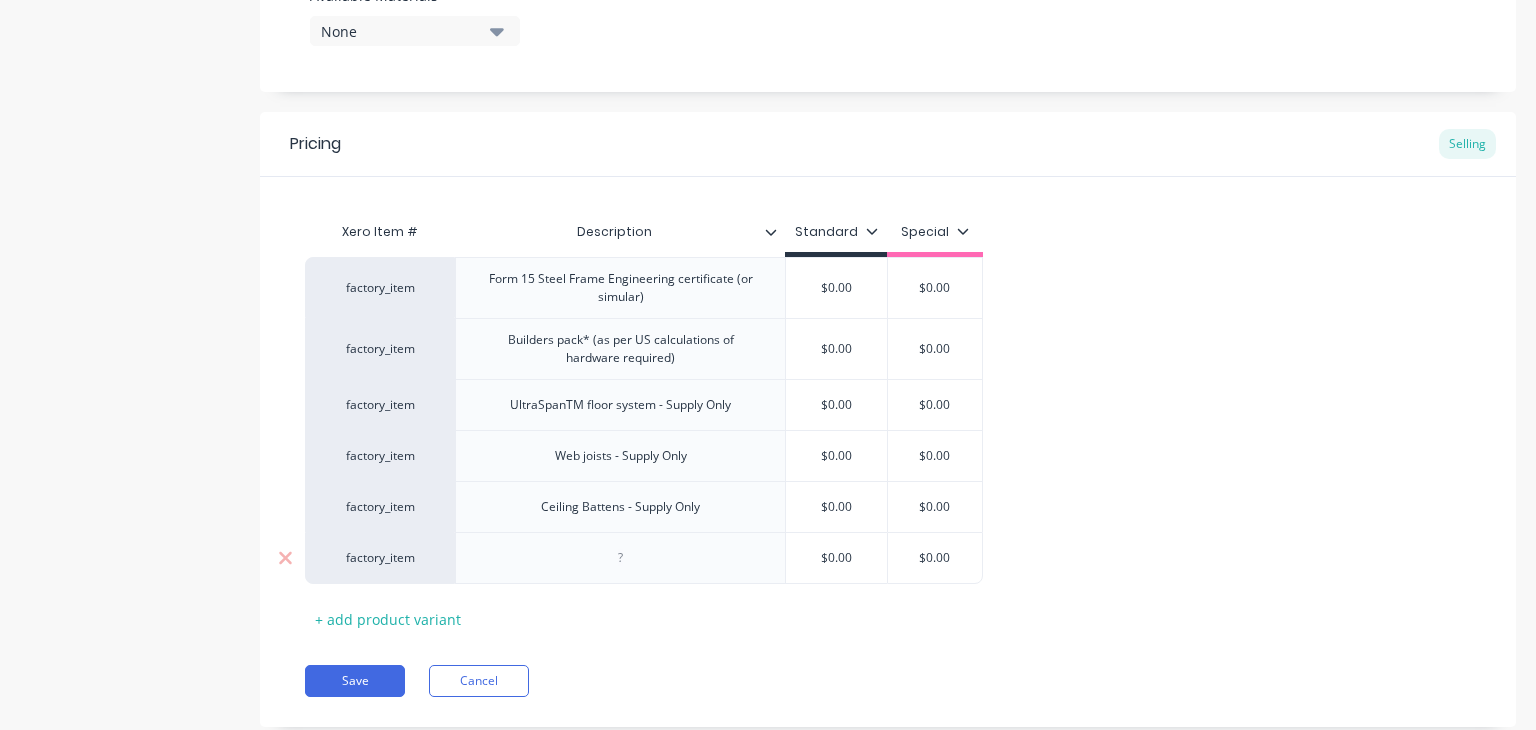 click at bounding box center (621, 558) 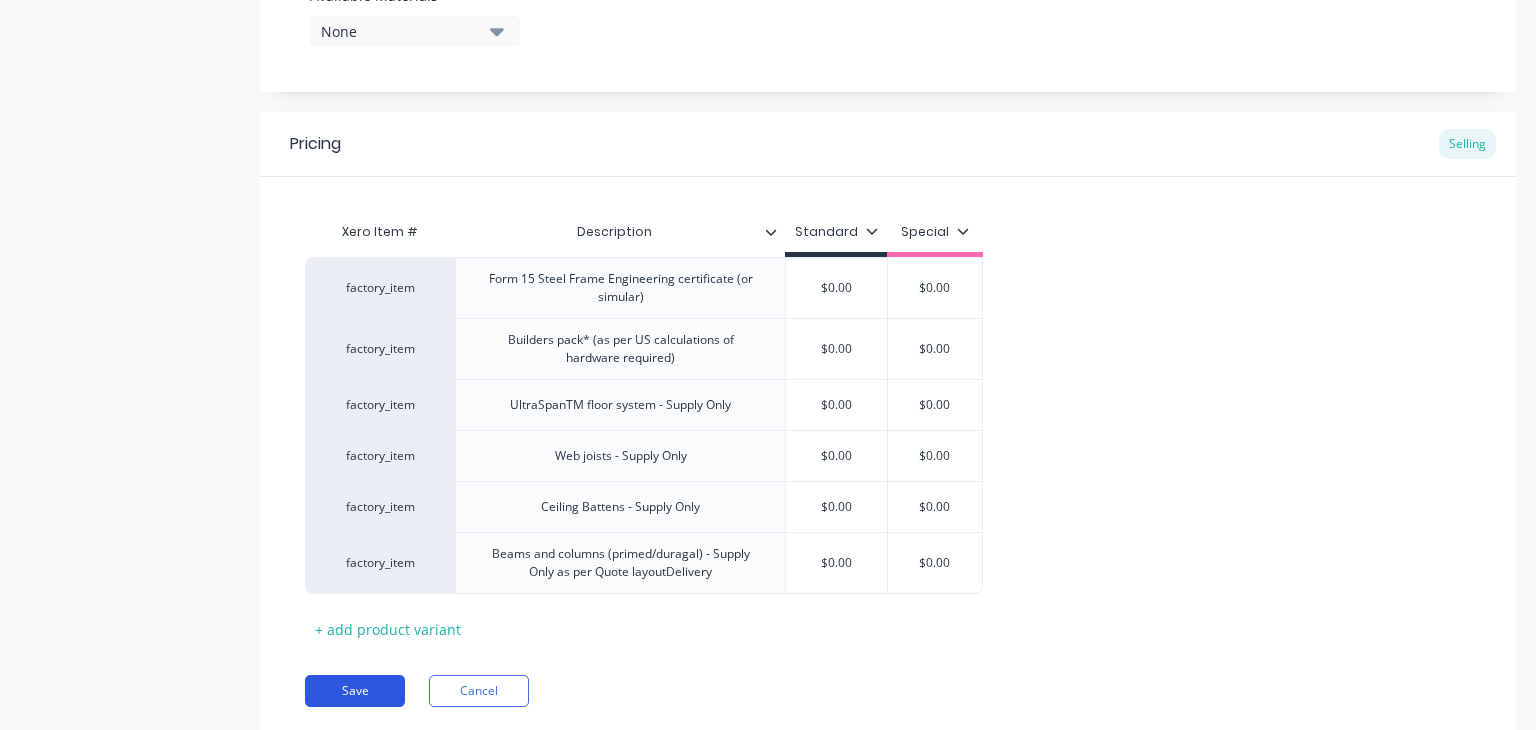 click on "Save" at bounding box center [355, 691] 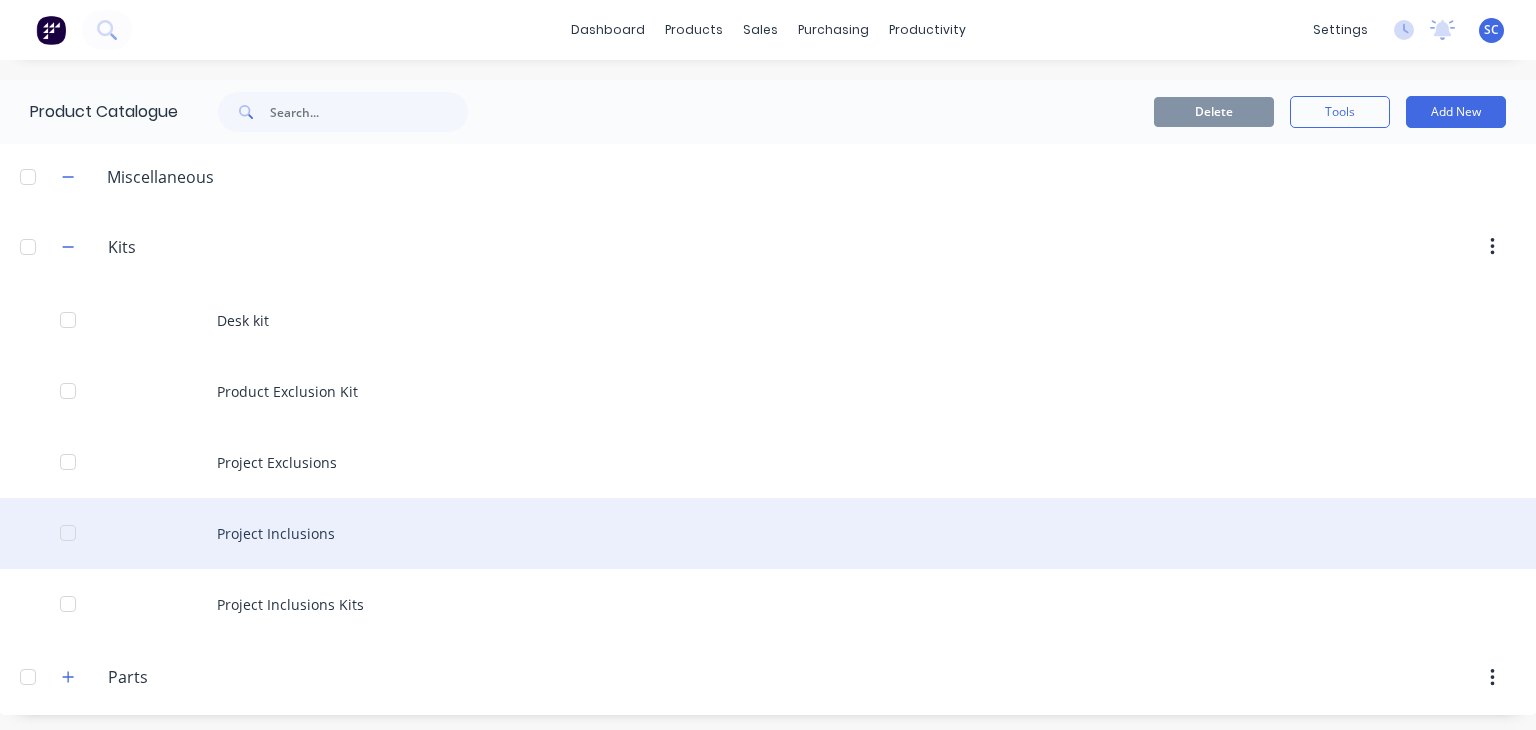 scroll, scrollTop: 4, scrollLeft: 0, axis: vertical 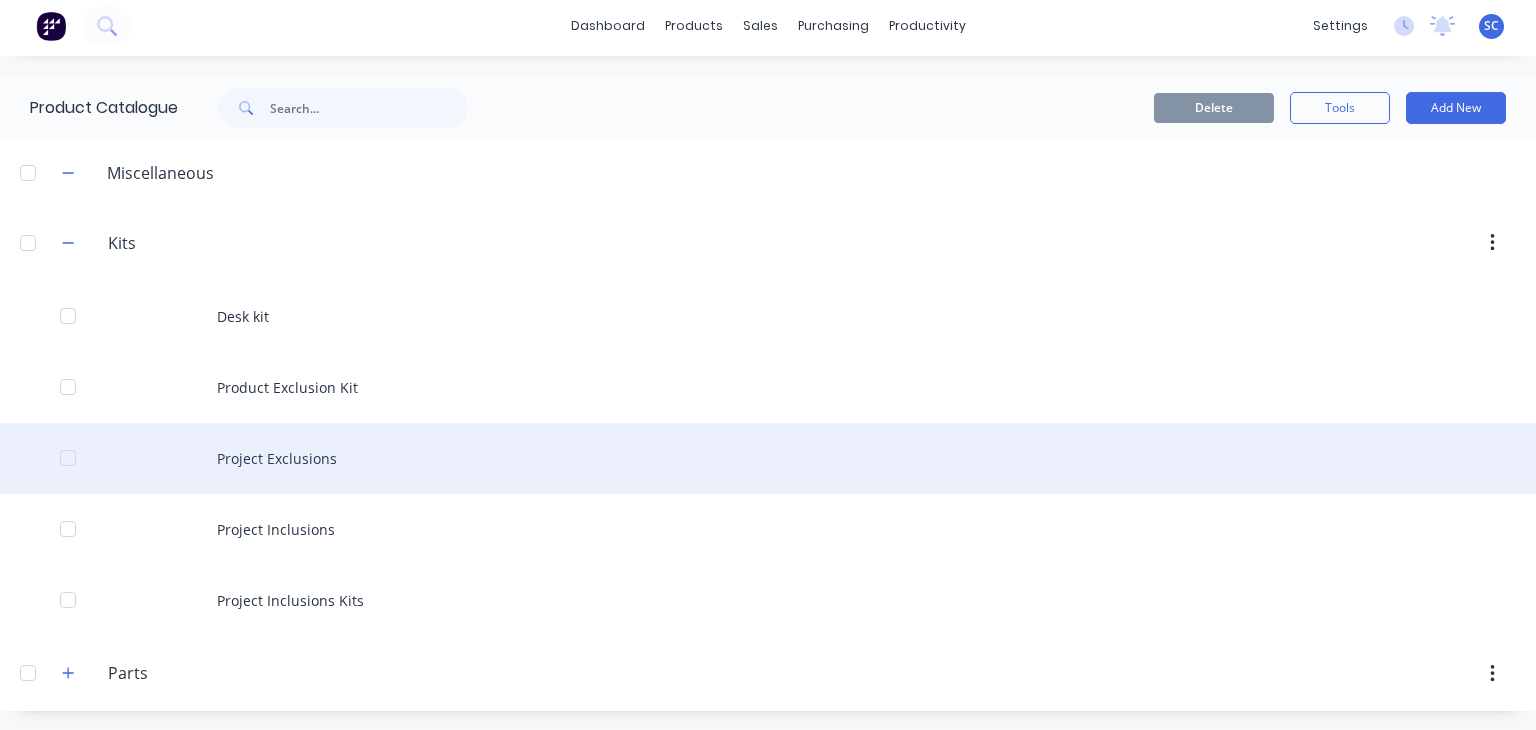 click on "Project Exclusions" at bounding box center (768, 458) 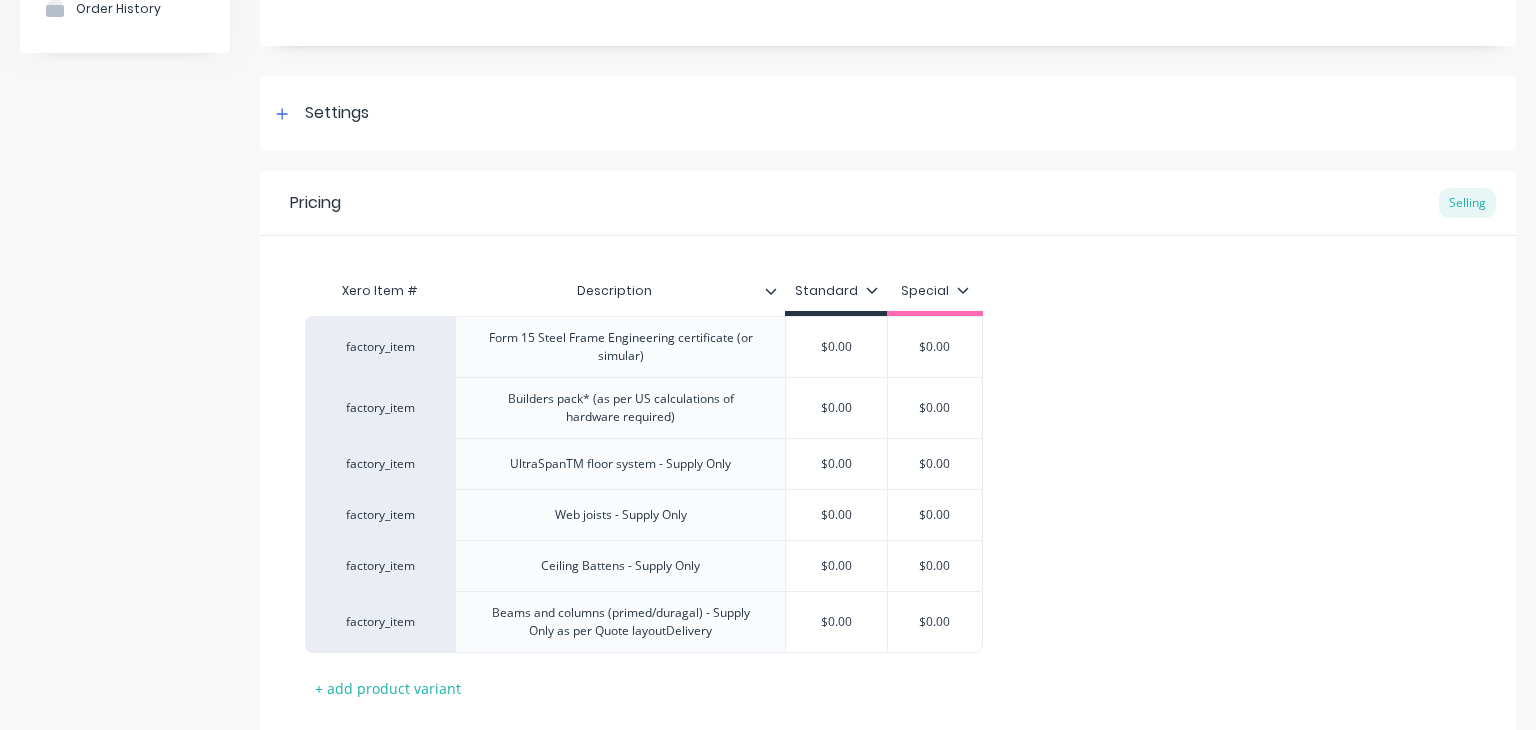 type on "x" 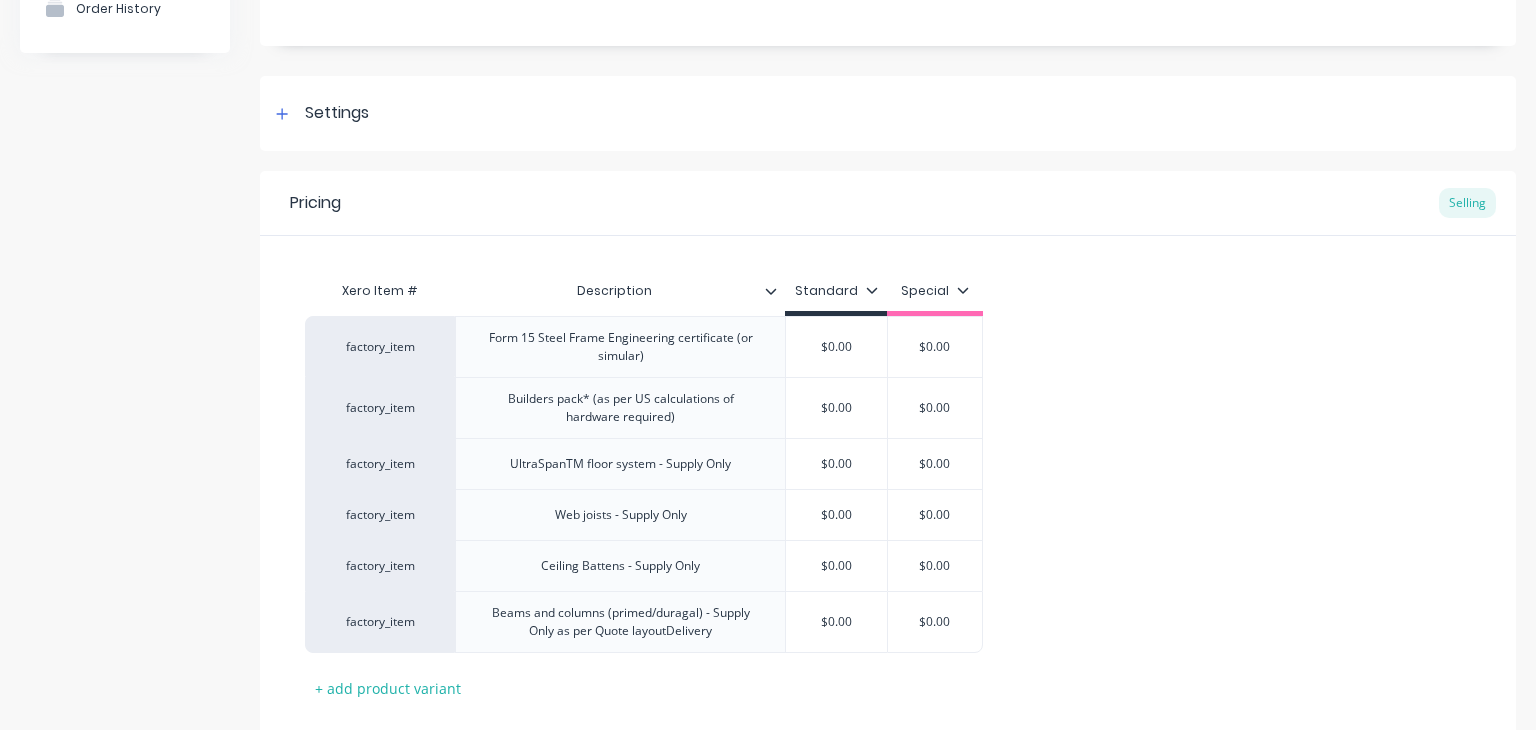 scroll, scrollTop: 338, scrollLeft: 0, axis: vertical 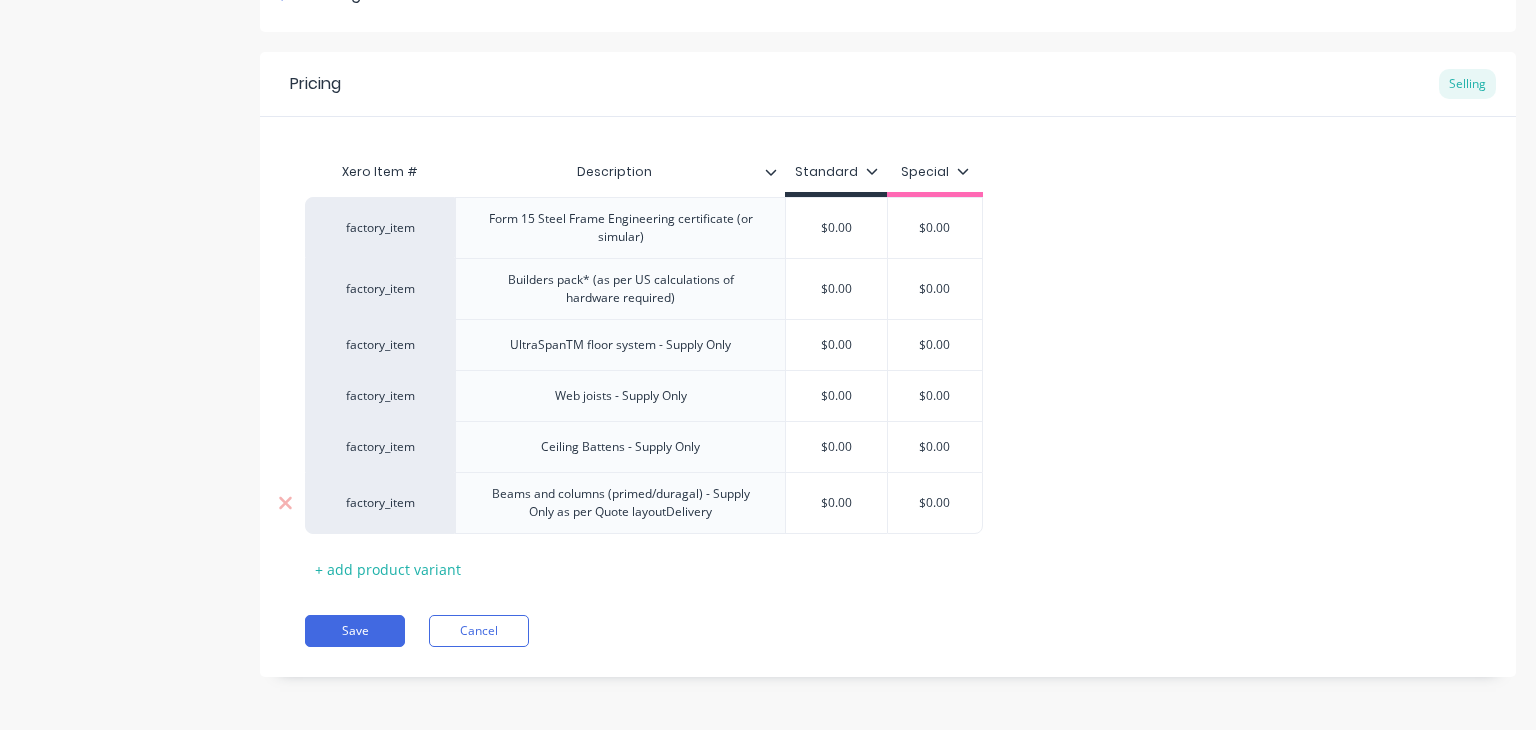 click on "Beams and columns (primed/duragal) - Supply Only as per Quote layoutDelivery" at bounding box center [620, 503] 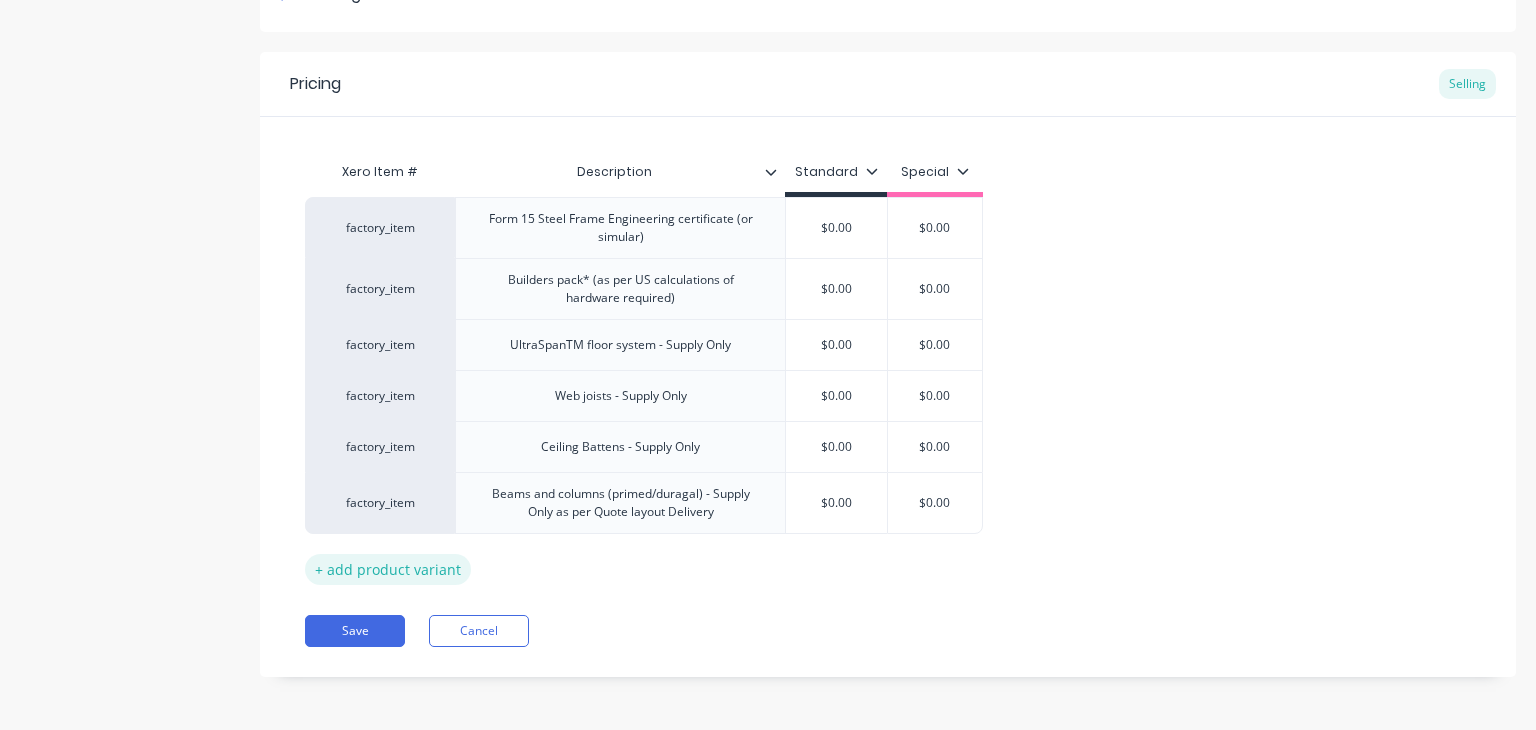 click on "+ add product variant" at bounding box center (388, 569) 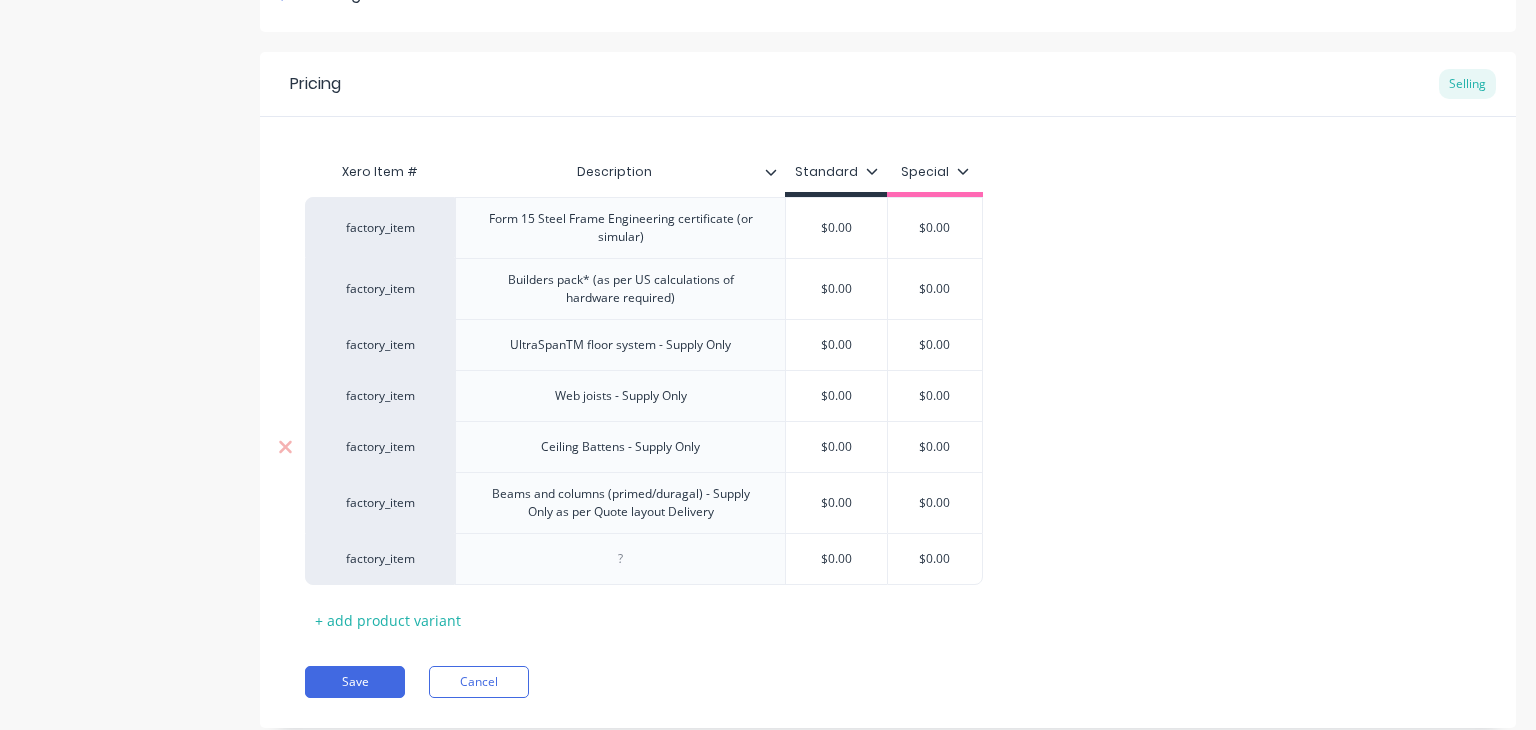 scroll, scrollTop: 389, scrollLeft: 0, axis: vertical 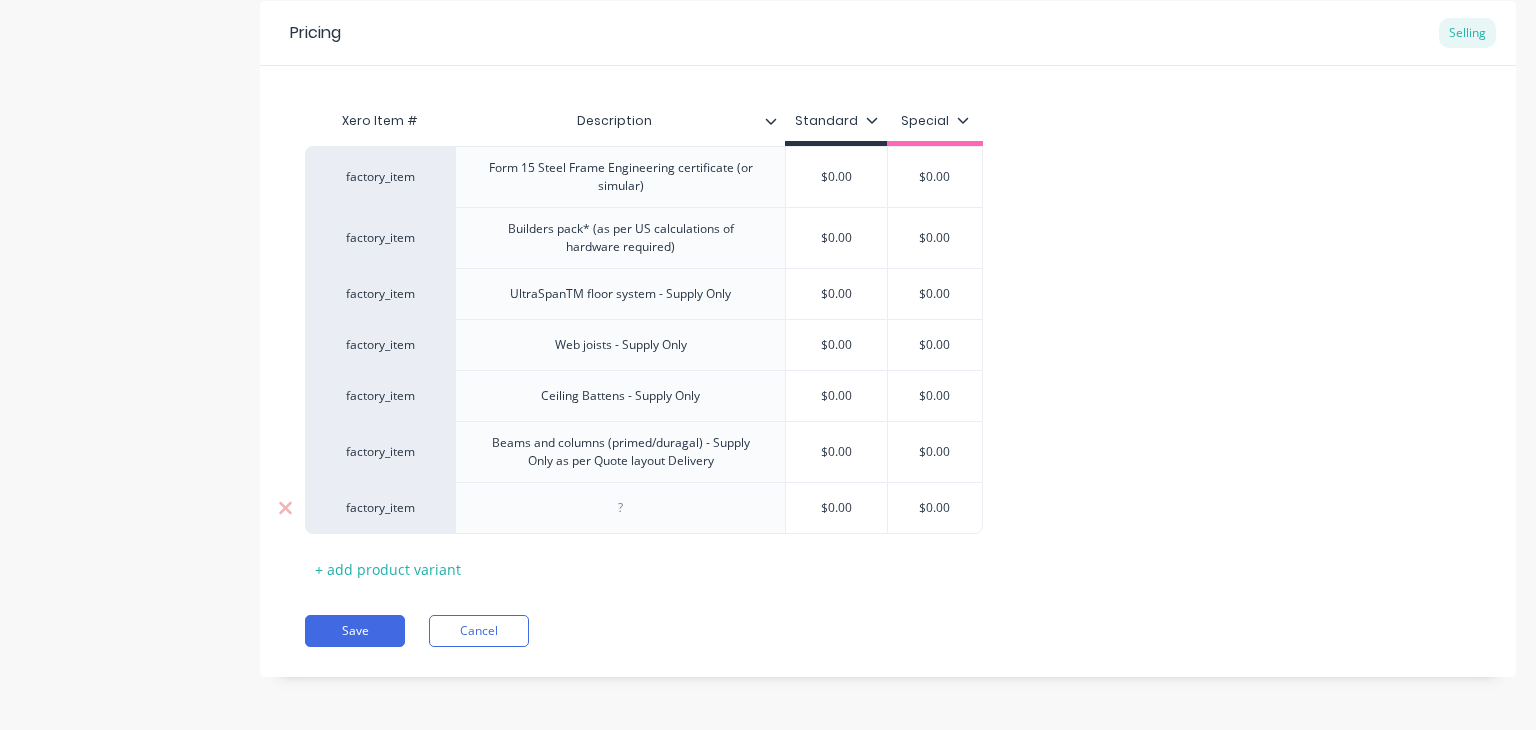 click at bounding box center (621, 508) 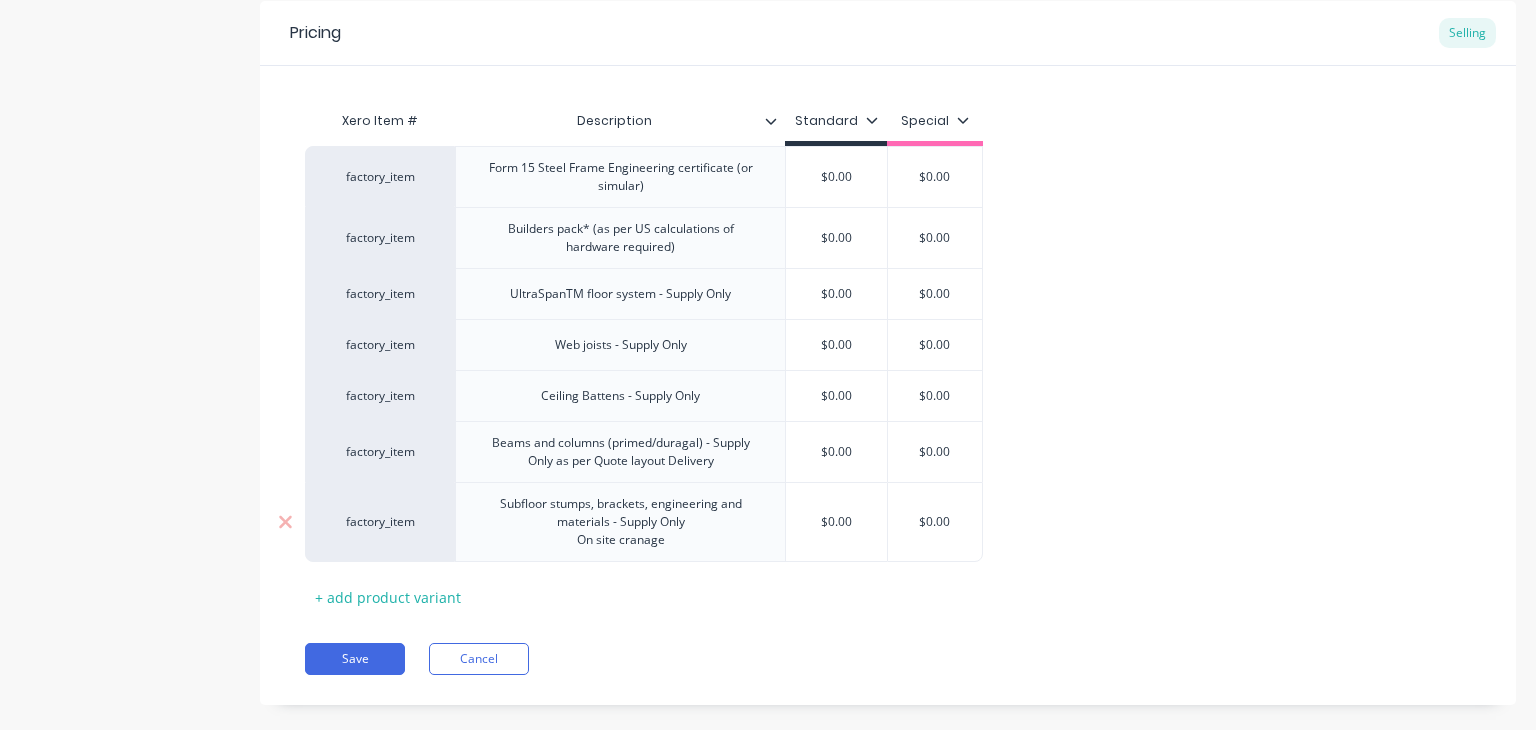 click on "On site cranage" at bounding box center [620, 540] 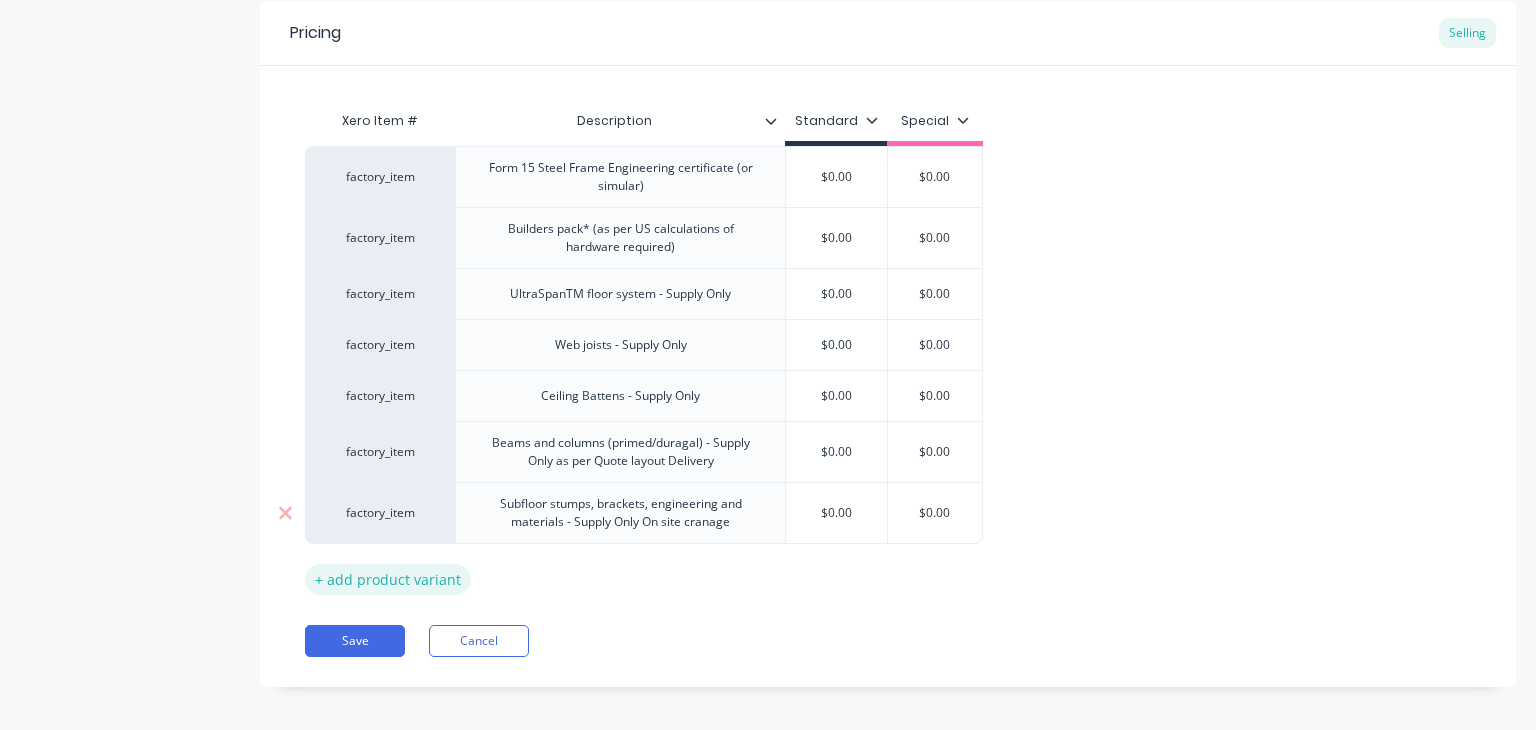 click on "+ add product variant" at bounding box center (388, 579) 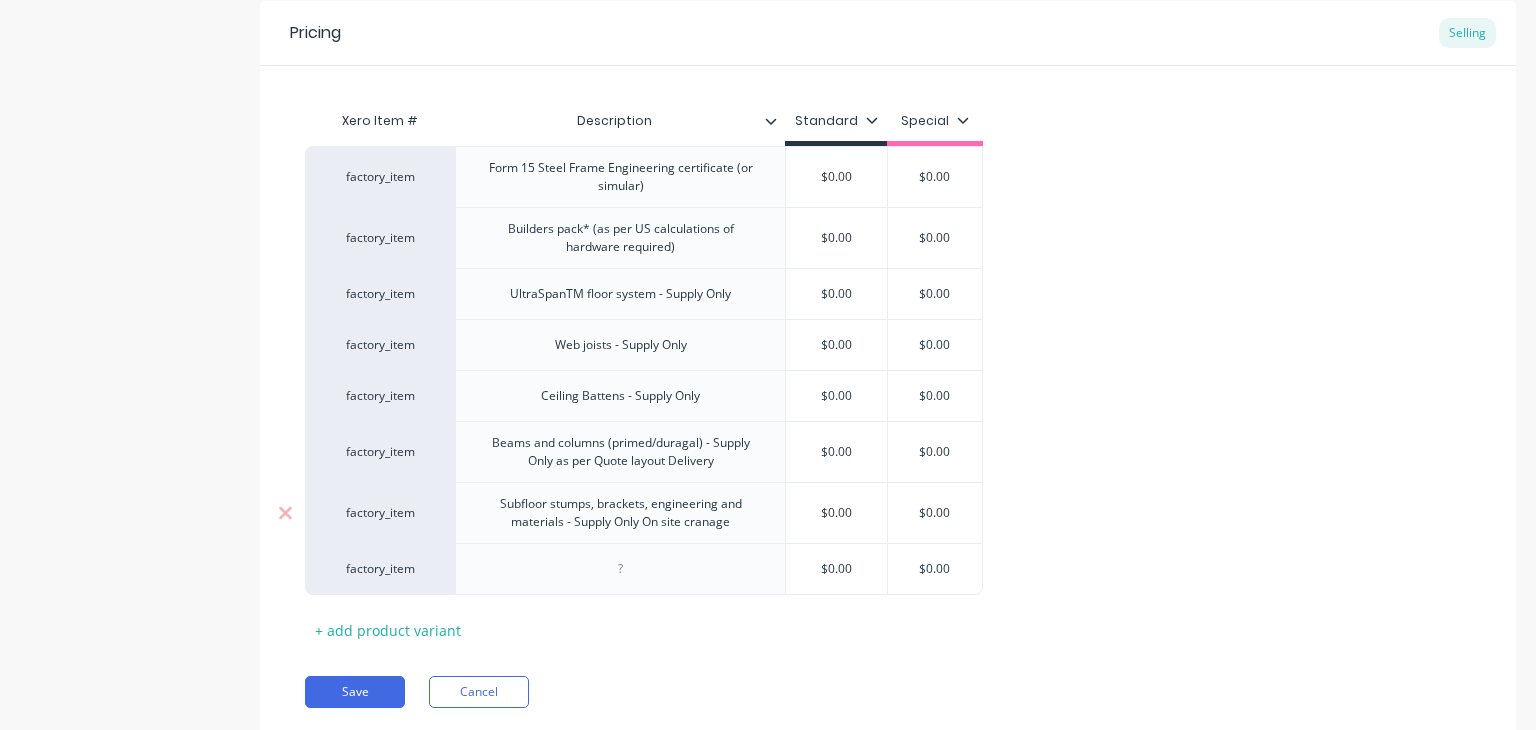scroll, scrollTop: 450, scrollLeft: 0, axis: vertical 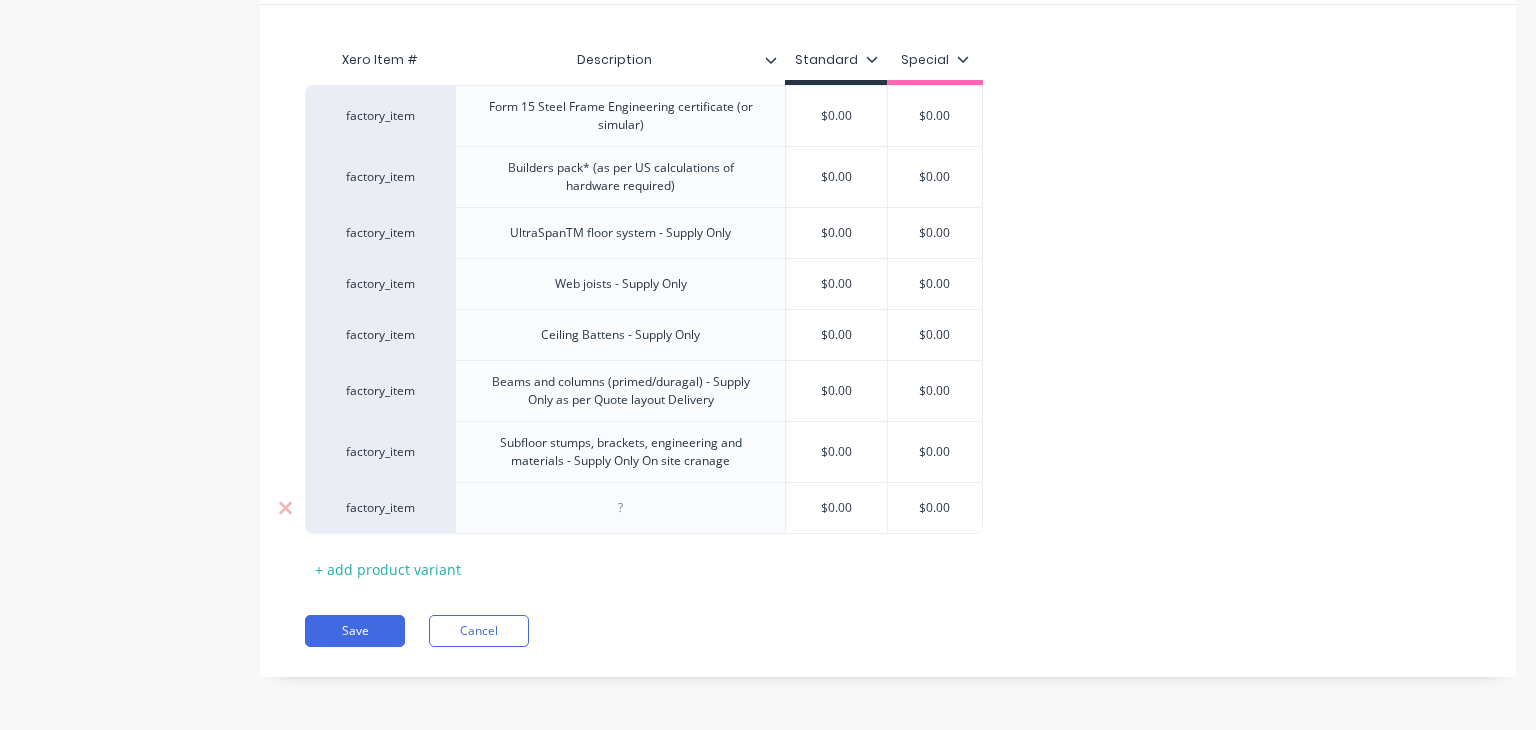 click at bounding box center (621, 508) 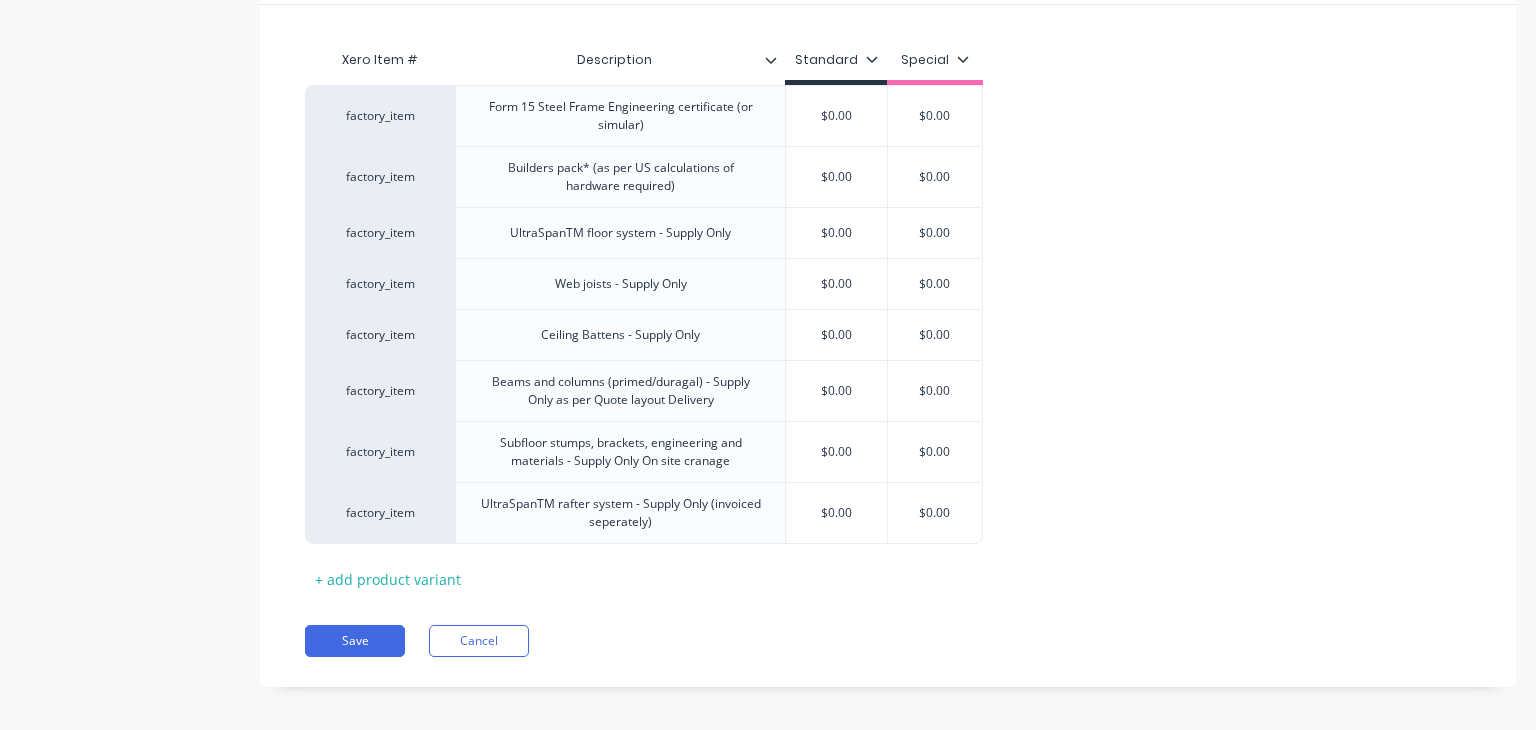 click on "Pricing Selling Xero Item # Description Standard Special factory_item Form 15 Steel Frame Engineering certificate (or simular) $0.00 $0.00 factory_item Builders pack* (as per US calculations of hardware required) $0.00 $0.00 factory_item UltraSpanTM floor system - Supply Only $0.00 $0.00 factory_item Web joists - Supply Only $0.00 $0.00 factory_item Ceiling Battens - Supply Only $0.00 $0.00 factory_item Beams and columns (primed/duragal) - Supply Only as per Quote layout Delivery $0.00 $0.00 factory_item Subfloor stumps, brackets, engineering and materials - Supply Only On site cranage $0.00 $0.00 factory_item UltraSpanTM rafter system - Supply Only (invoiced seperately) $0.00 $0.00 + add product variant Save   Cancel" at bounding box center [888, 313] 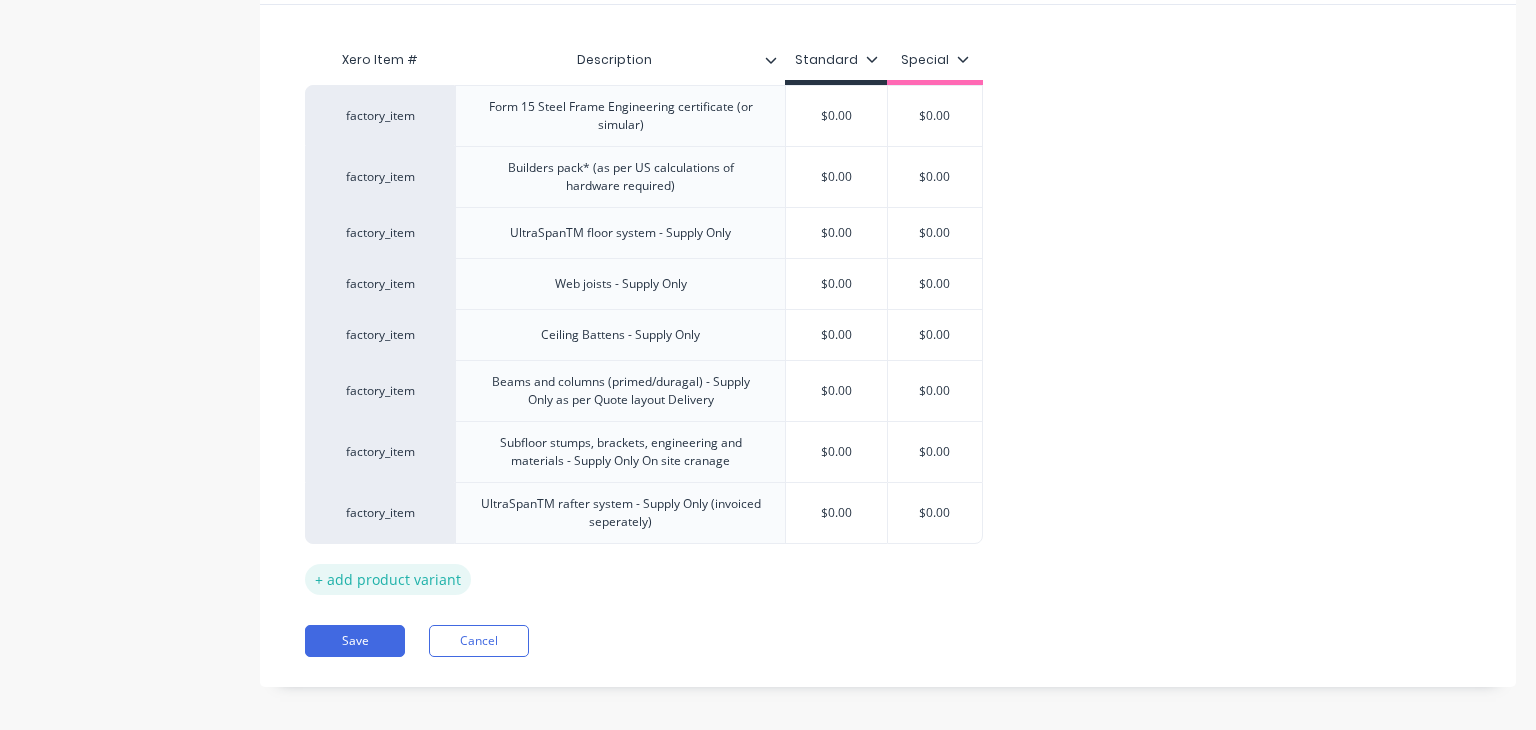click on "+ add product variant" at bounding box center [388, 579] 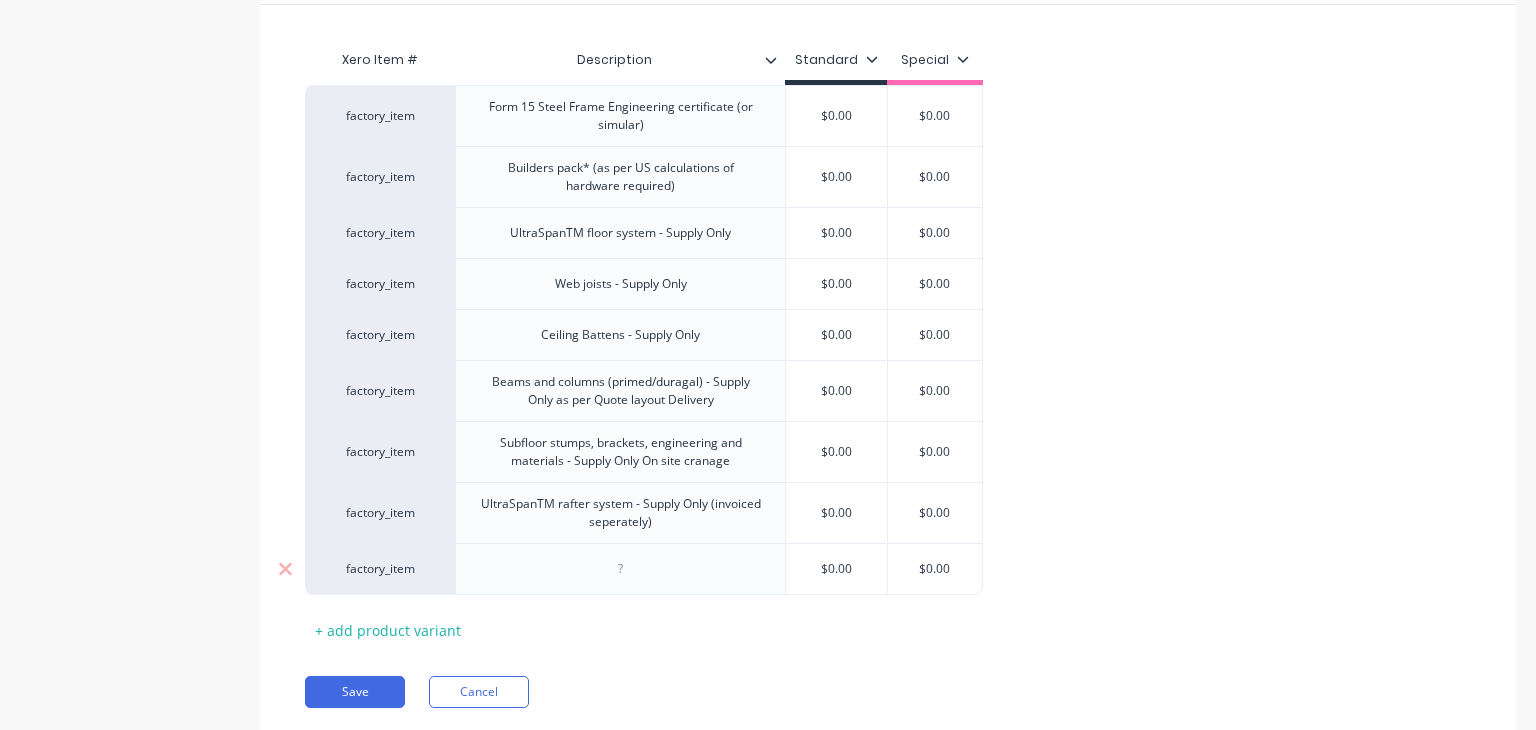 click at bounding box center [621, 569] 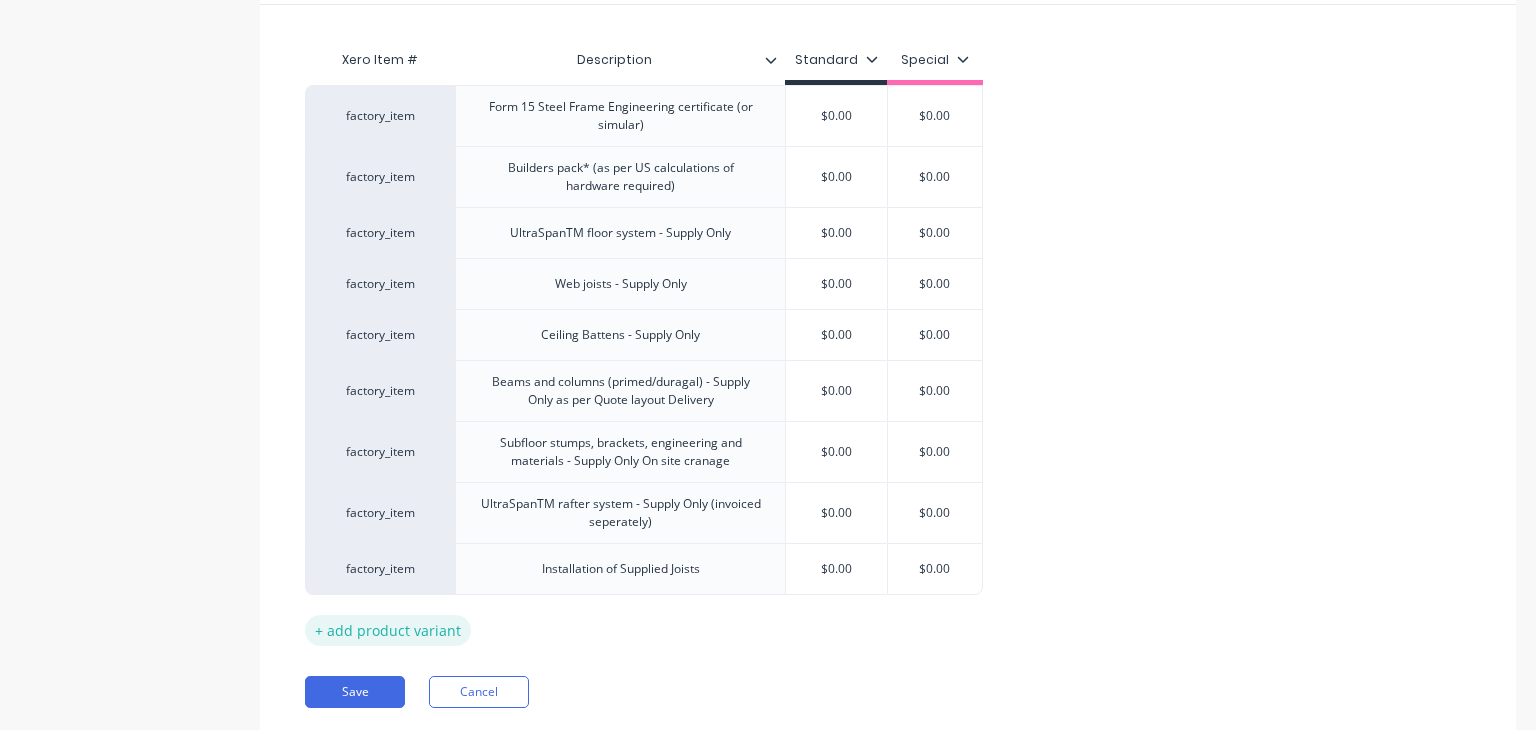 click on "+ add product variant" at bounding box center [388, 630] 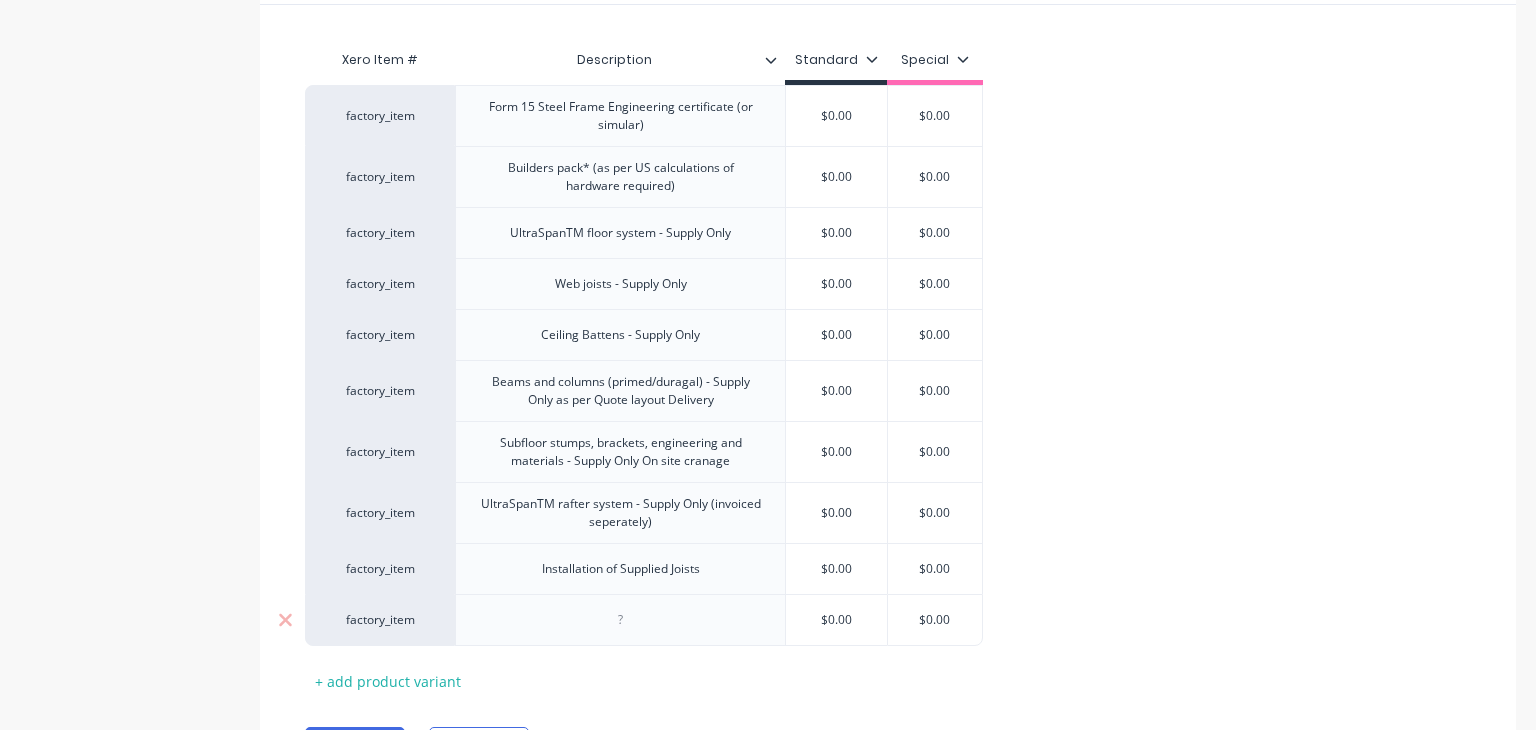 click at bounding box center (621, 620) 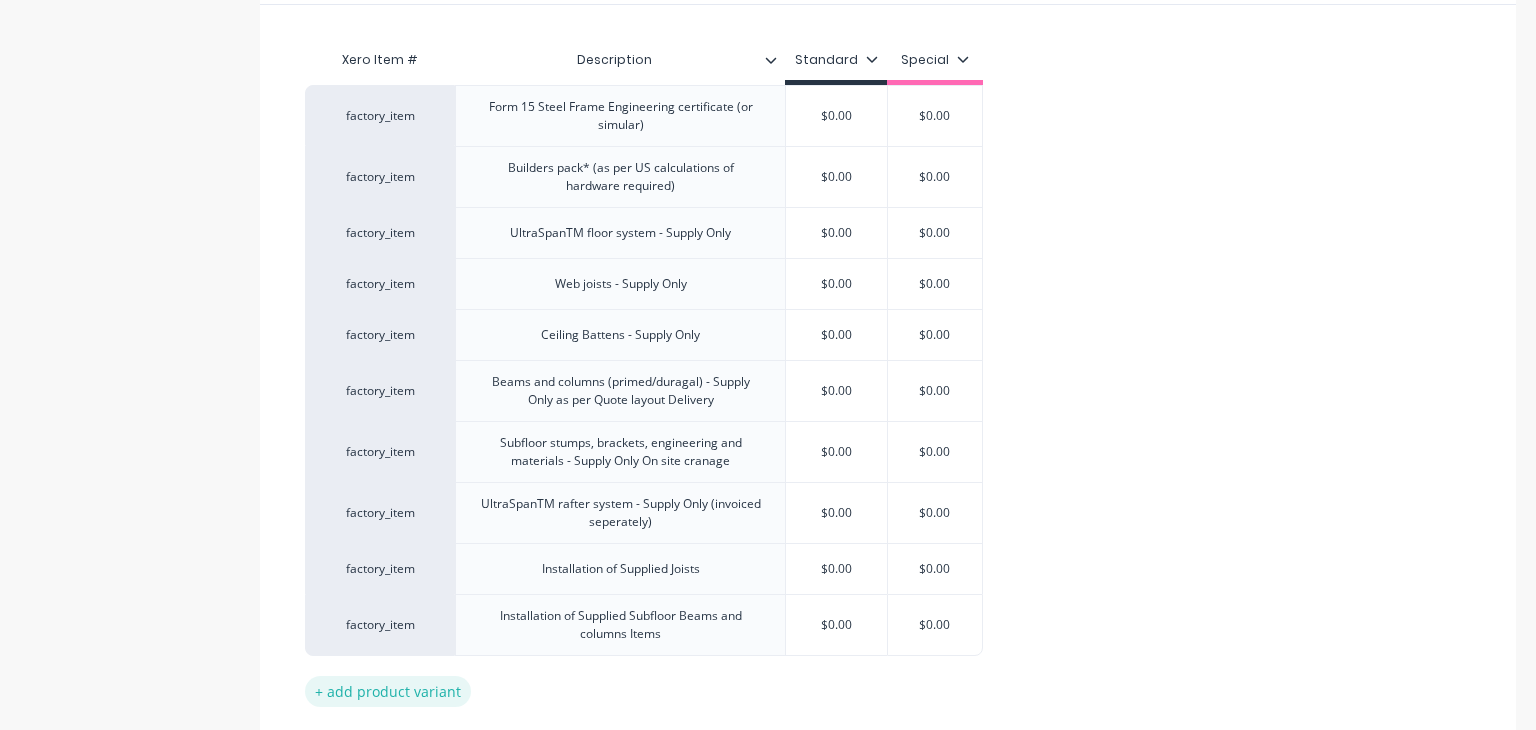 click on "+ add product variant" at bounding box center [388, 691] 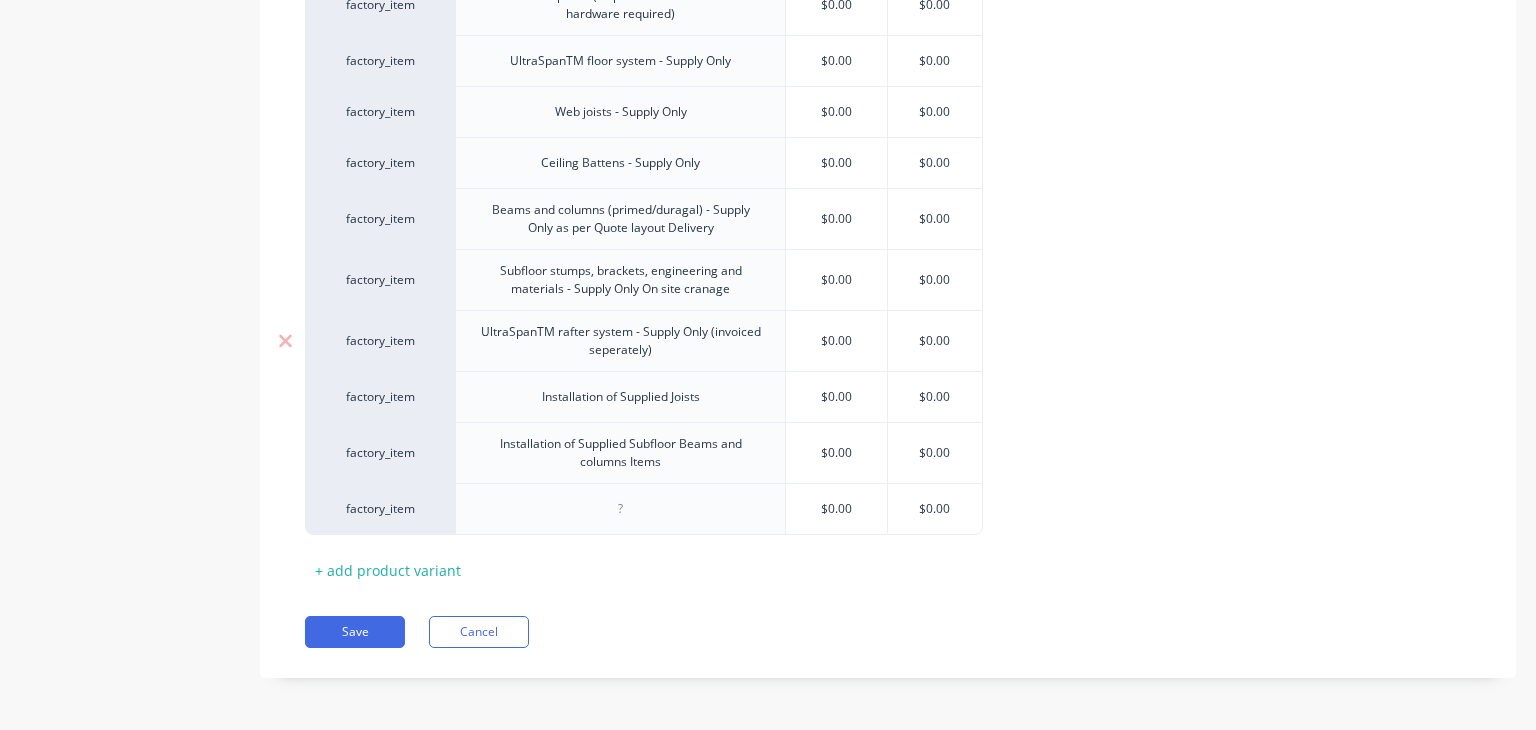scroll, scrollTop: 621, scrollLeft: 0, axis: vertical 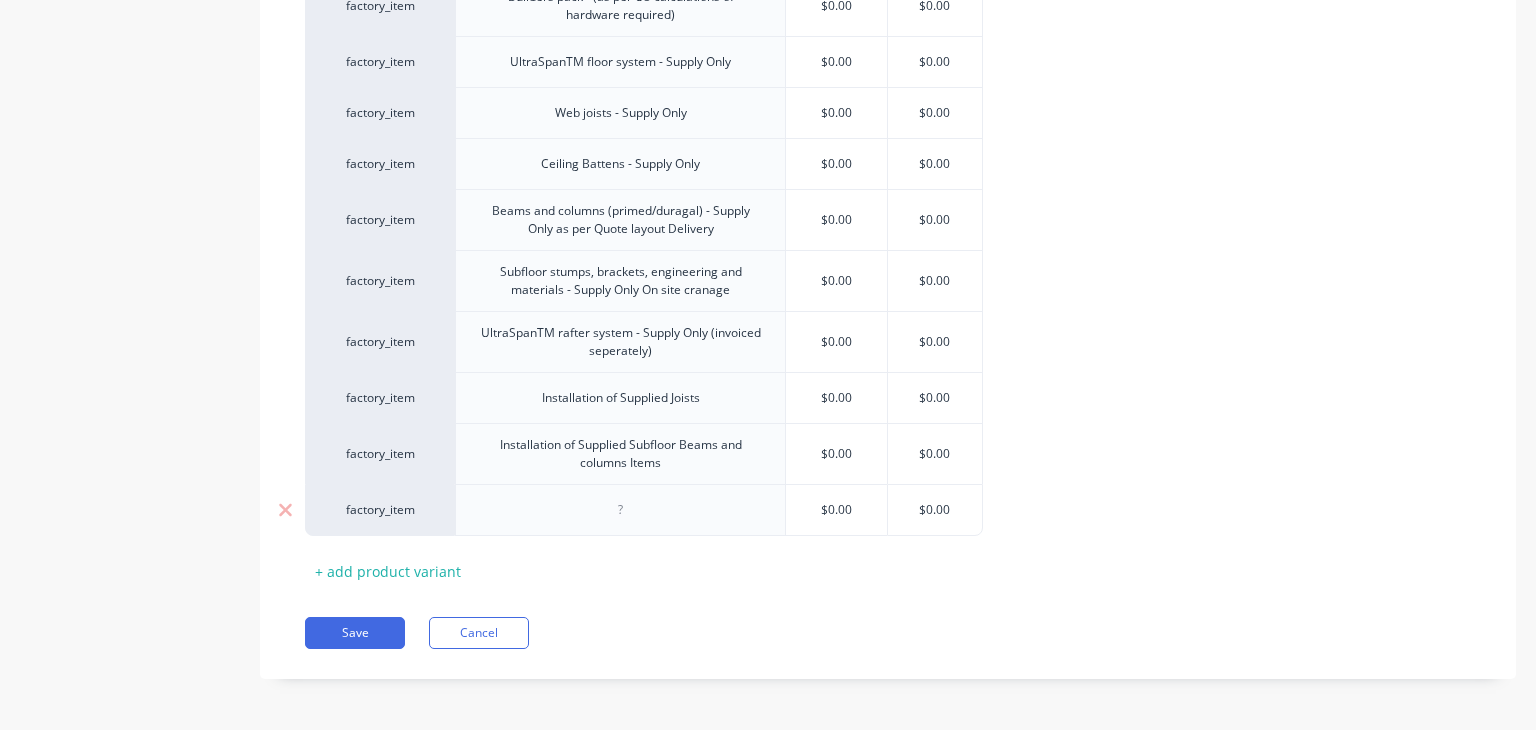 click at bounding box center (621, 510) 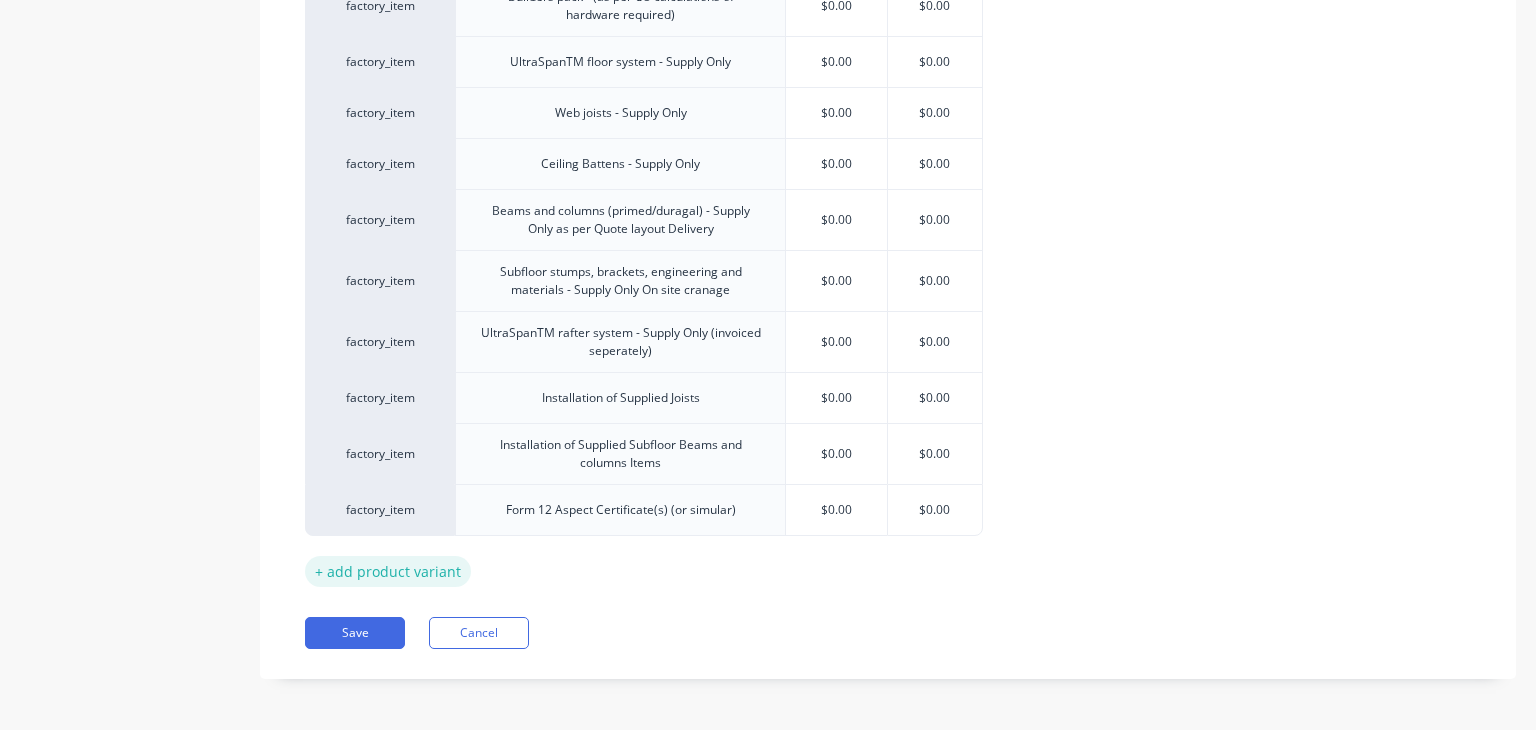click on "+ add product variant" at bounding box center [388, 571] 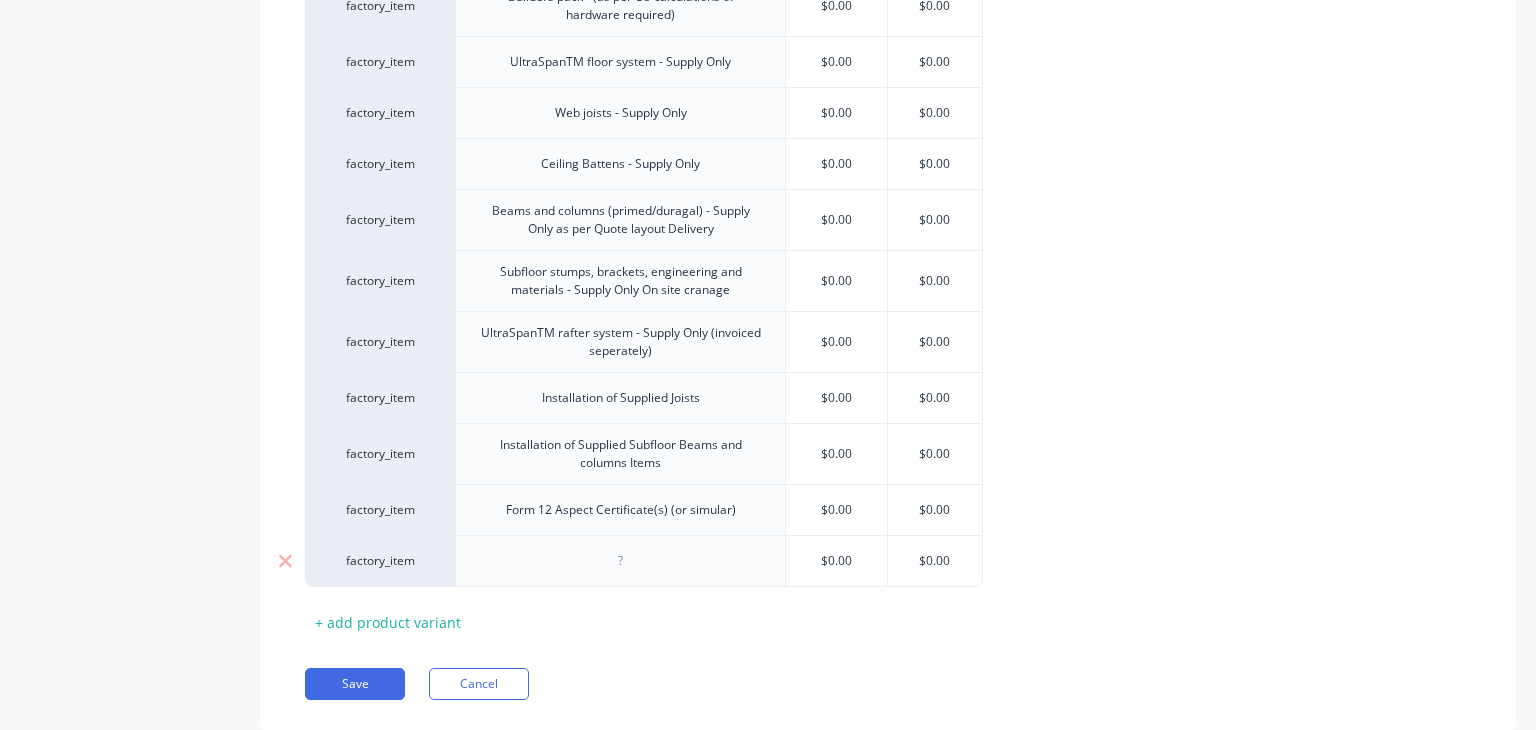 click at bounding box center (621, 561) 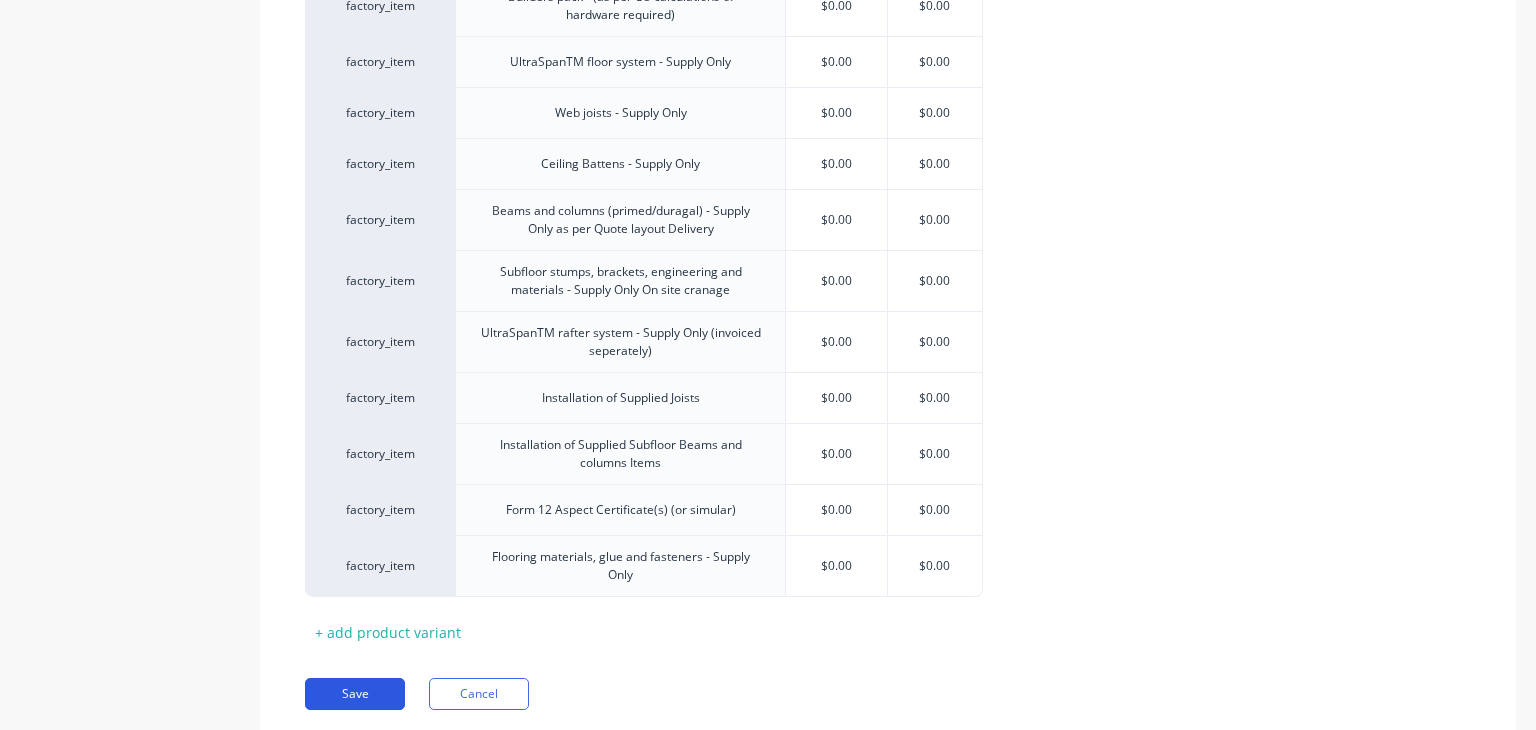 click on "Save" at bounding box center [355, 694] 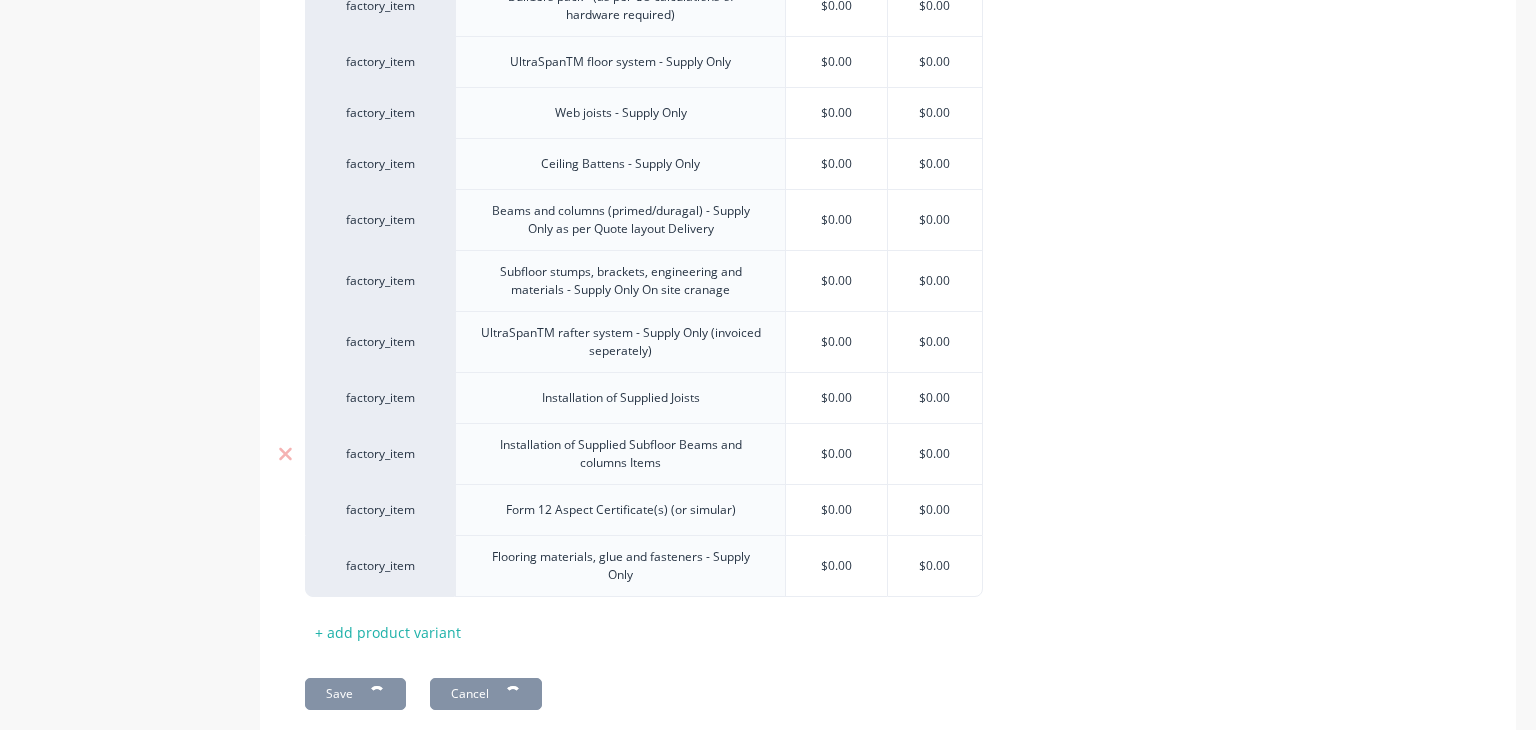 type on "x" 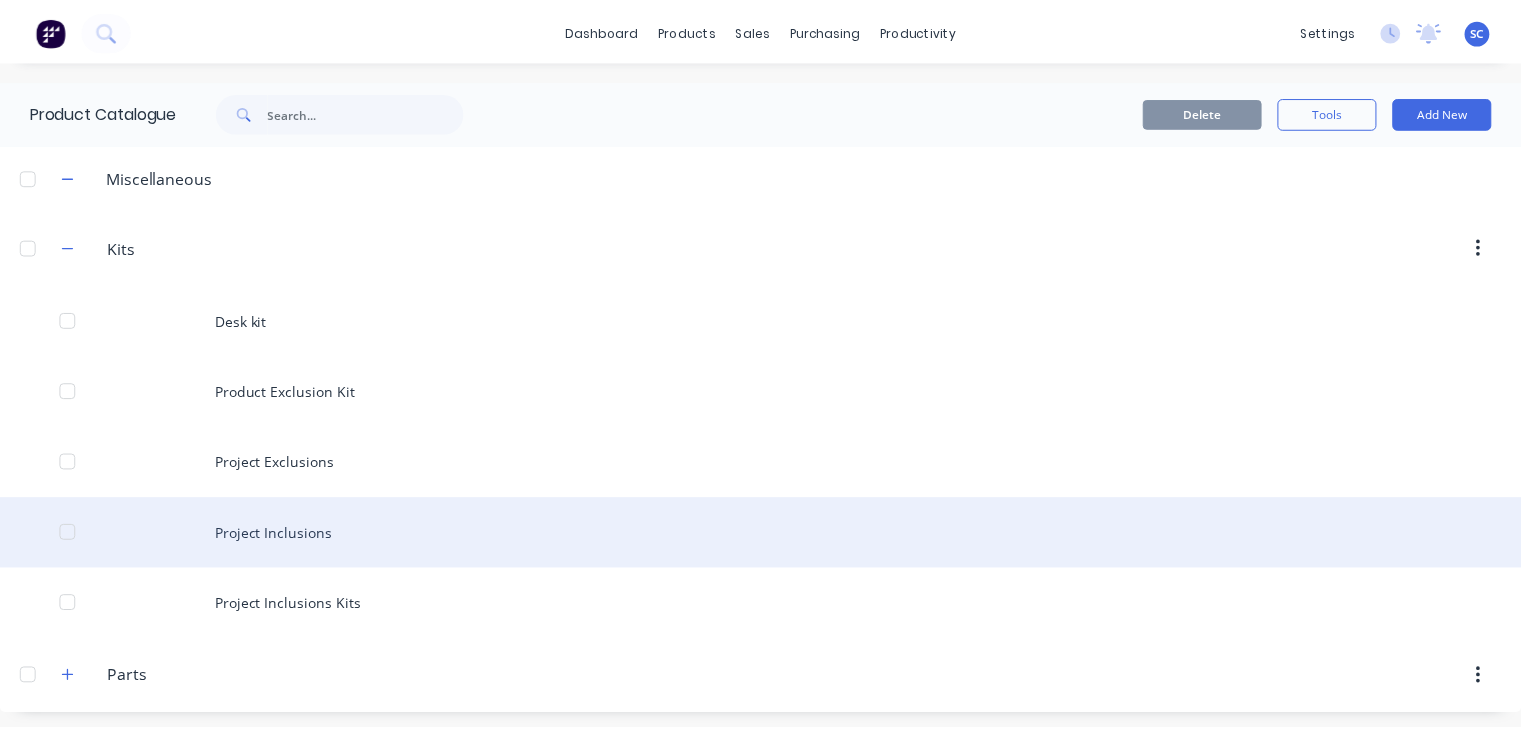 scroll, scrollTop: 4, scrollLeft: 0, axis: vertical 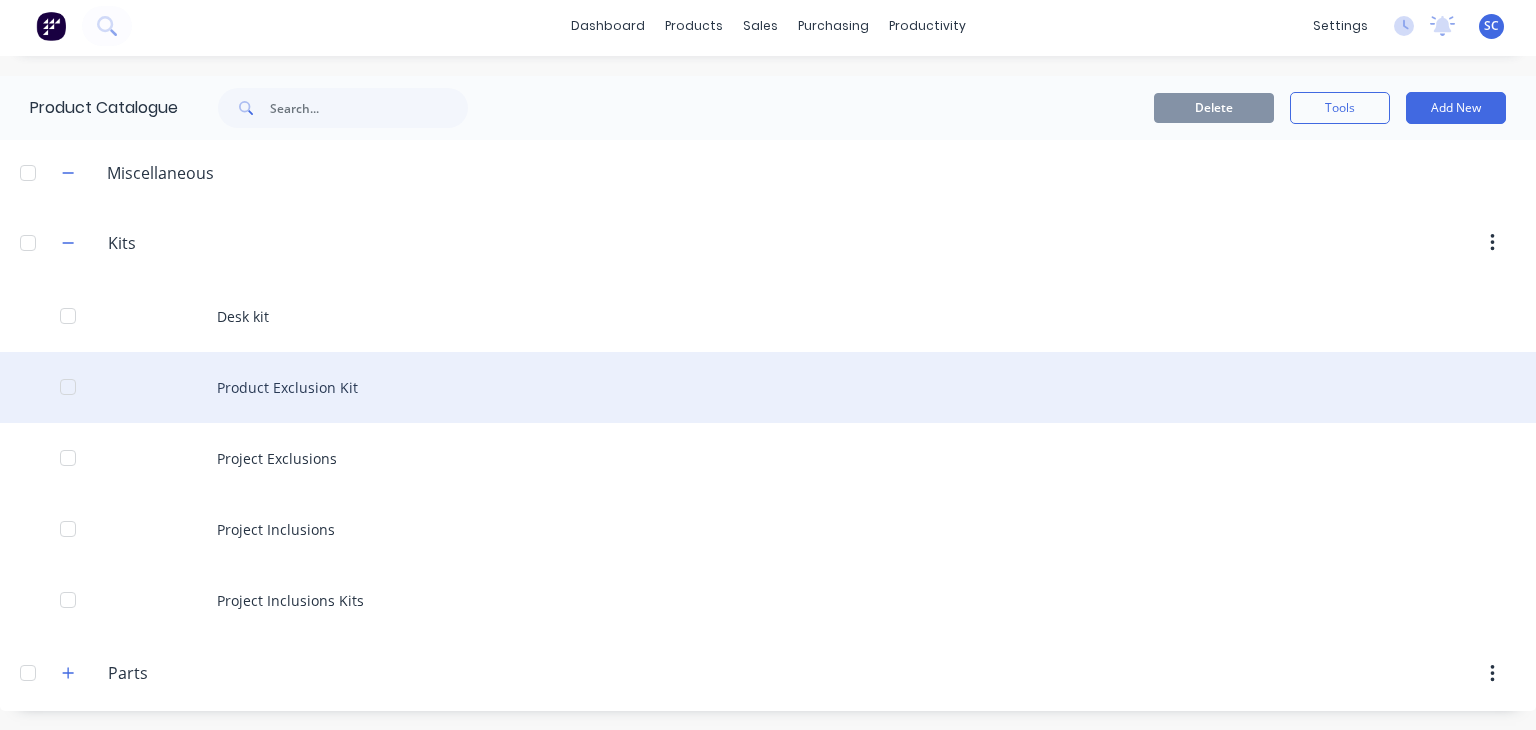 click on "Product Exclusion Kit" at bounding box center [768, 387] 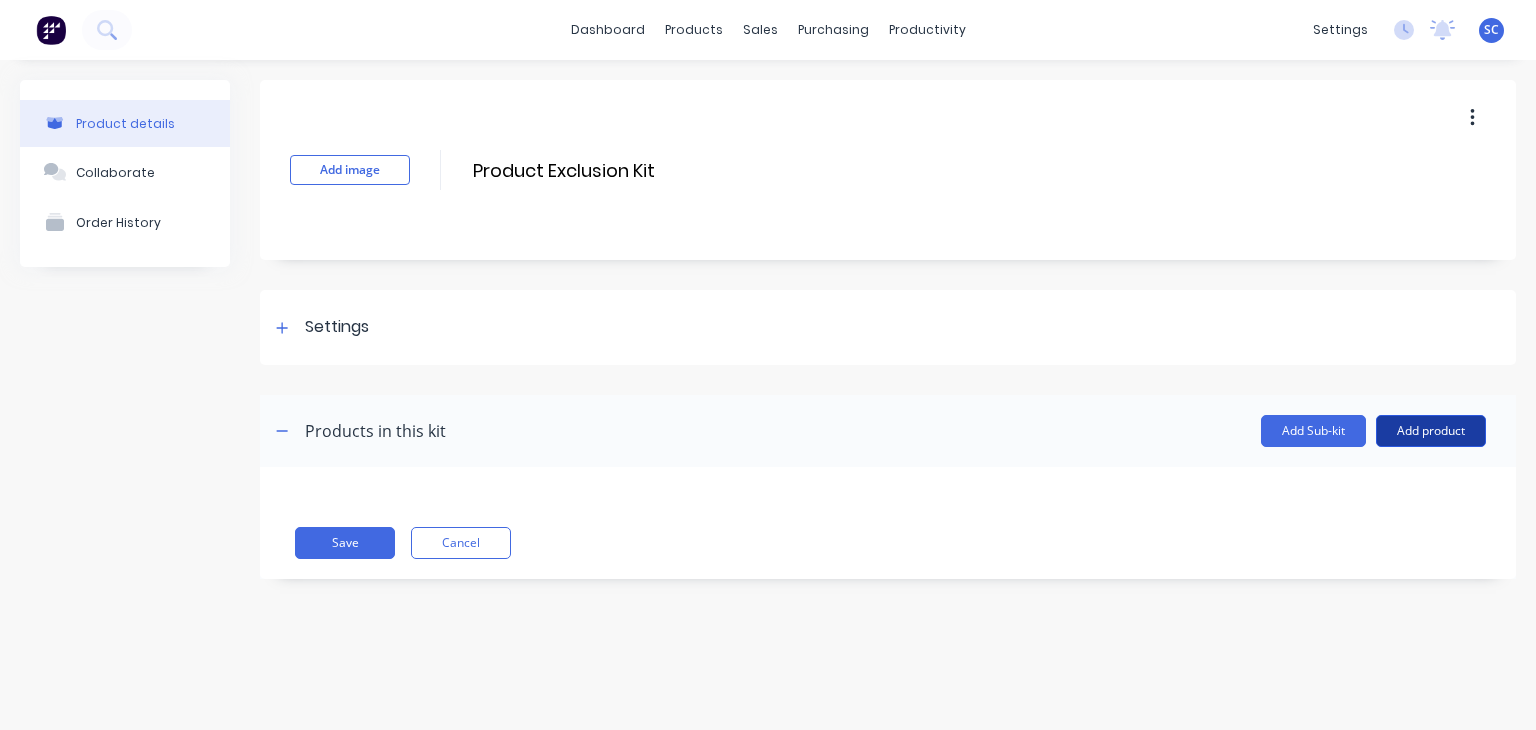 click on "Add product" at bounding box center [1431, 431] 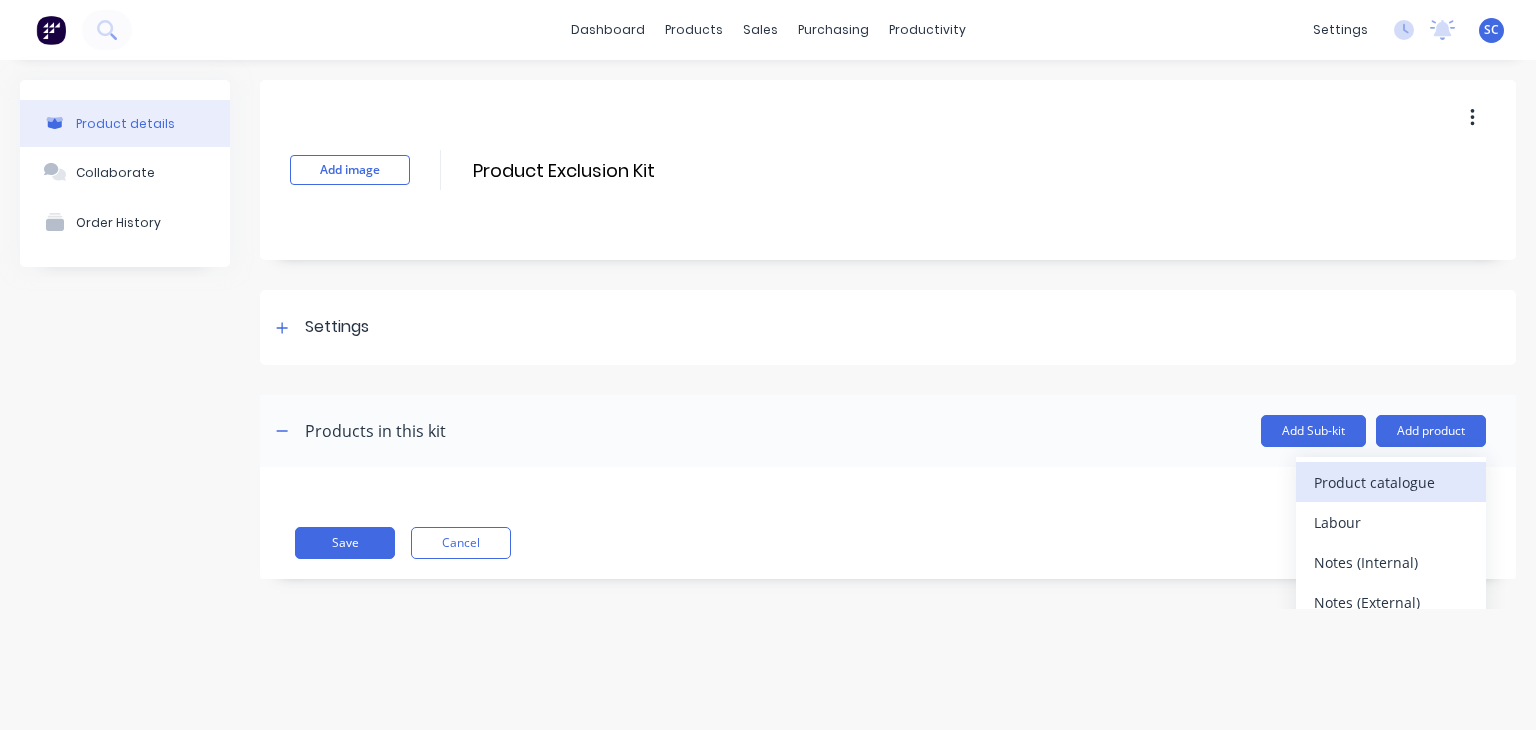 click on "Product catalogue" at bounding box center (1391, 482) 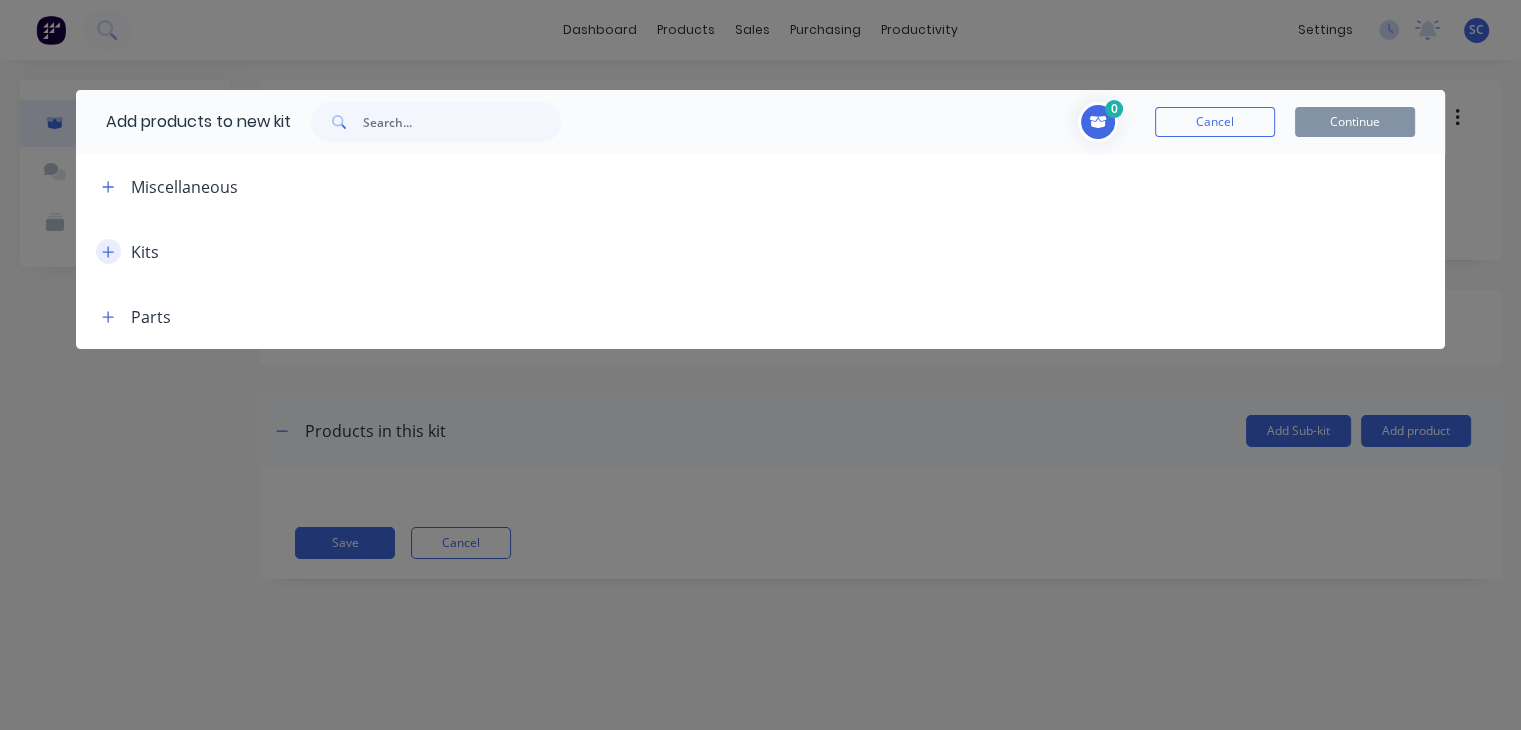 click 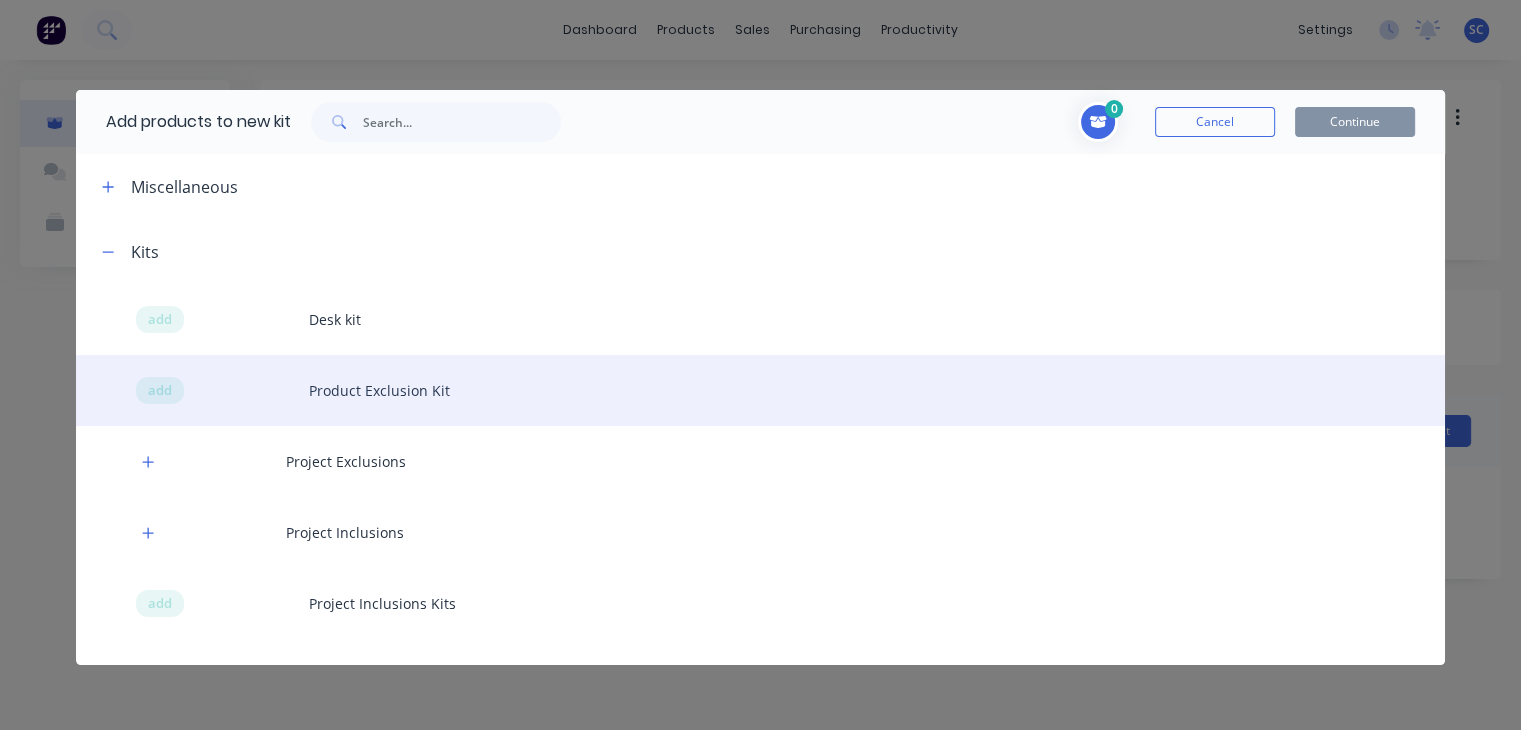 click on "add Product Exclusion Kit" at bounding box center (760, 390) 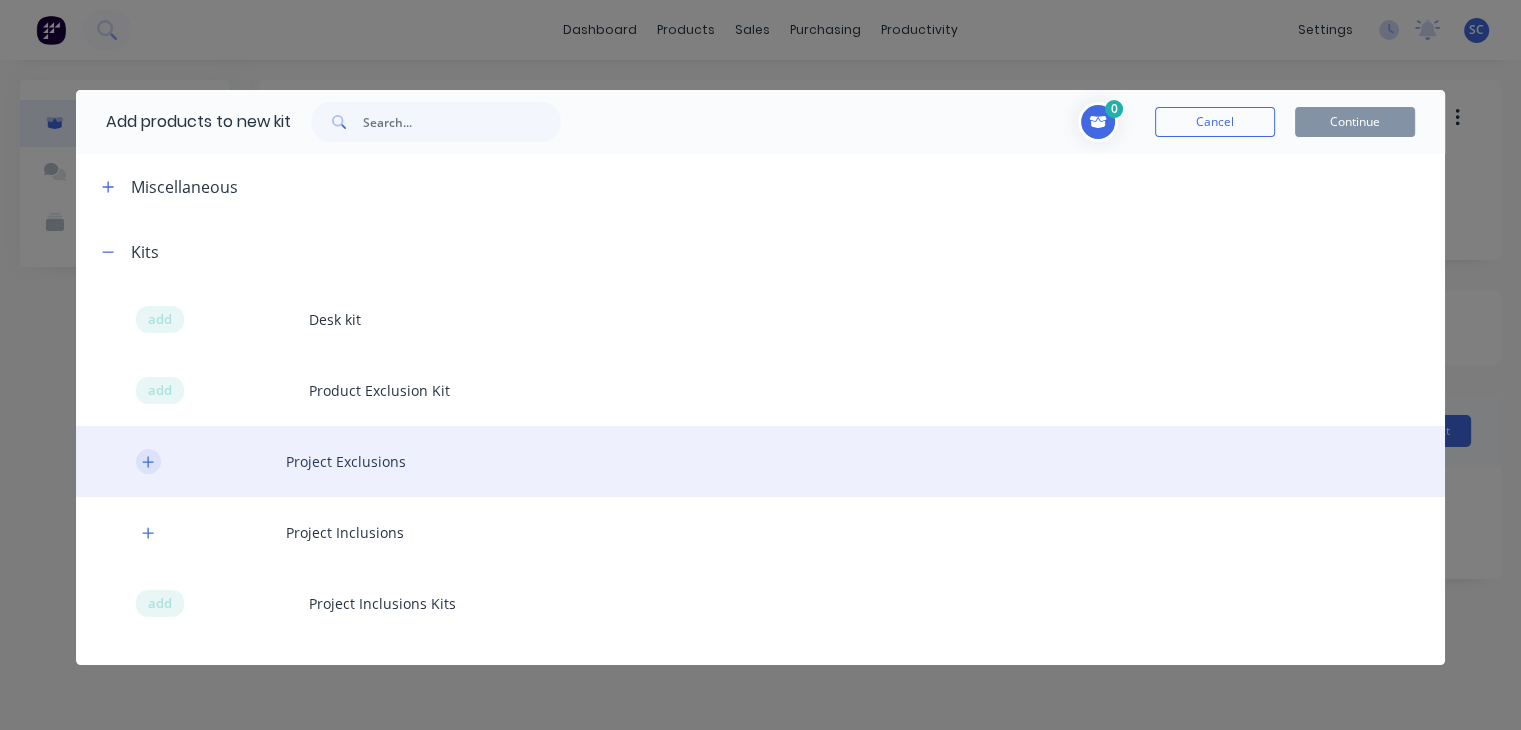 click 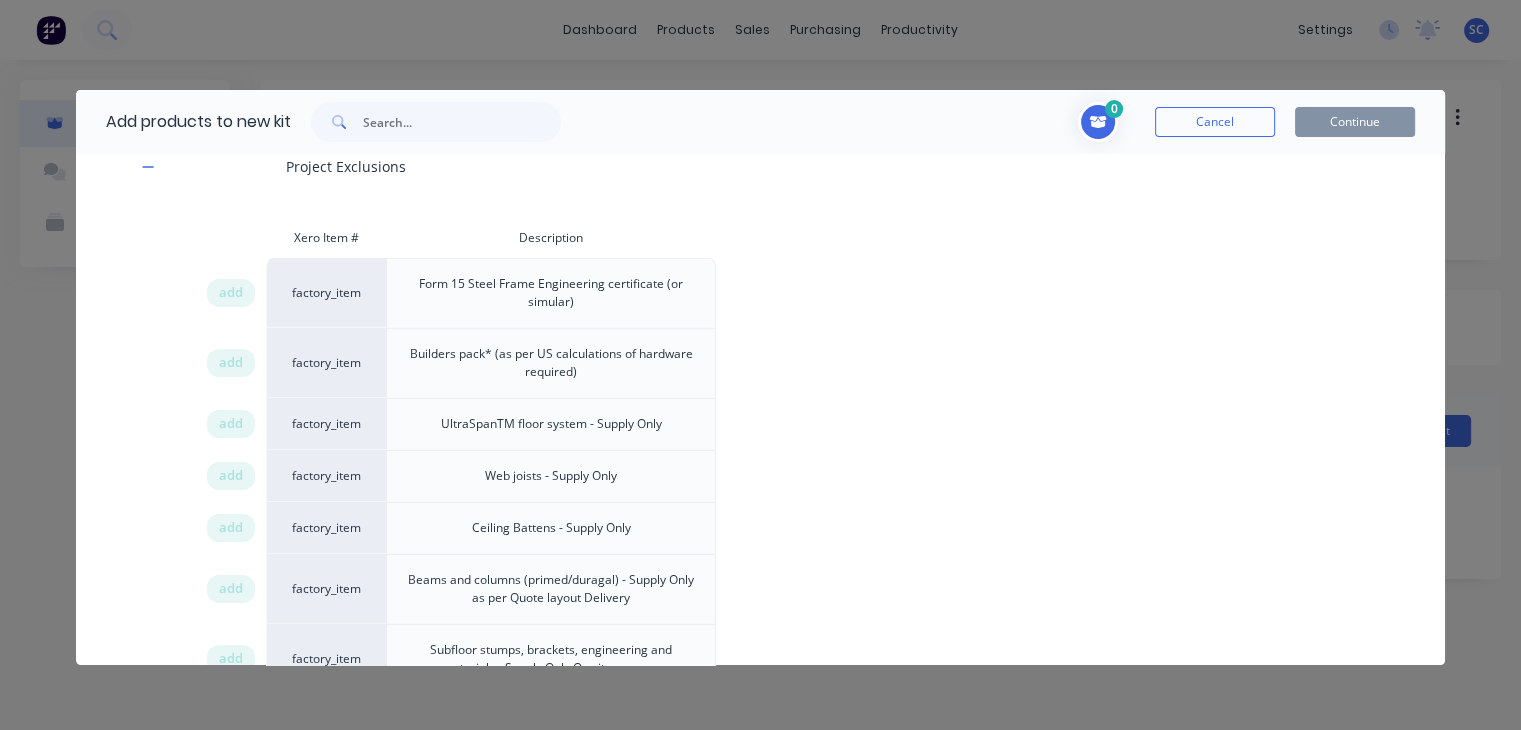 scroll, scrollTop: 296, scrollLeft: 0, axis: vertical 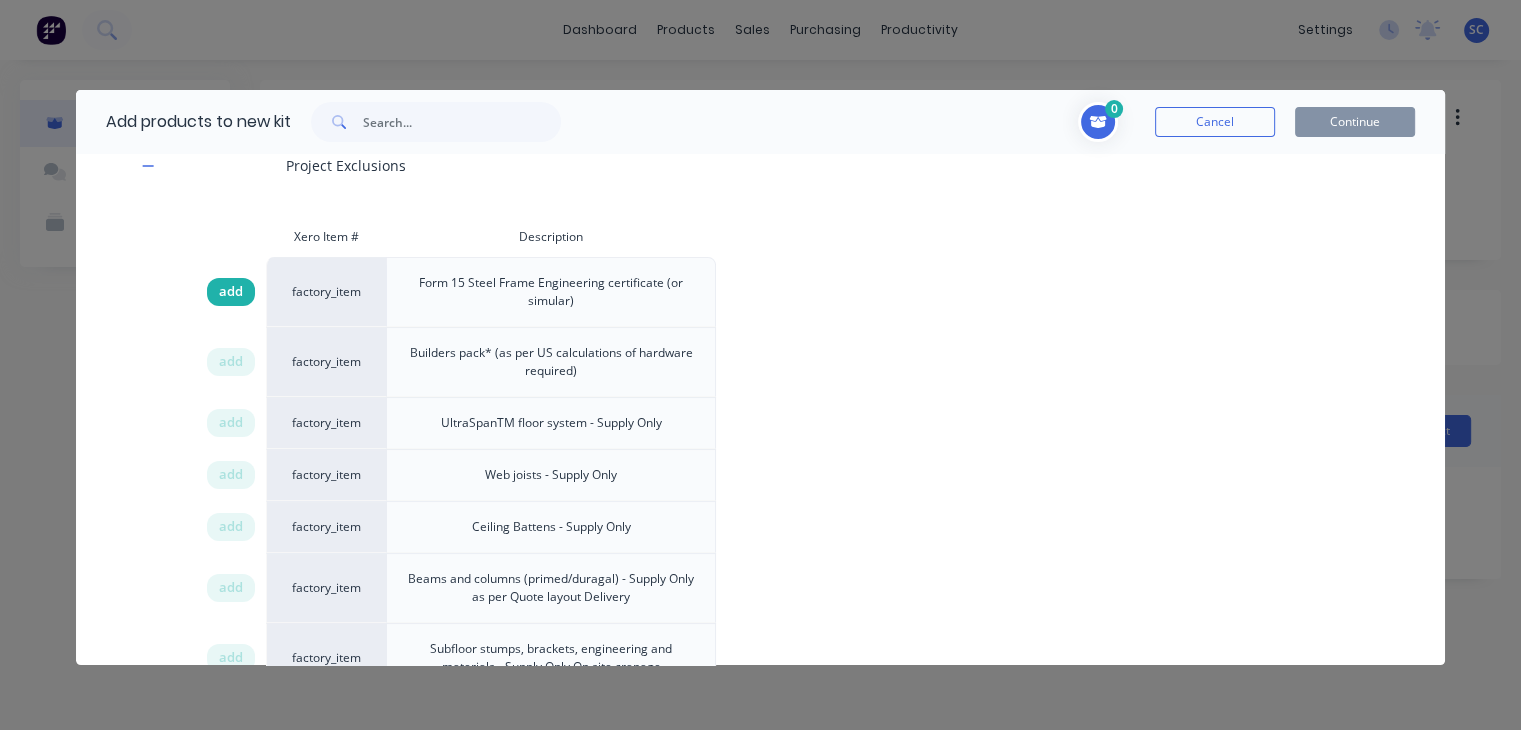 click on "add" at bounding box center (231, 292) 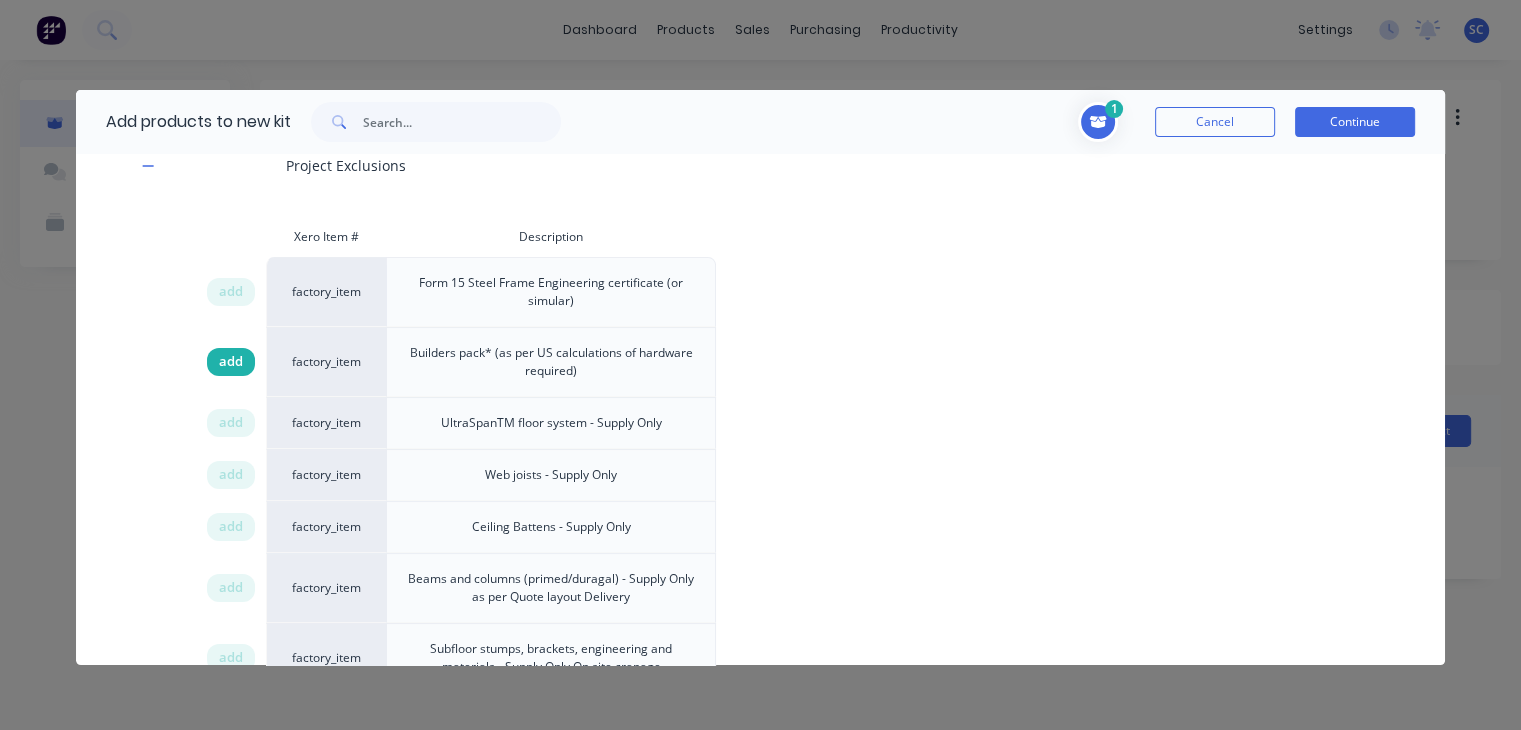 click on "add" at bounding box center [231, 362] 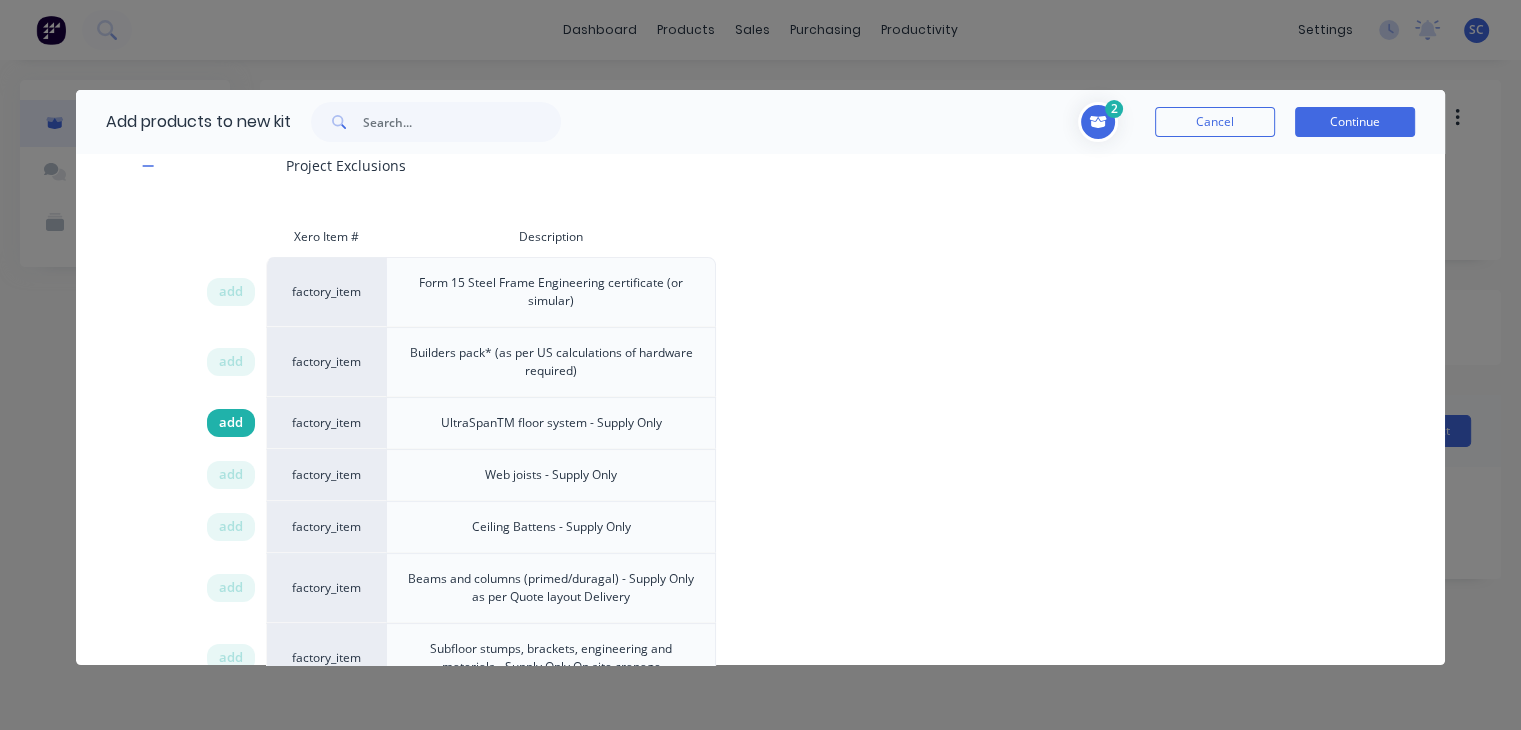 click on "add" at bounding box center (231, 423) 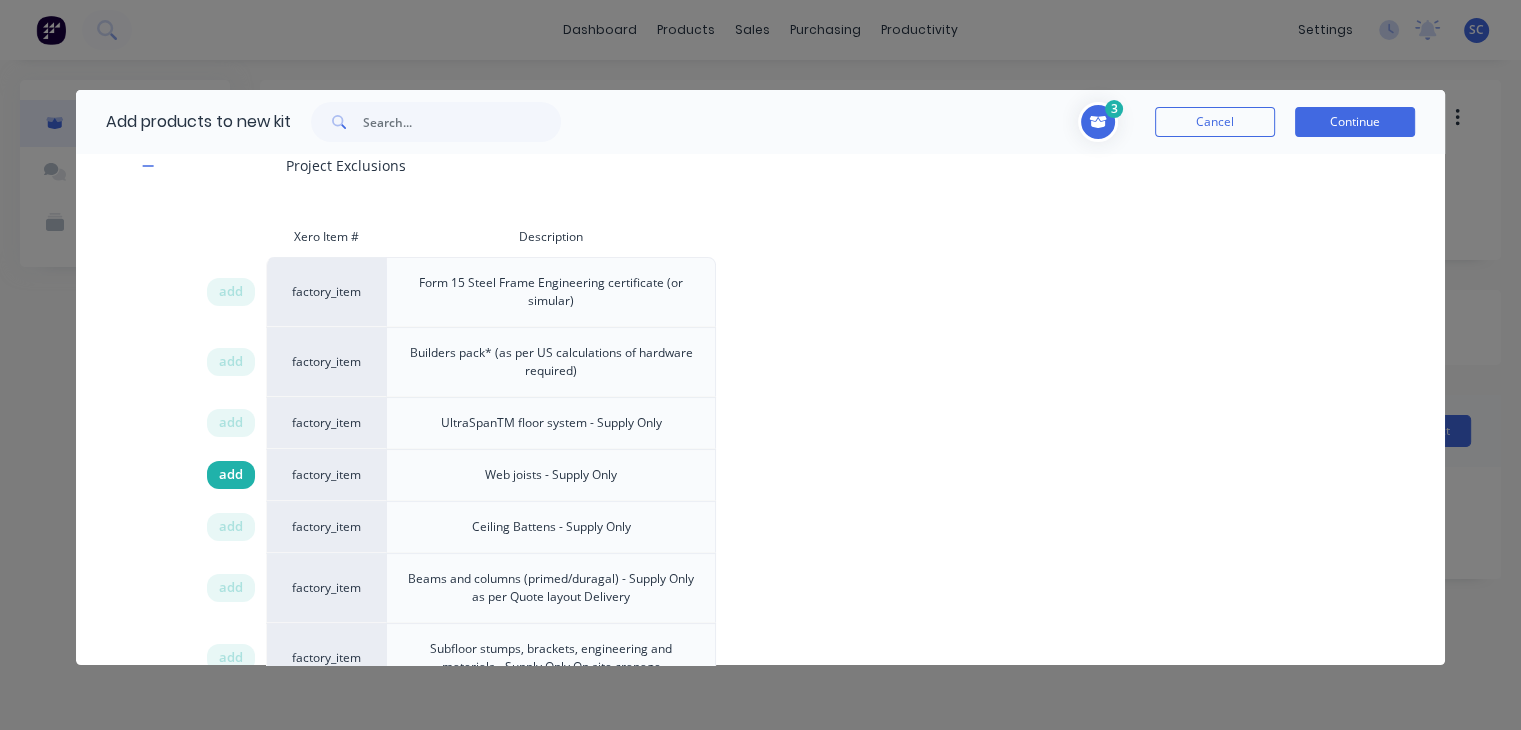 click on "add" at bounding box center (231, 475) 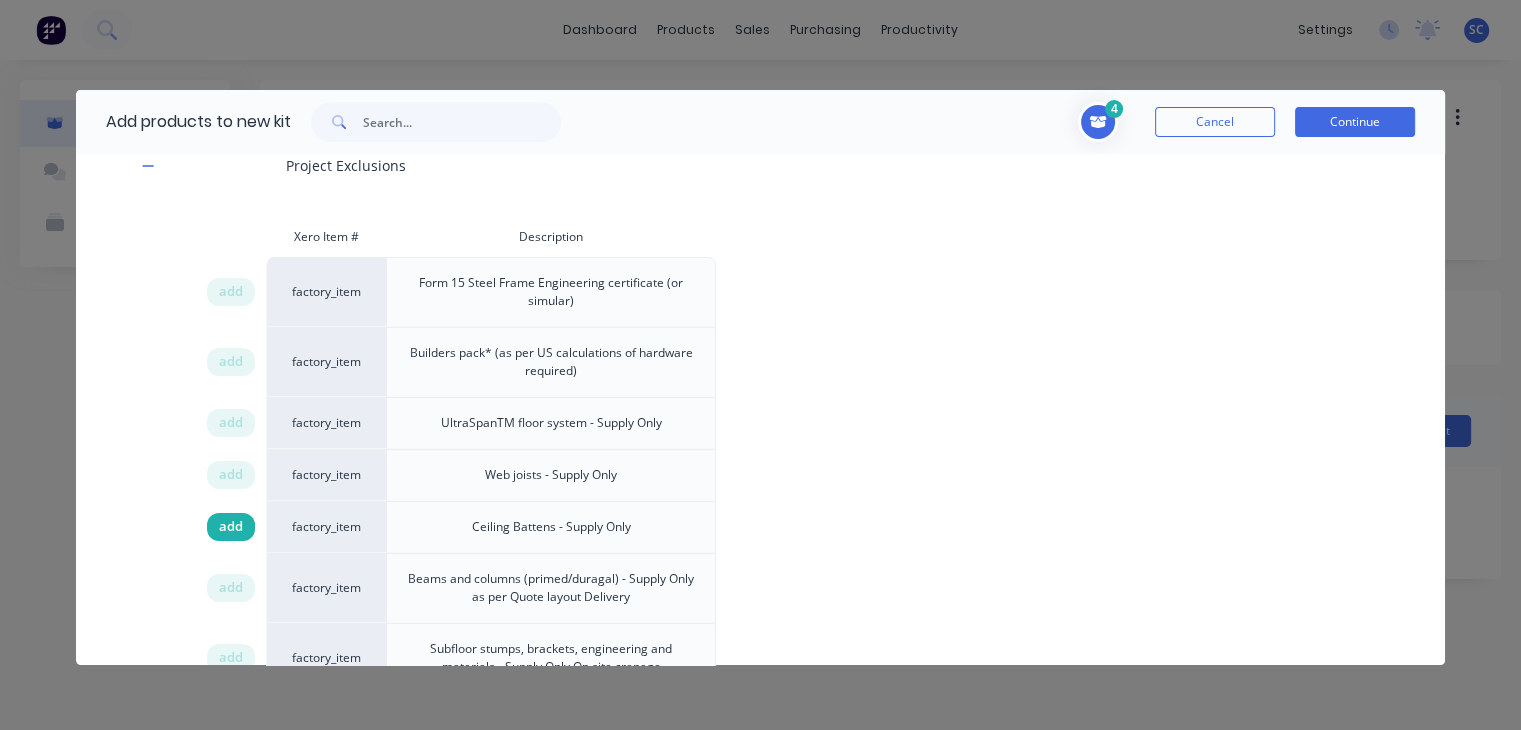 click on "add" at bounding box center [231, 527] 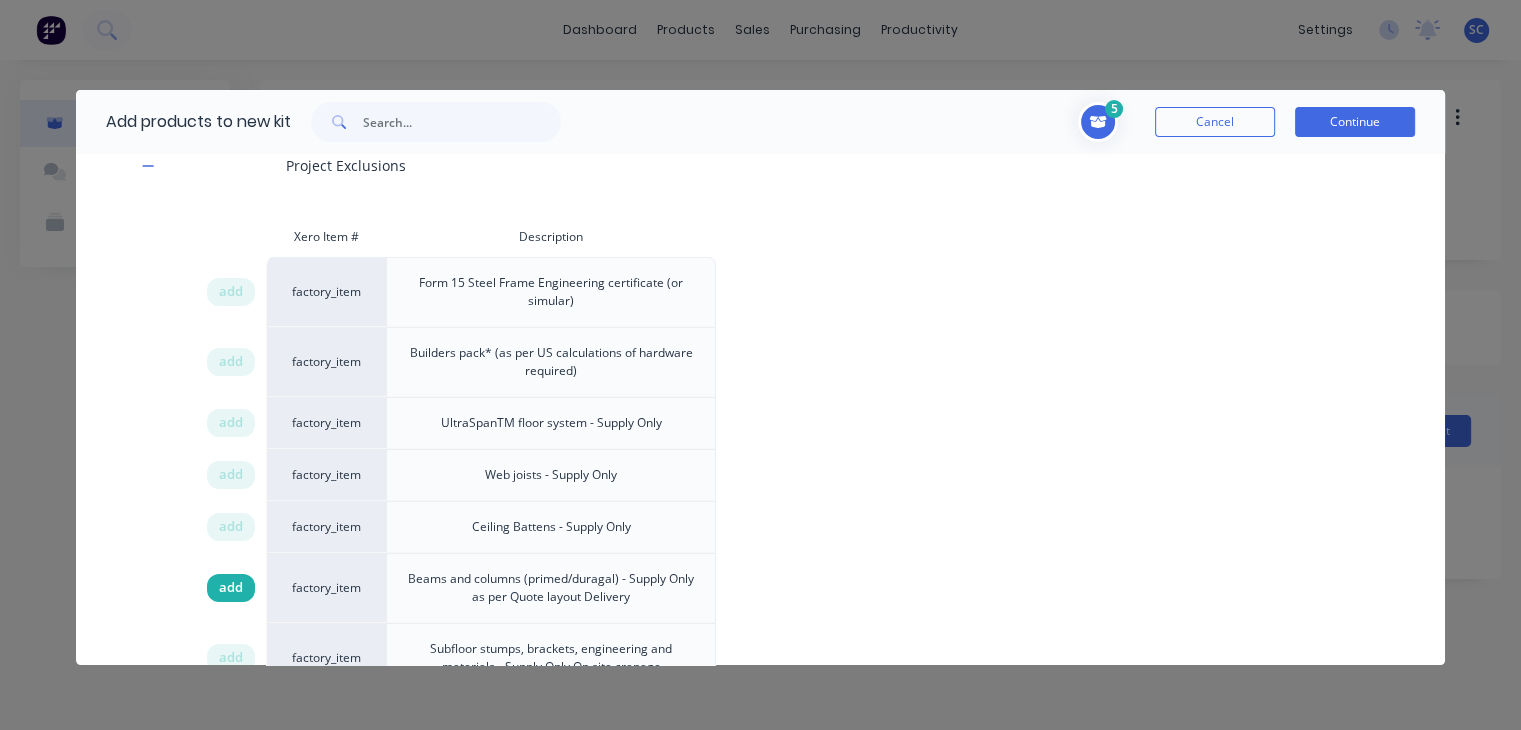 click on "add" at bounding box center (231, 588) 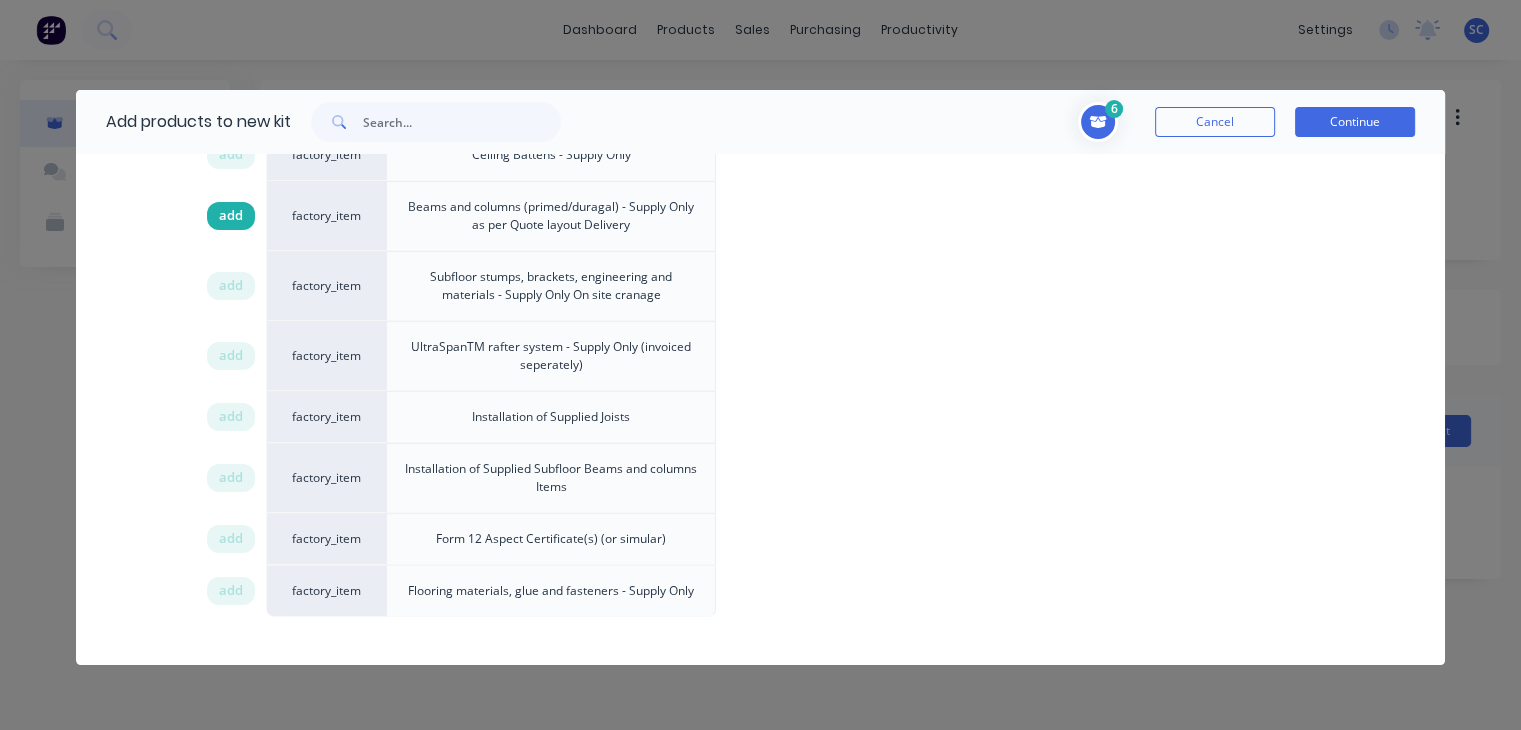 scroll, scrollTop: 672, scrollLeft: 0, axis: vertical 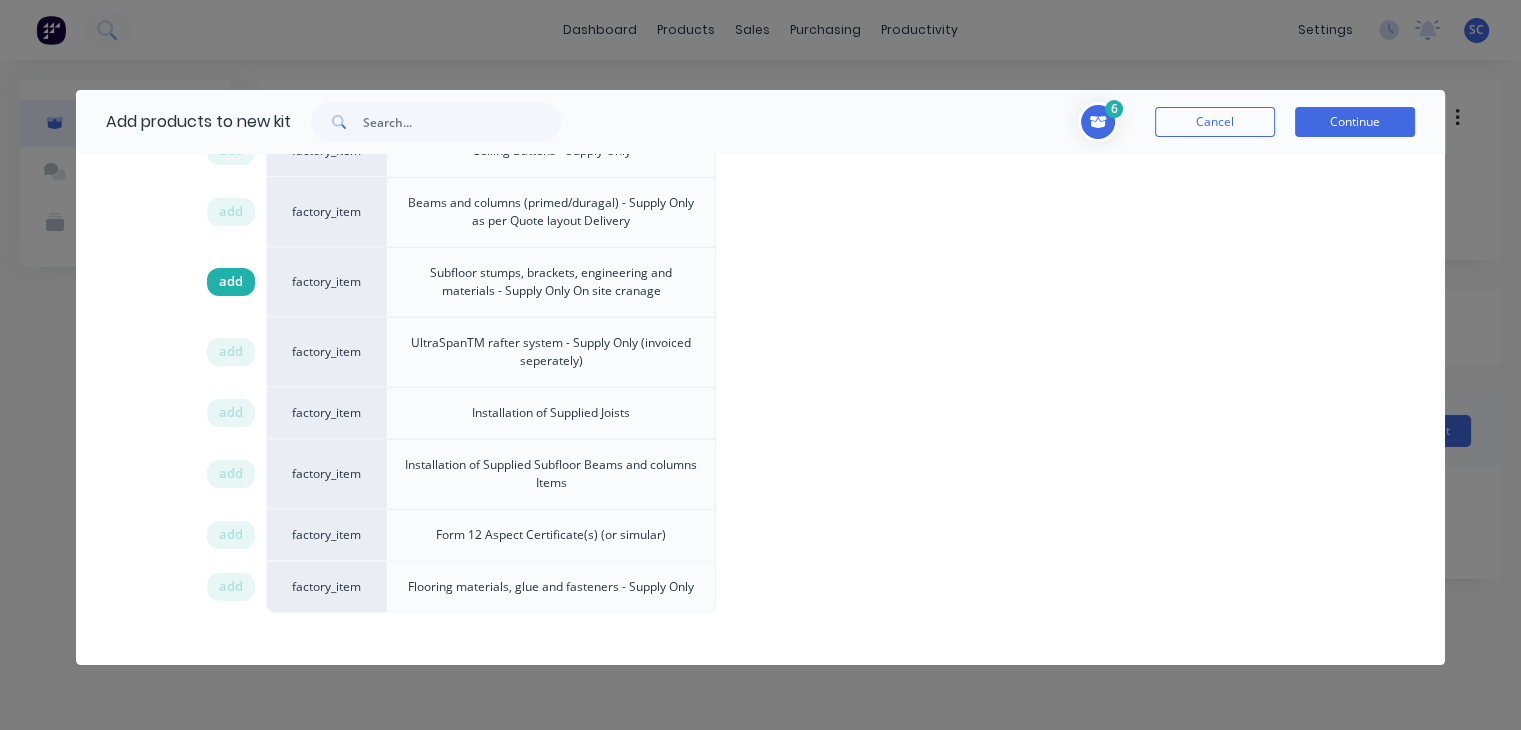 click on "add" at bounding box center [231, 282] 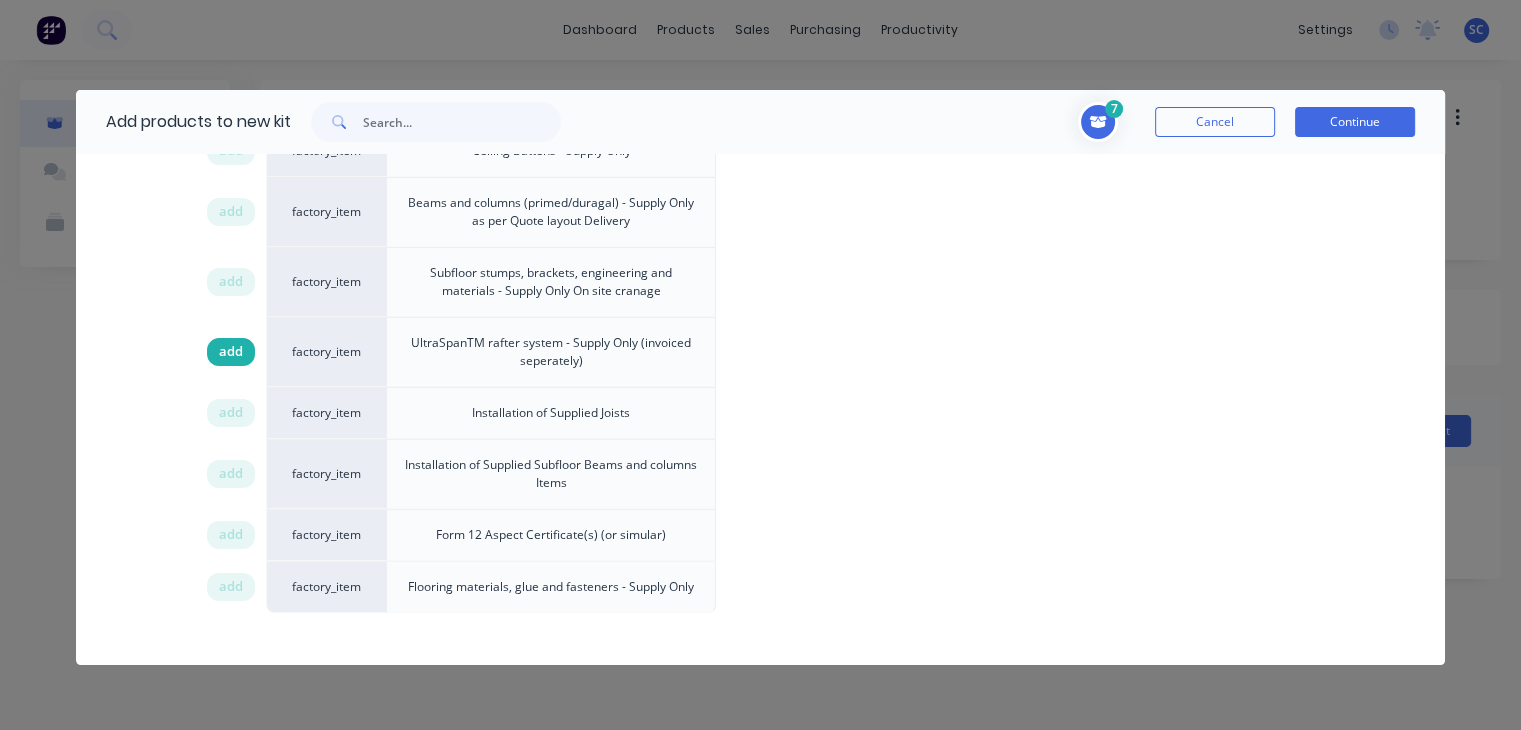 click on "add" at bounding box center (231, 352) 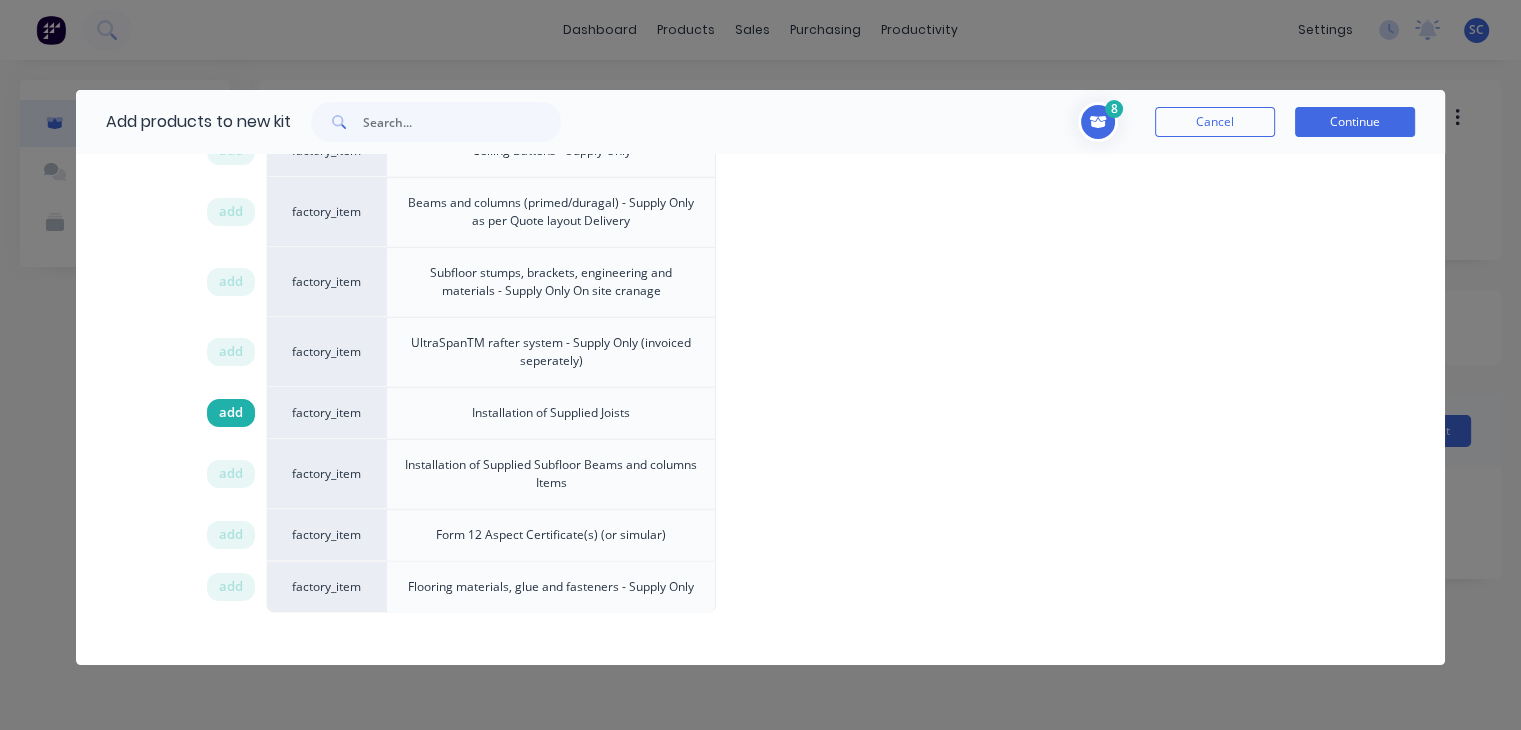 click on "add" at bounding box center [231, 413] 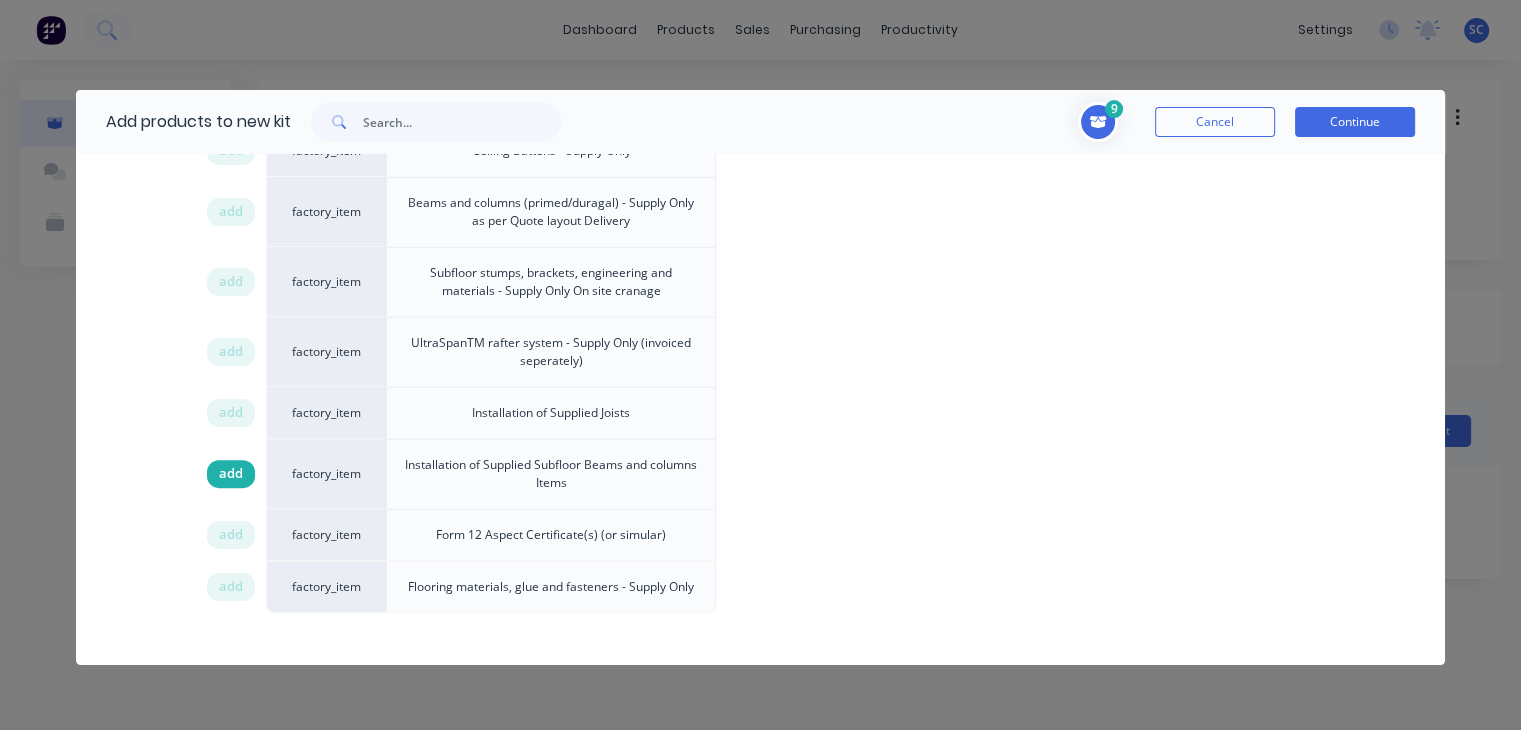 click on "add" at bounding box center [231, 474] 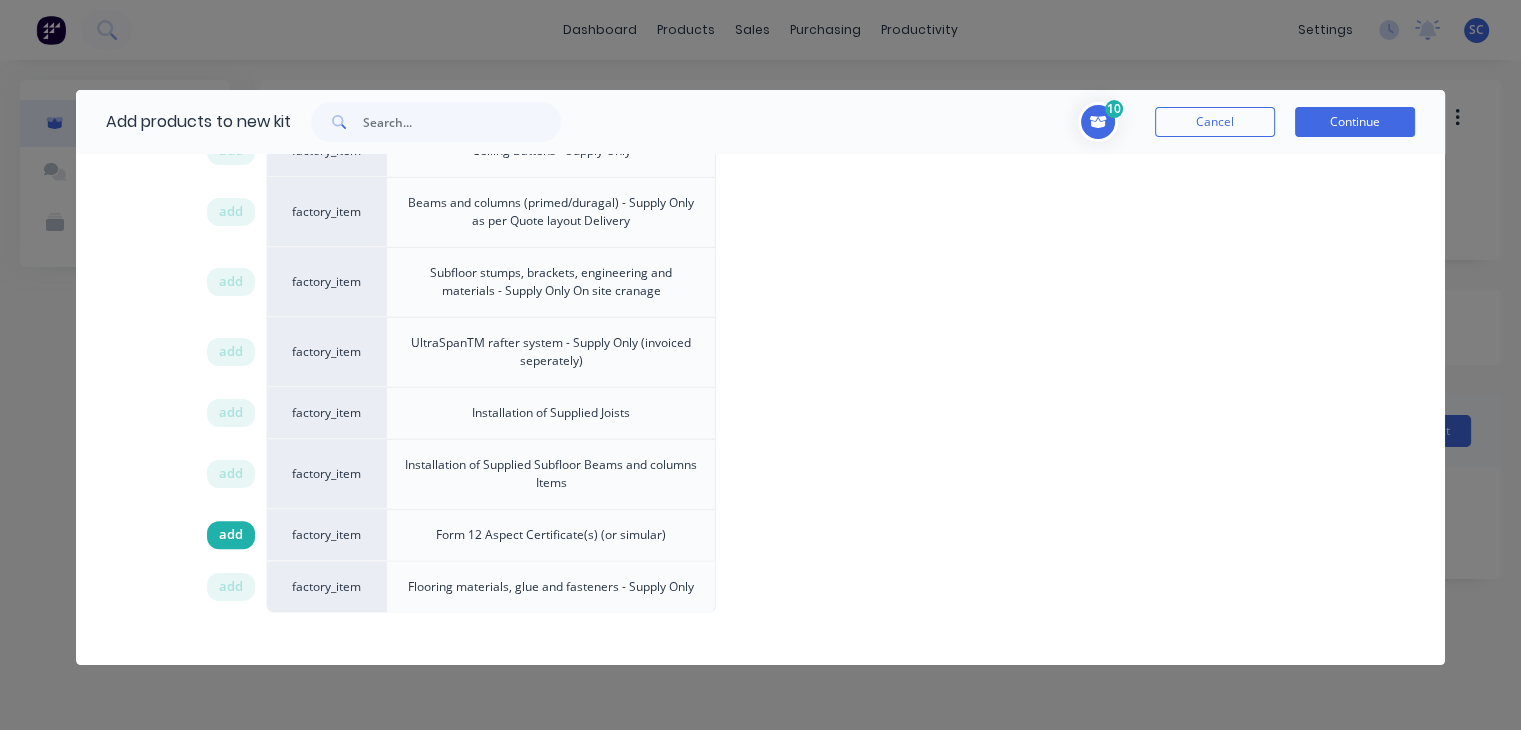 click on "add" at bounding box center [231, 535] 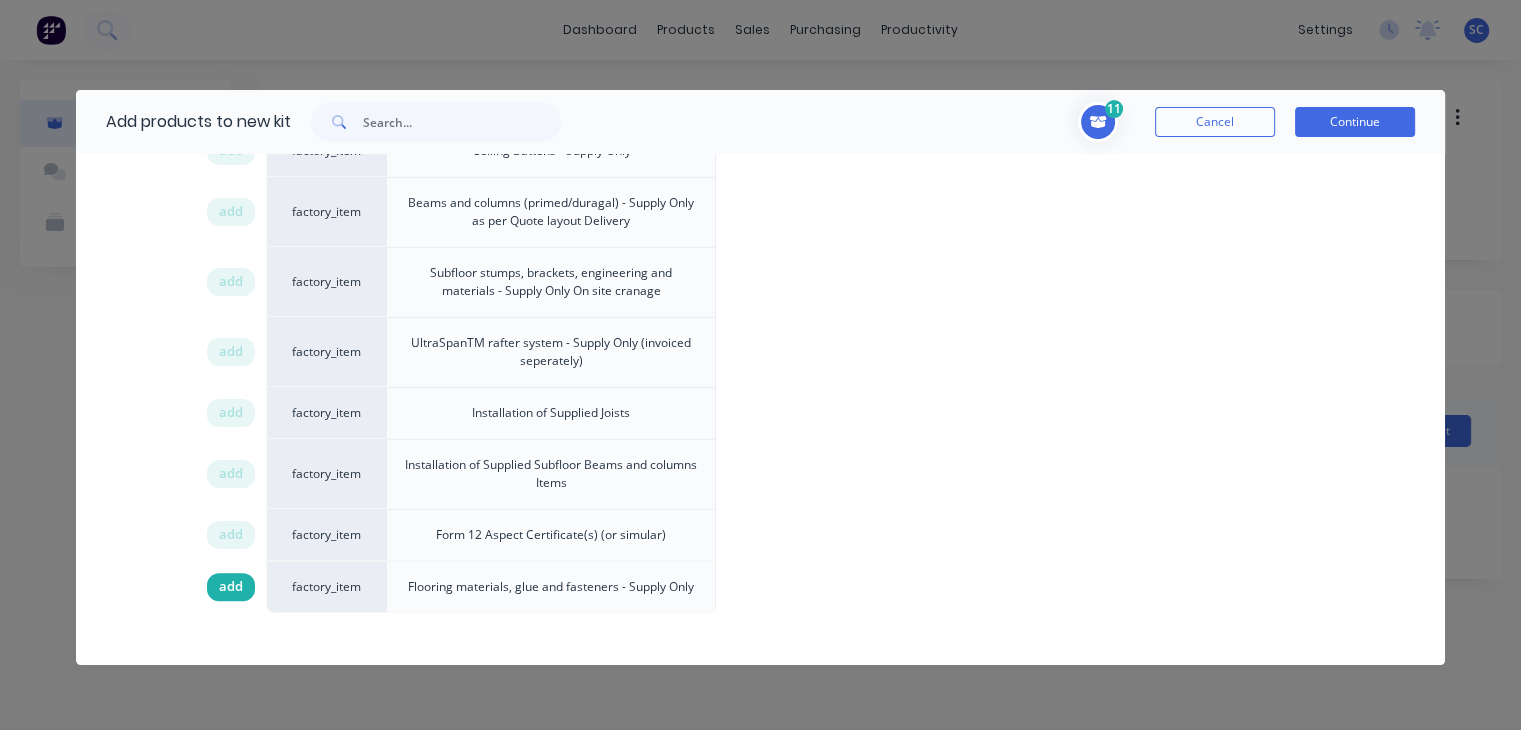 click on "add" at bounding box center [231, 587] 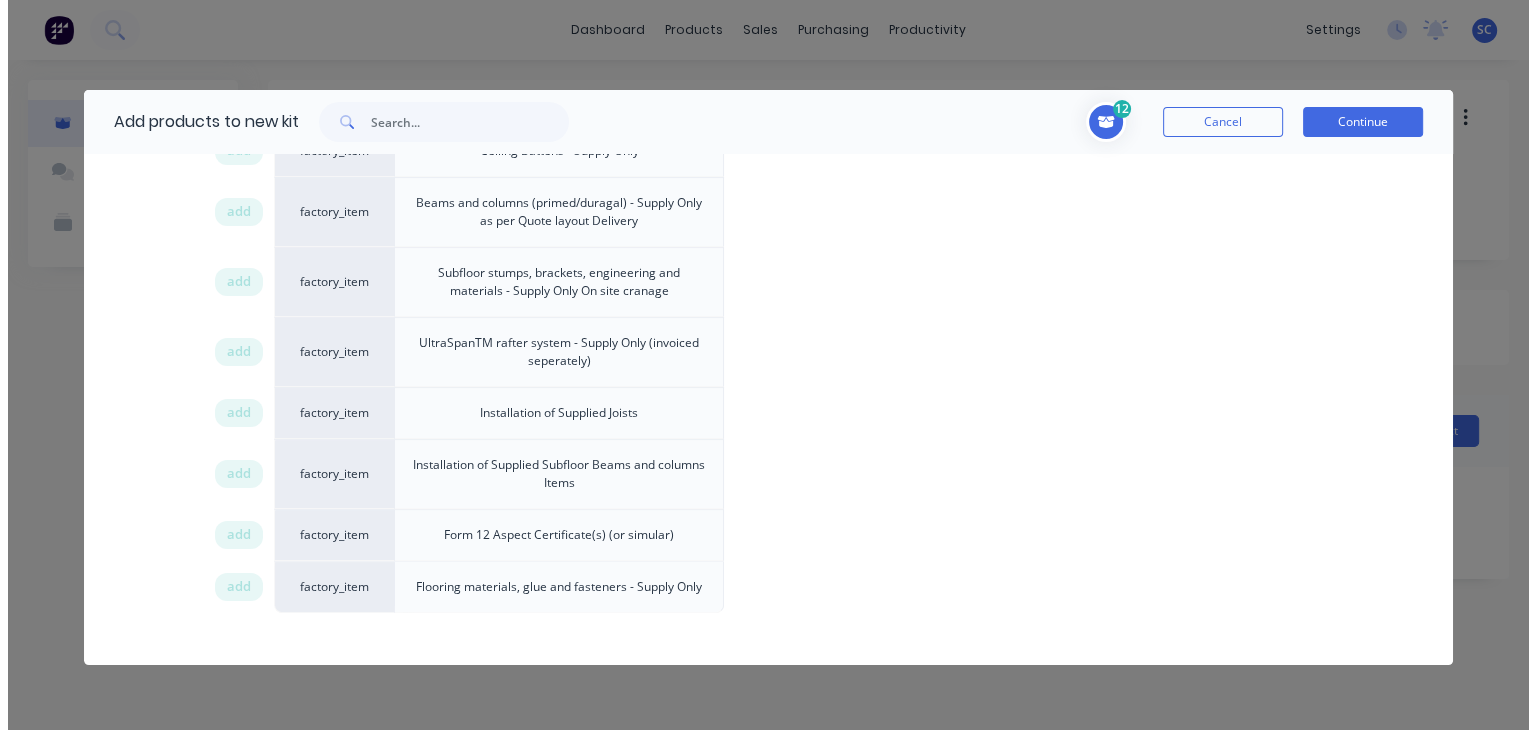scroll, scrollTop: 853, scrollLeft: 0, axis: vertical 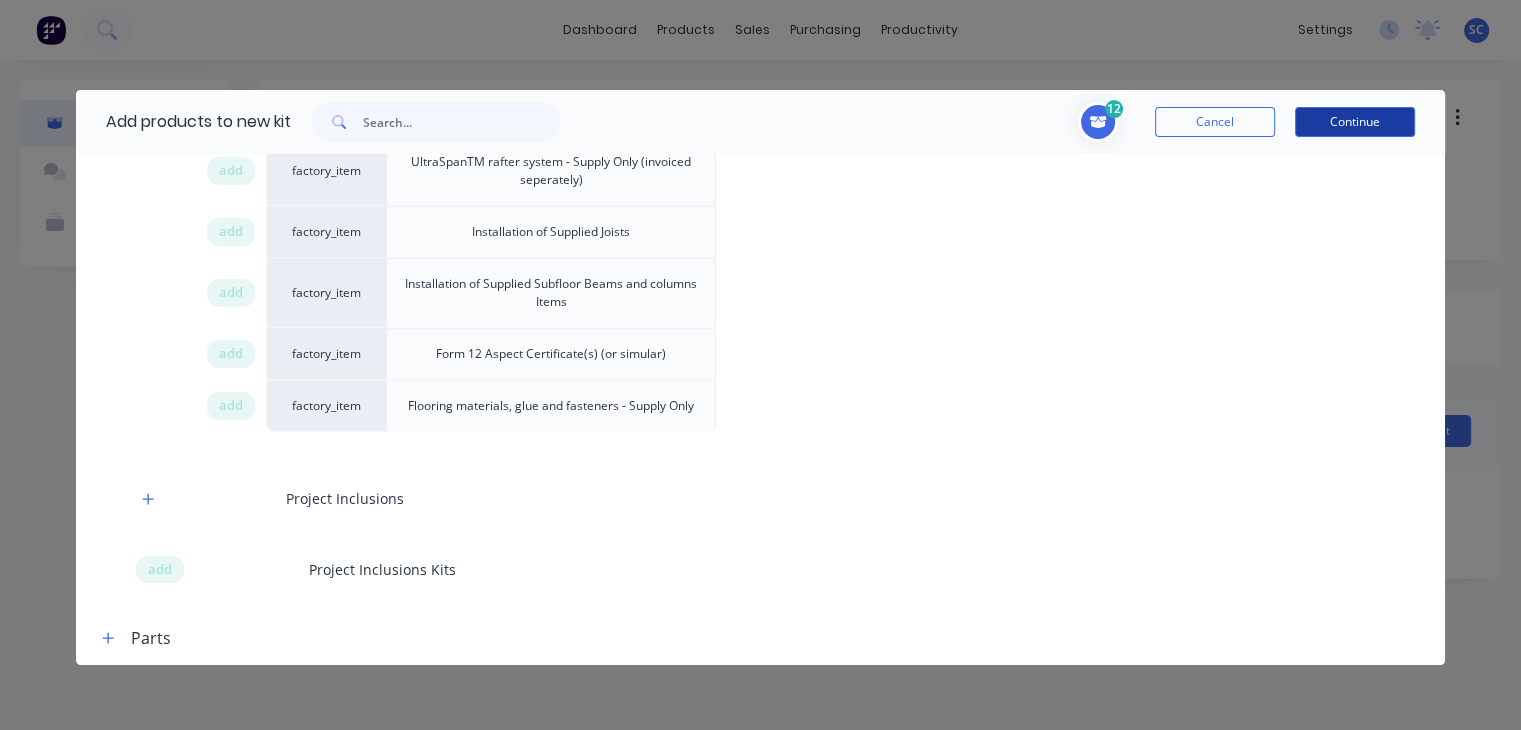 click on "Continue" at bounding box center (1355, 122) 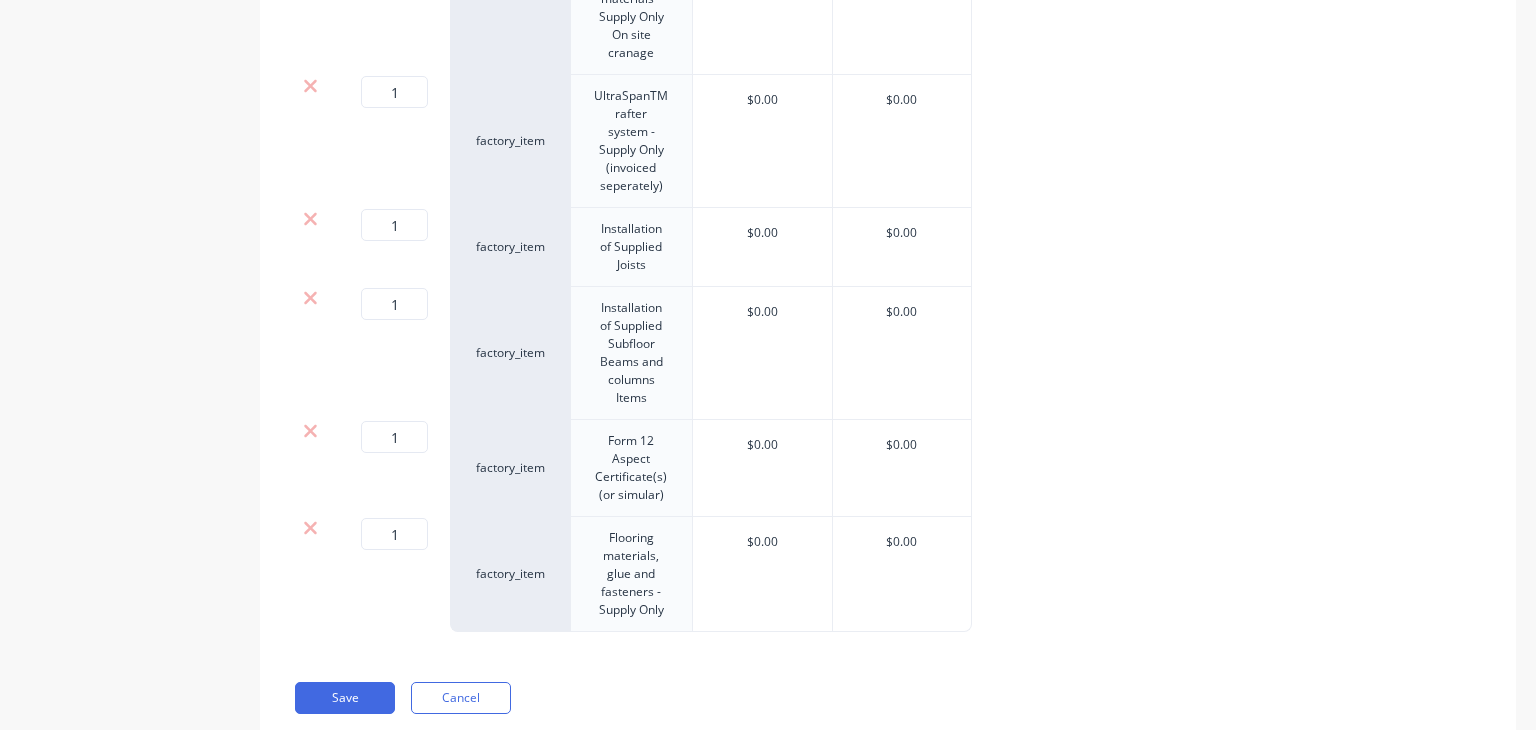 scroll, scrollTop: 1399, scrollLeft: 0, axis: vertical 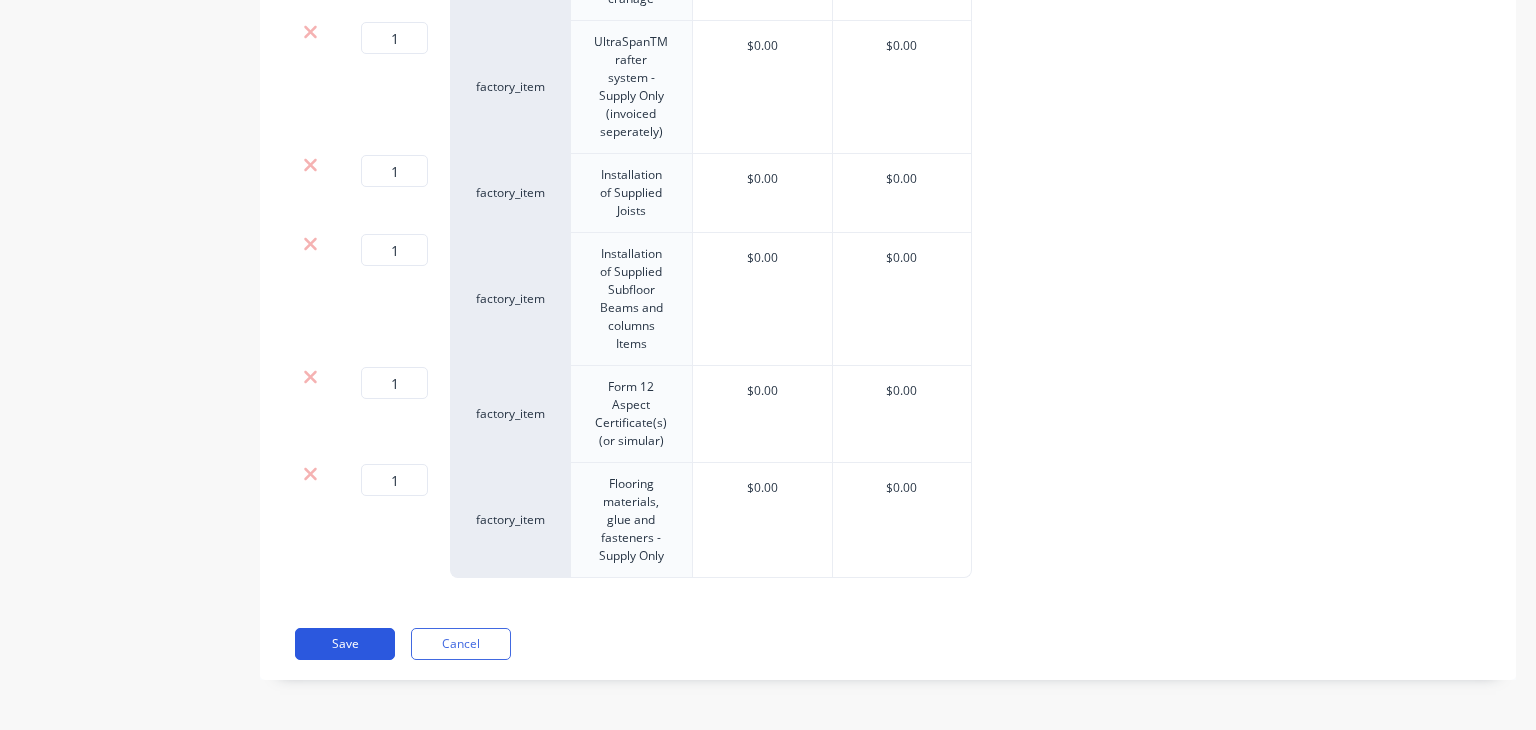 click on "Save" at bounding box center [345, 644] 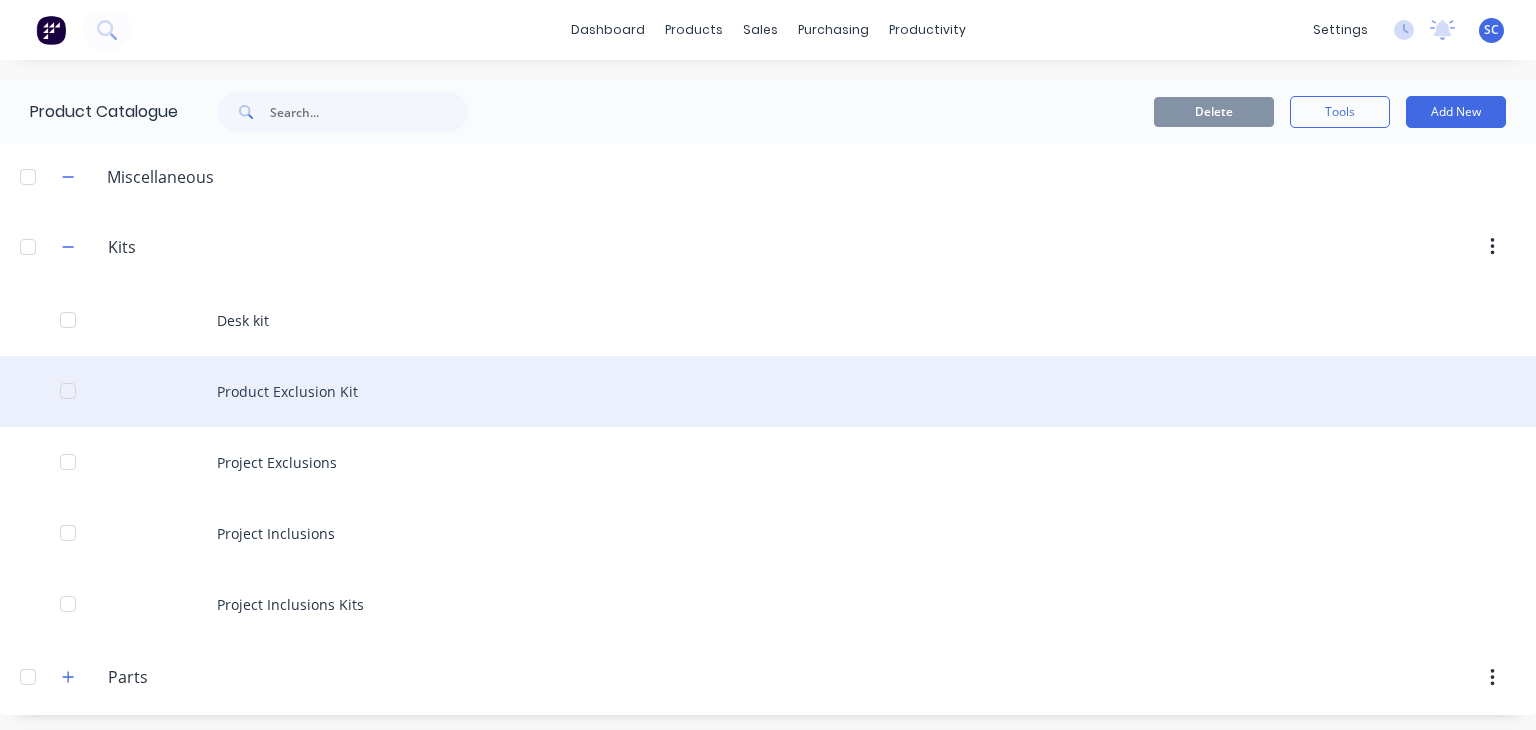 click on "Product Exclusion Kit" at bounding box center [768, 391] 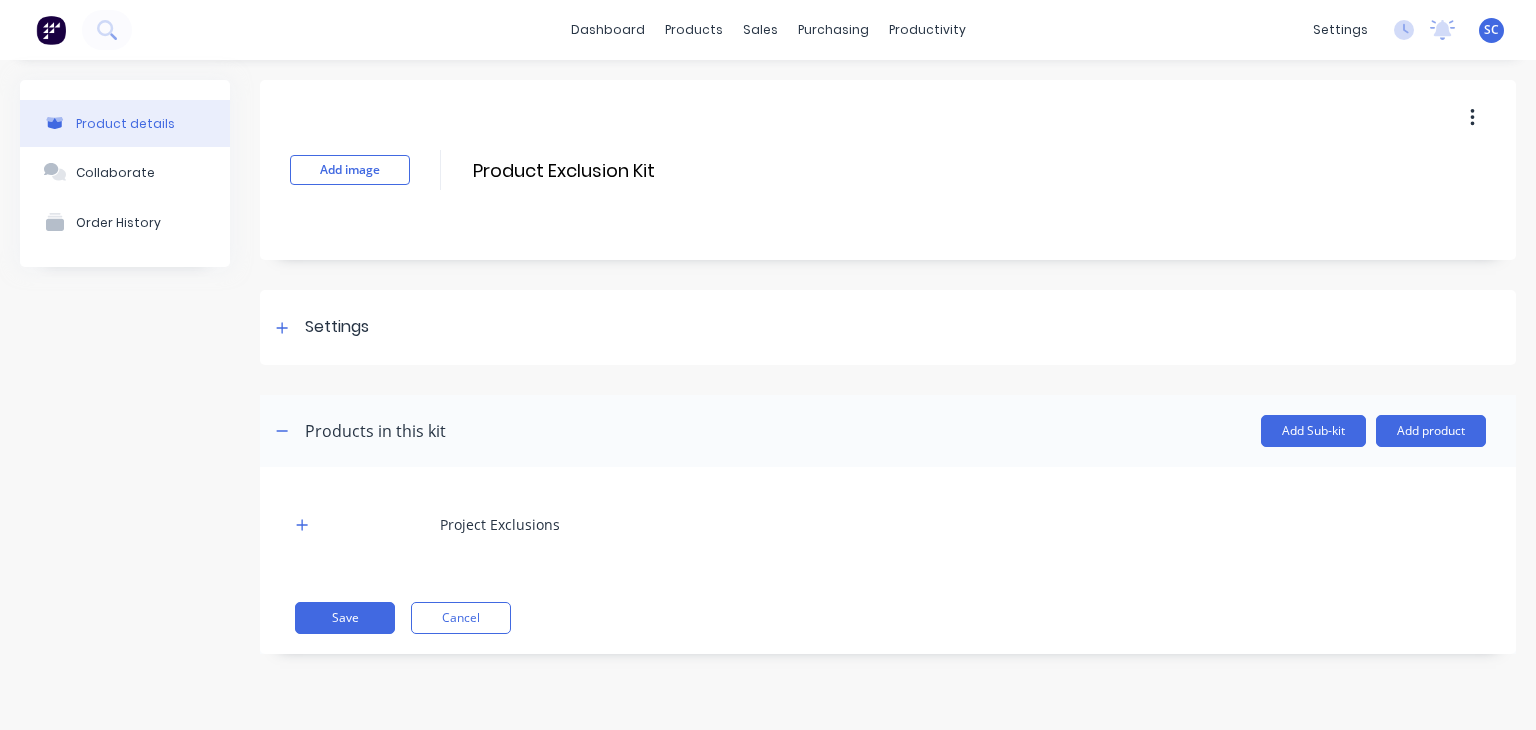 click on "SC" at bounding box center (1491, 30) 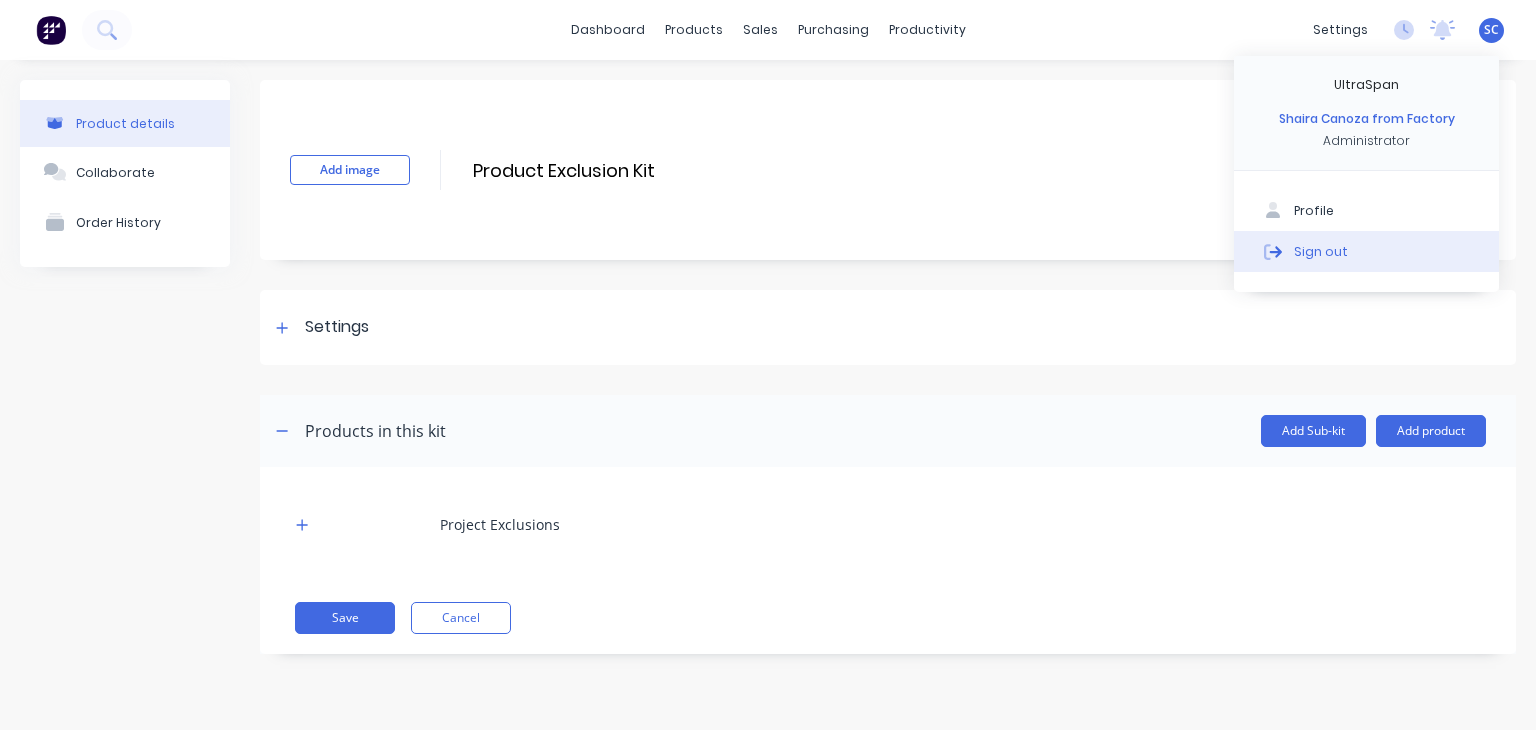 click on "Sign out" at bounding box center [1321, 251] 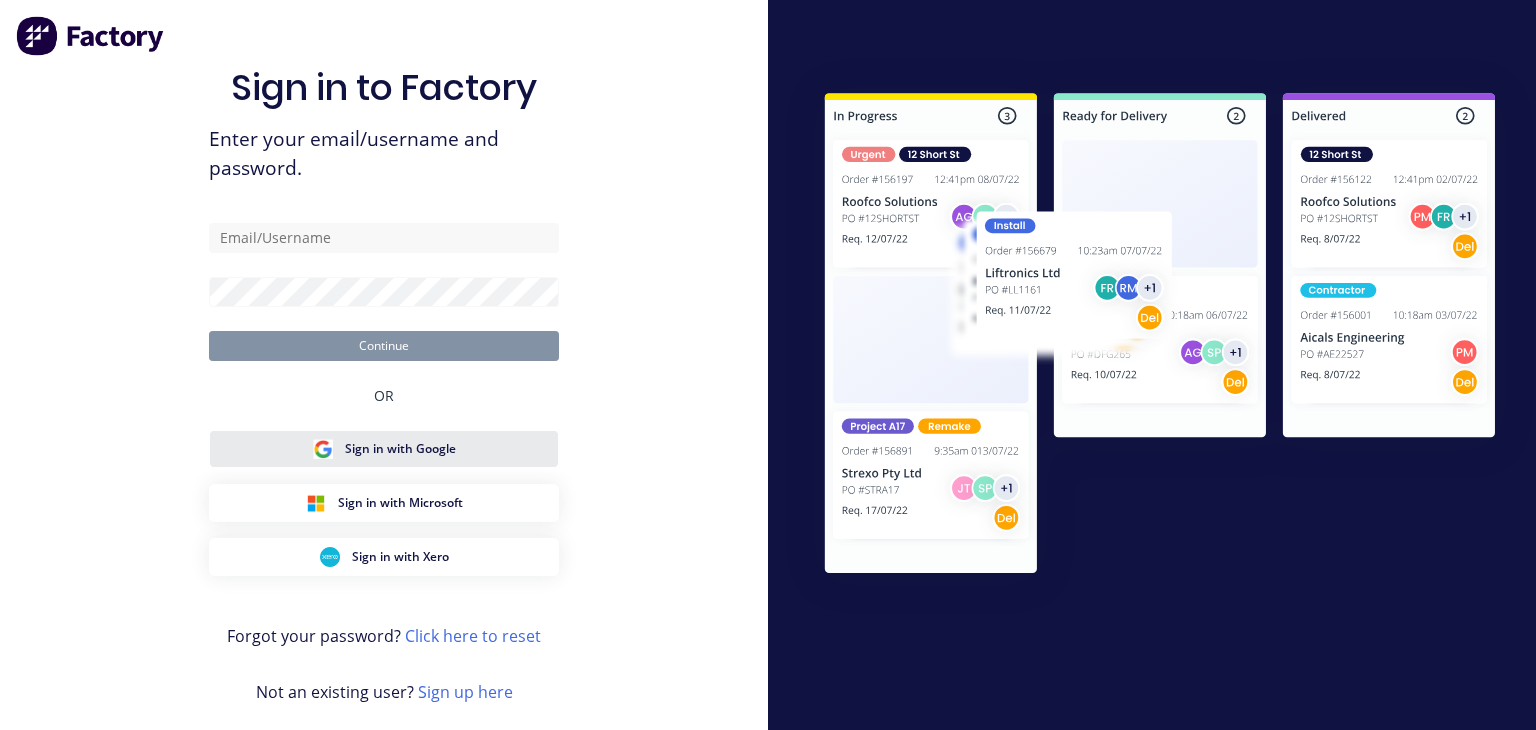 click on "Sign in with Google" at bounding box center (384, 449) 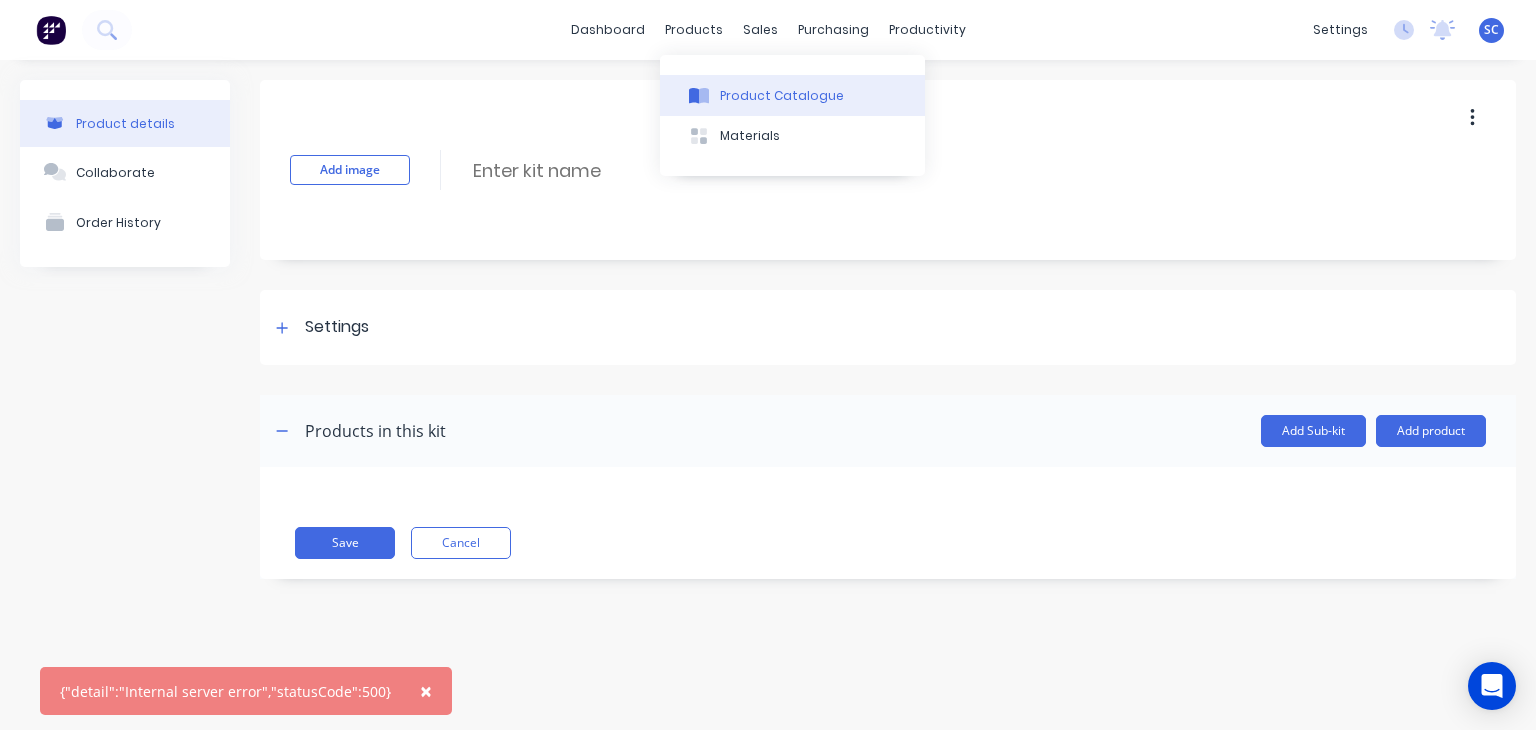 click on "Product Catalogue" at bounding box center [782, 96] 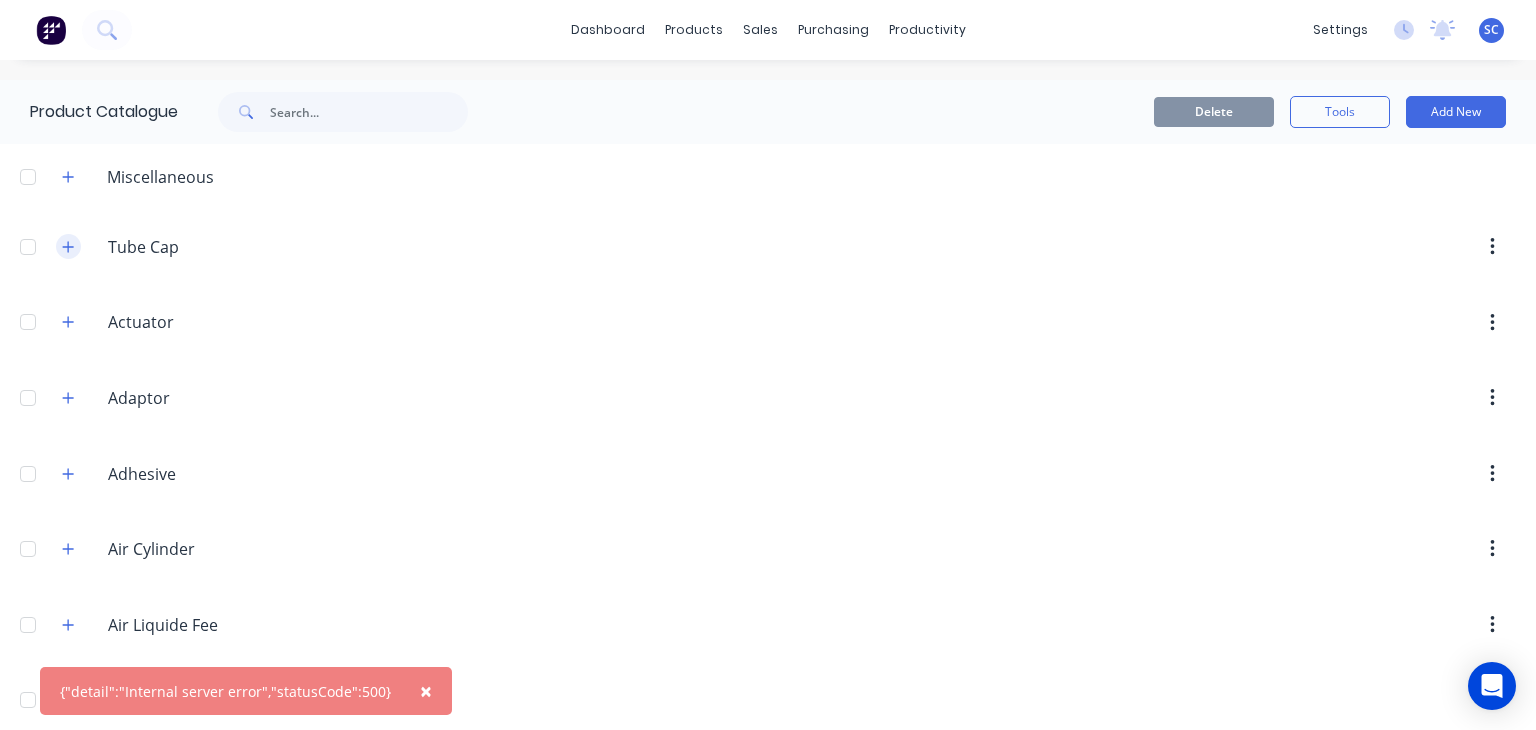 click at bounding box center [68, 246] 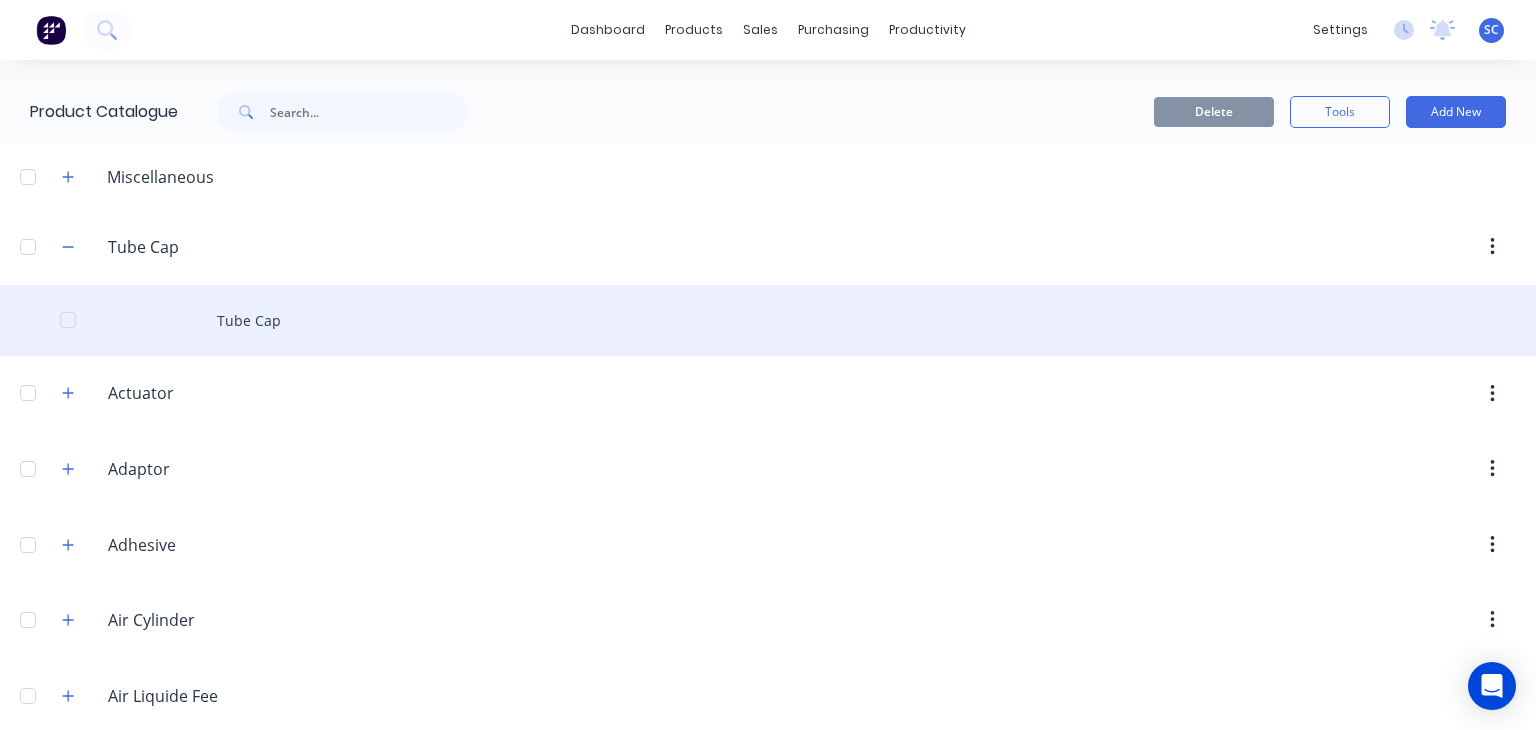 click on "Tube Cap" at bounding box center [768, 320] 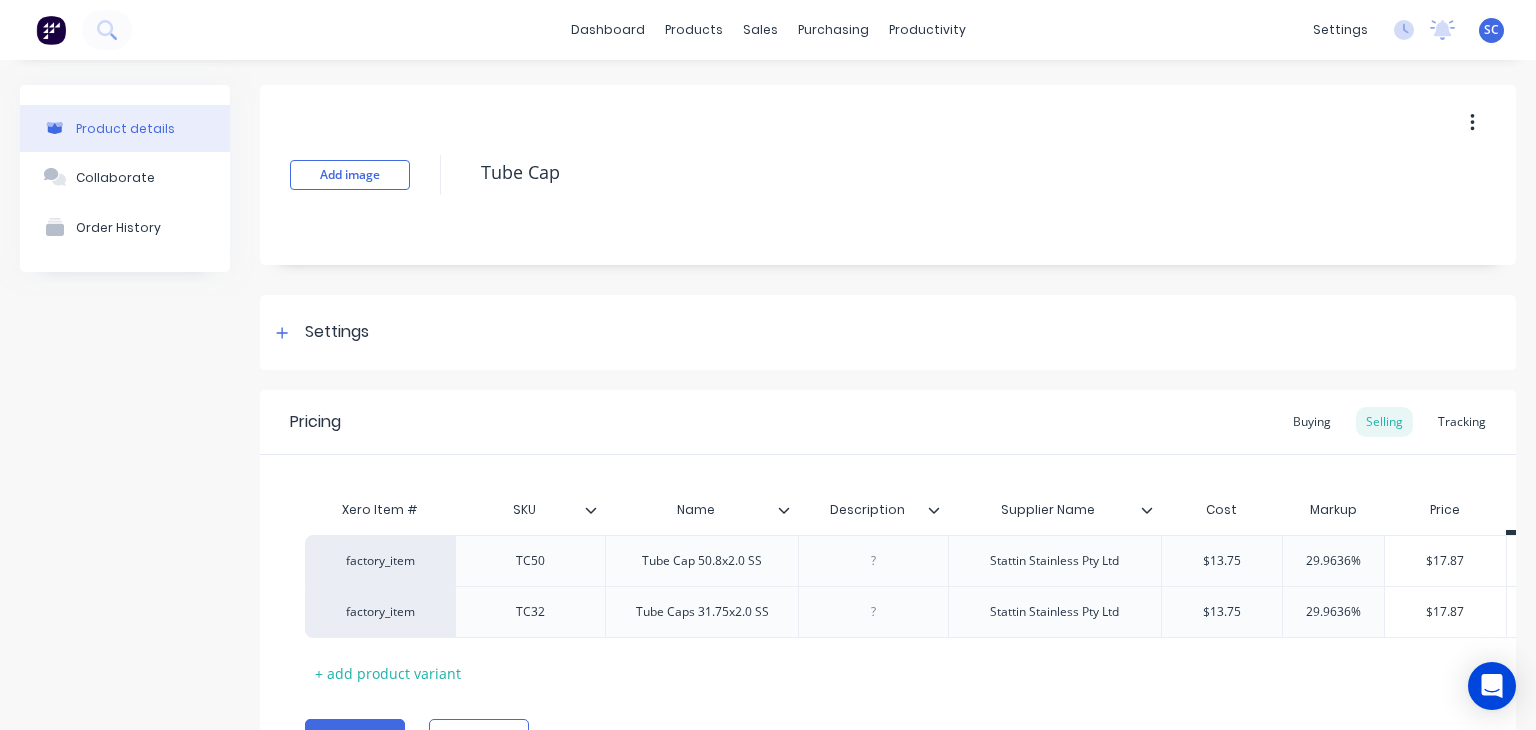 scroll, scrollTop: 120, scrollLeft: 0, axis: vertical 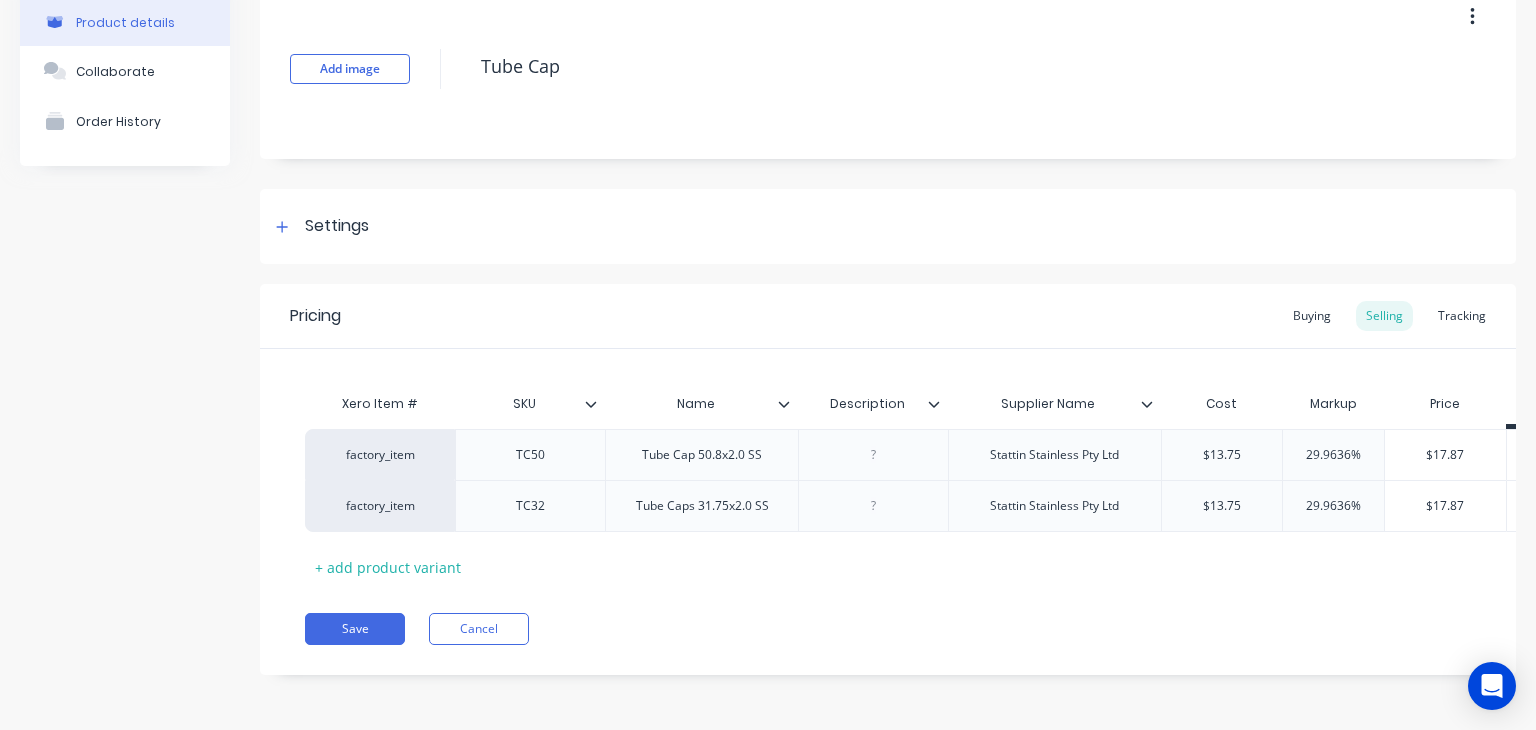 click at bounding box center (792, 404) 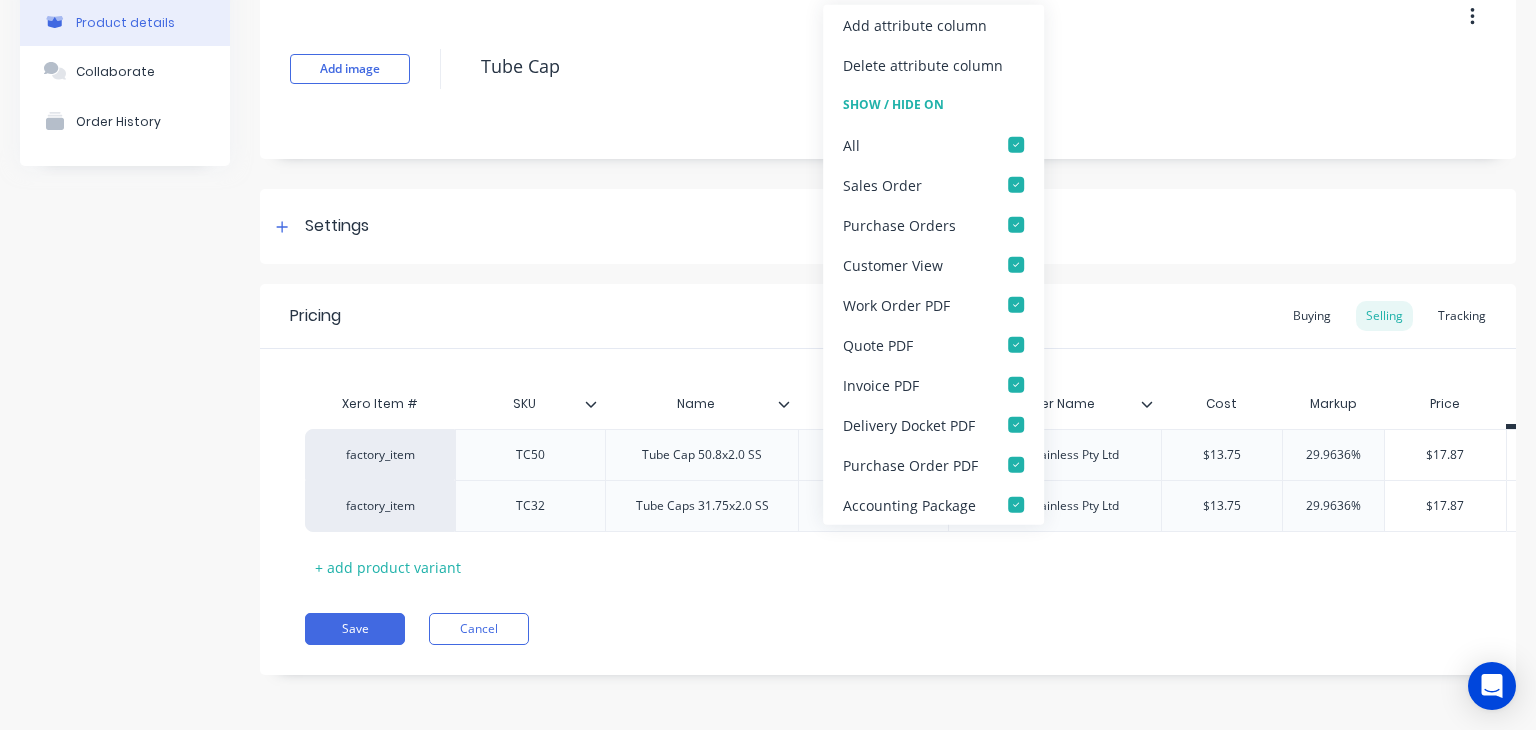 click at bounding box center [792, 404] 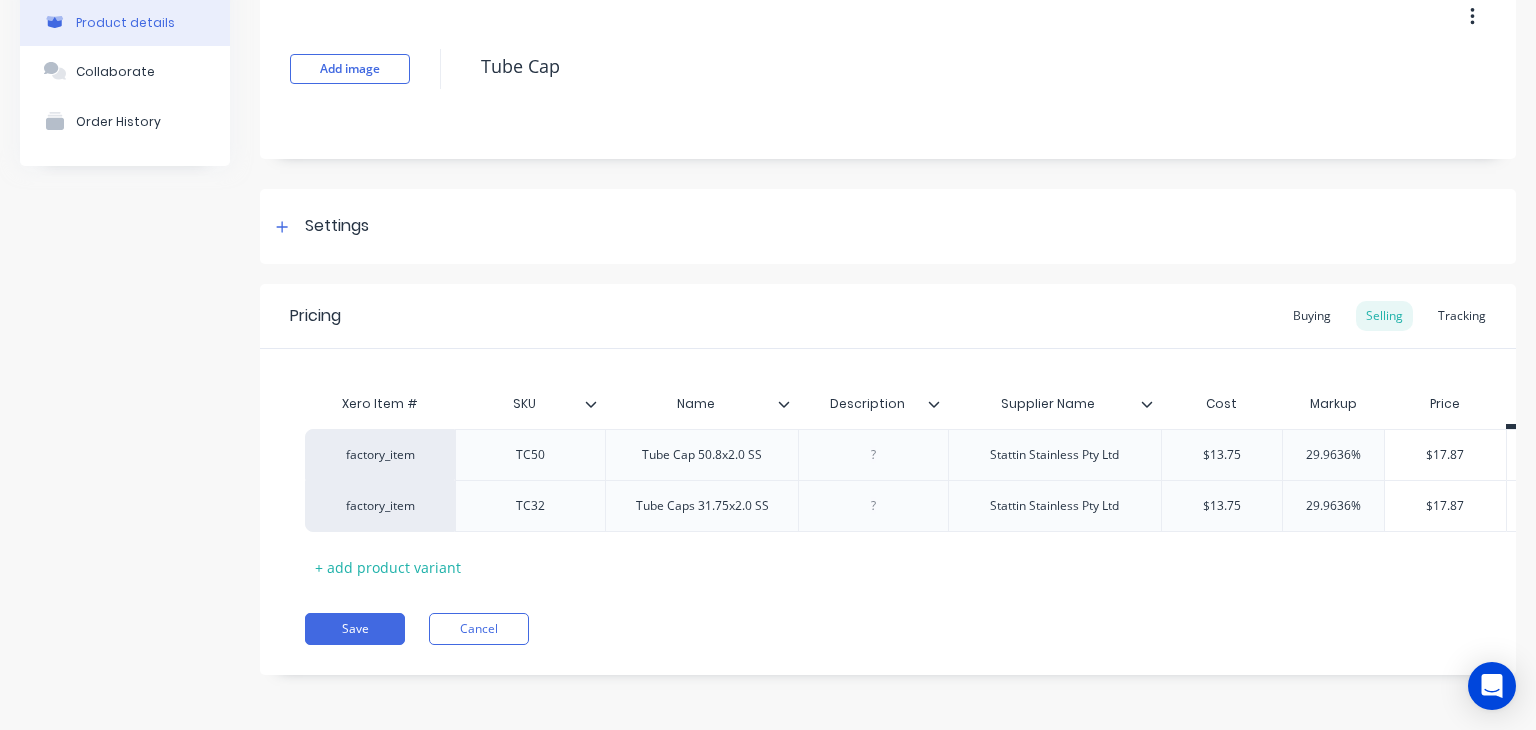 click 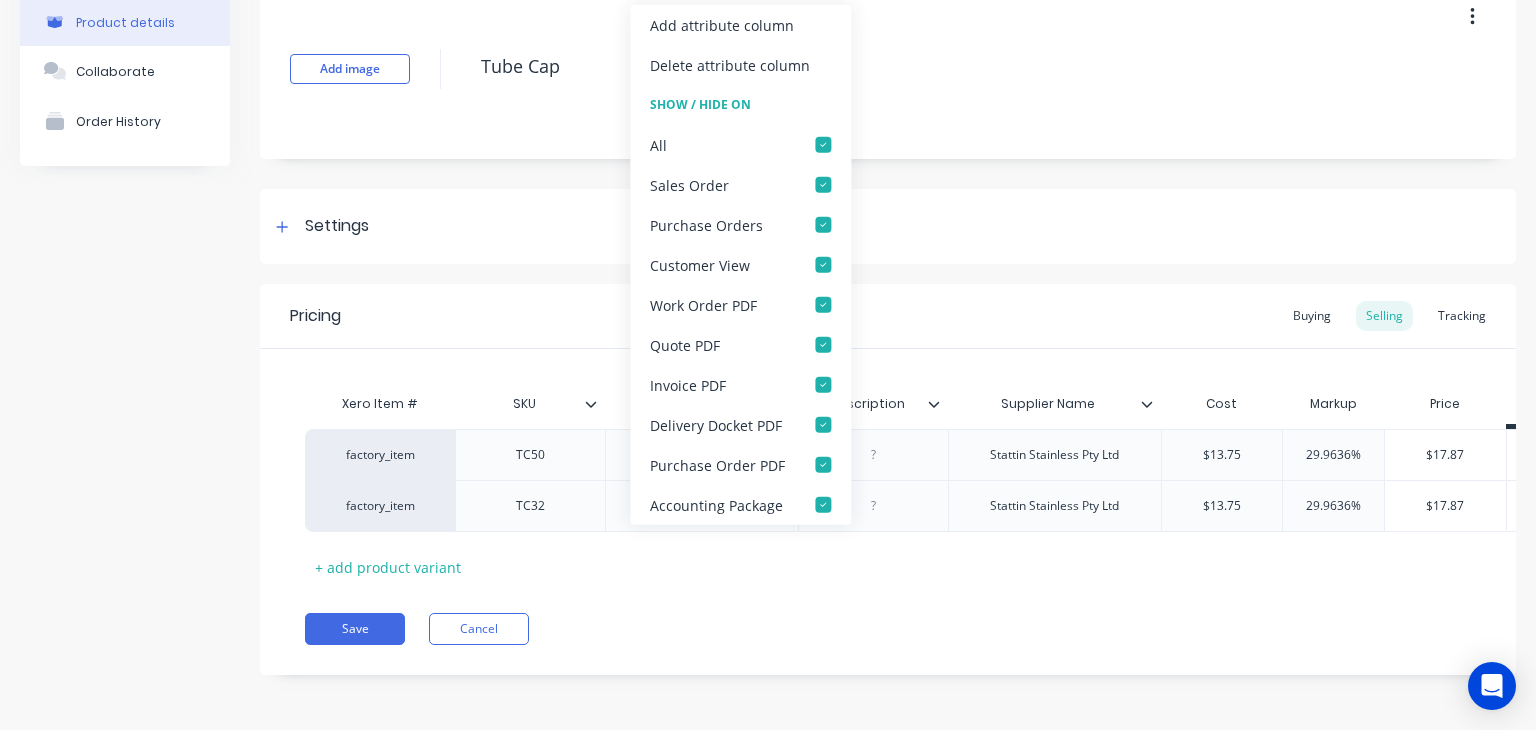 click 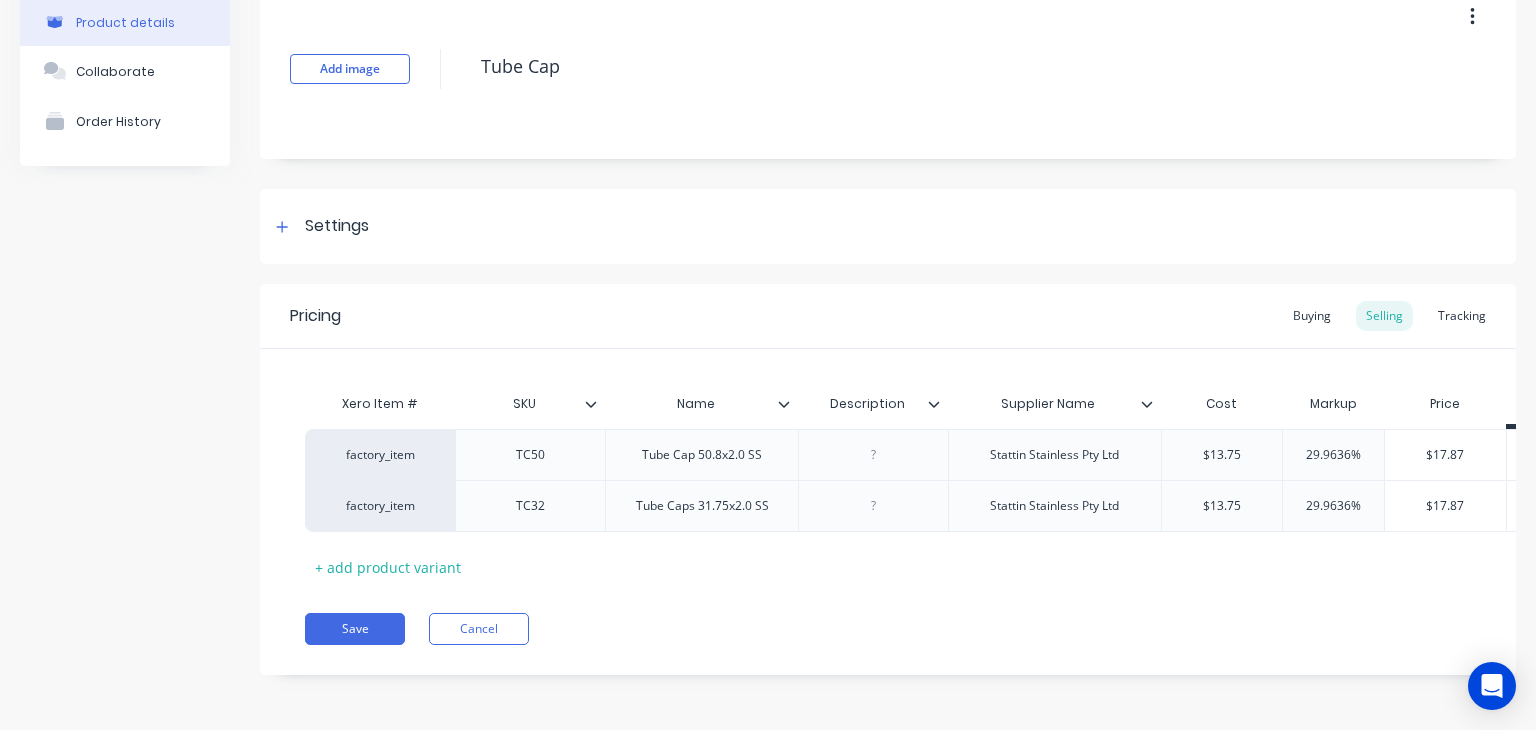click 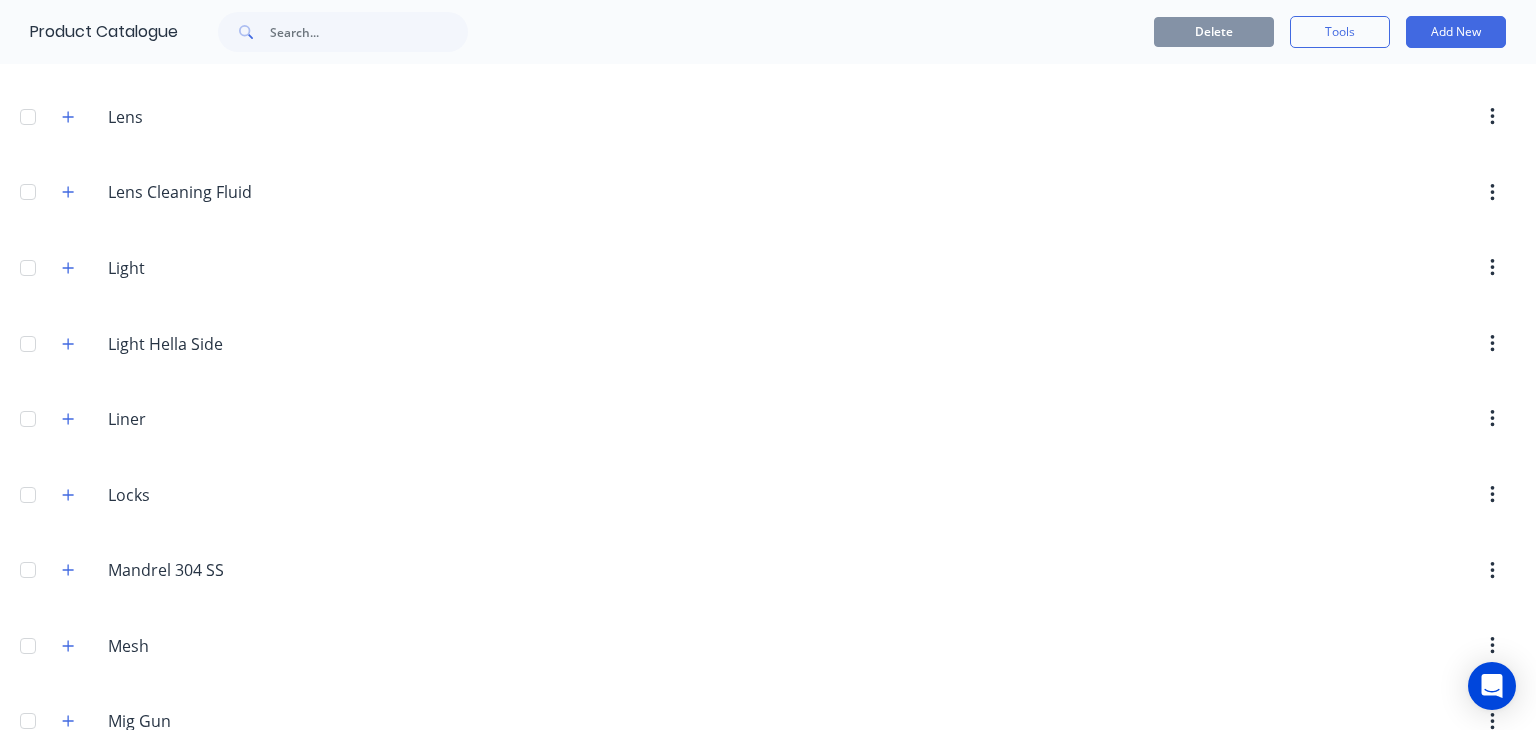 scroll, scrollTop: 5992, scrollLeft: 0, axis: vertical 